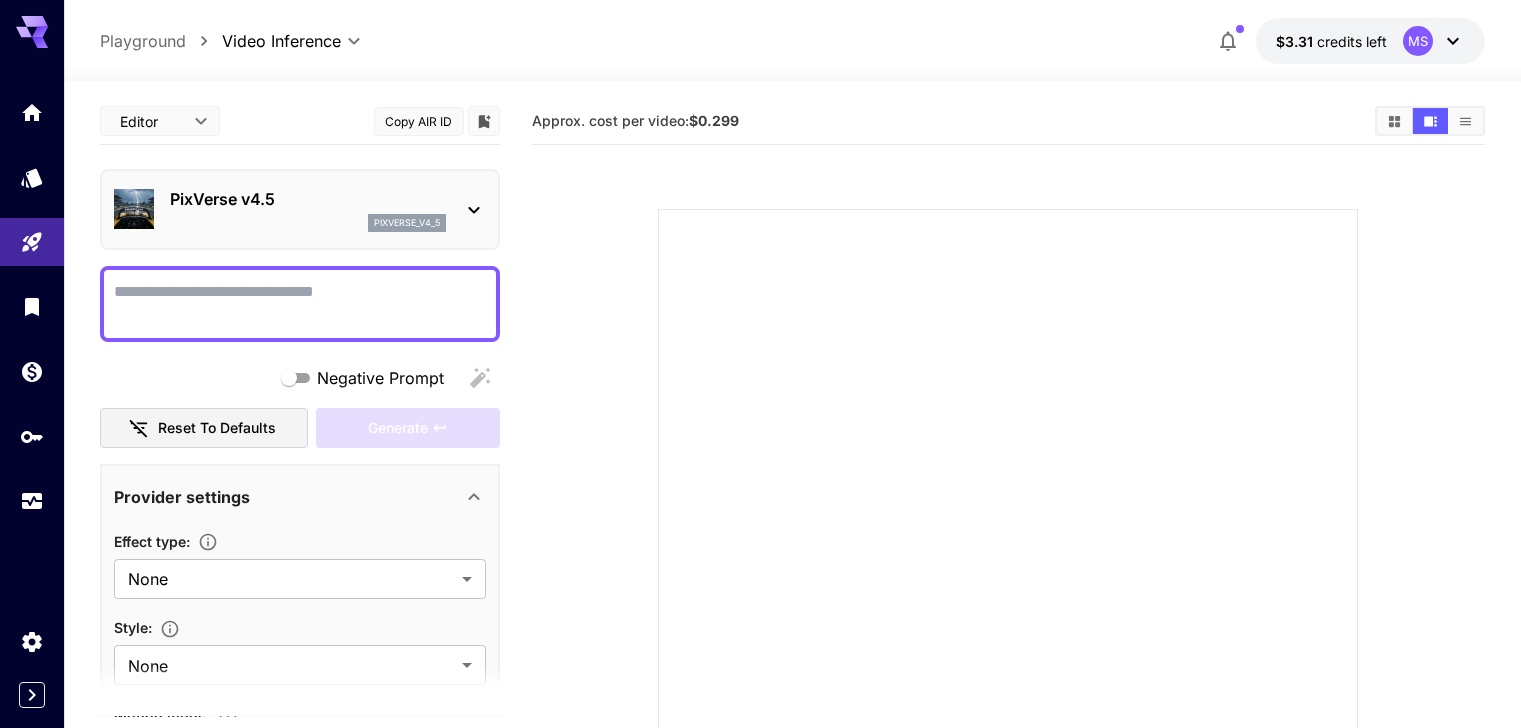 type on "**********" 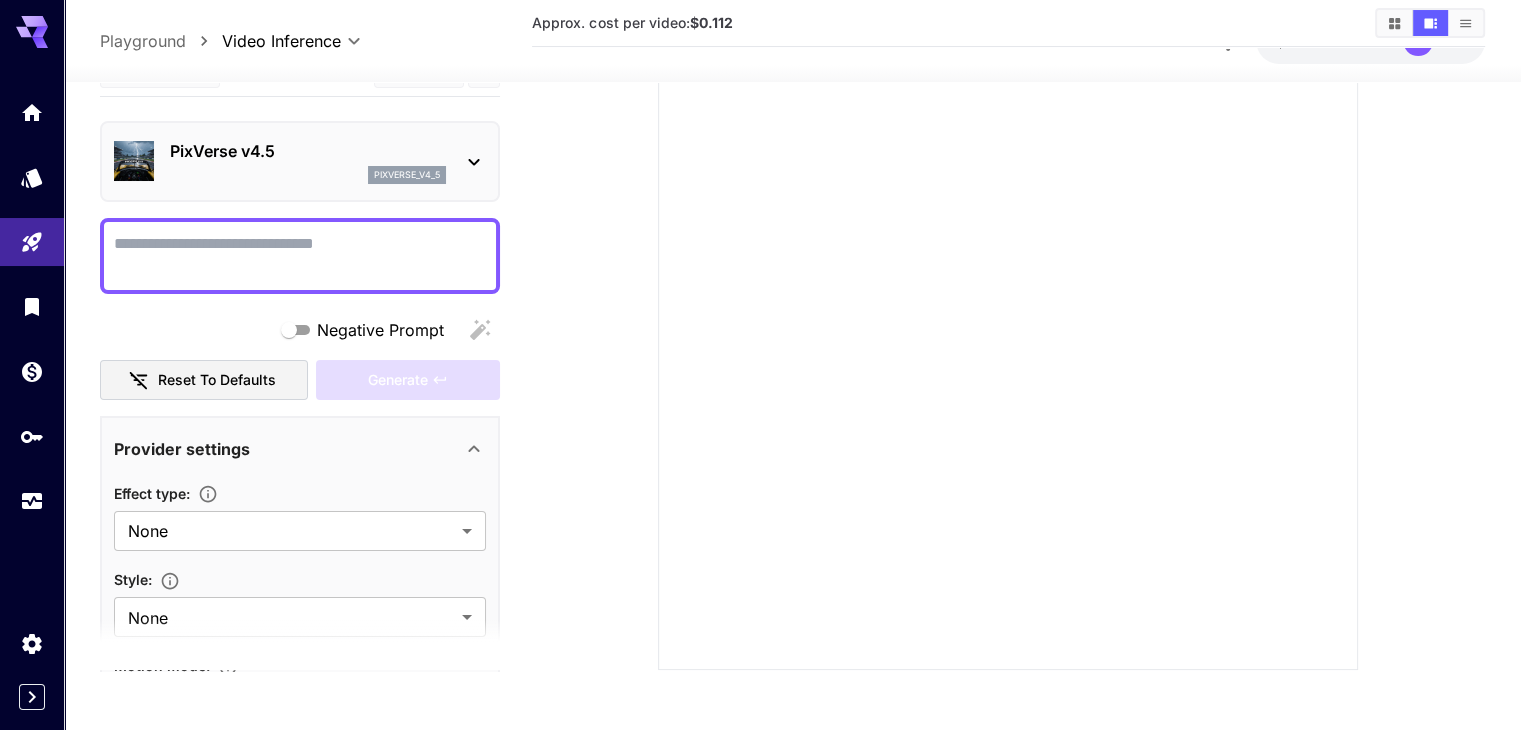 scroll, scrollTop: 239, scrollLeft: 0, axis: vertical 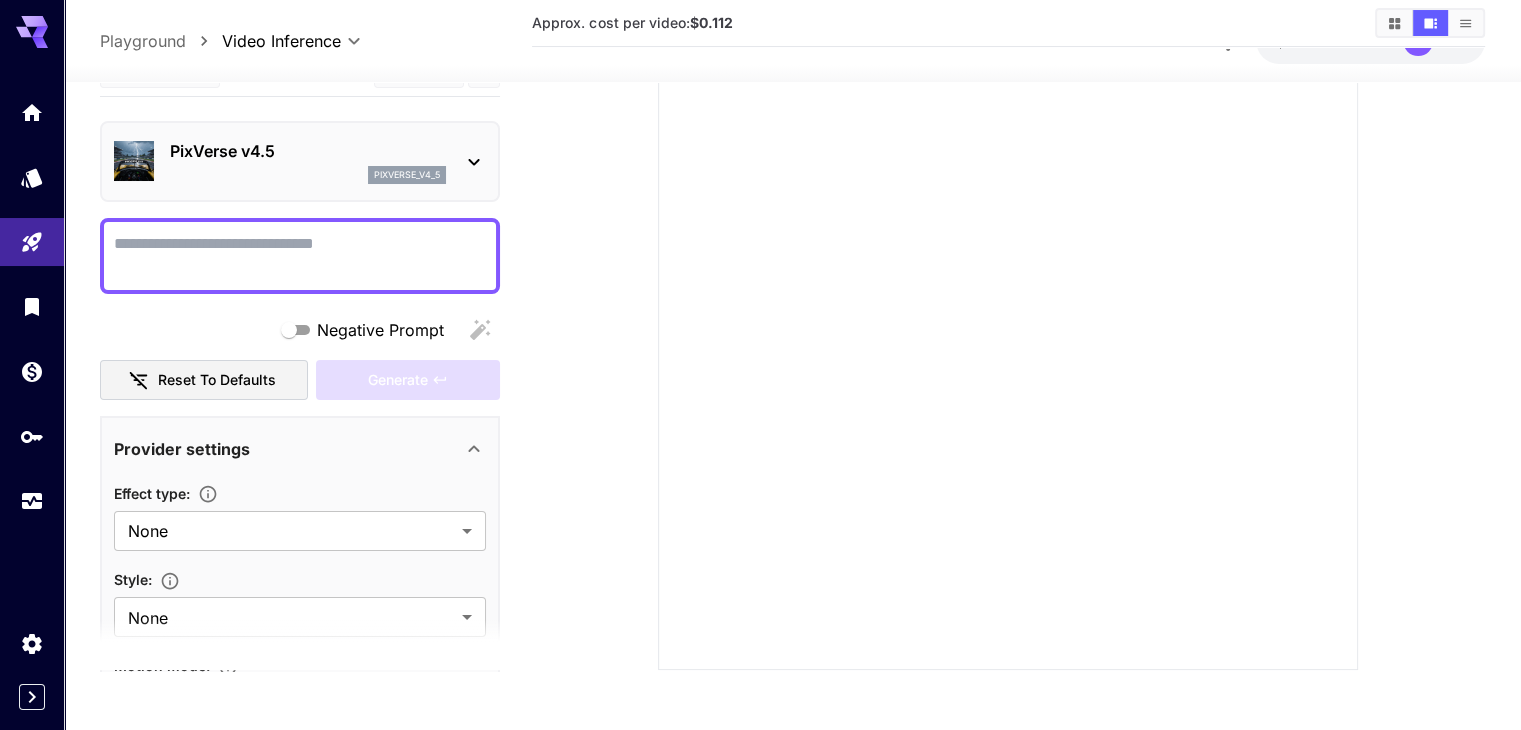 click 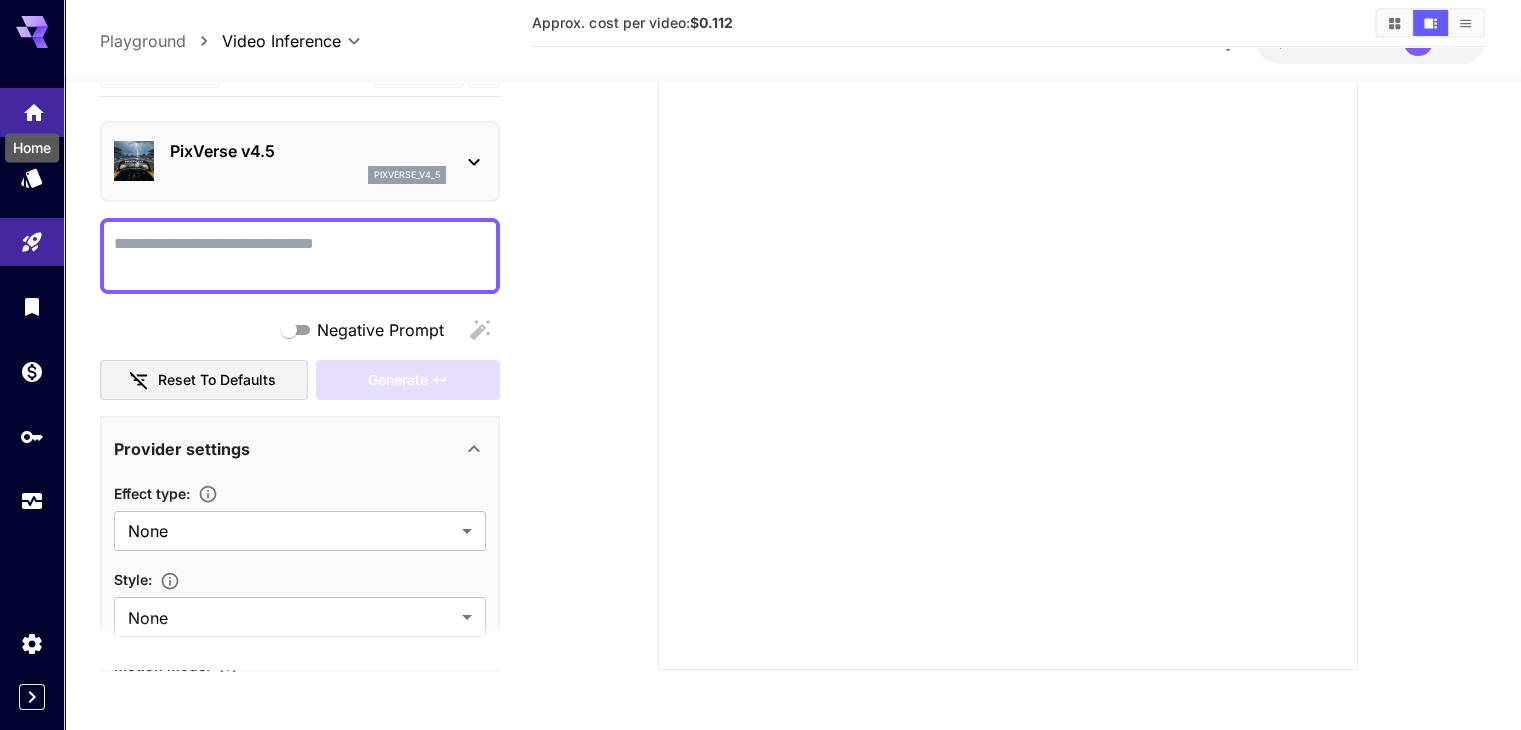click 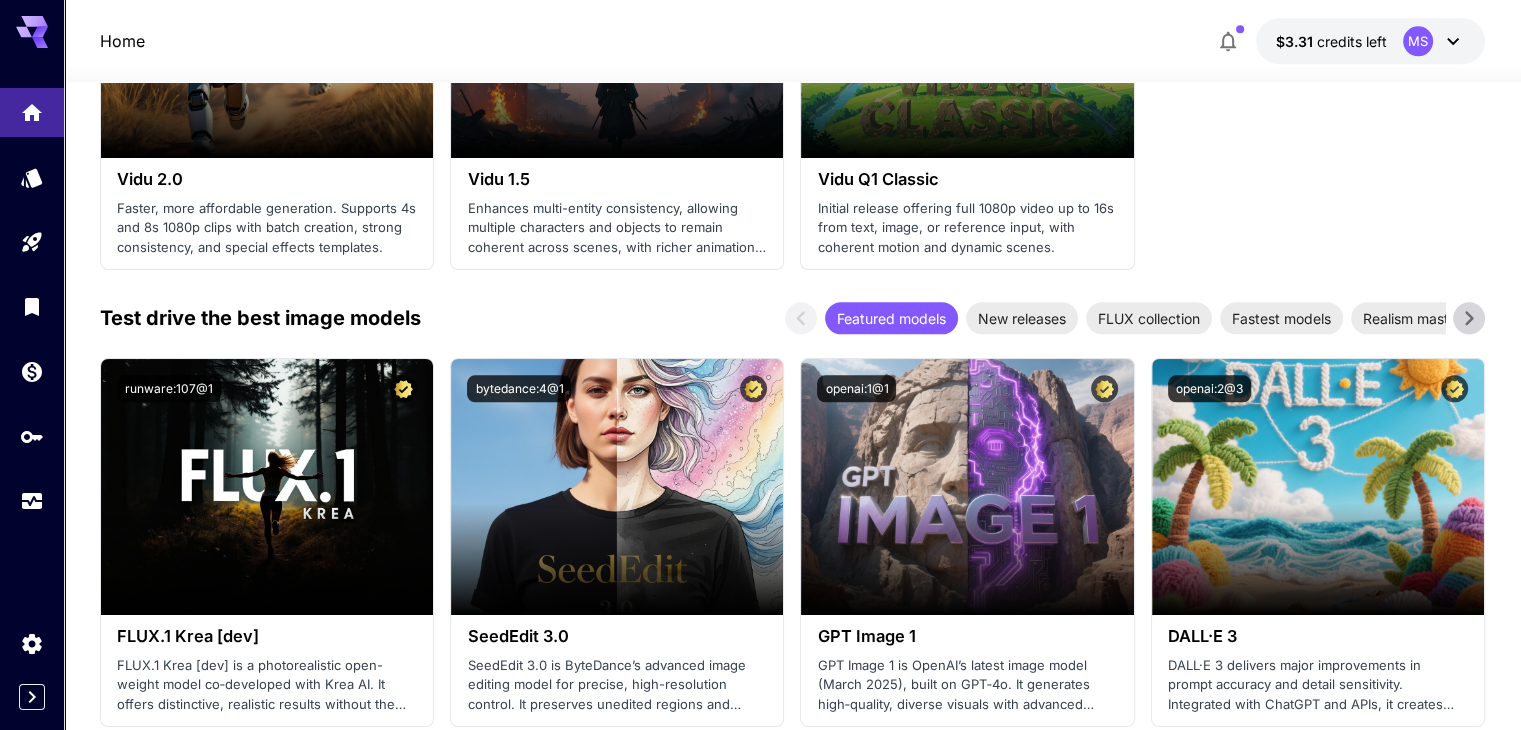 scroll, scrollTop: 2507, scrollLeft: 0, axis: vertical 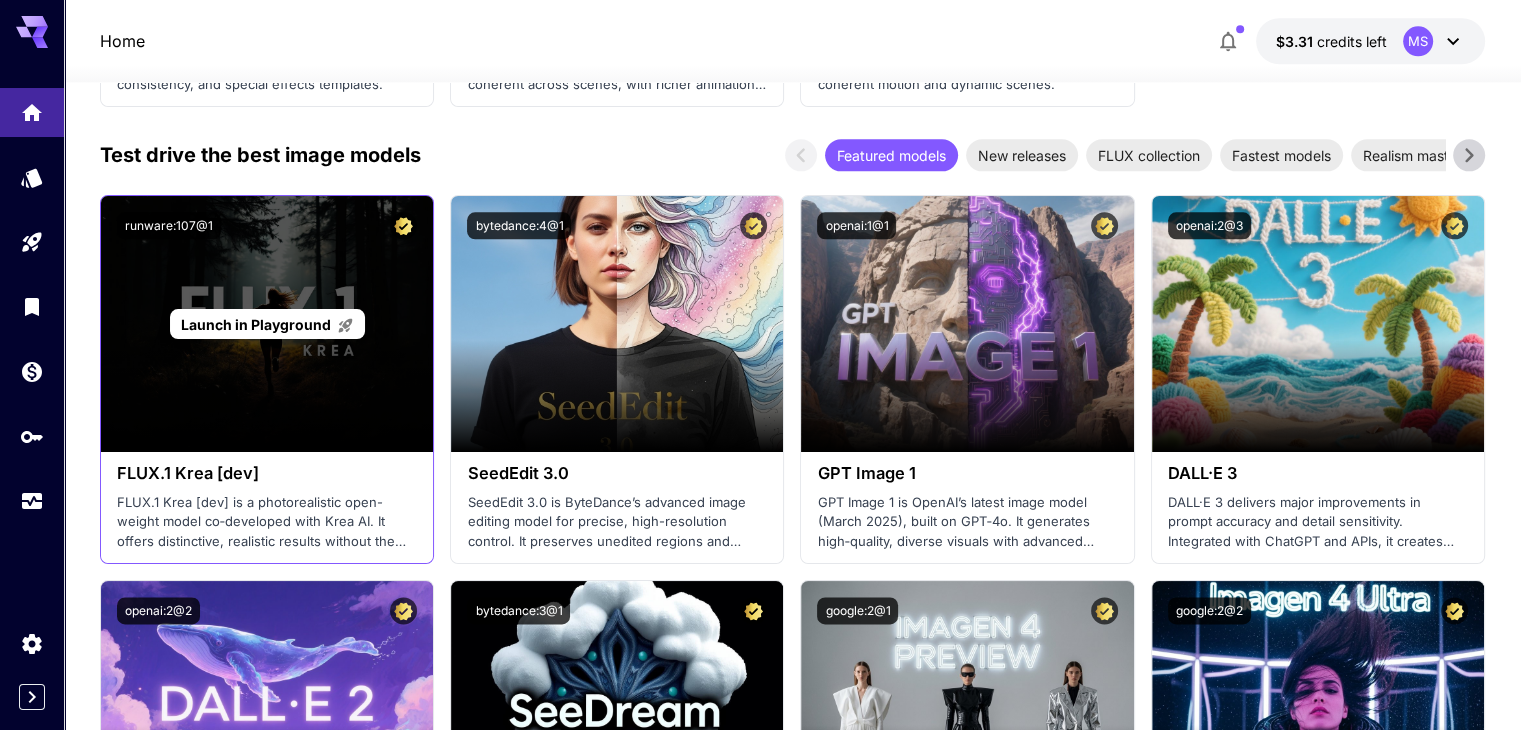 click on "Launch in Playground" at bounding box center (256, 324) 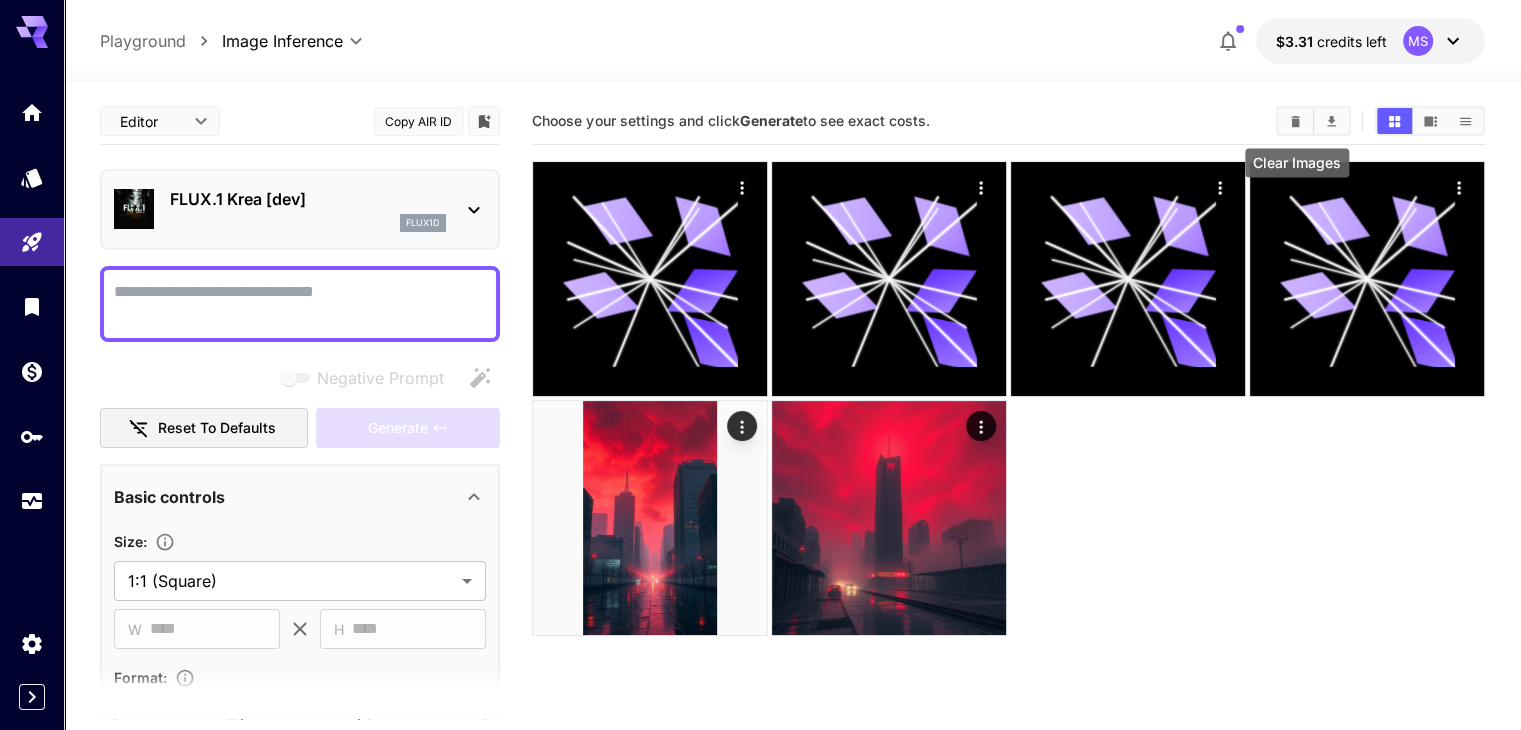 click 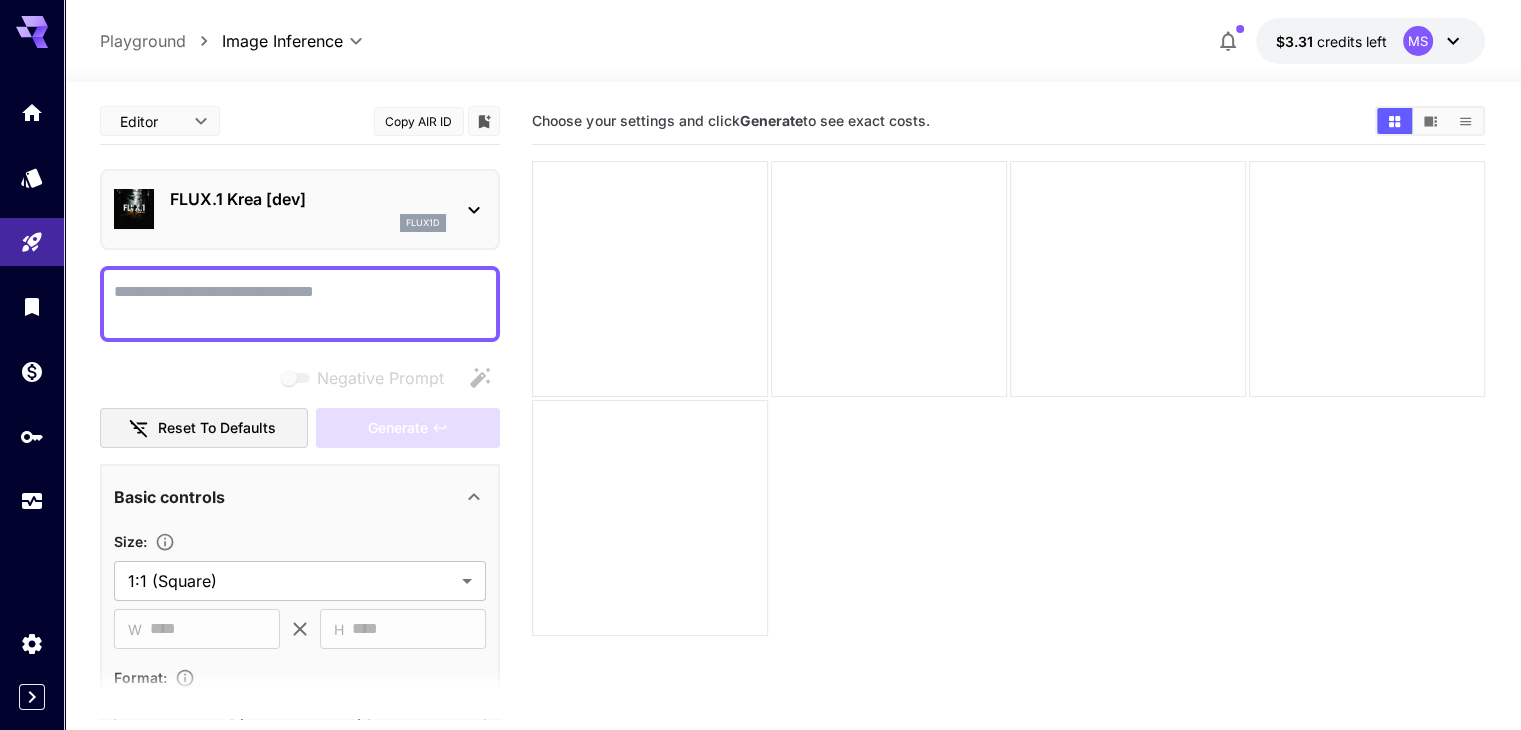 click on "Negative Prompt" at bounding box center (300, 304) 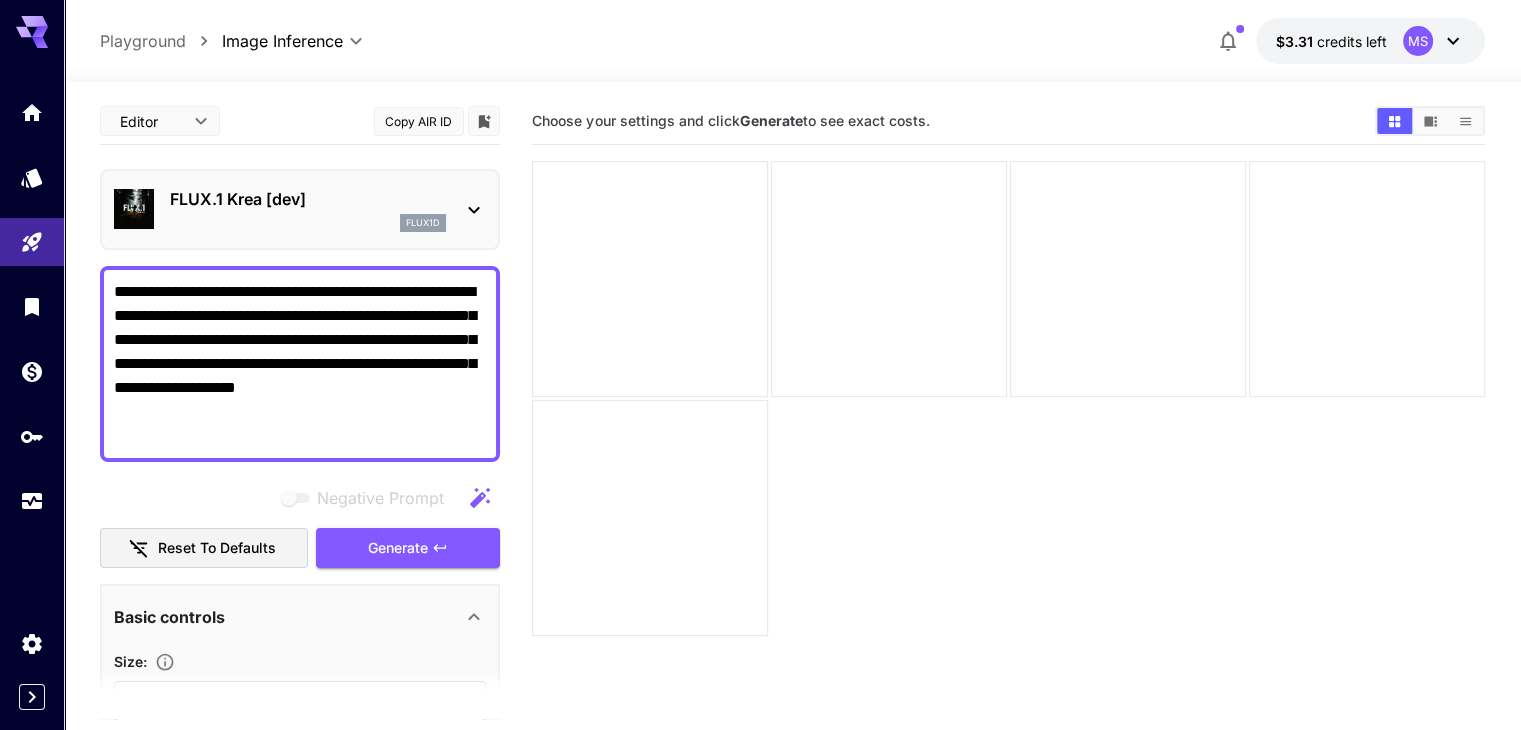 scroll, scrollTop: 322, scrollLeft: 0, axis: vertical 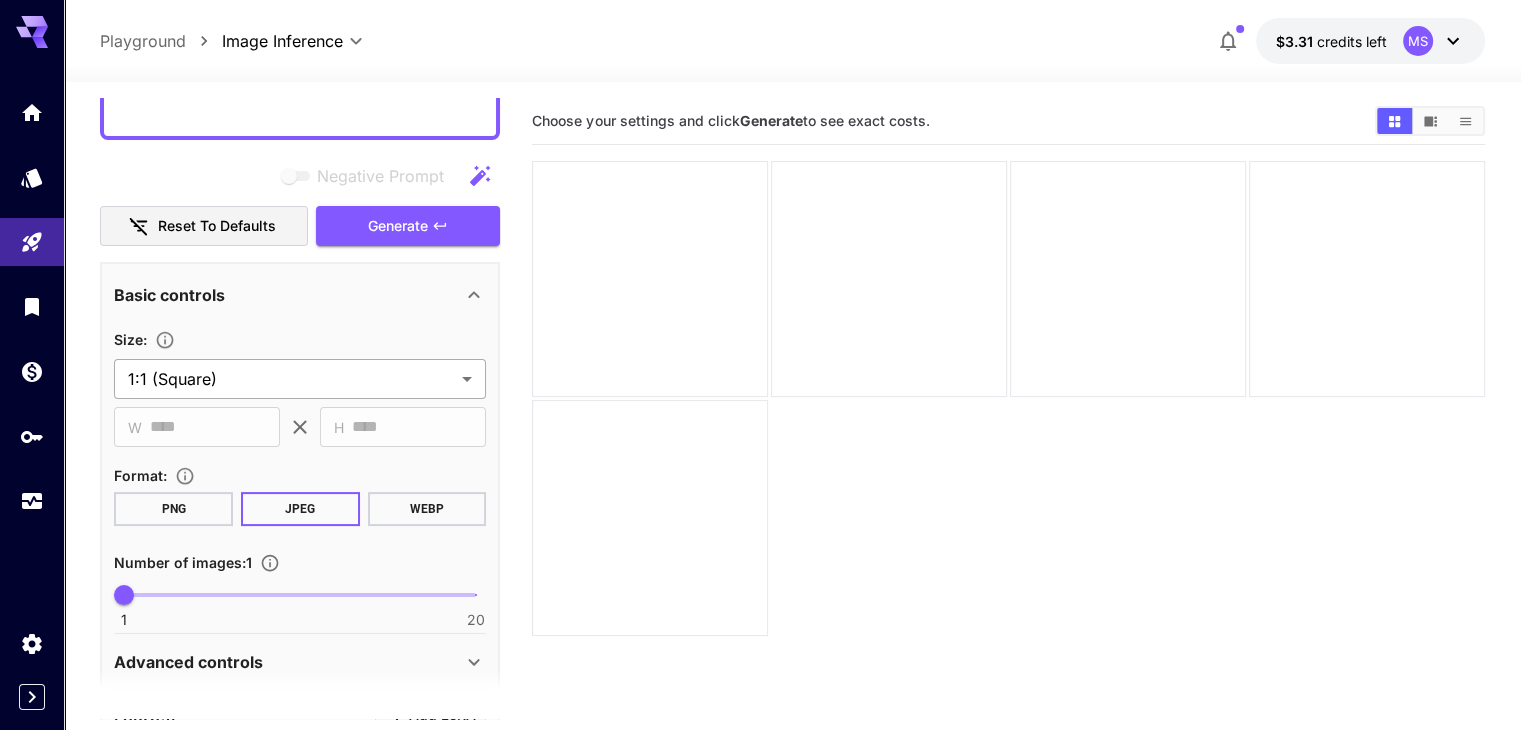 type on "**********" 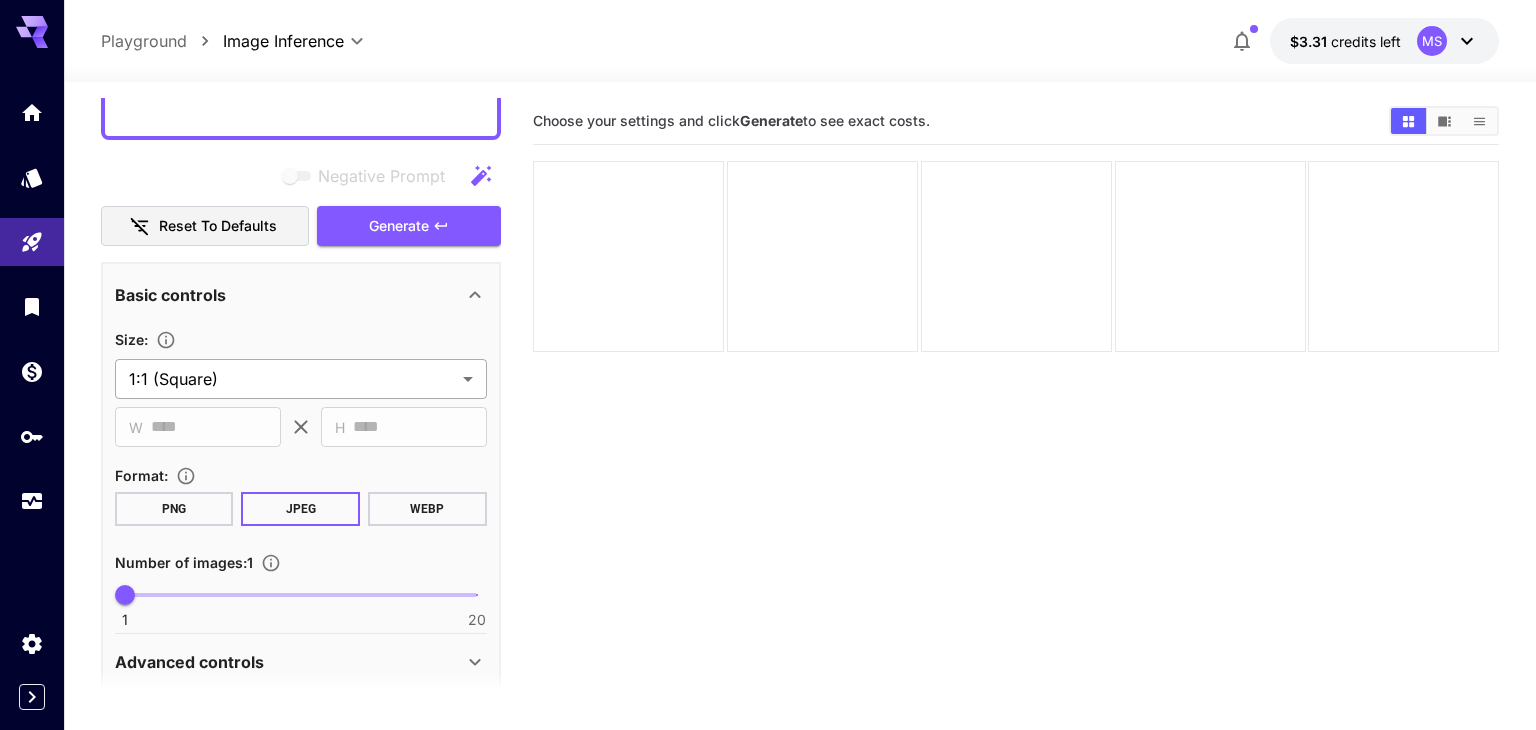 click on "**********" at bounding box center [768, 444] 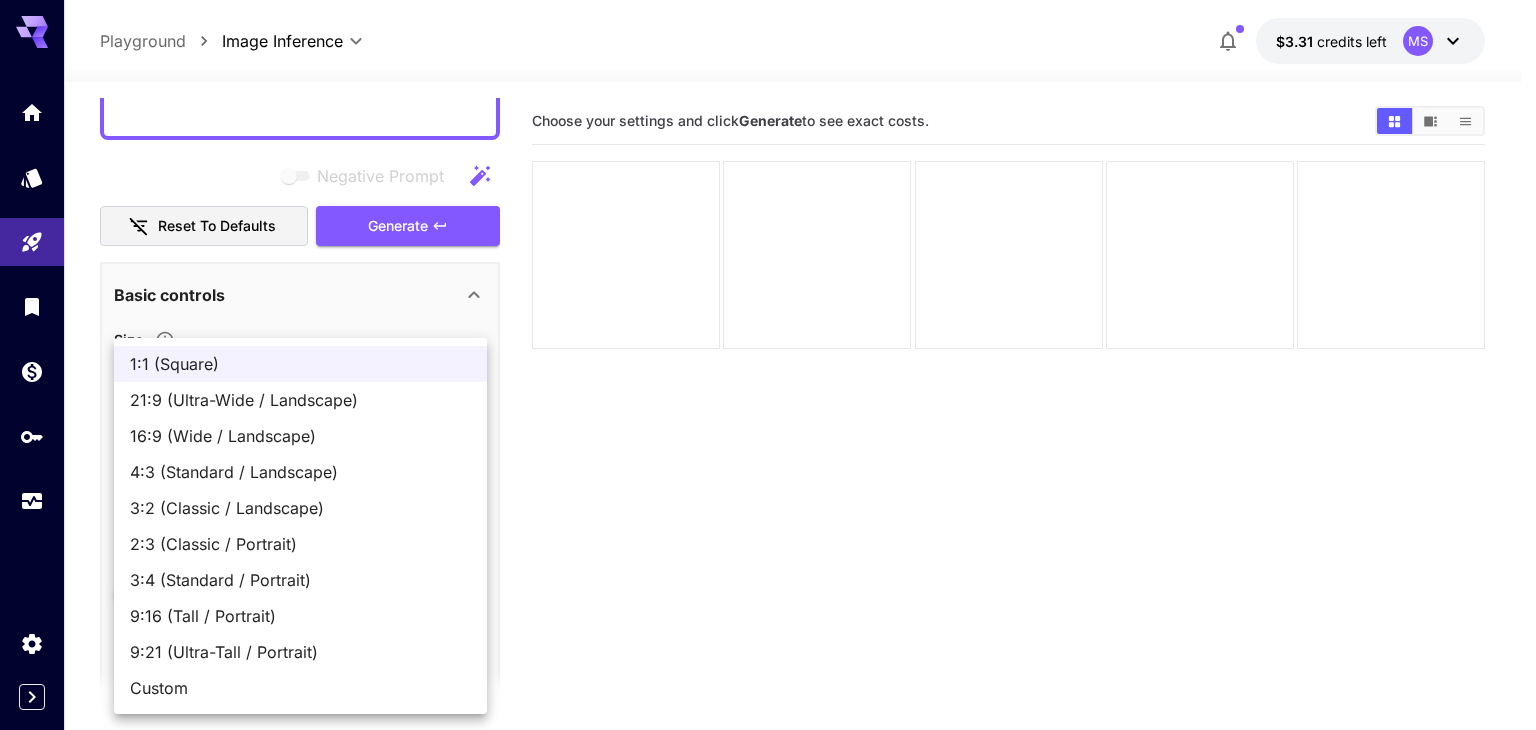 click on "9:16 (Tall / Portrait)" at bounding box center (300, 616) 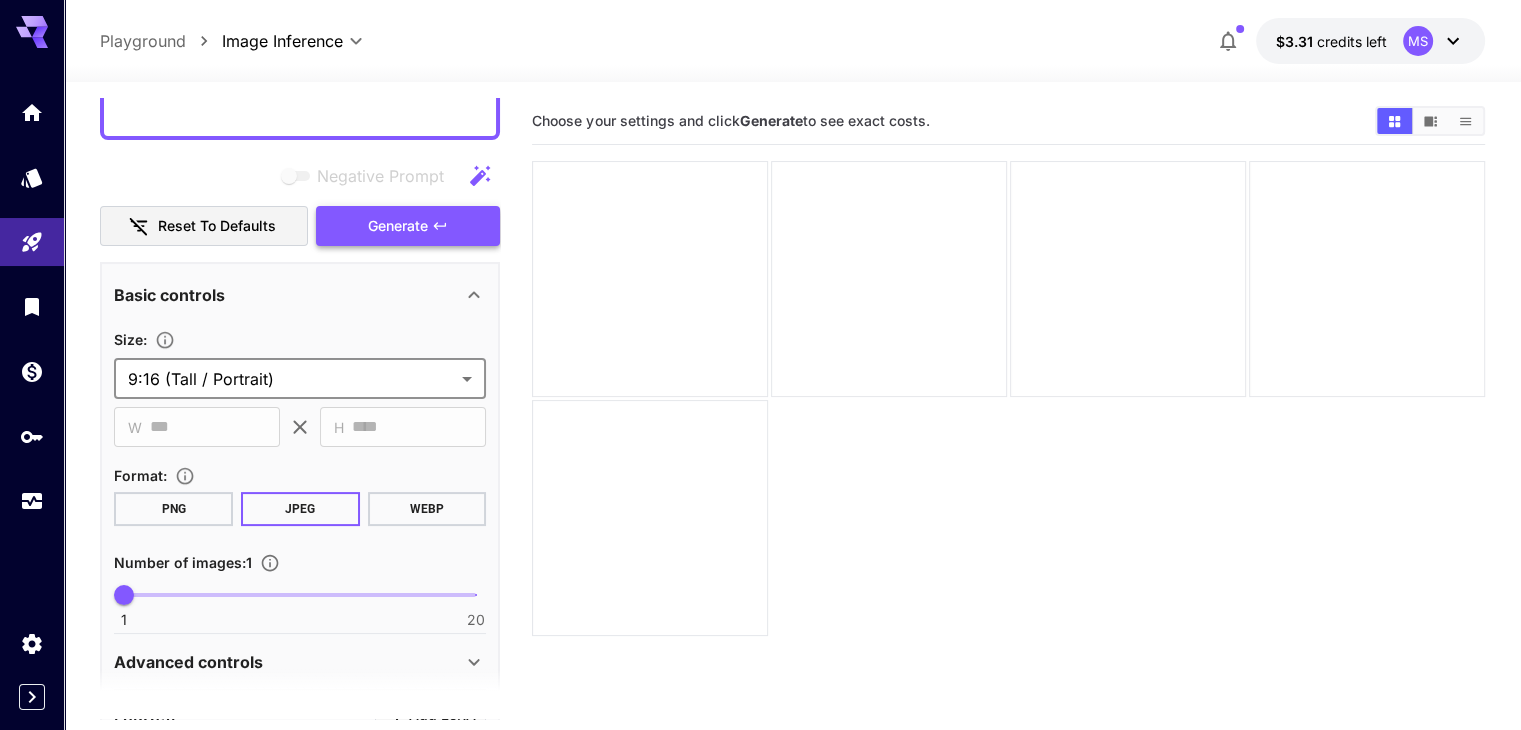 click on "Generate" at bounding box center (408, 226) 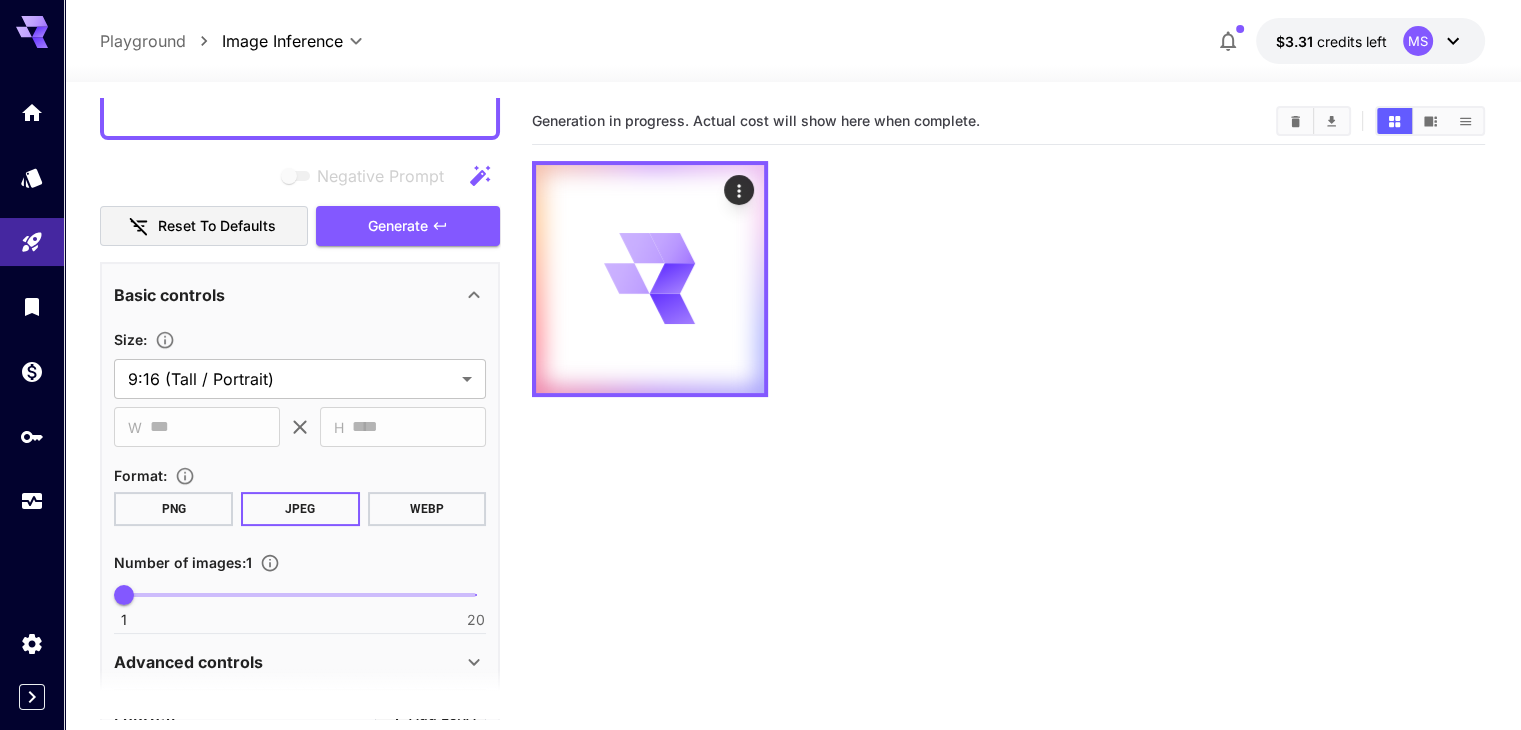 scroll, scrollTop: 0, scrollLeft: 0, axis: both 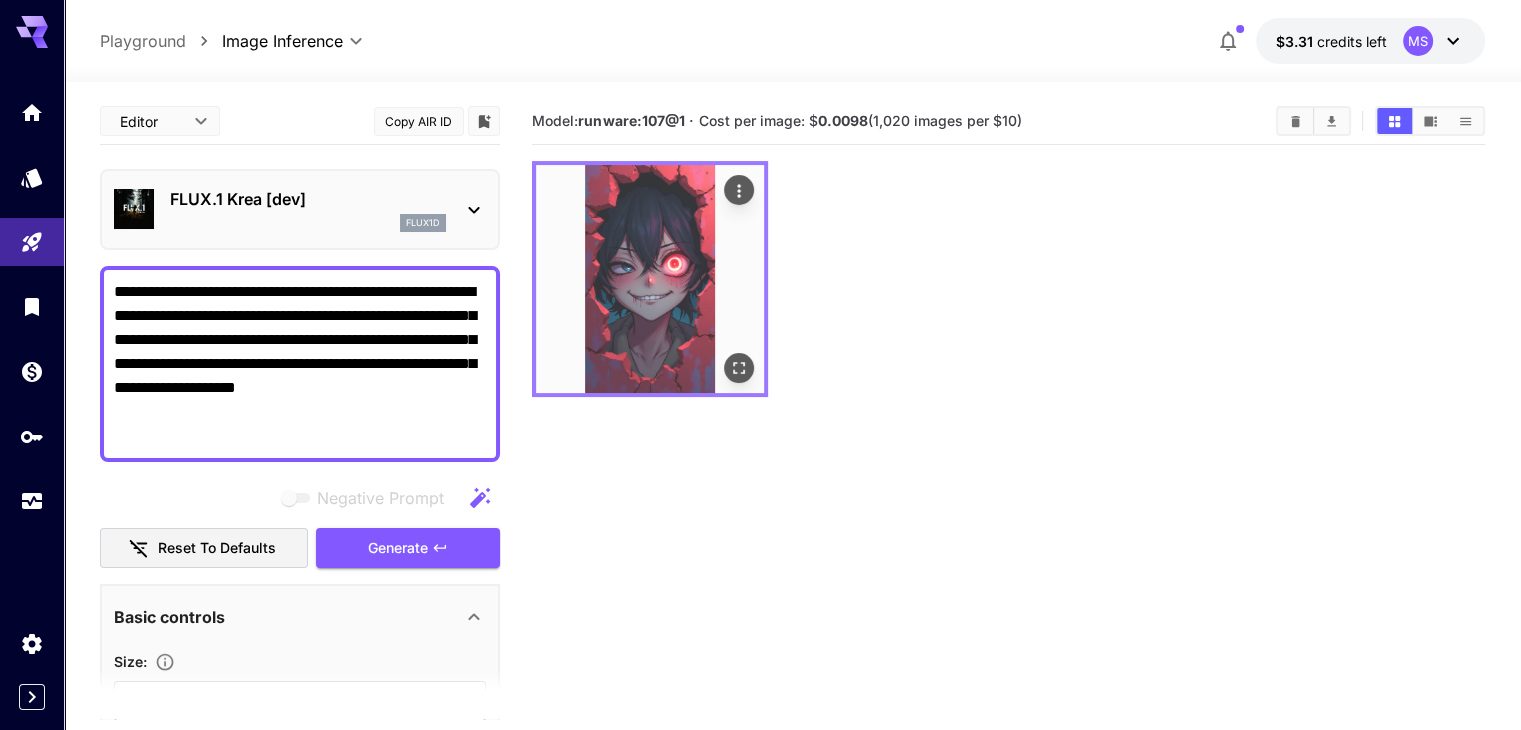 click 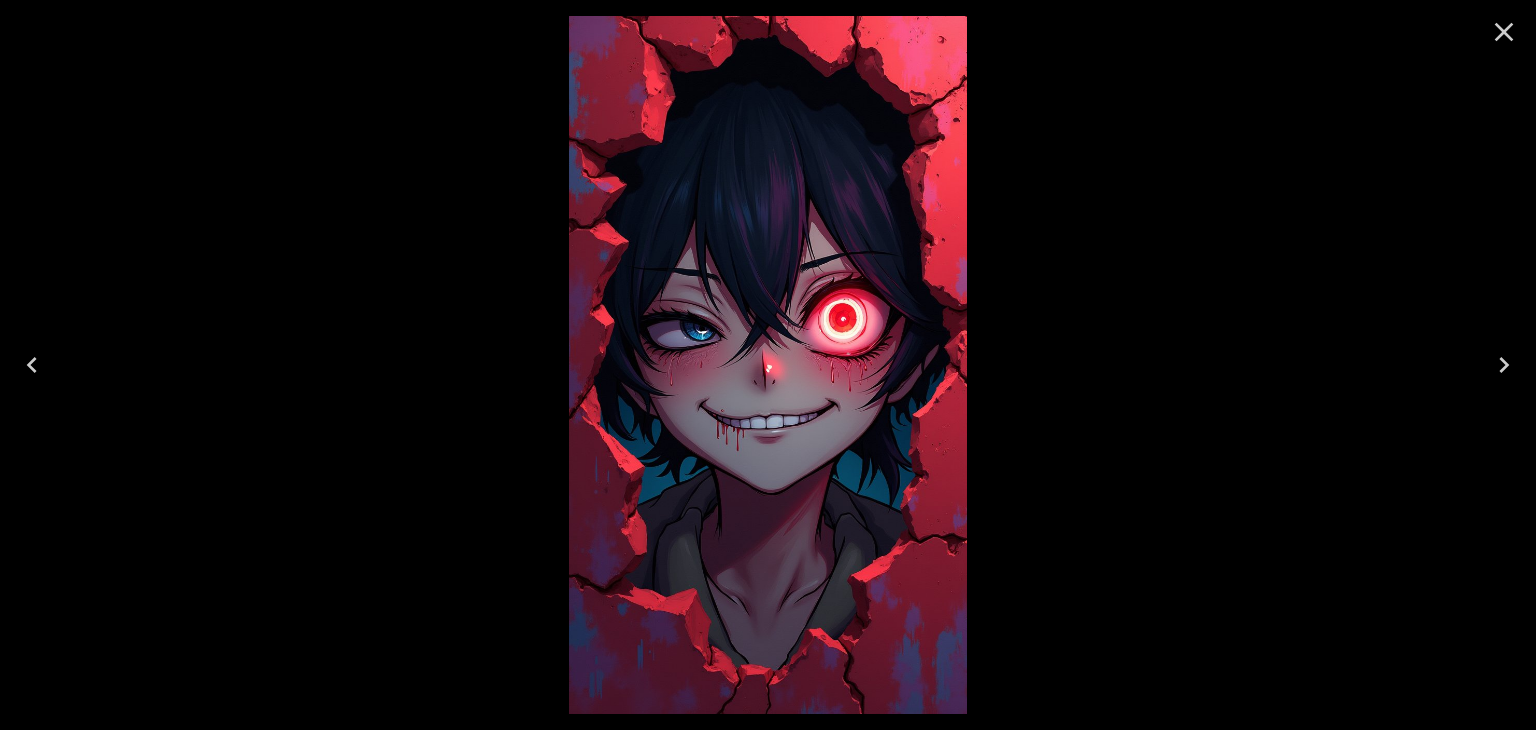 click 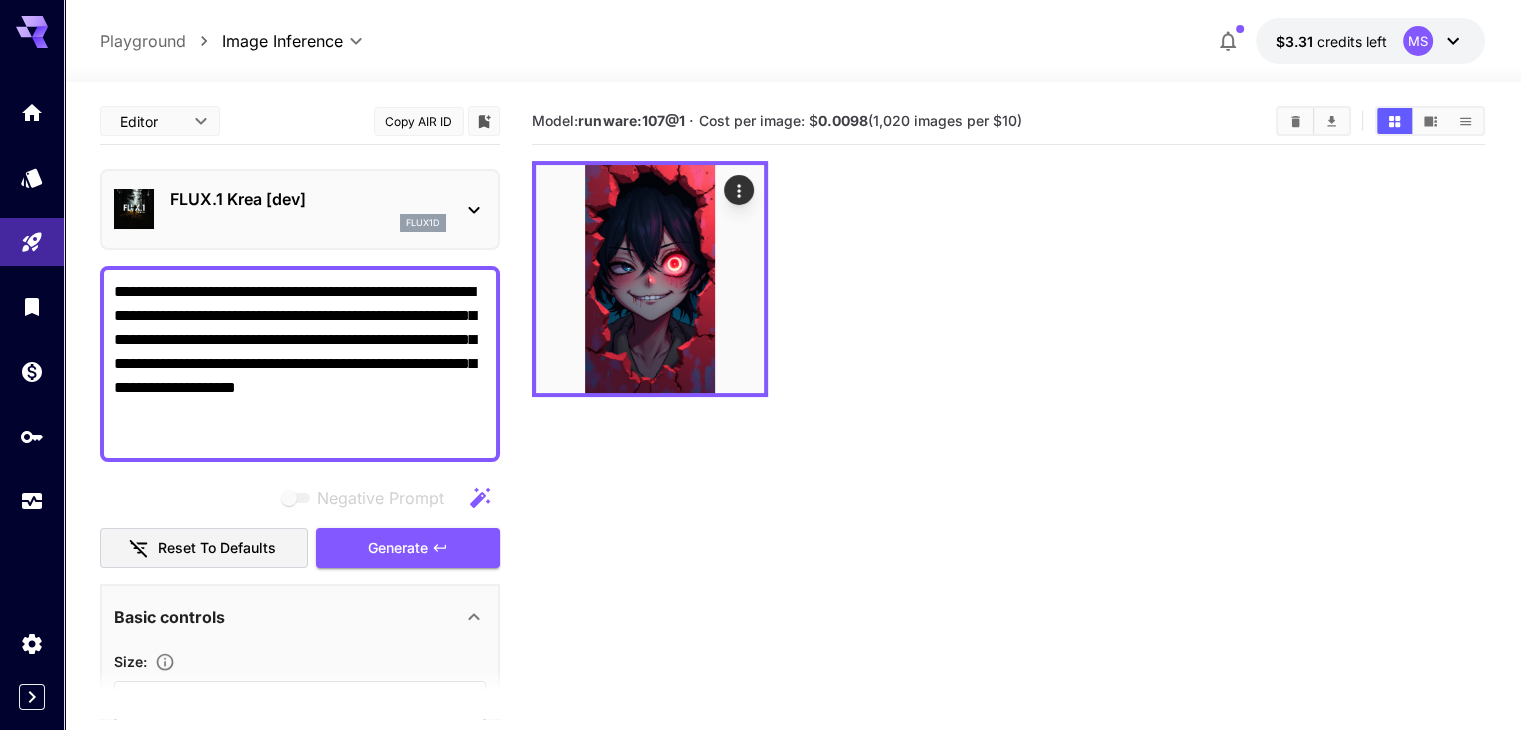 click on "**********" at bounding box center [300, 364] 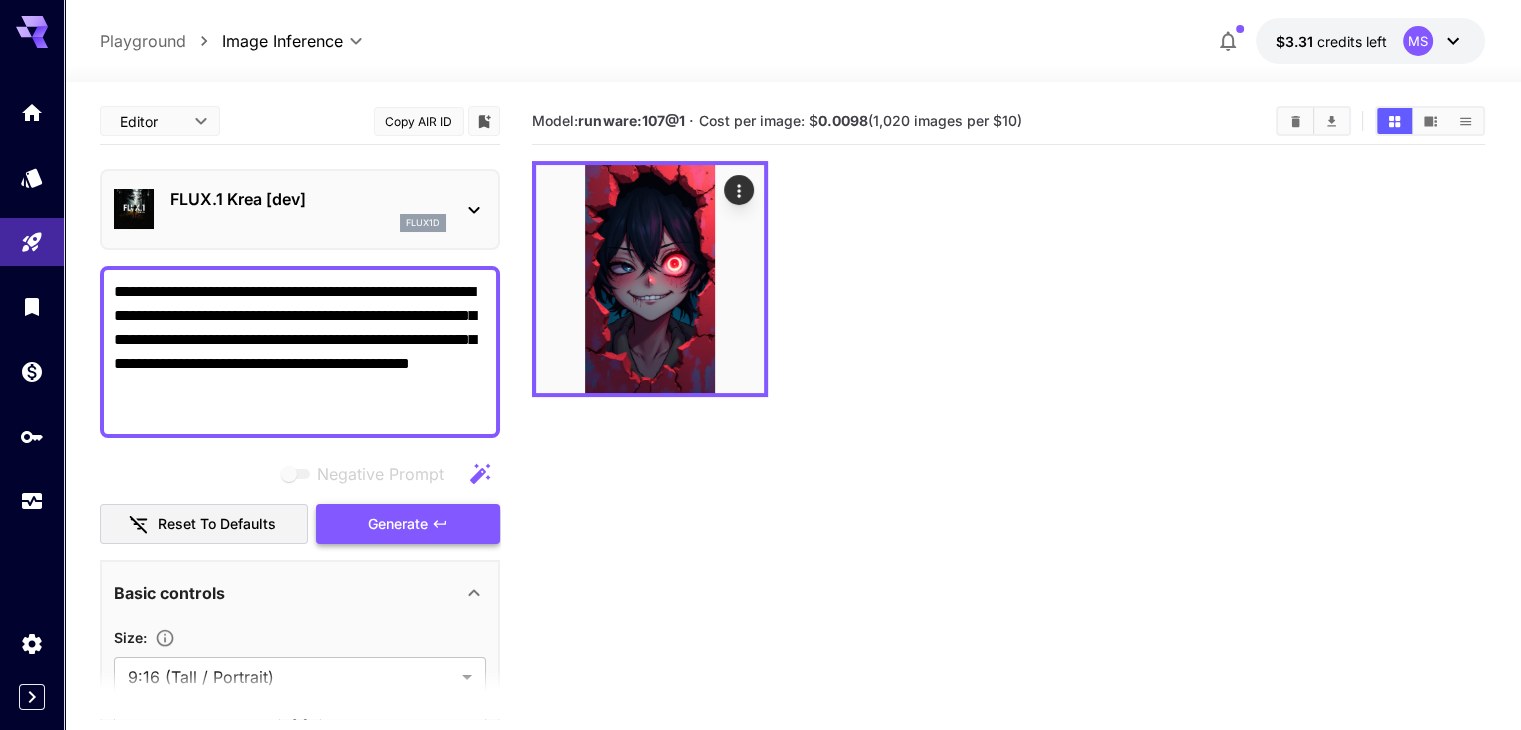 click on "Generate" at bounding box center (408, 524) 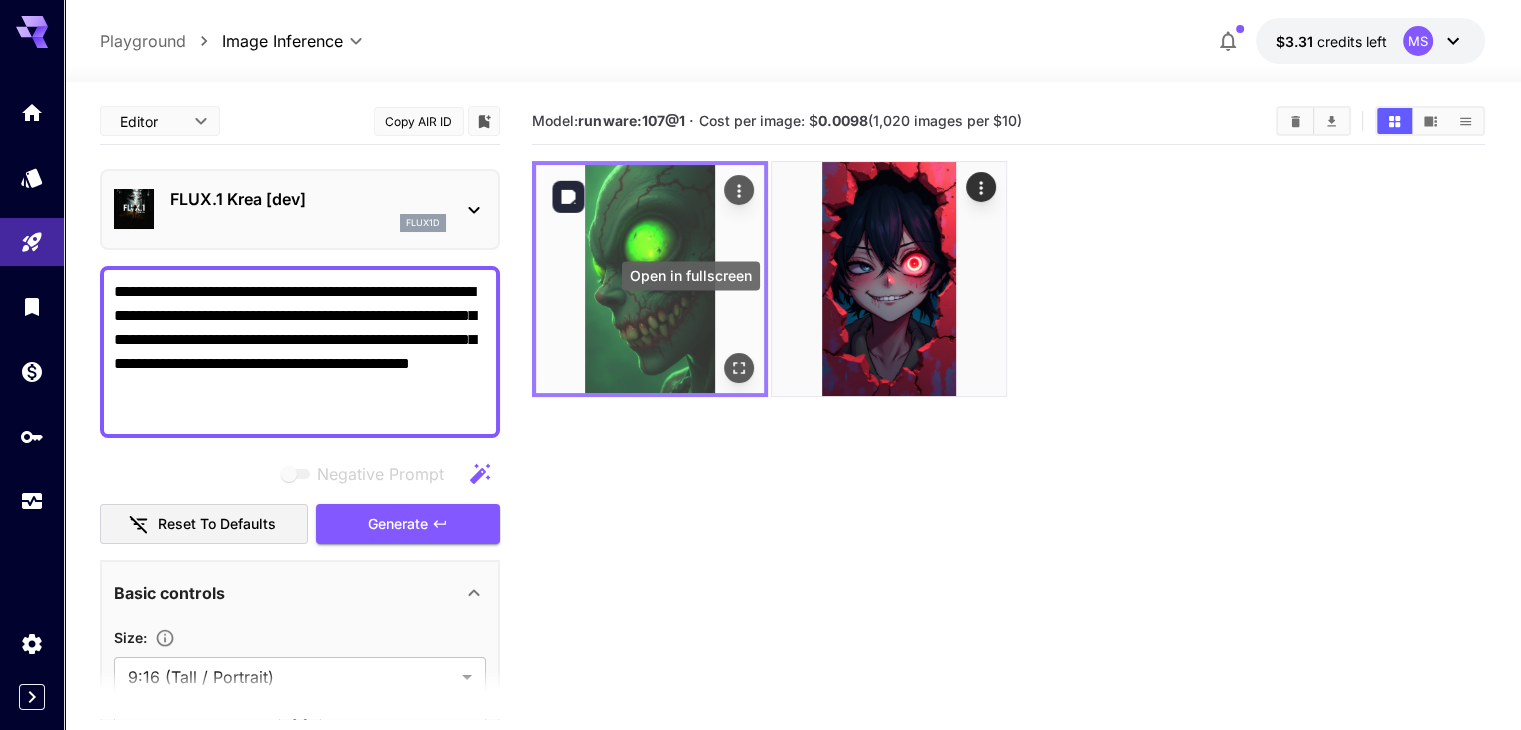 click at bounding box center (739, 368) 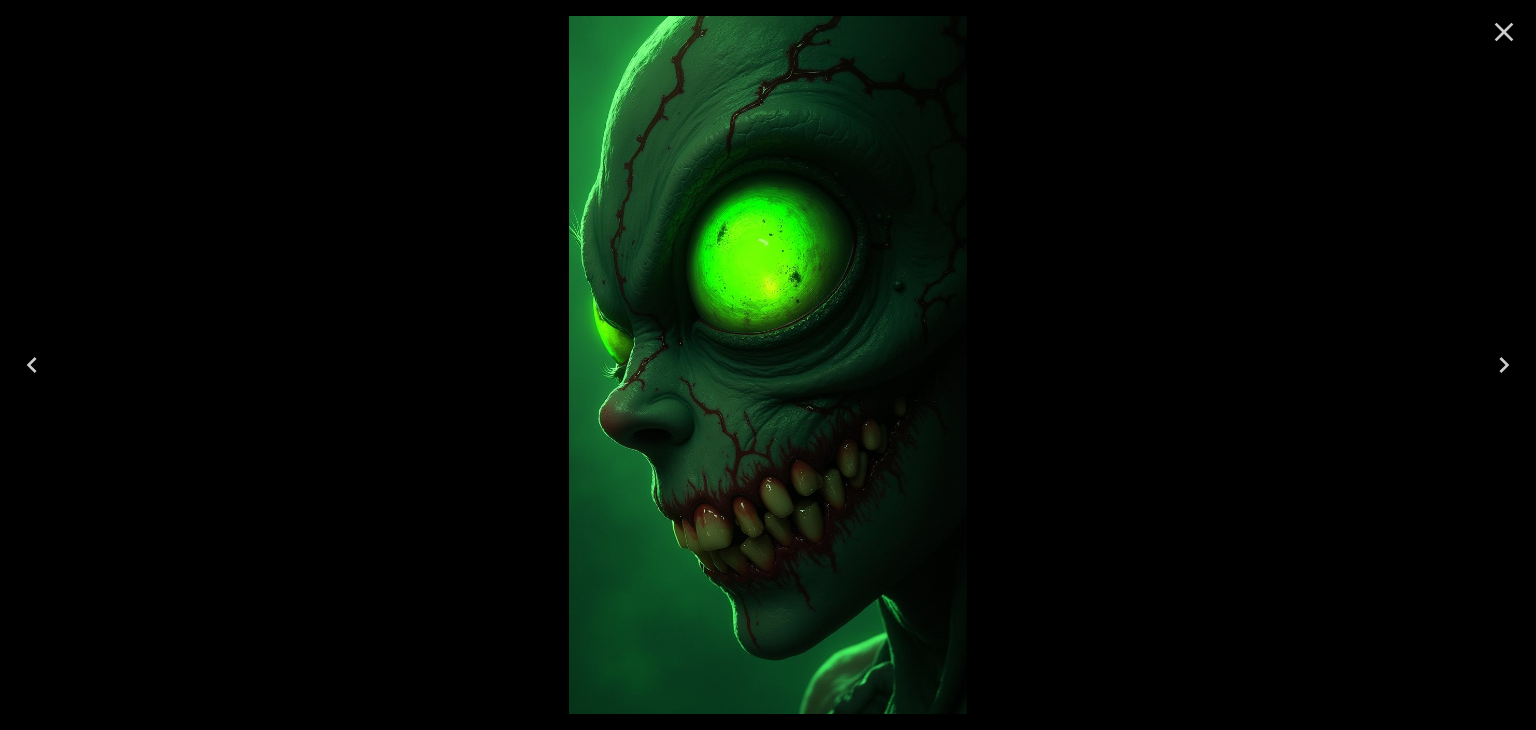 click 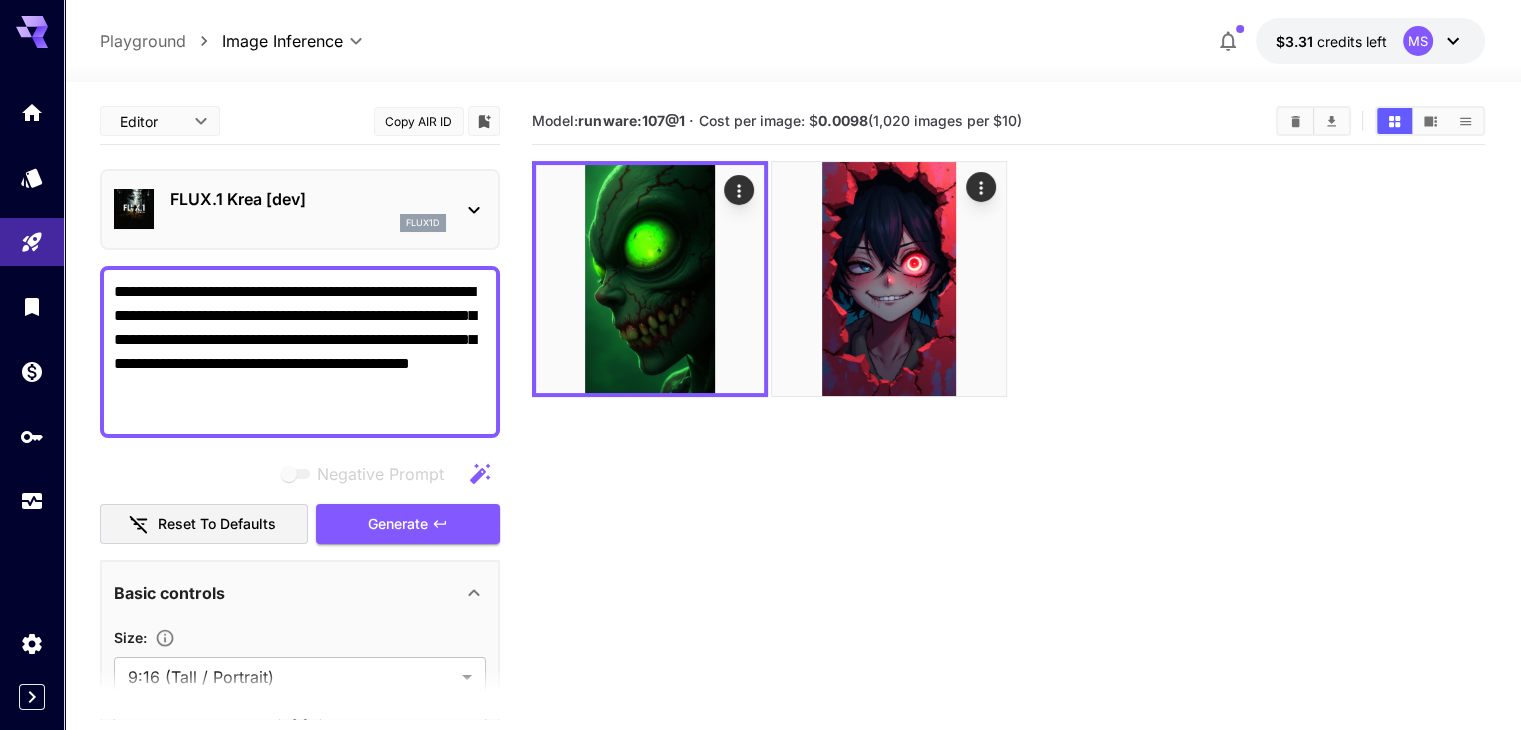 click on "**********" at bounding box center (300, 352) 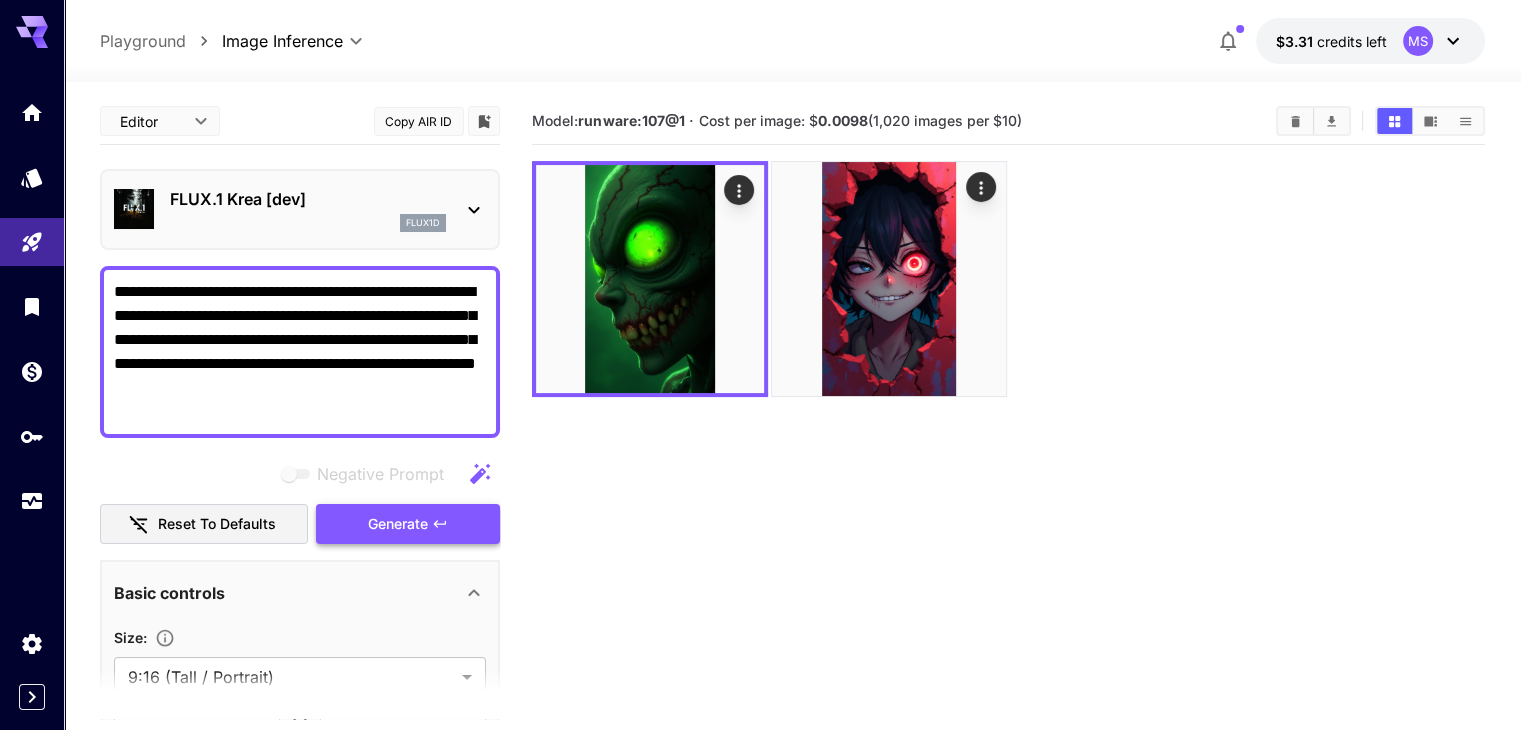 click on "Generate" at bounding box center (398, 524) 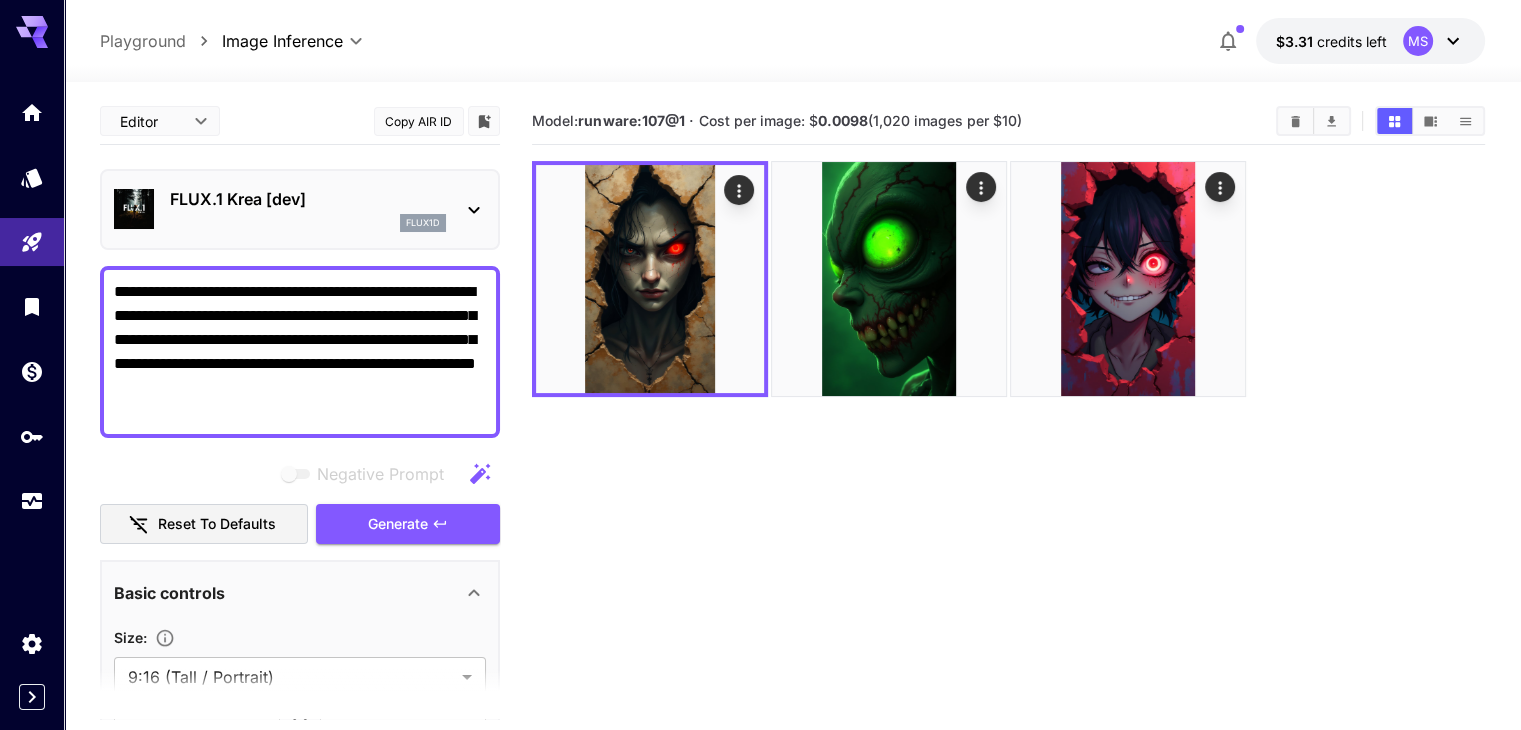 click on "**********" at bounding box center [300, 352] 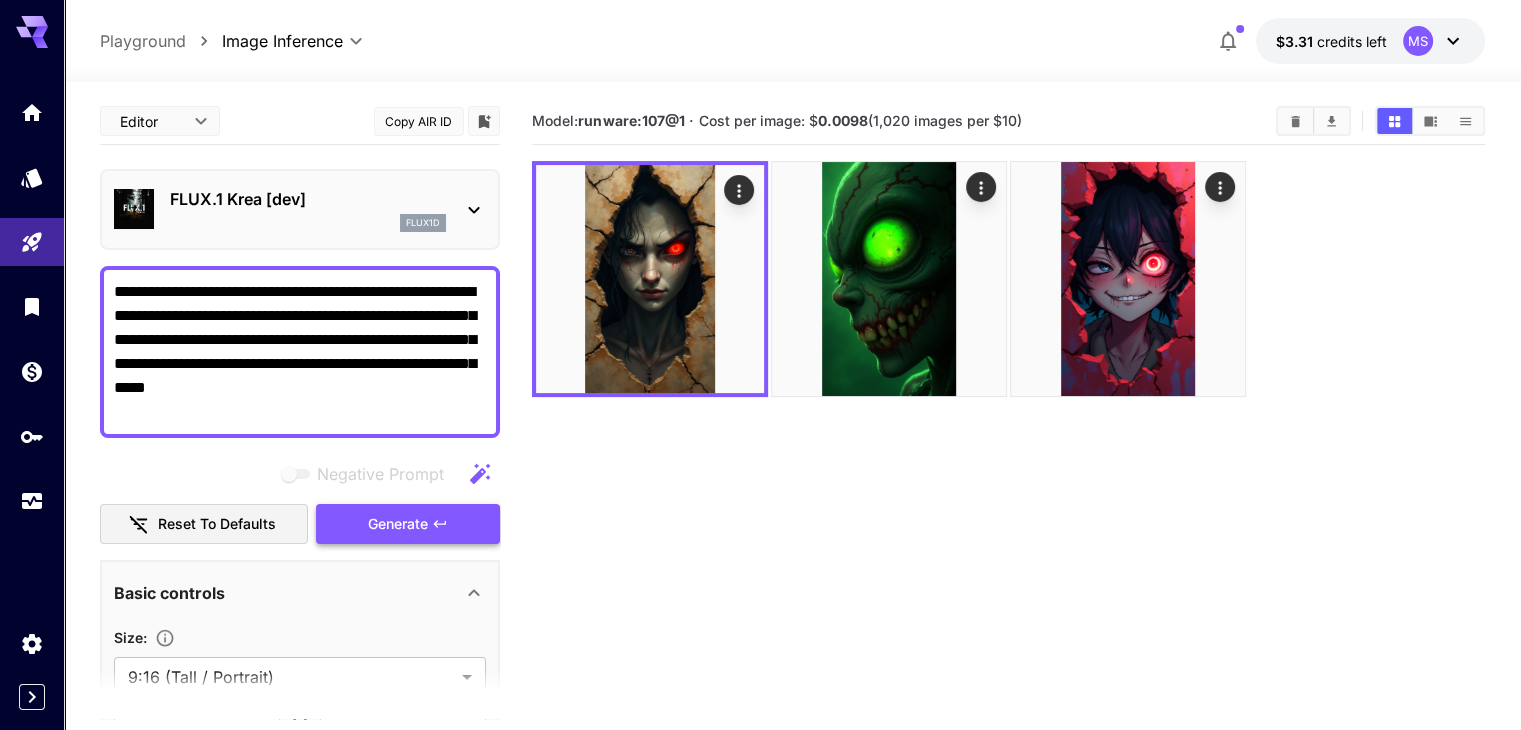 click on "Generate" at bounding box center [408, 524] 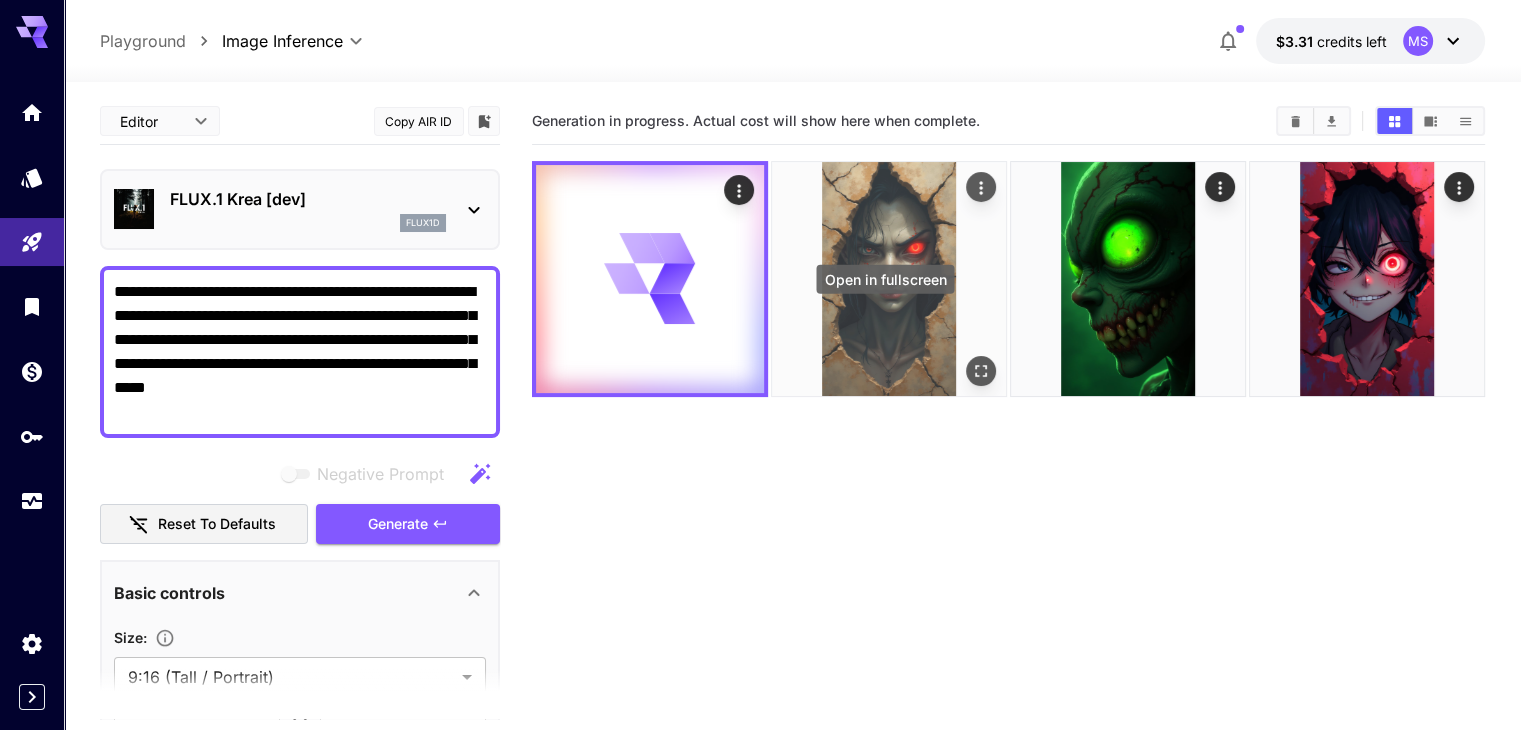 click 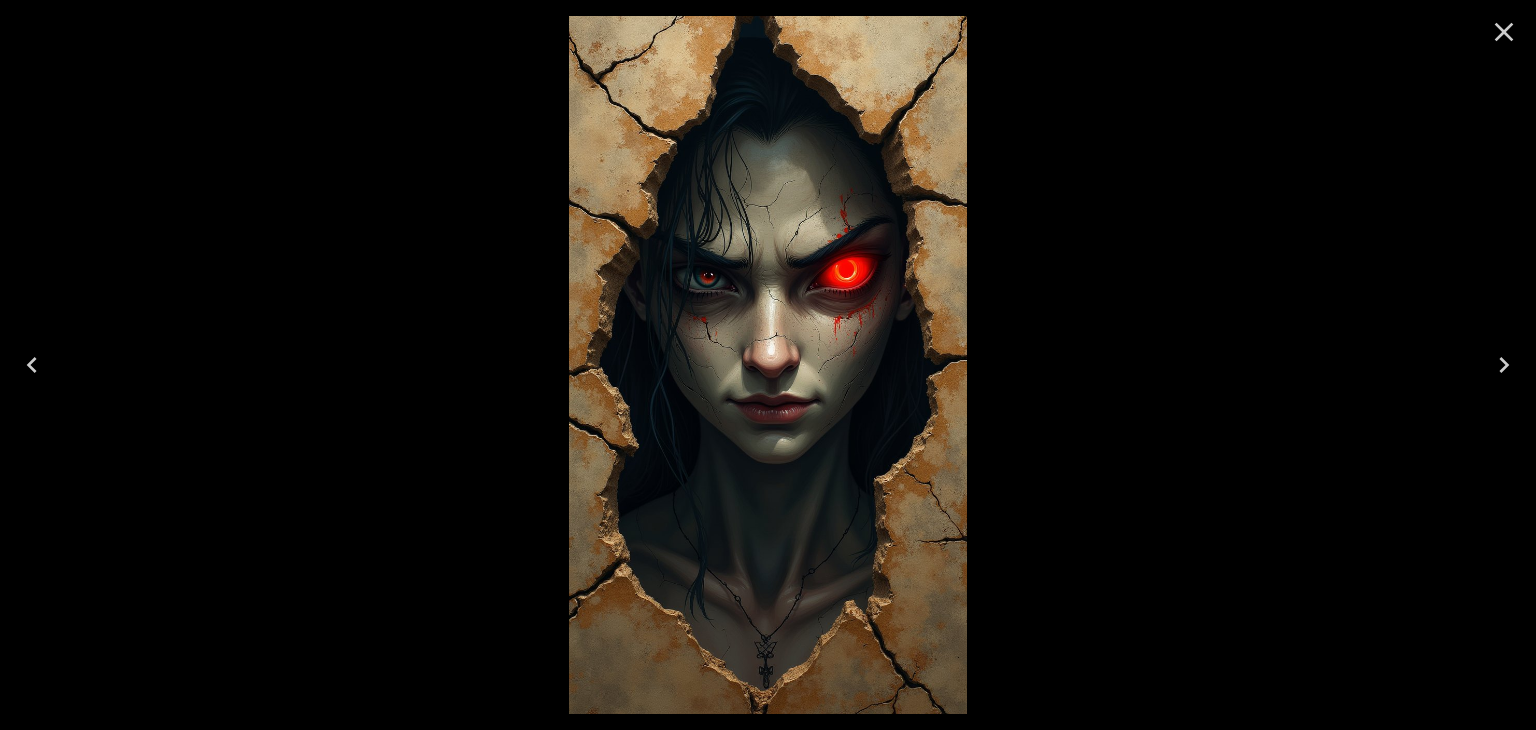 click 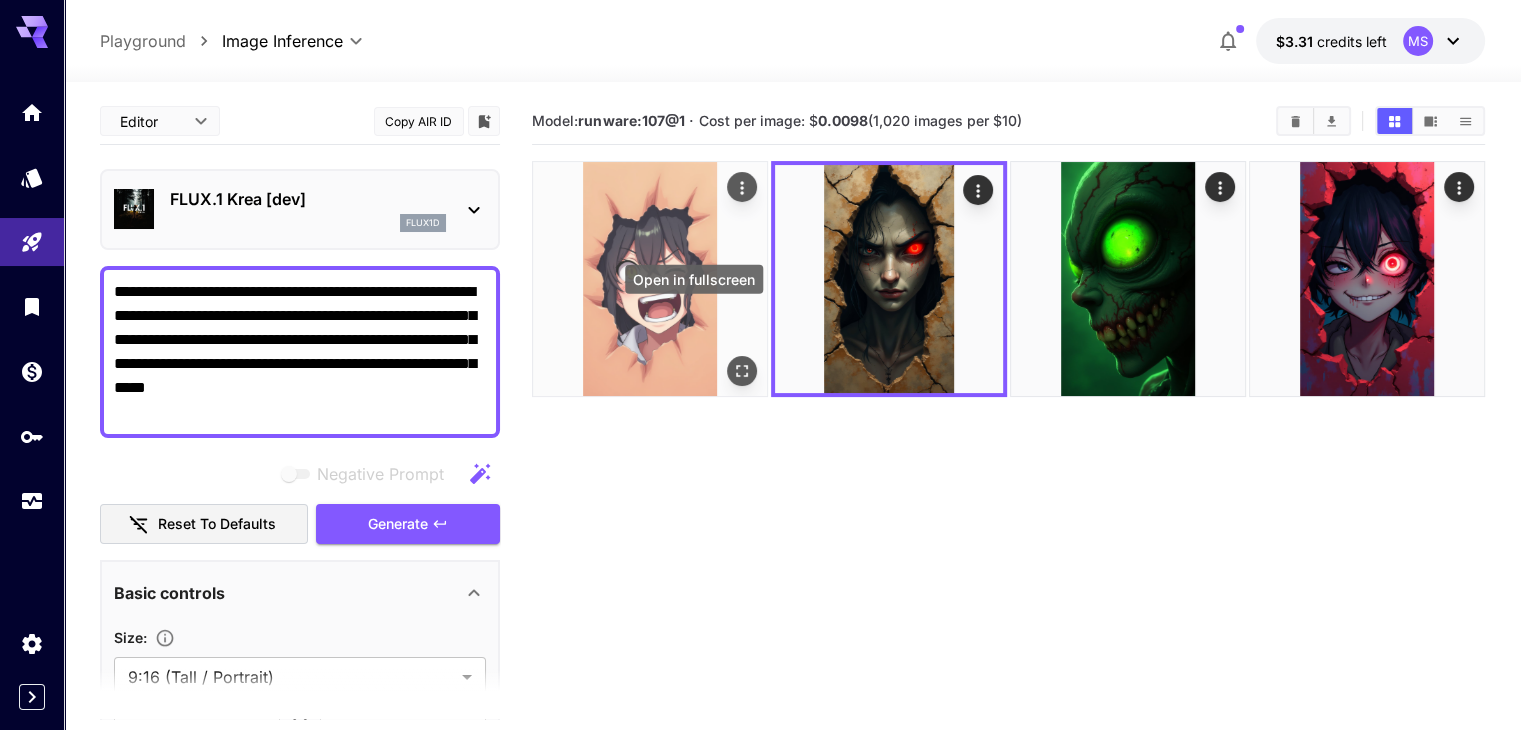 click at bounding box center (742, 371) 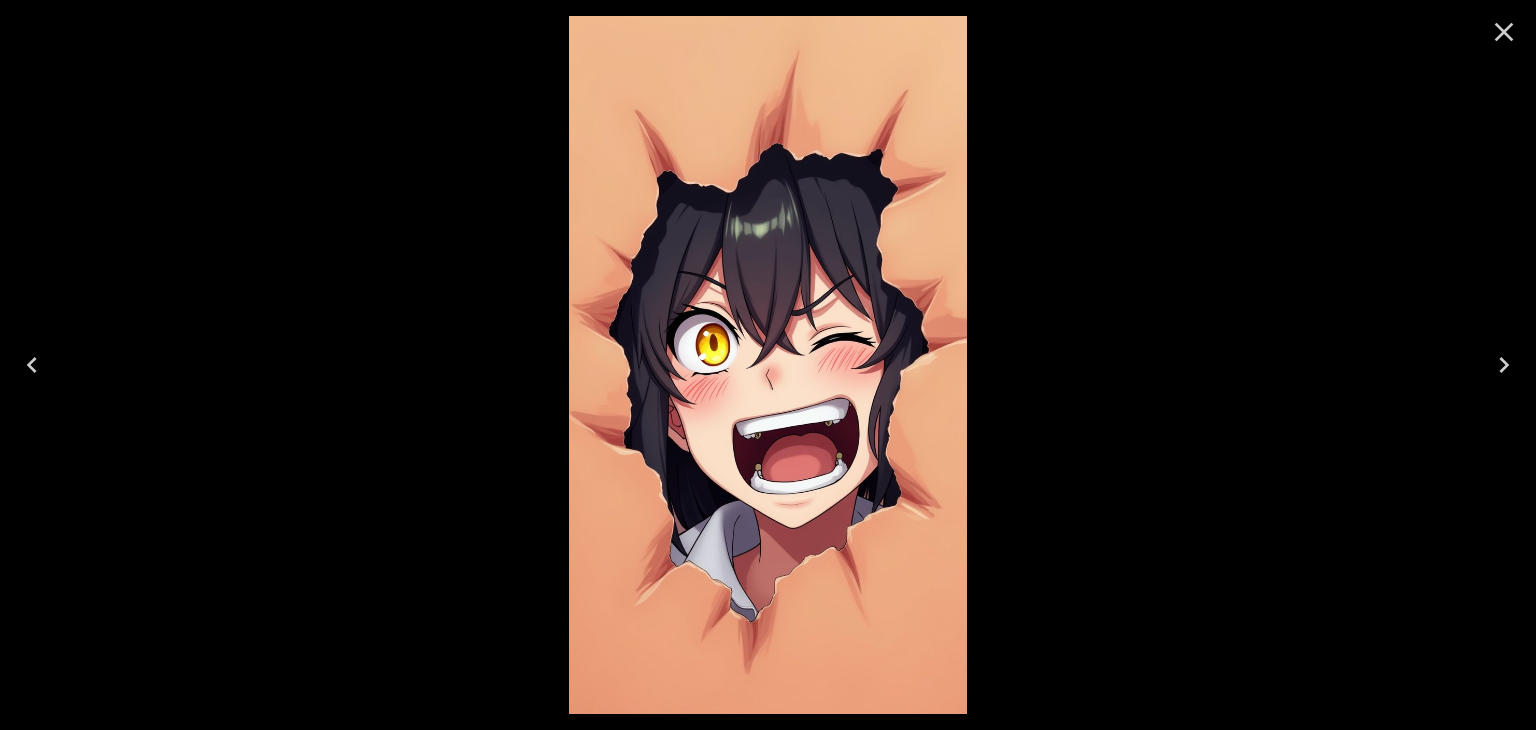 click 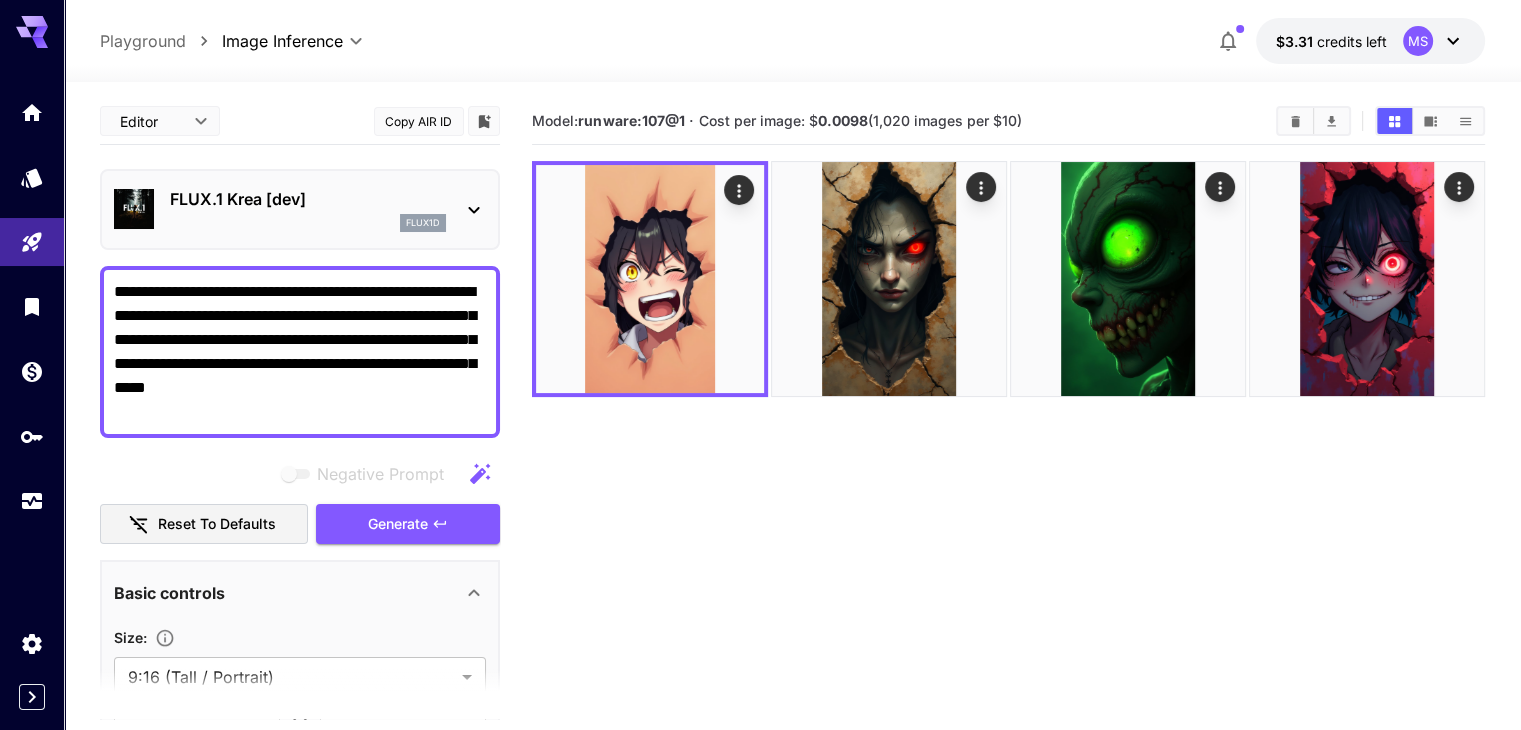 click on "**********" at bounding box center [300, 352] 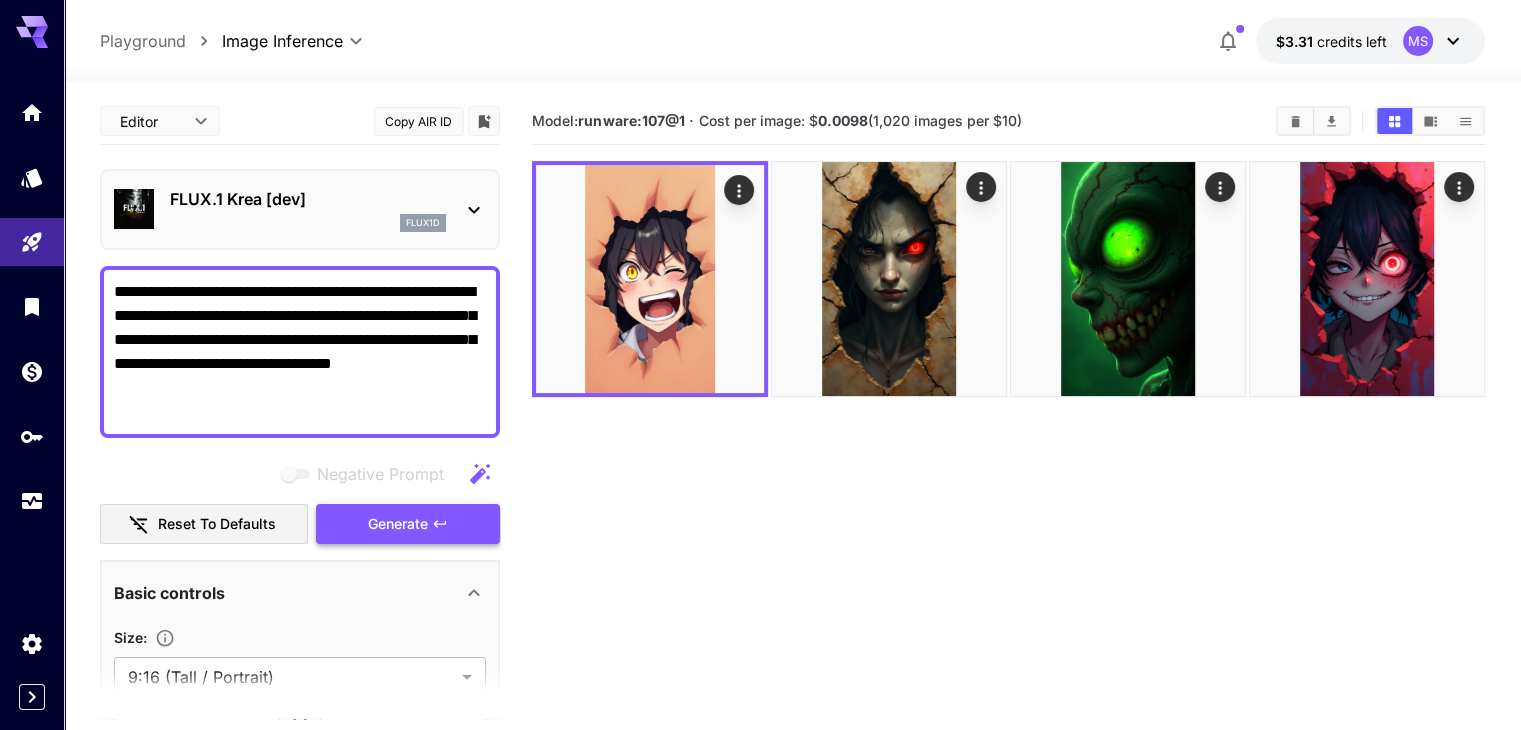 click on "Generate" at bounding box center (398, 524) 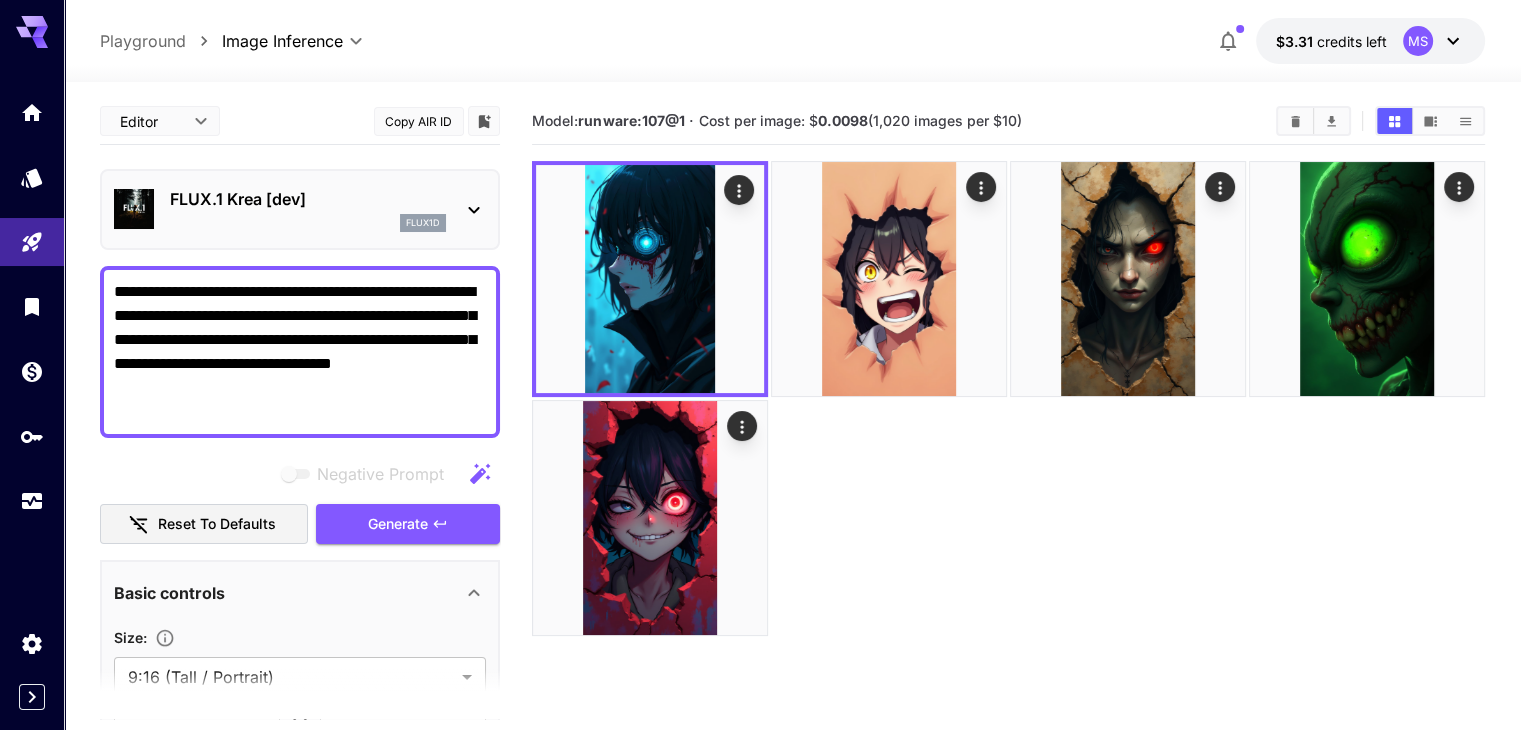 click on "**********" at bounding box center (300, 352) 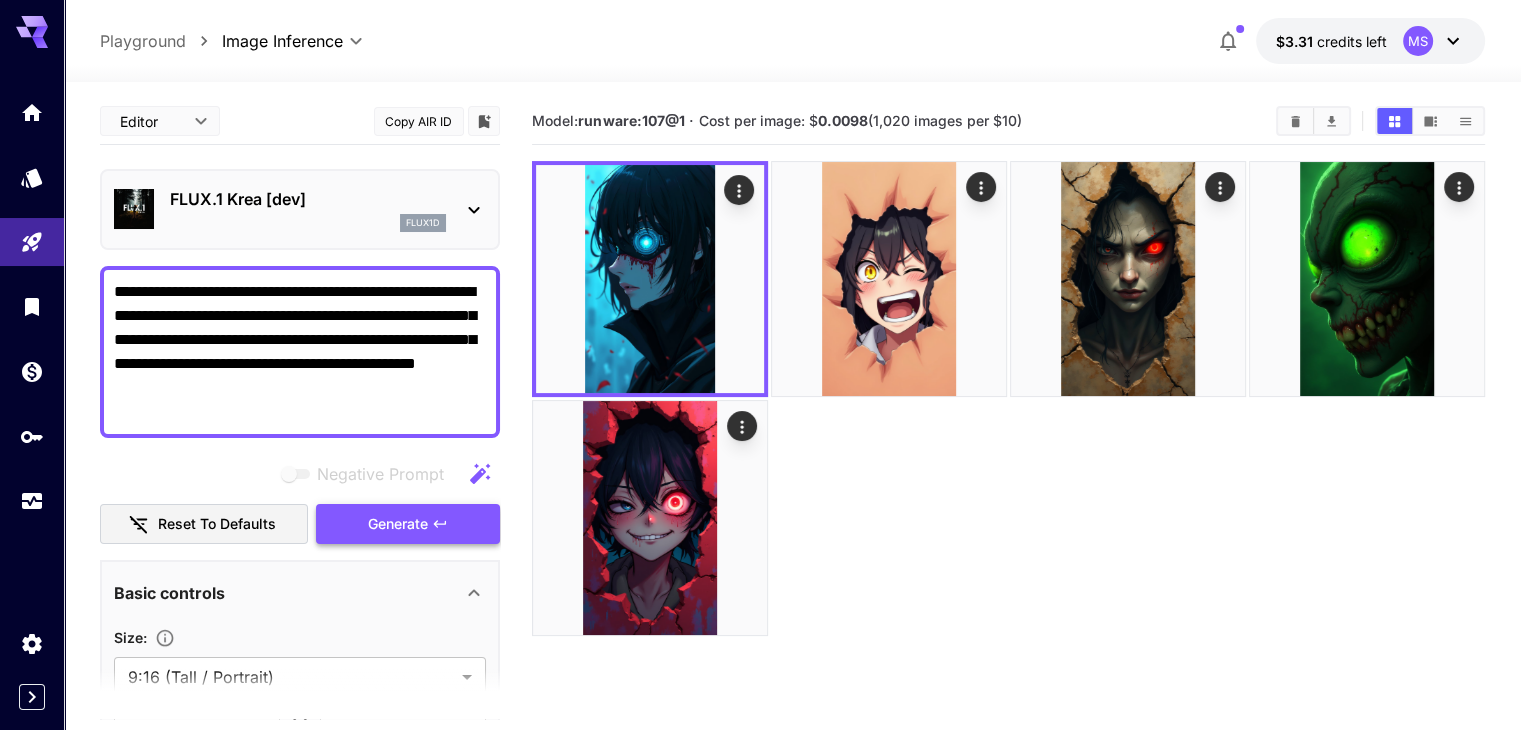 click on "Generate" at bounding box center (398, 524) 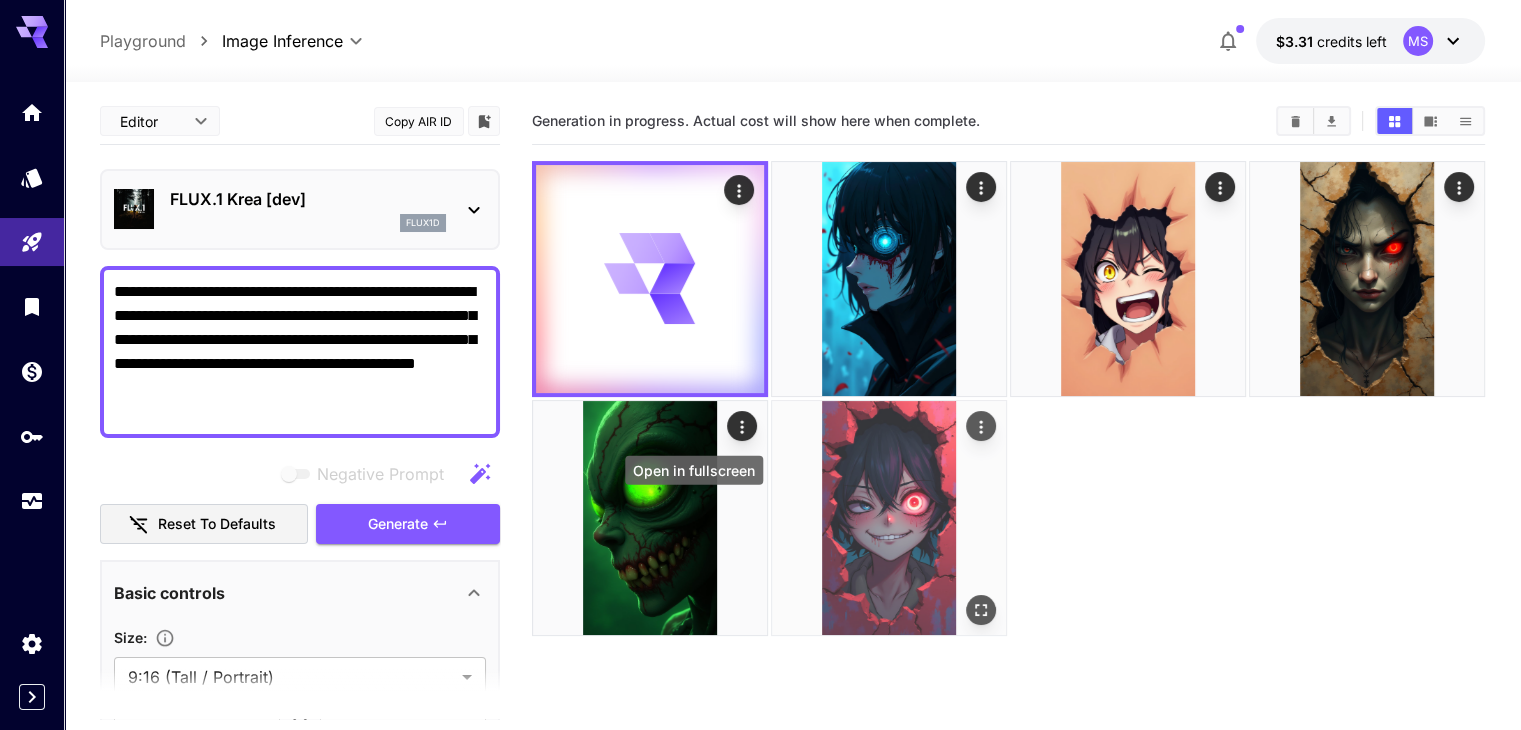 click at bounding box center [981, 609] 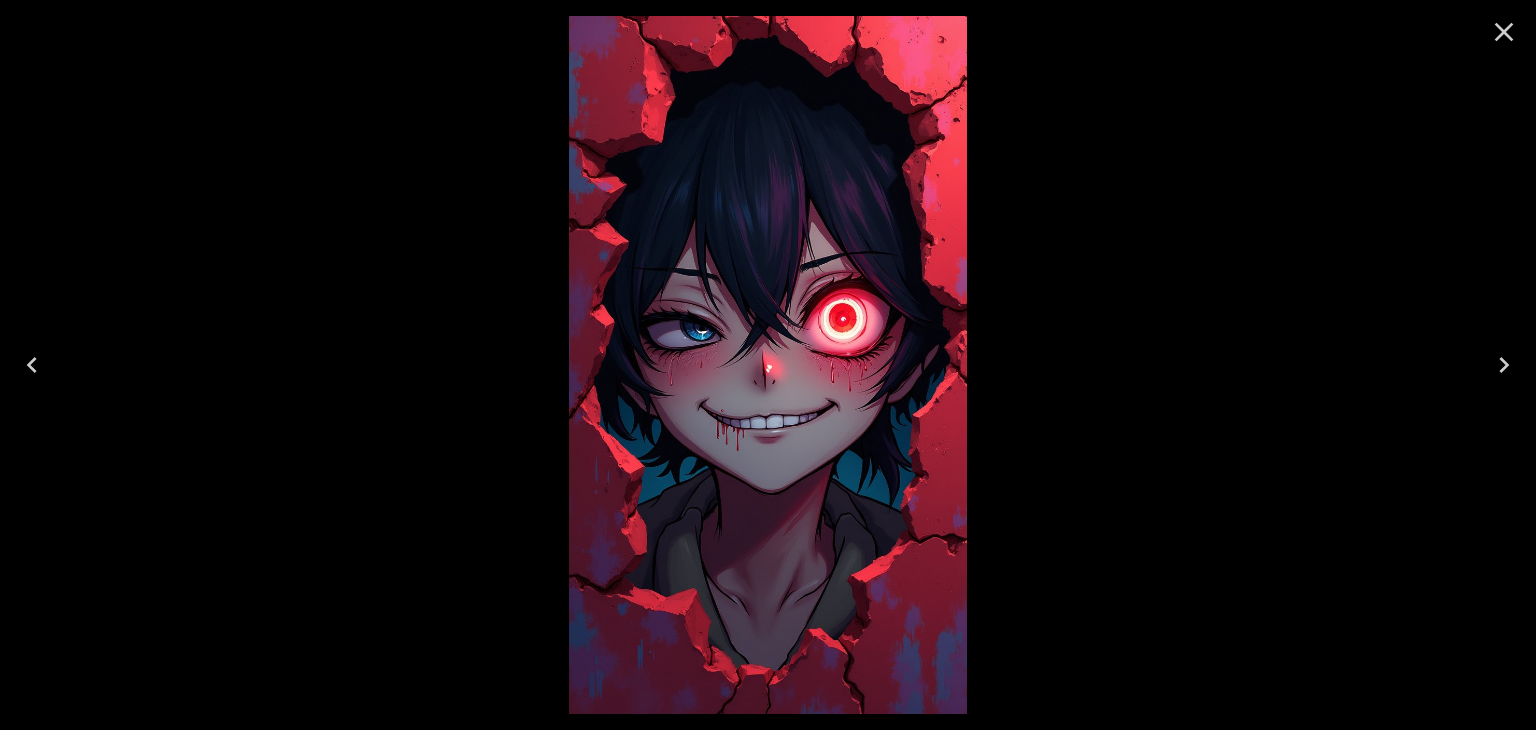 click 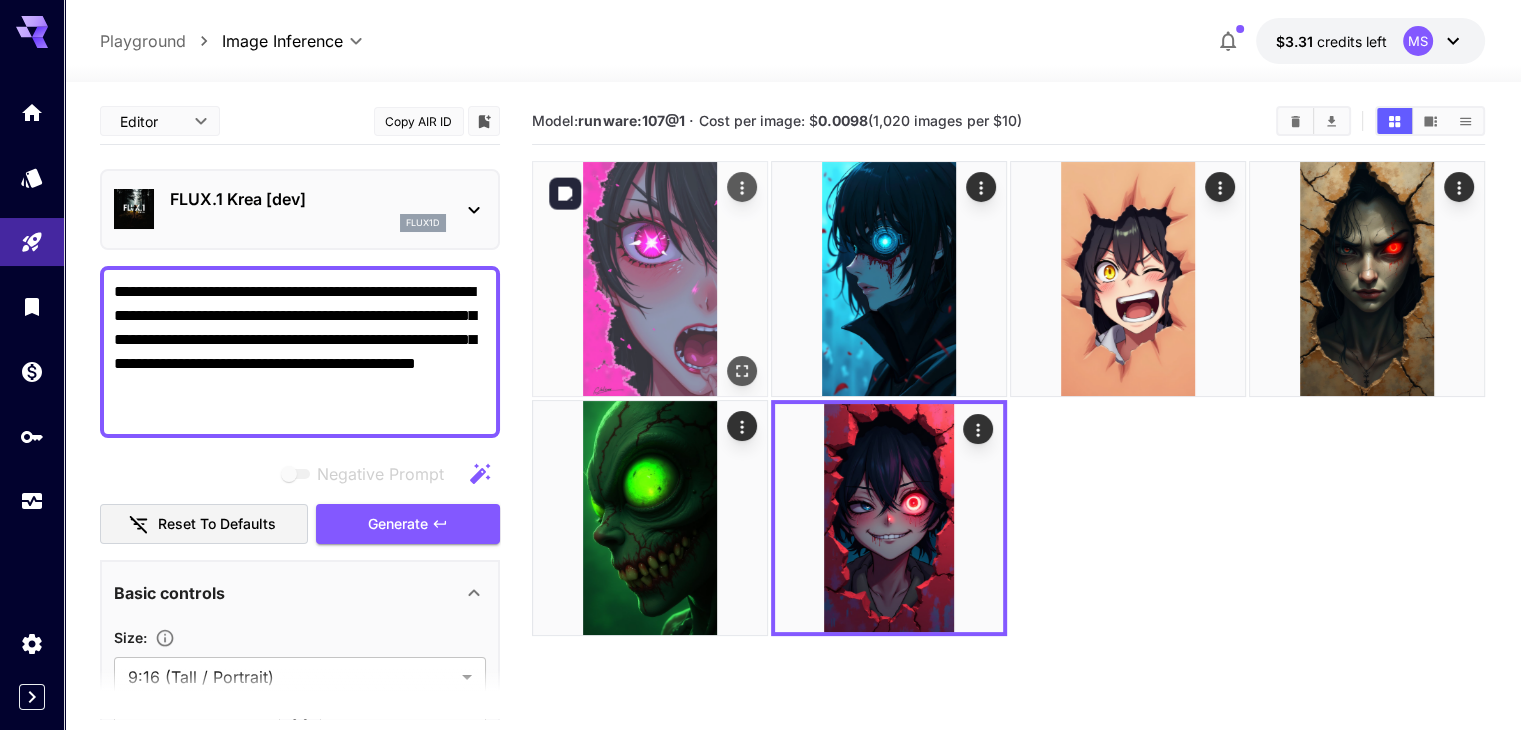 click 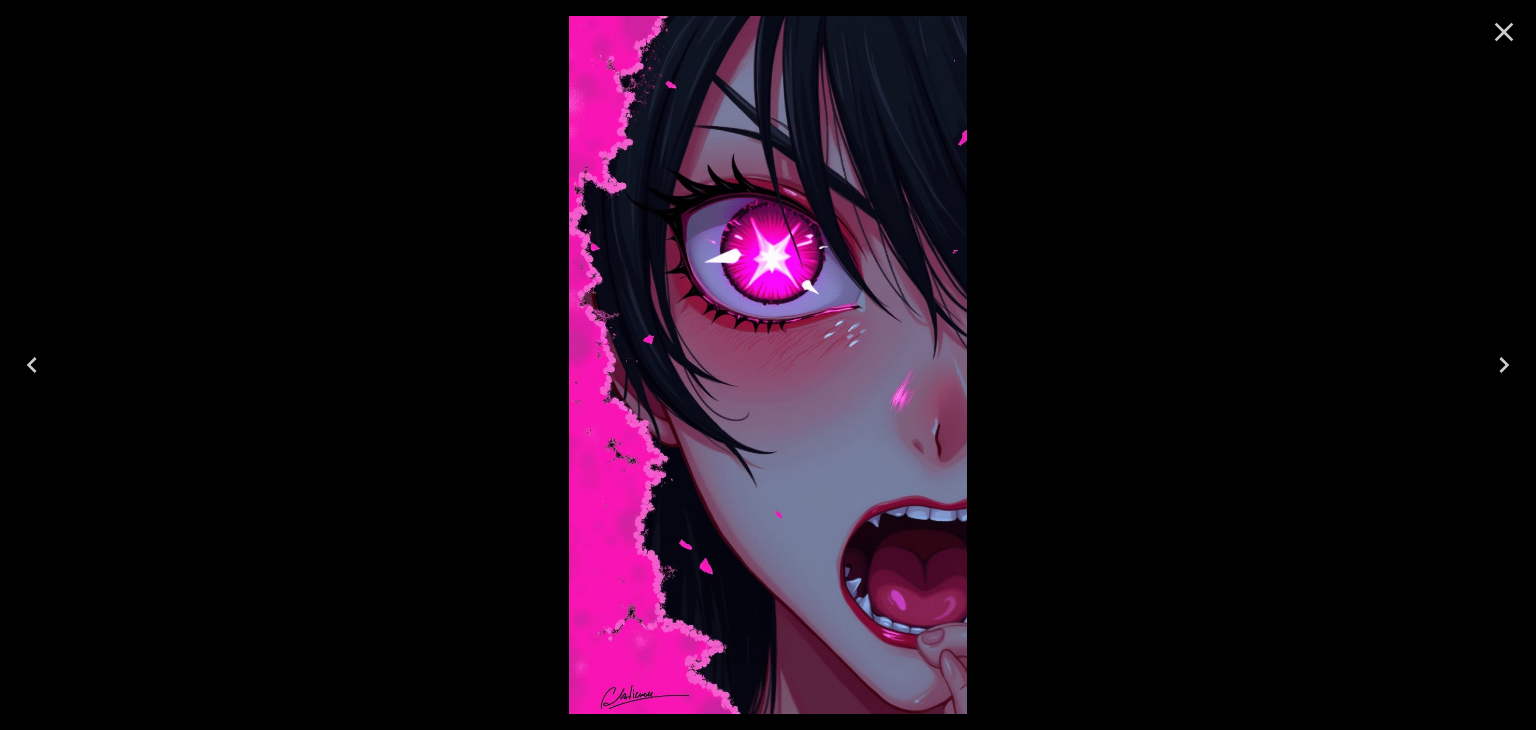 click 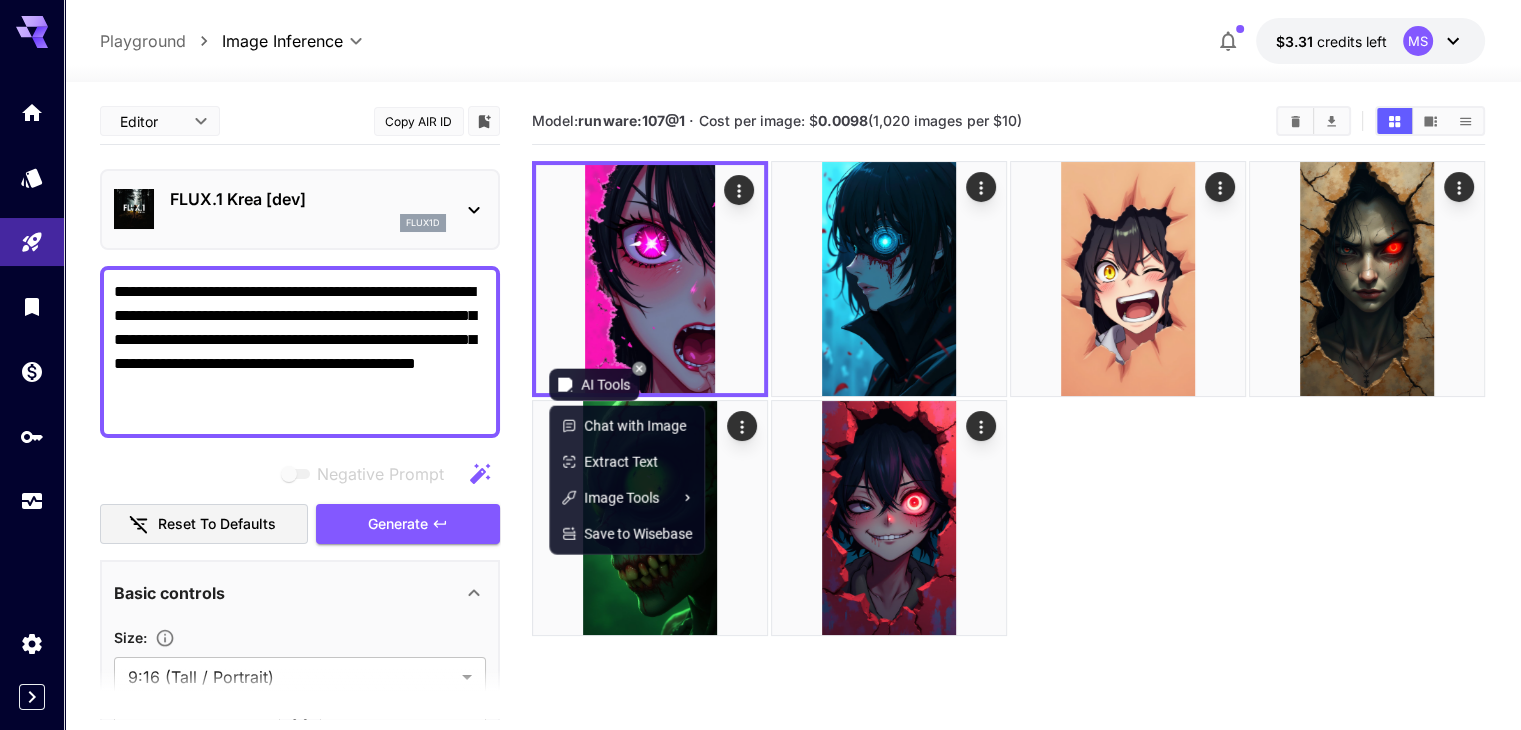 click on "AI Tools" at bounding box center [594, 385] 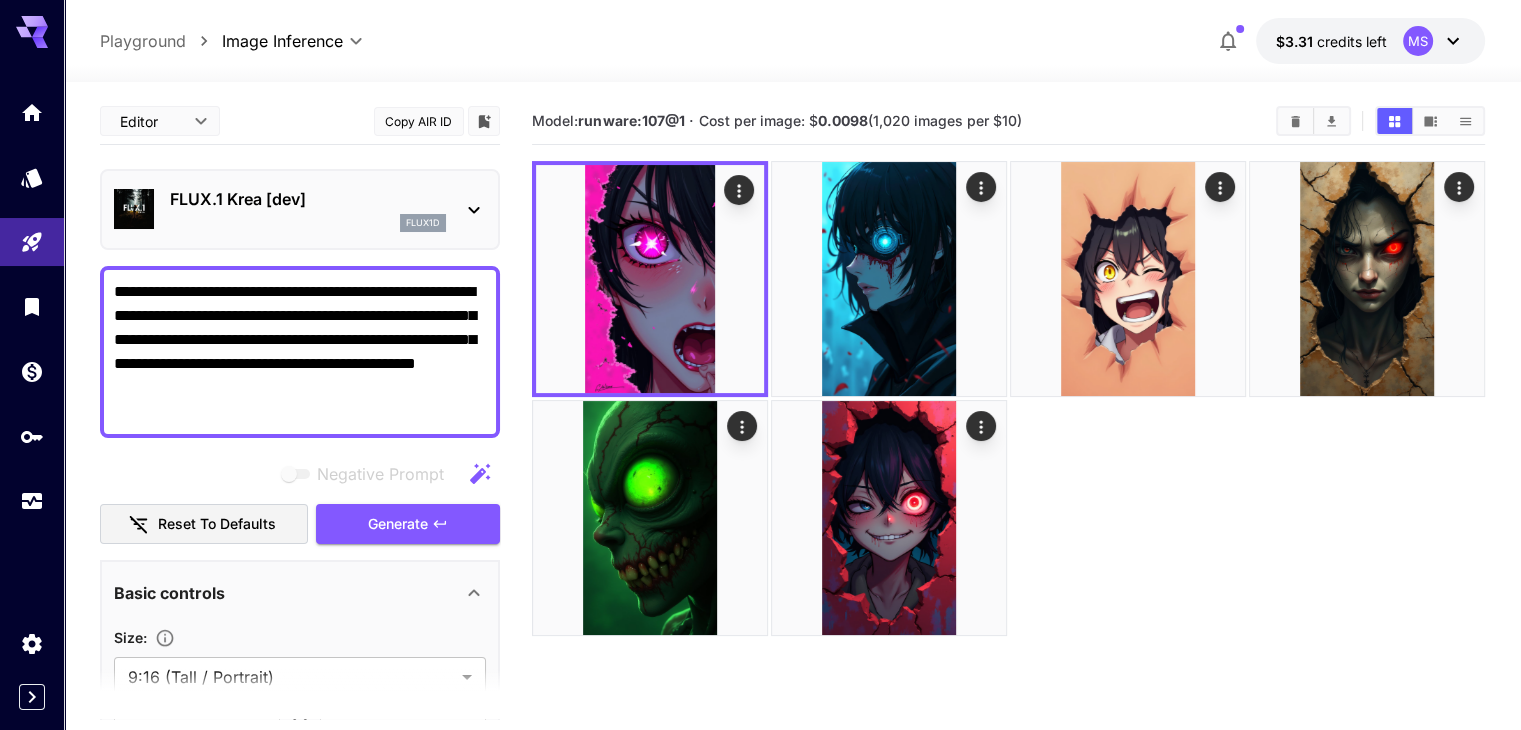 click on "**********" at bounding box center (300, 352) 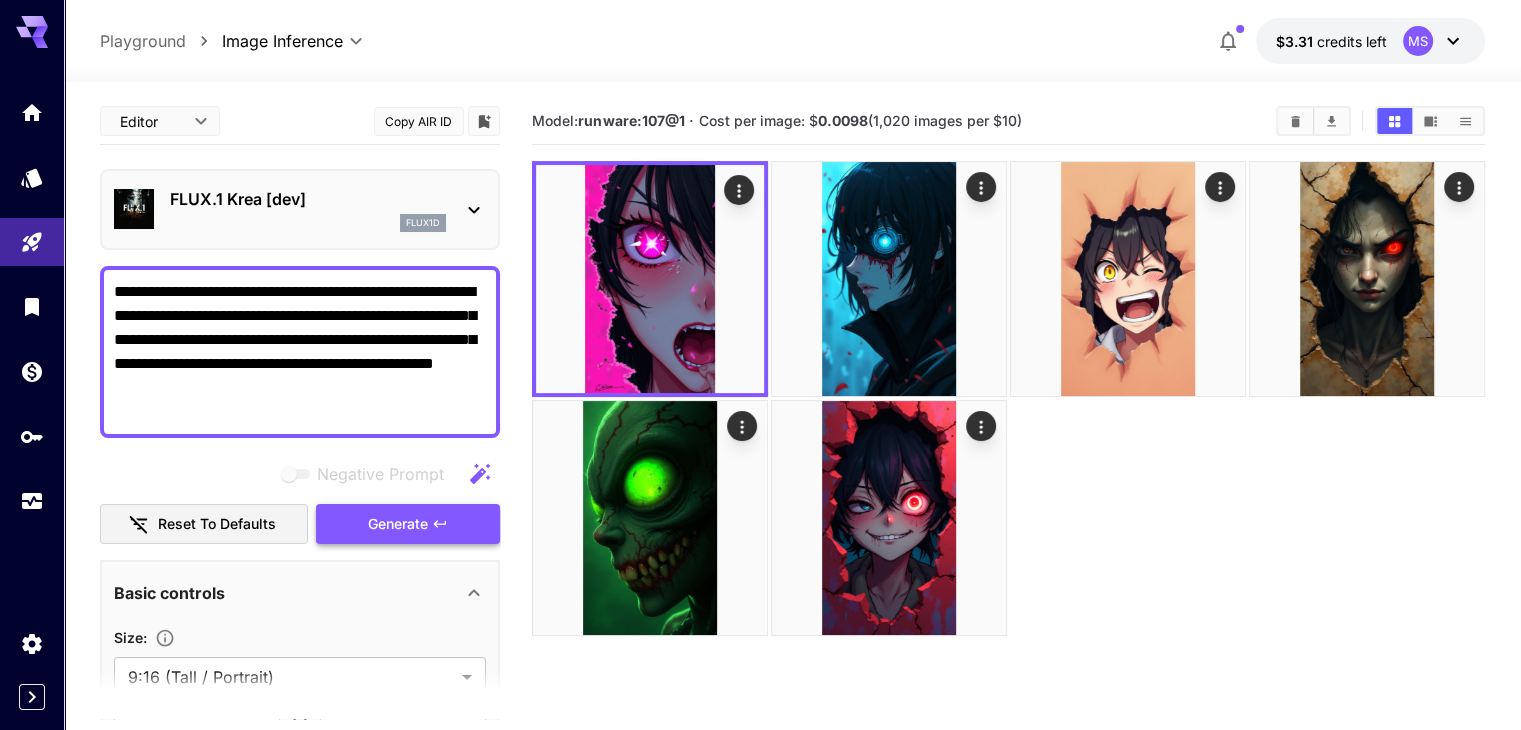 type on "**********" 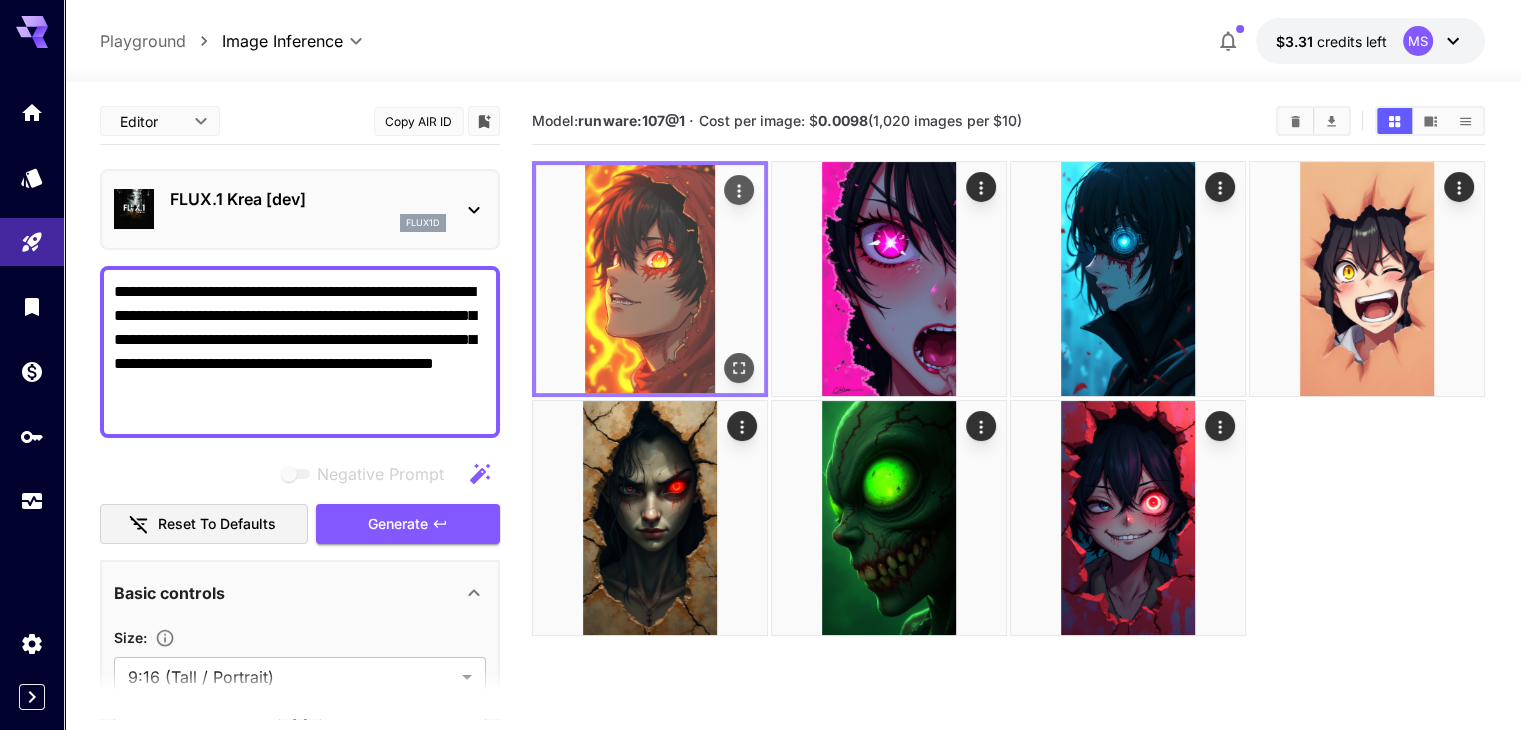 click at bounding box center [739, 368] 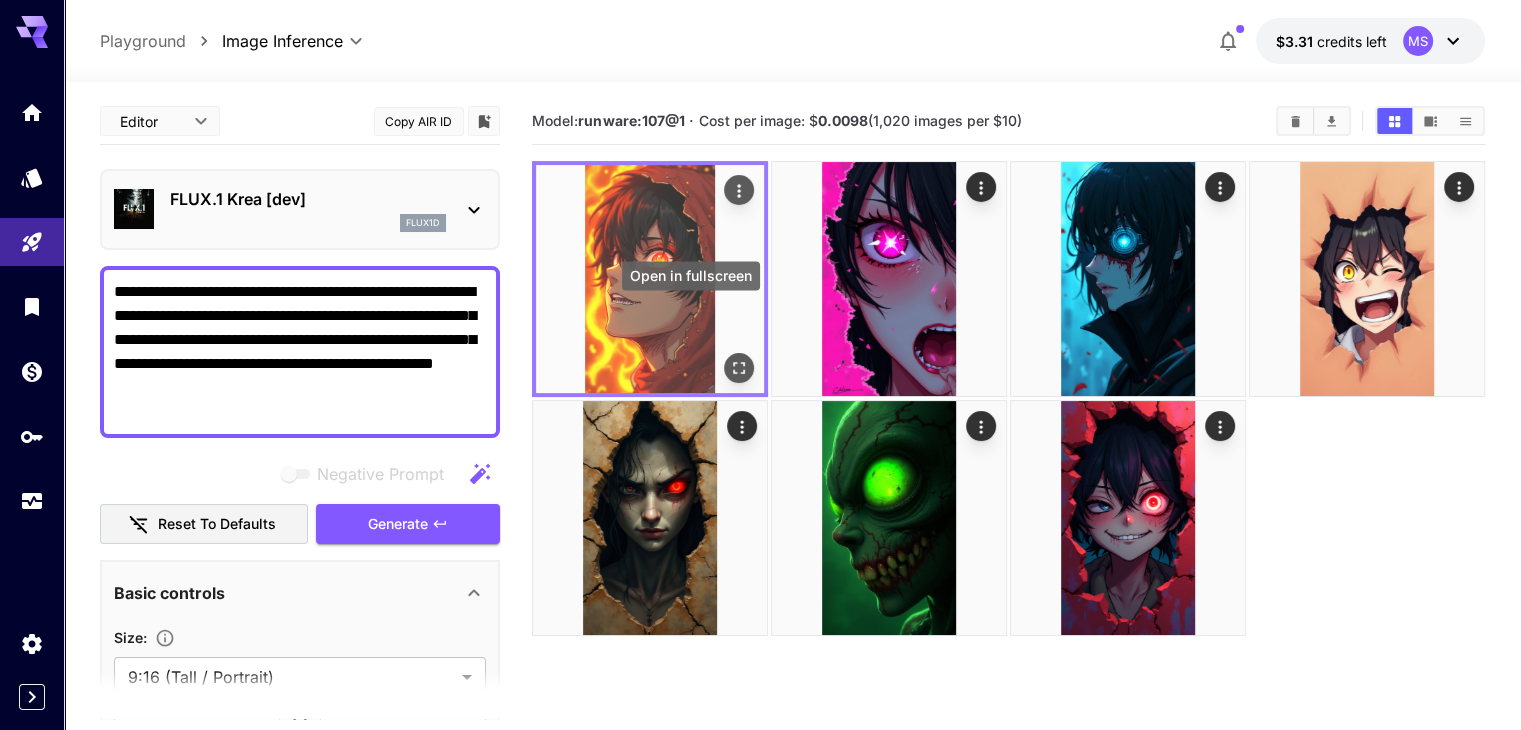 click 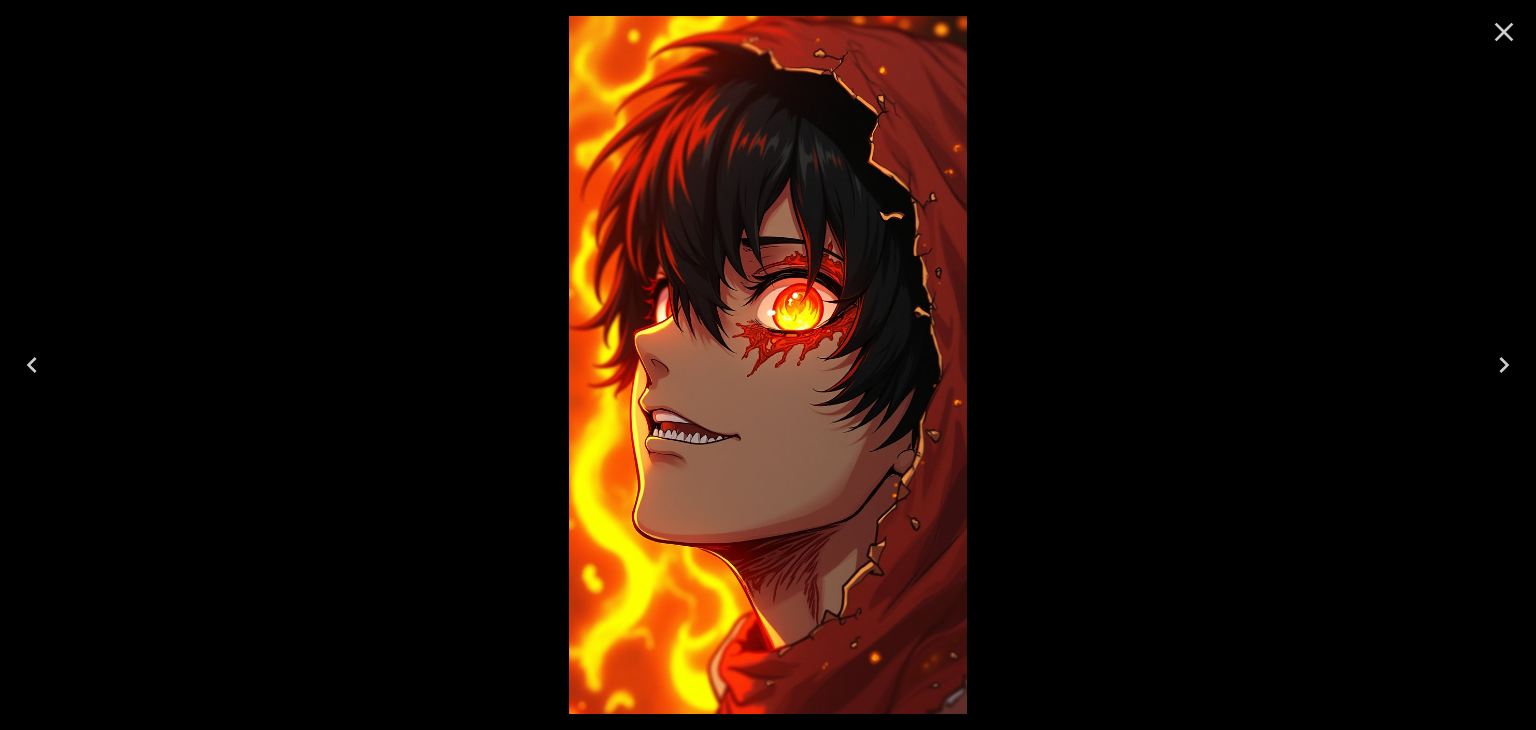 click 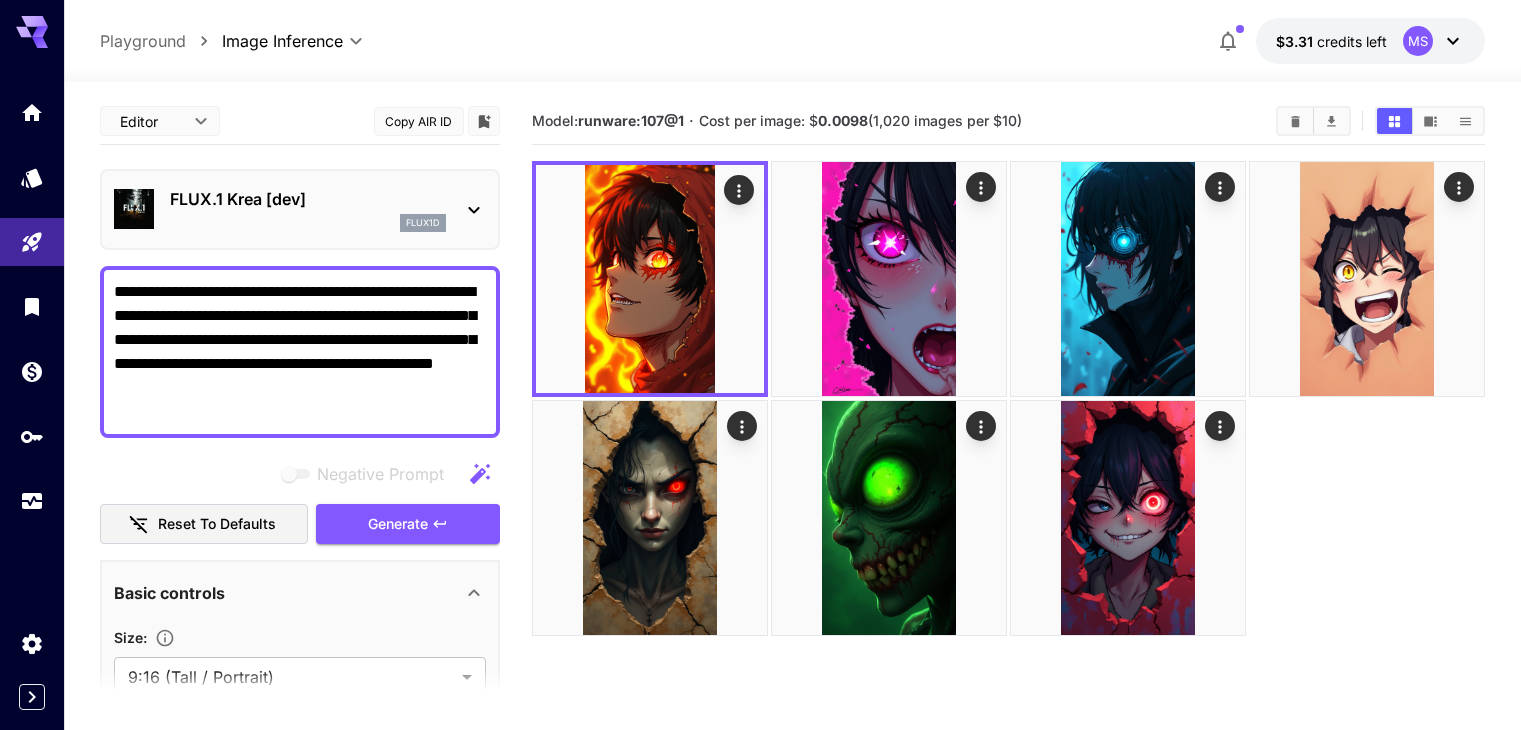 scroll, scrollTop: 0, scrollLeft: 0, axis: both 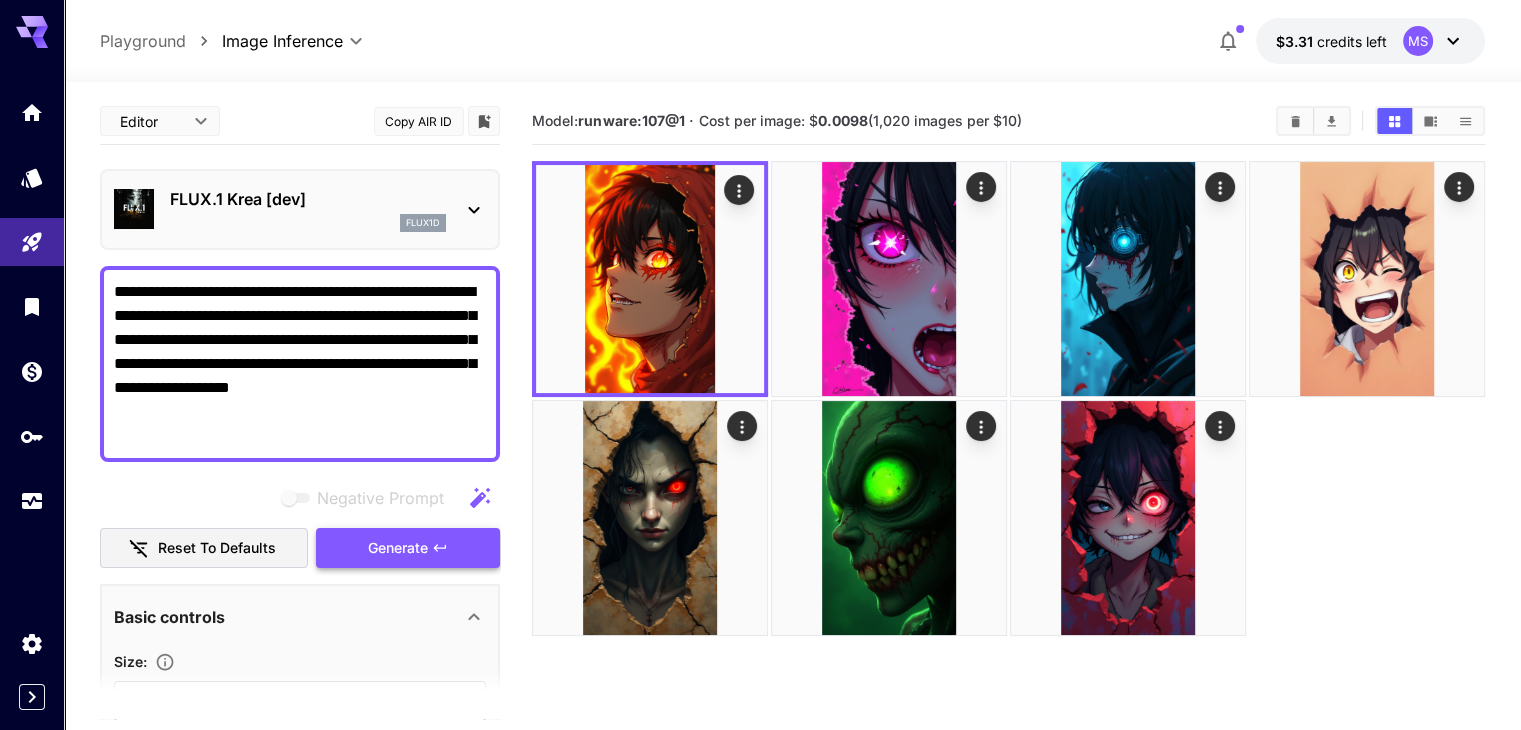 click on "Generate" at bounding box center (408, 548) 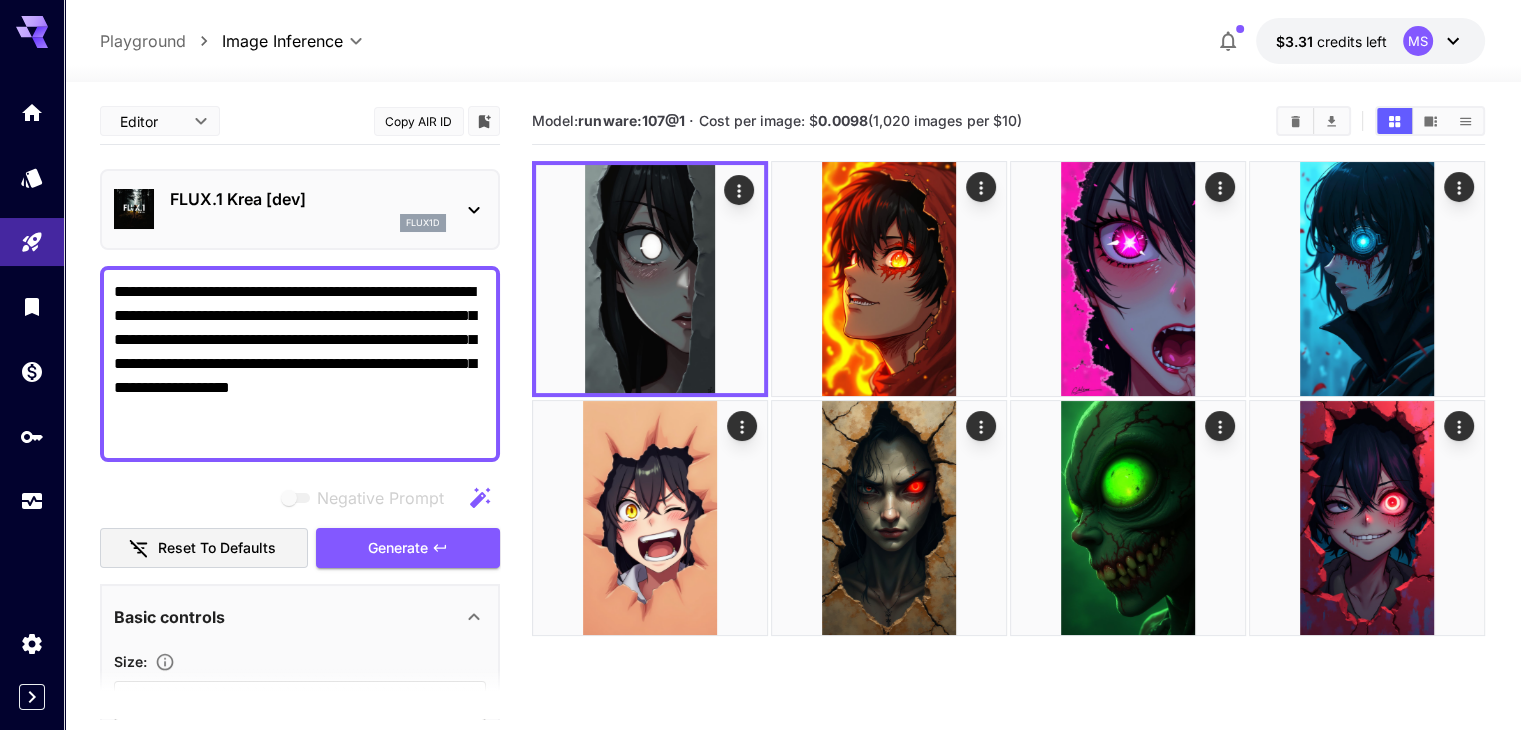 click on "**********" at bounding box center (300, 364) 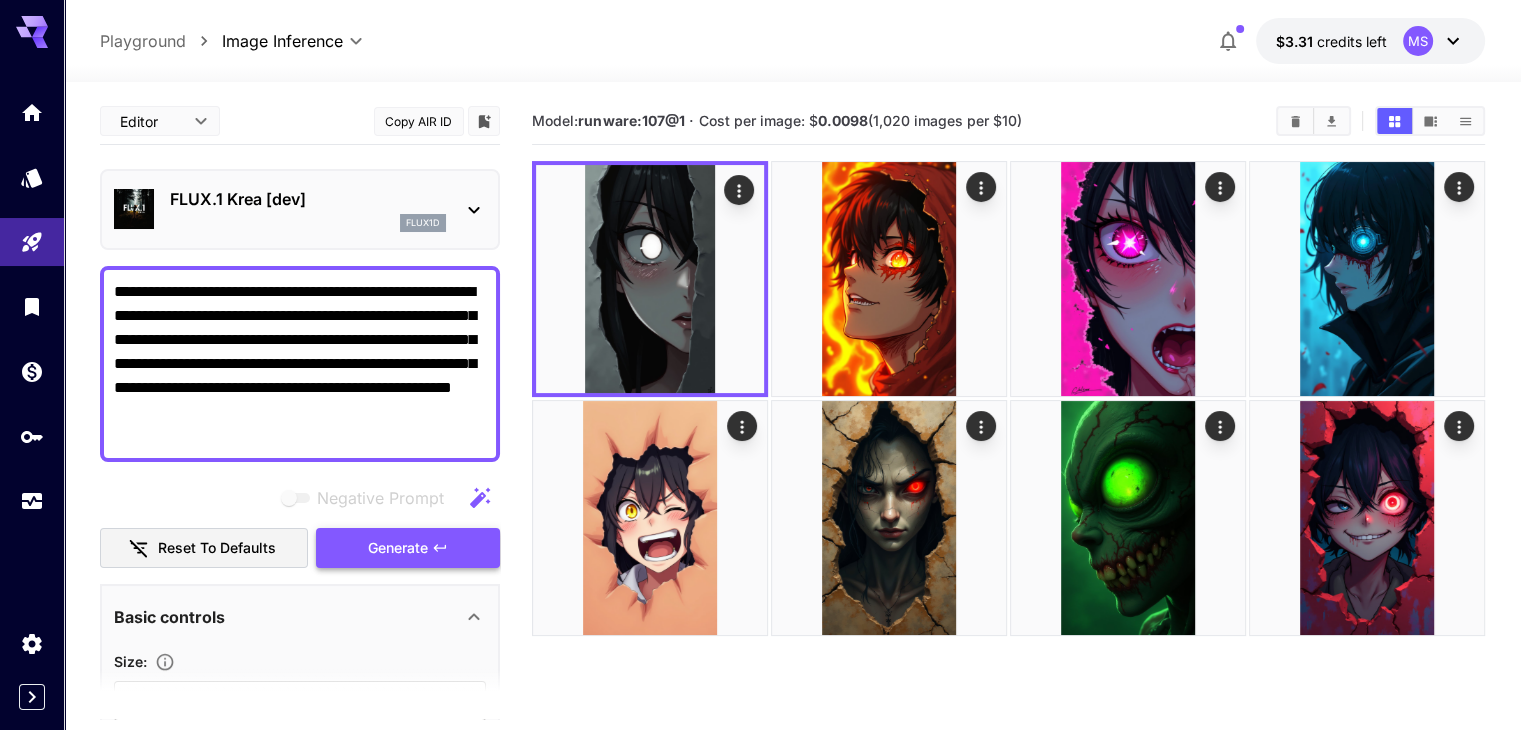 click 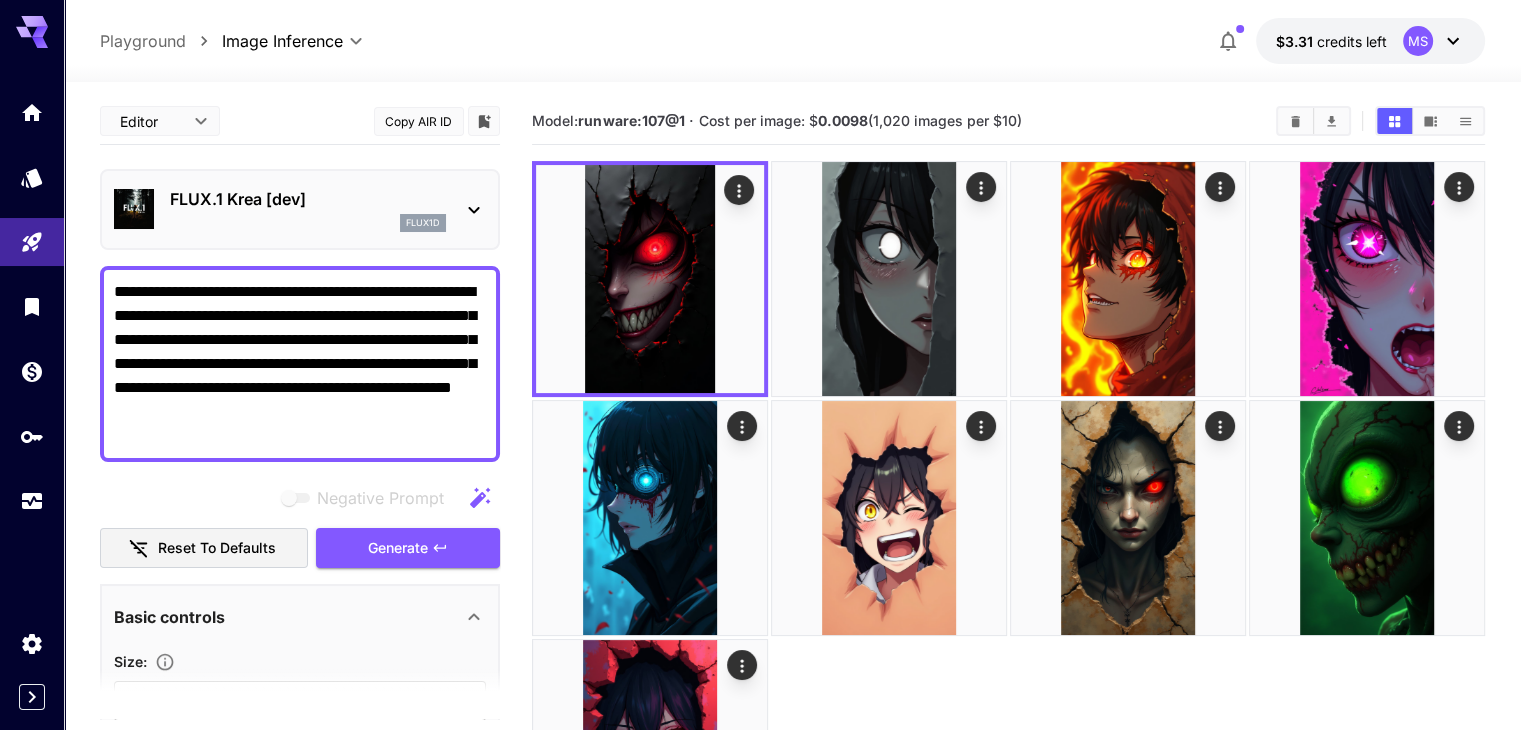click on "**********" at bounding box center (300, 364) 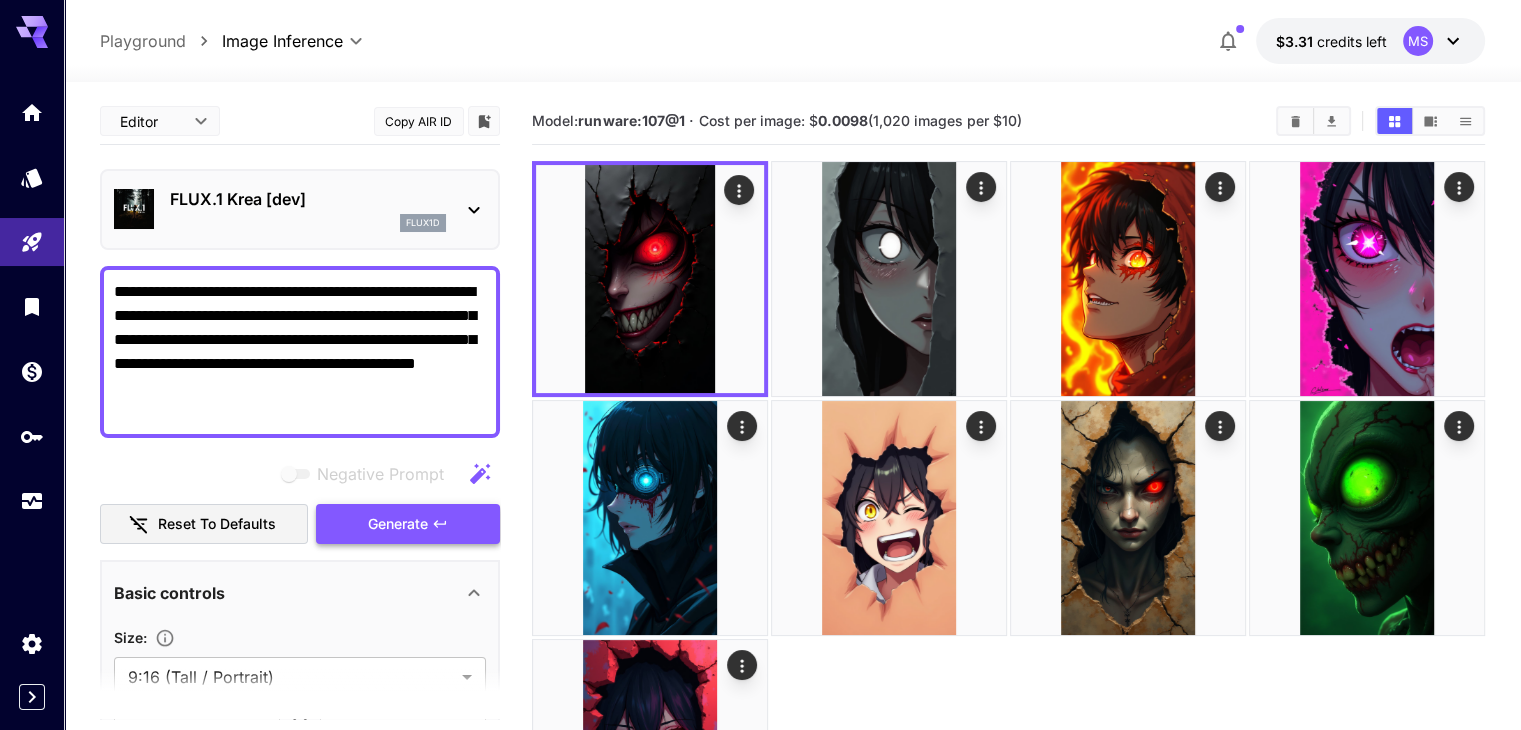 click on "Generate" at bounding box center (398, 524) 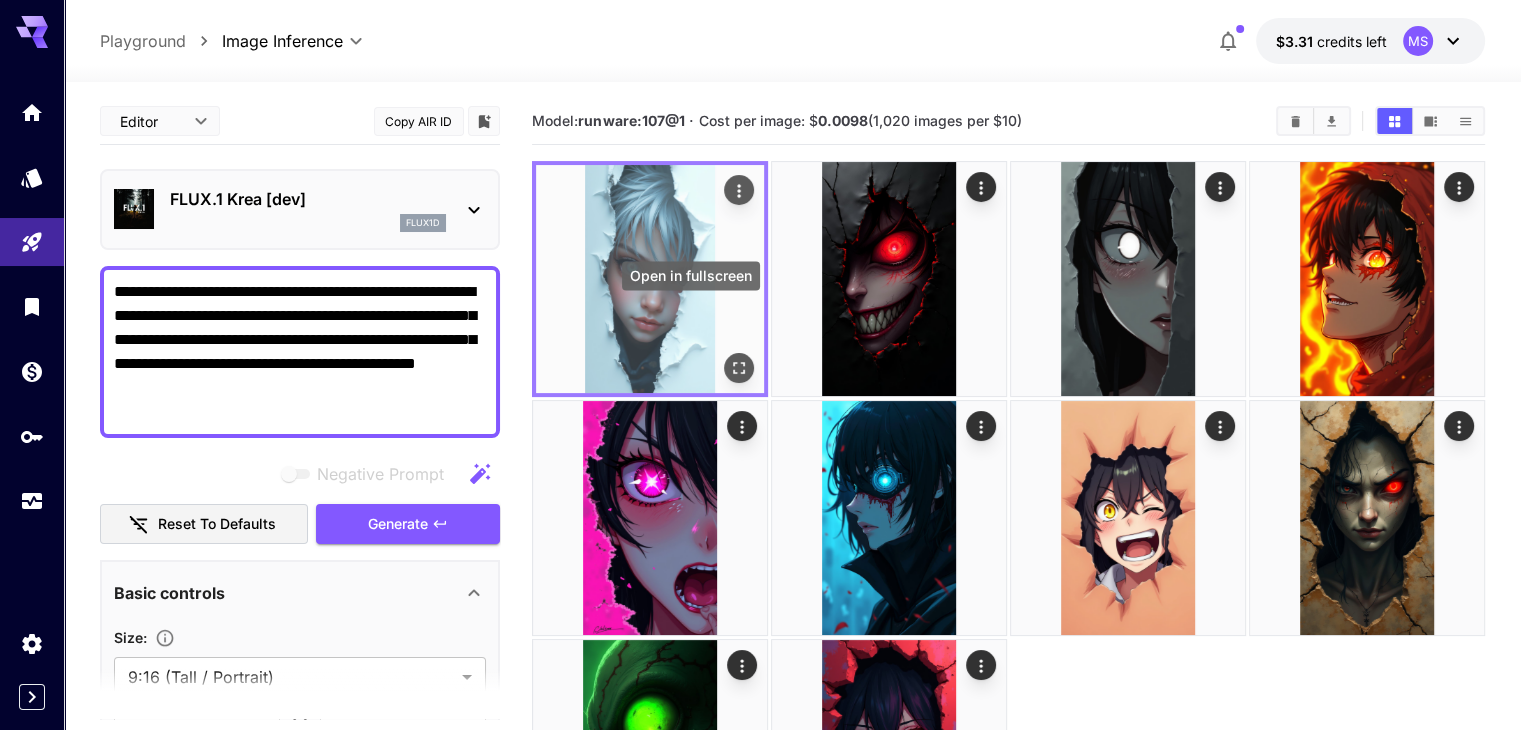 click 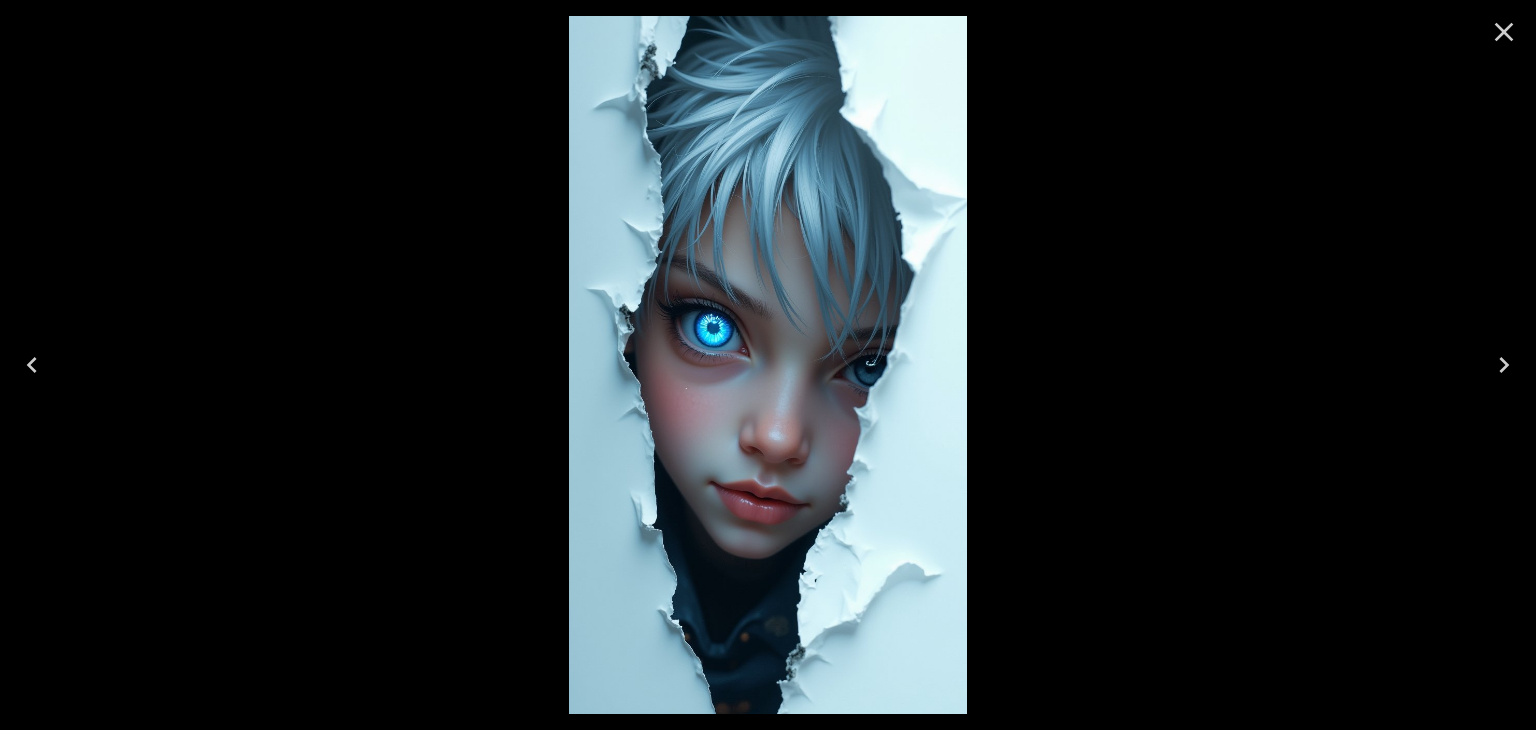 click 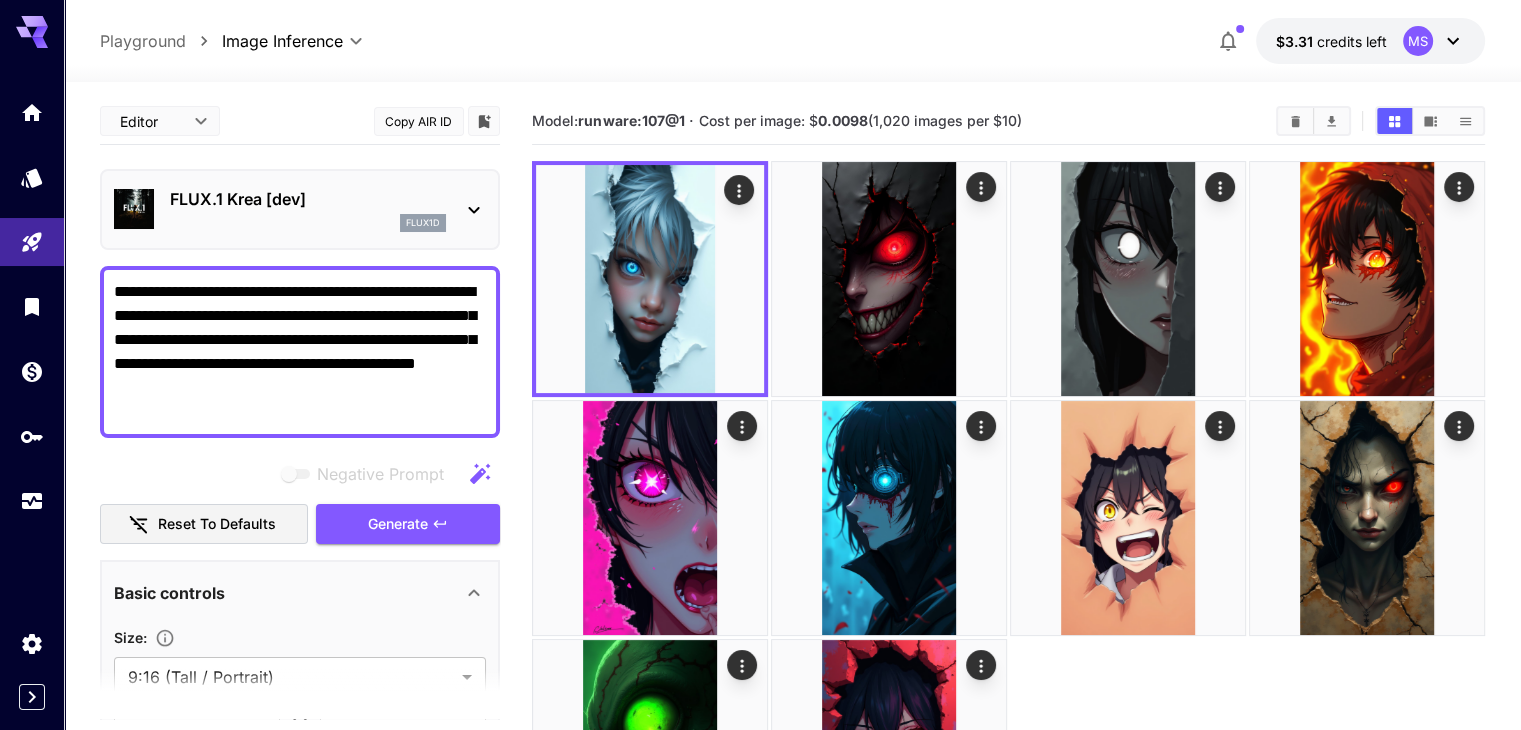 click on "**********" at bounding box center [300, 352] 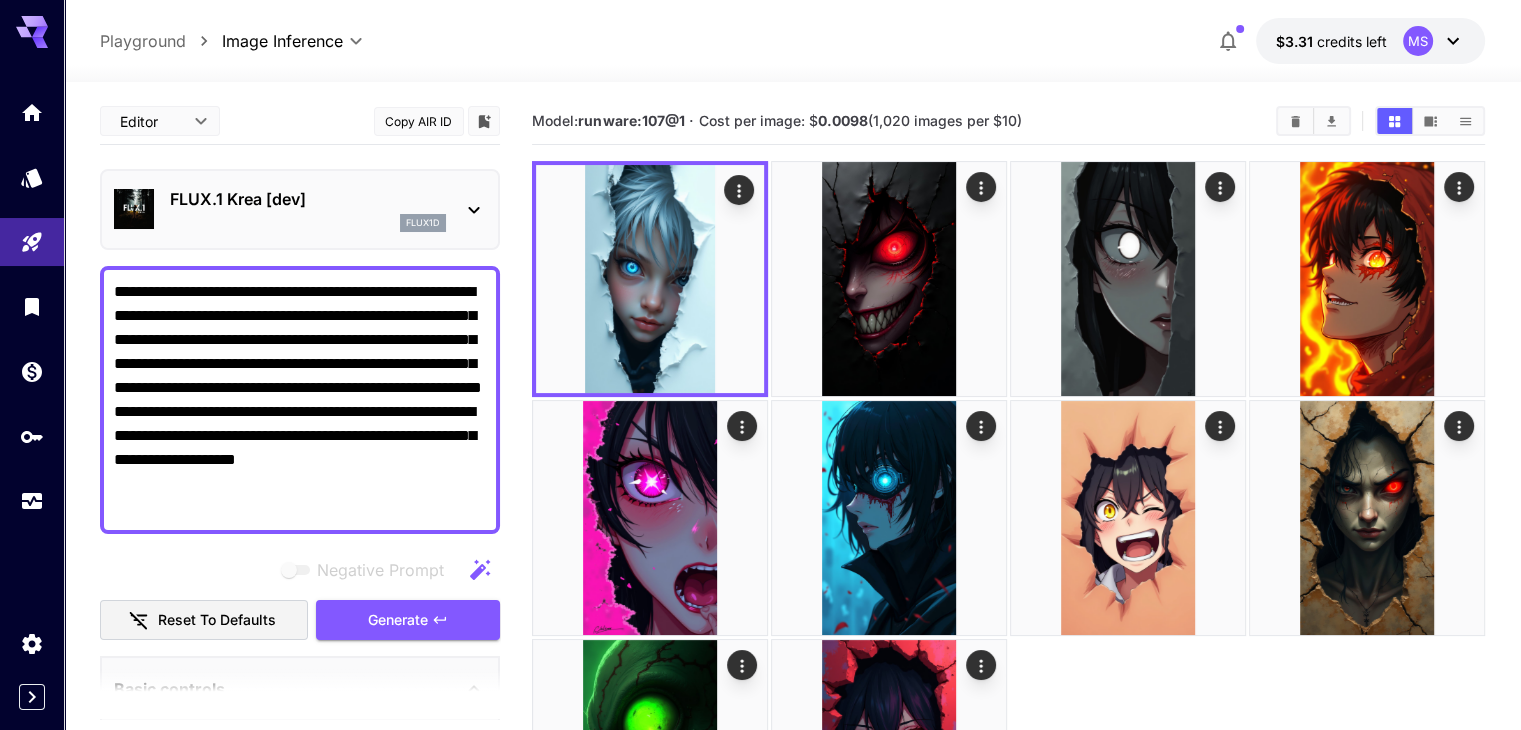 paste 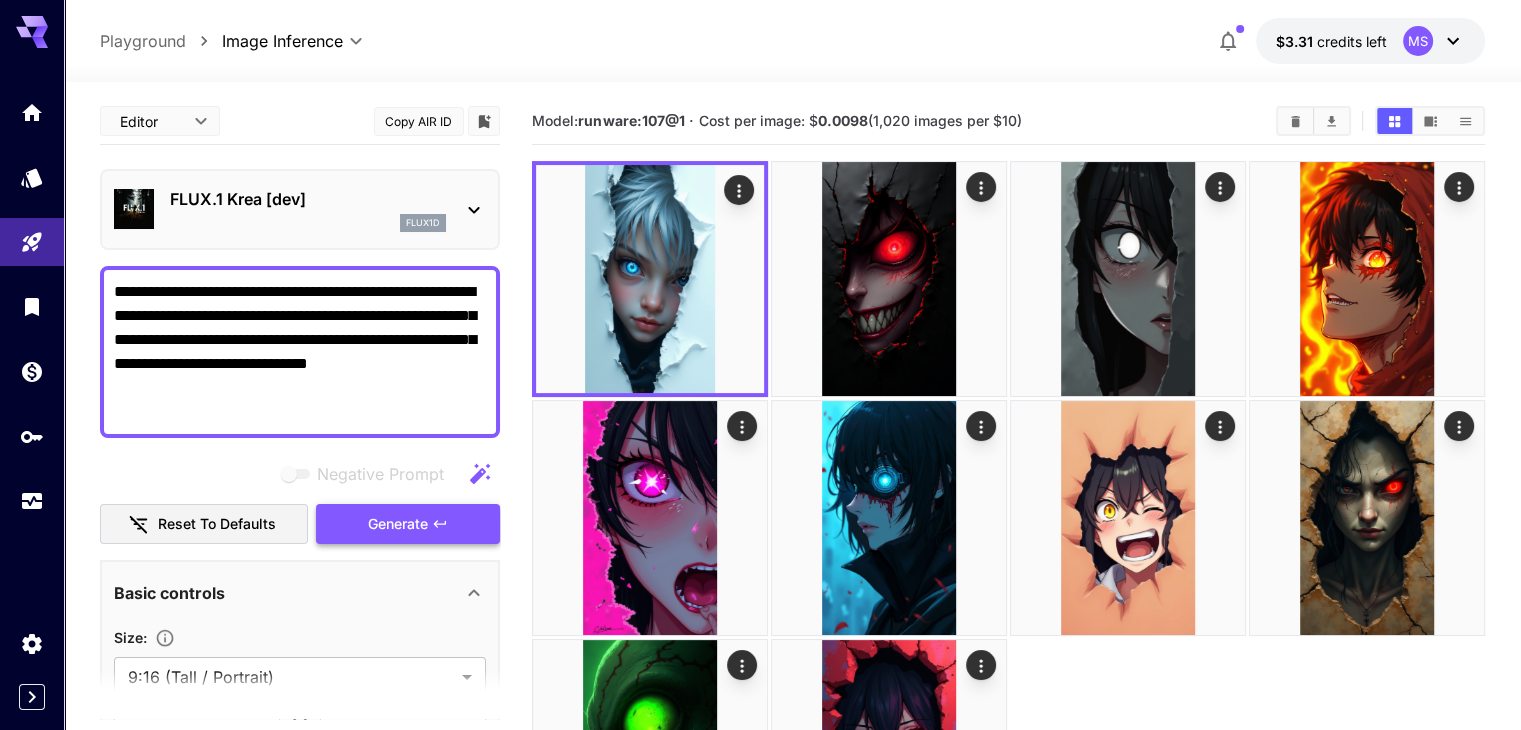 type on "**********" 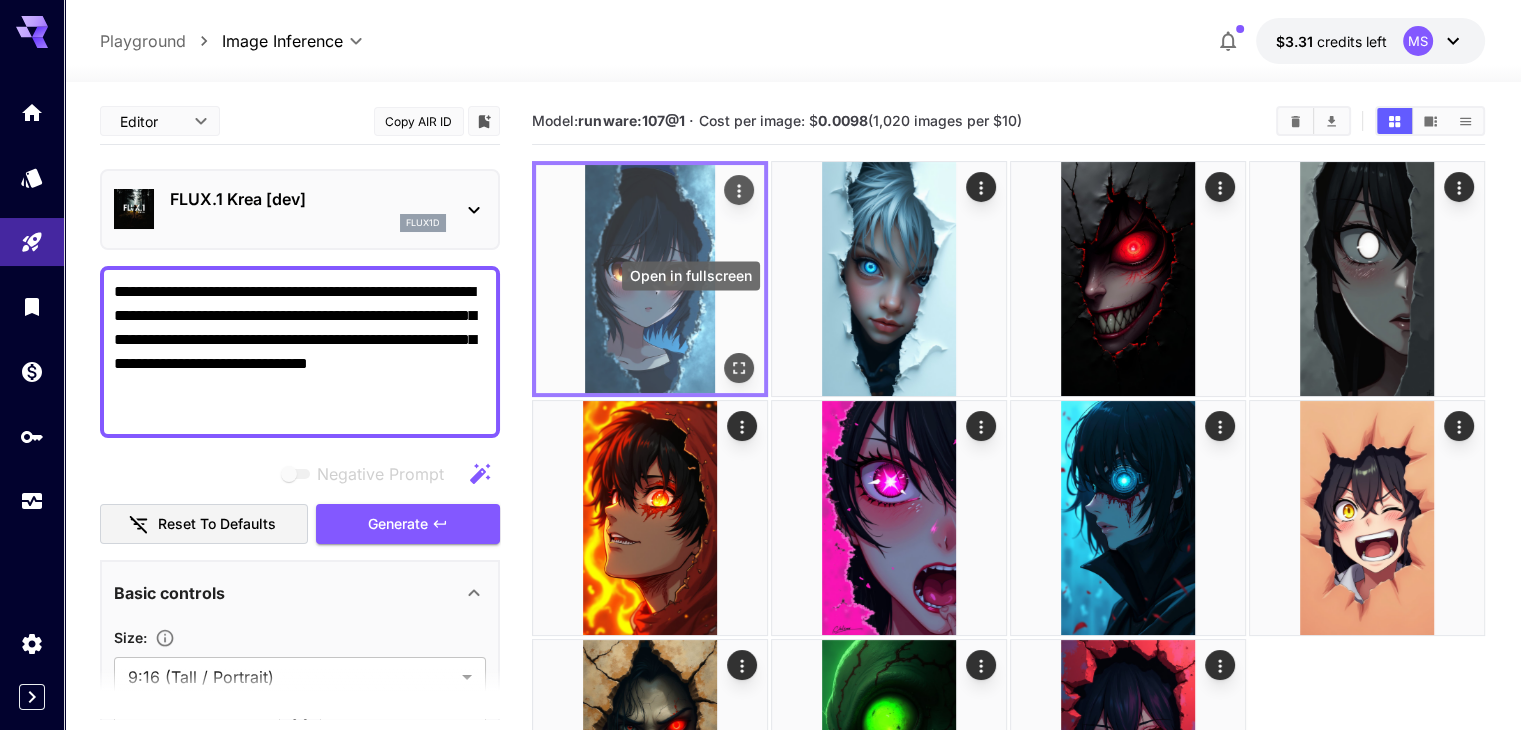 click 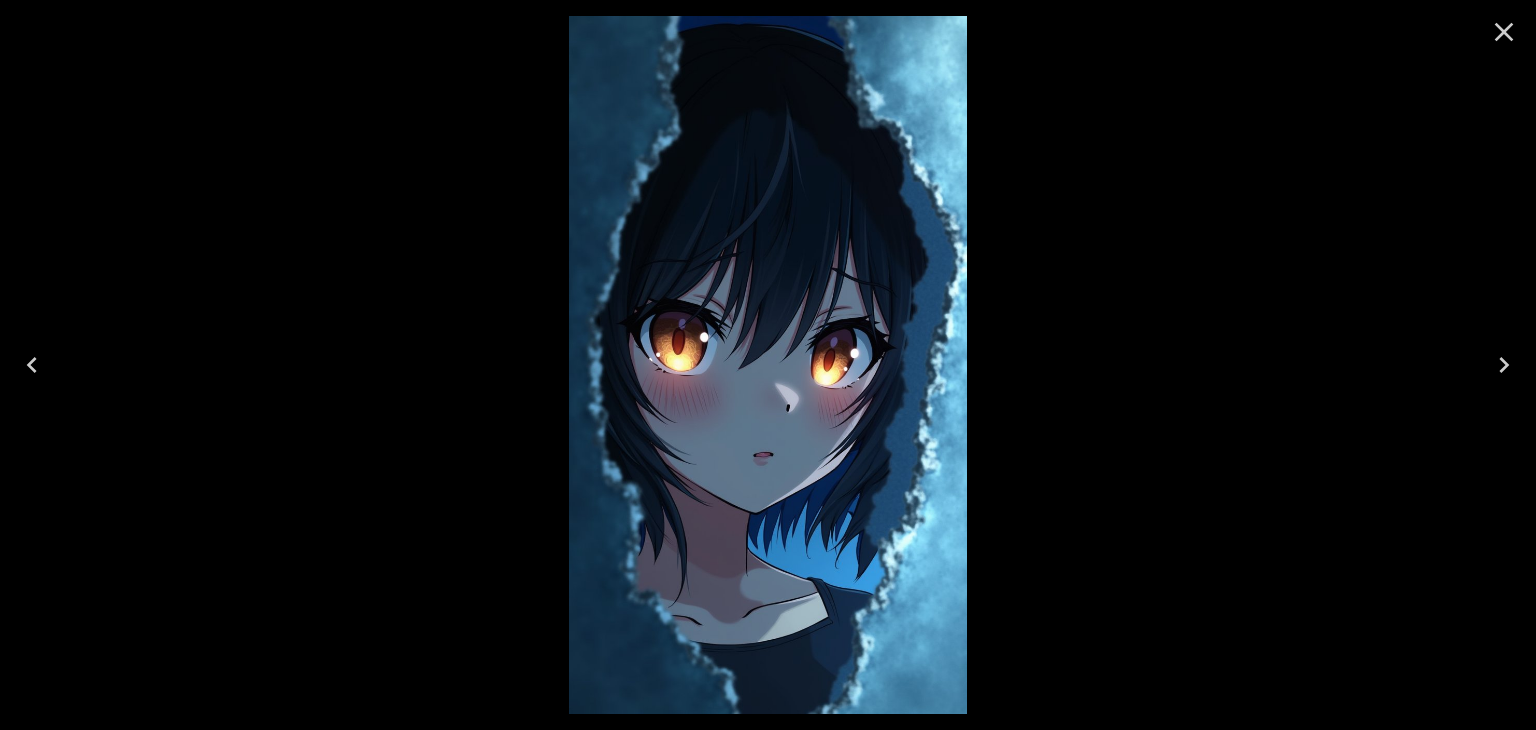 click 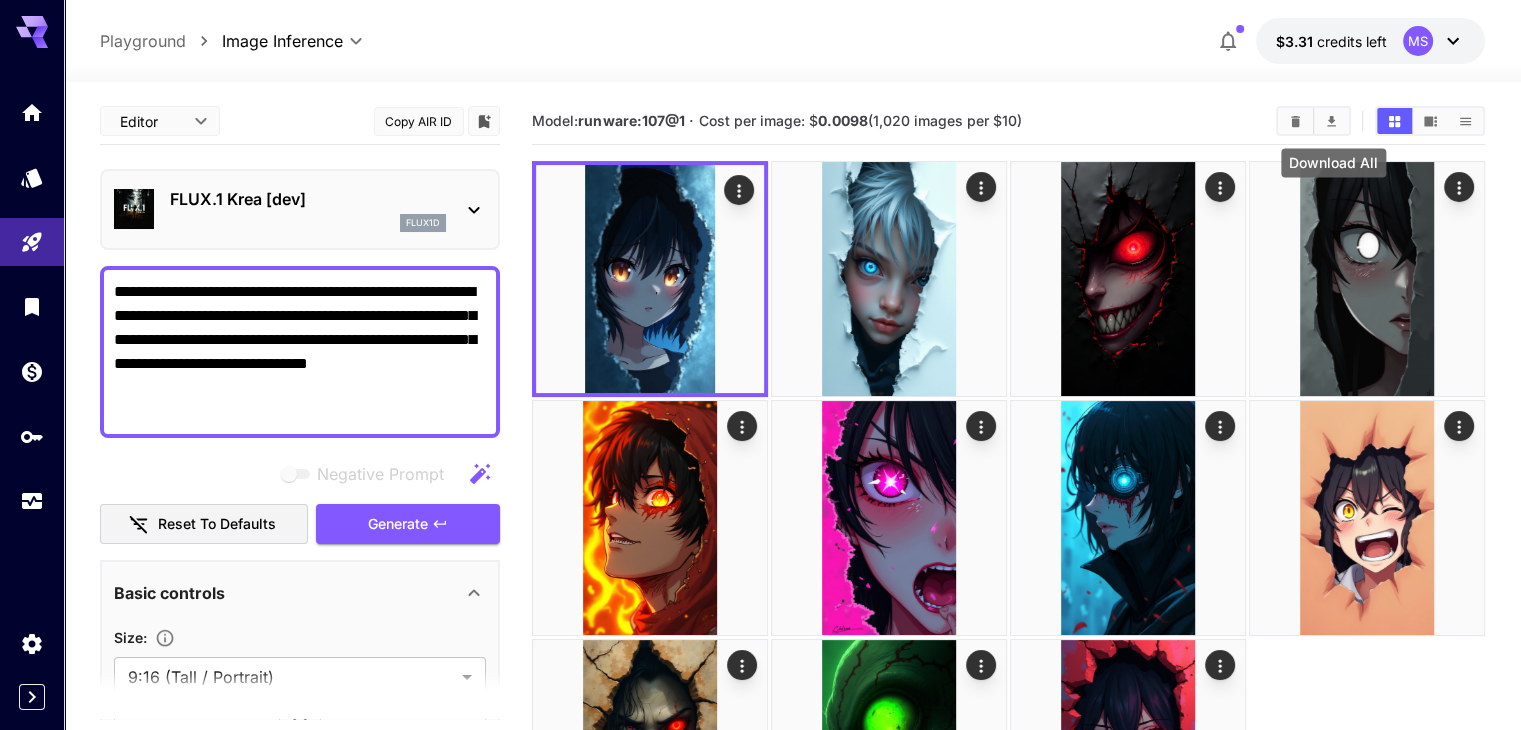 click 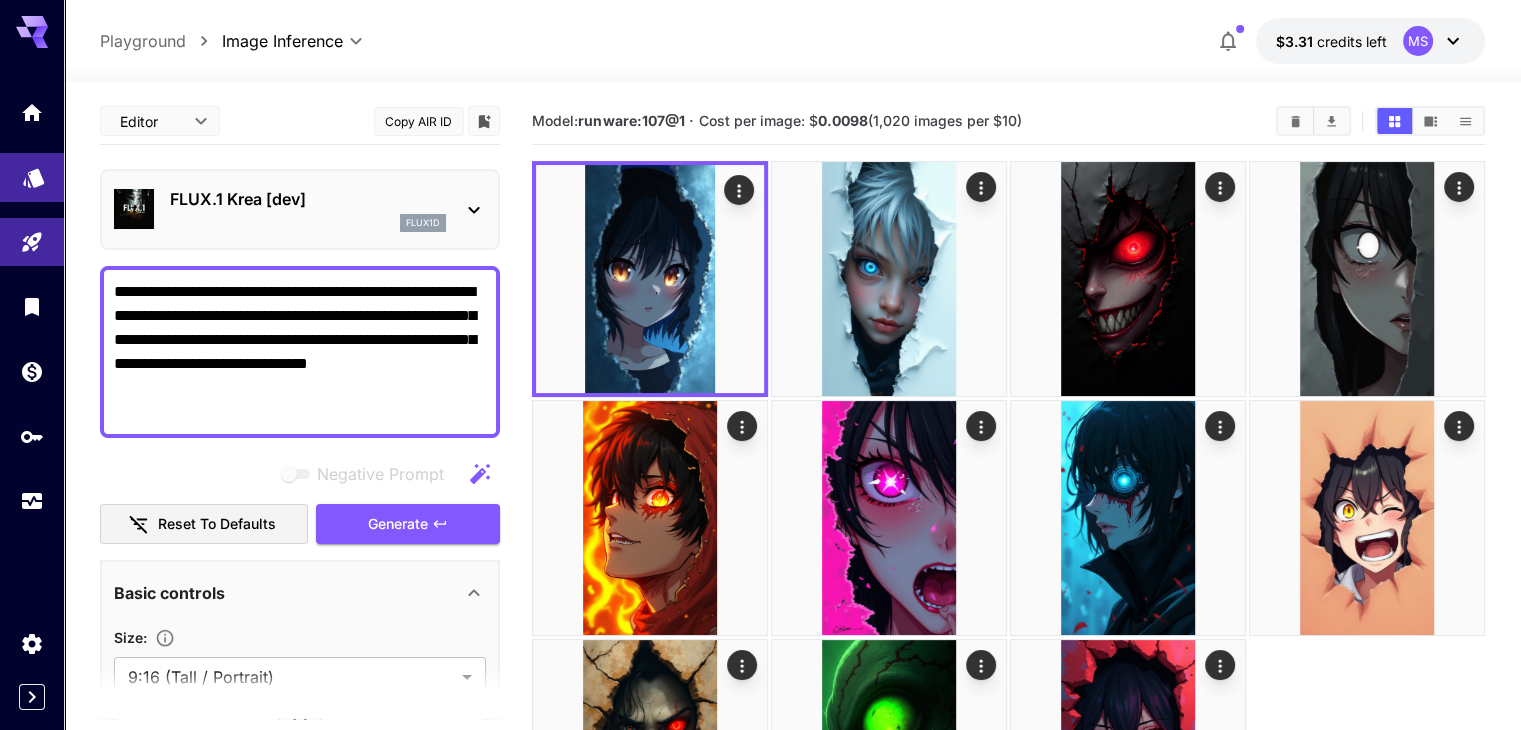 click 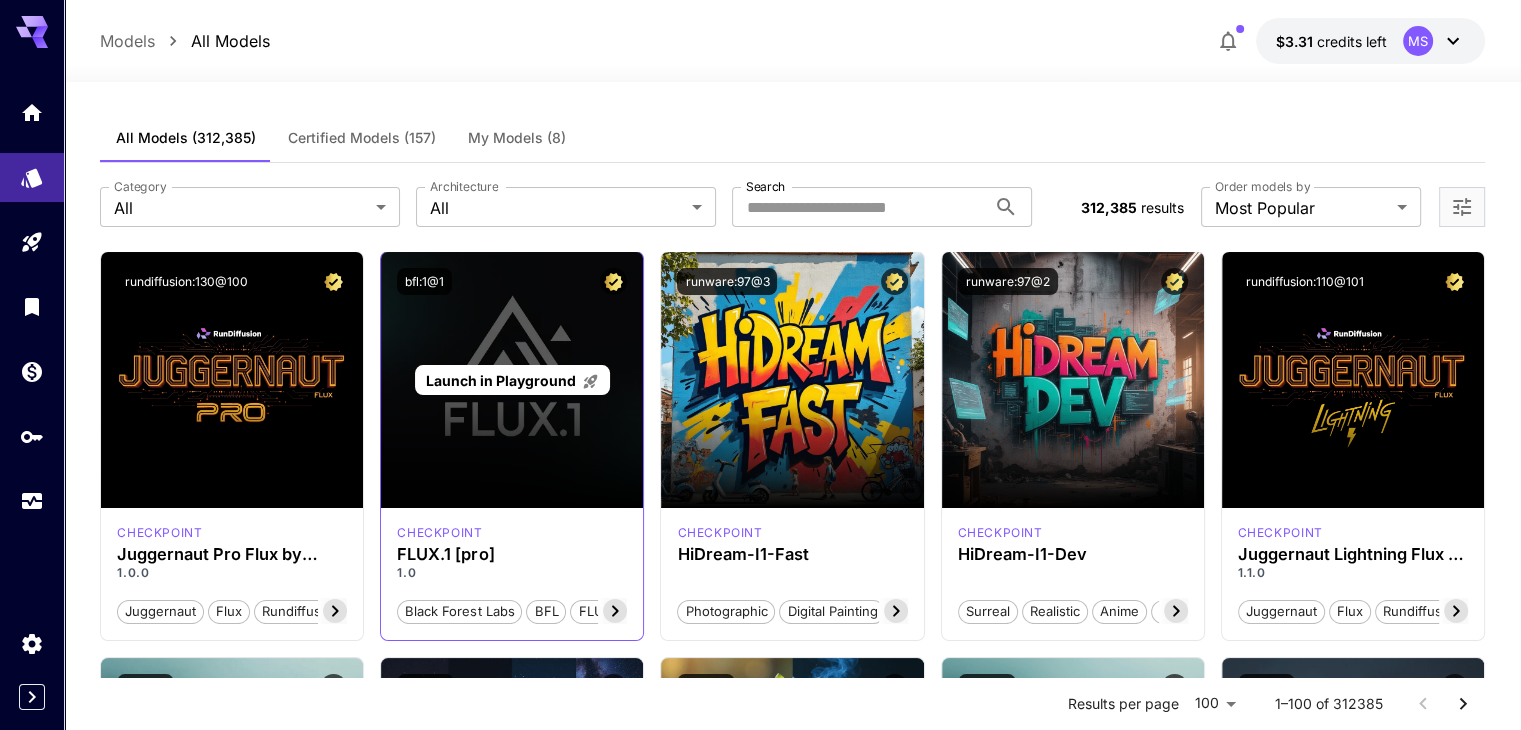 click on "Launch in Playground" at bounding box center (512, 380) 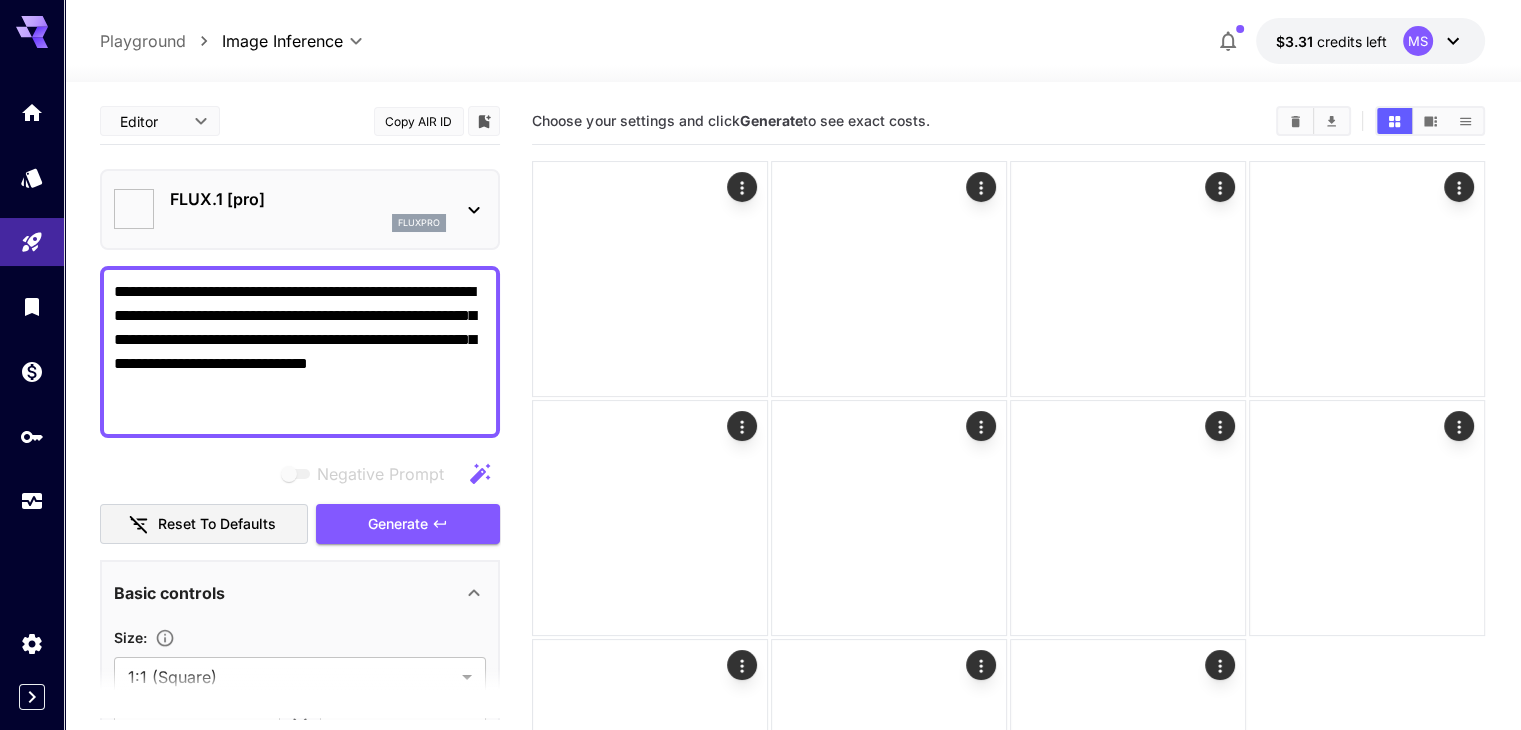 type on "**" 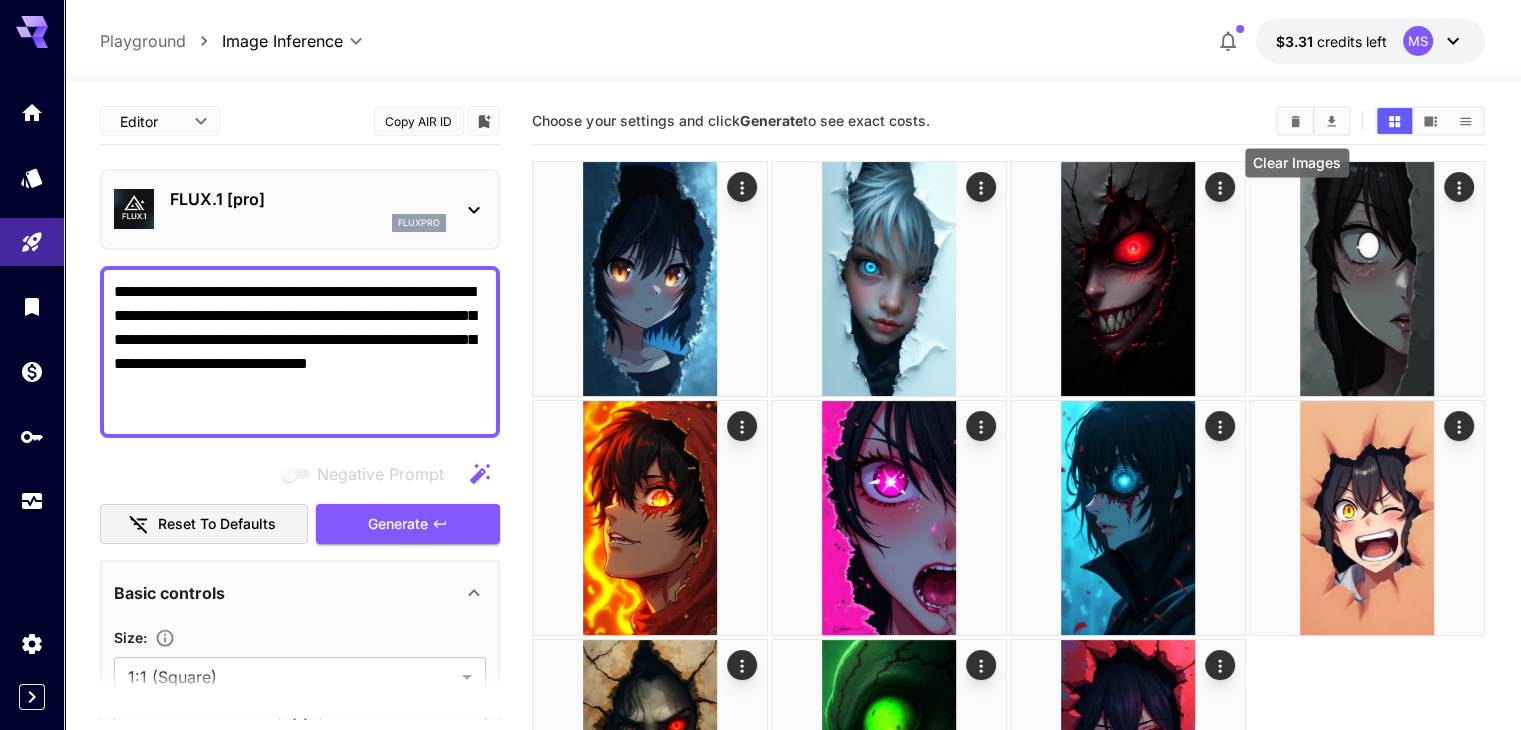 click 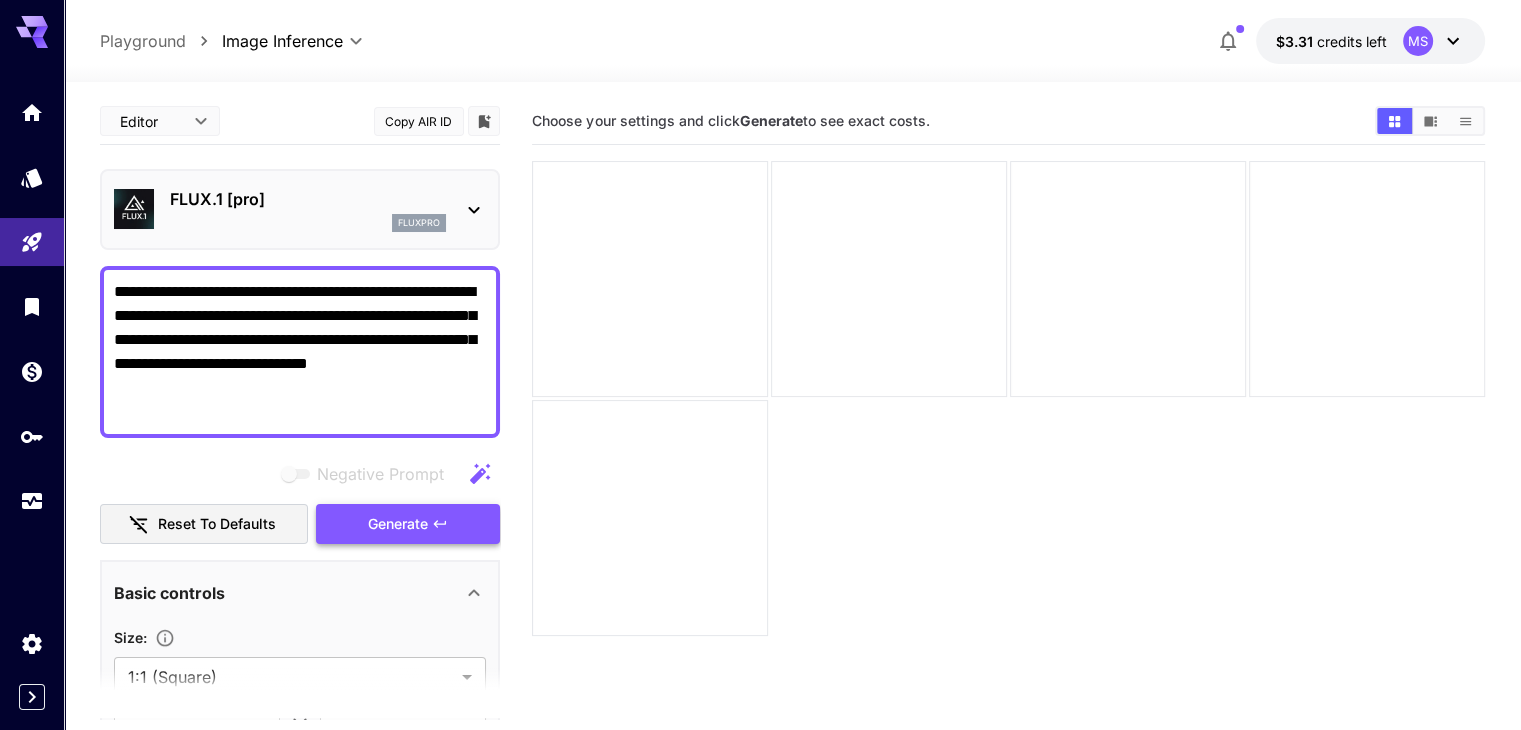 click on "Generate" at bounding box center [398, 524] 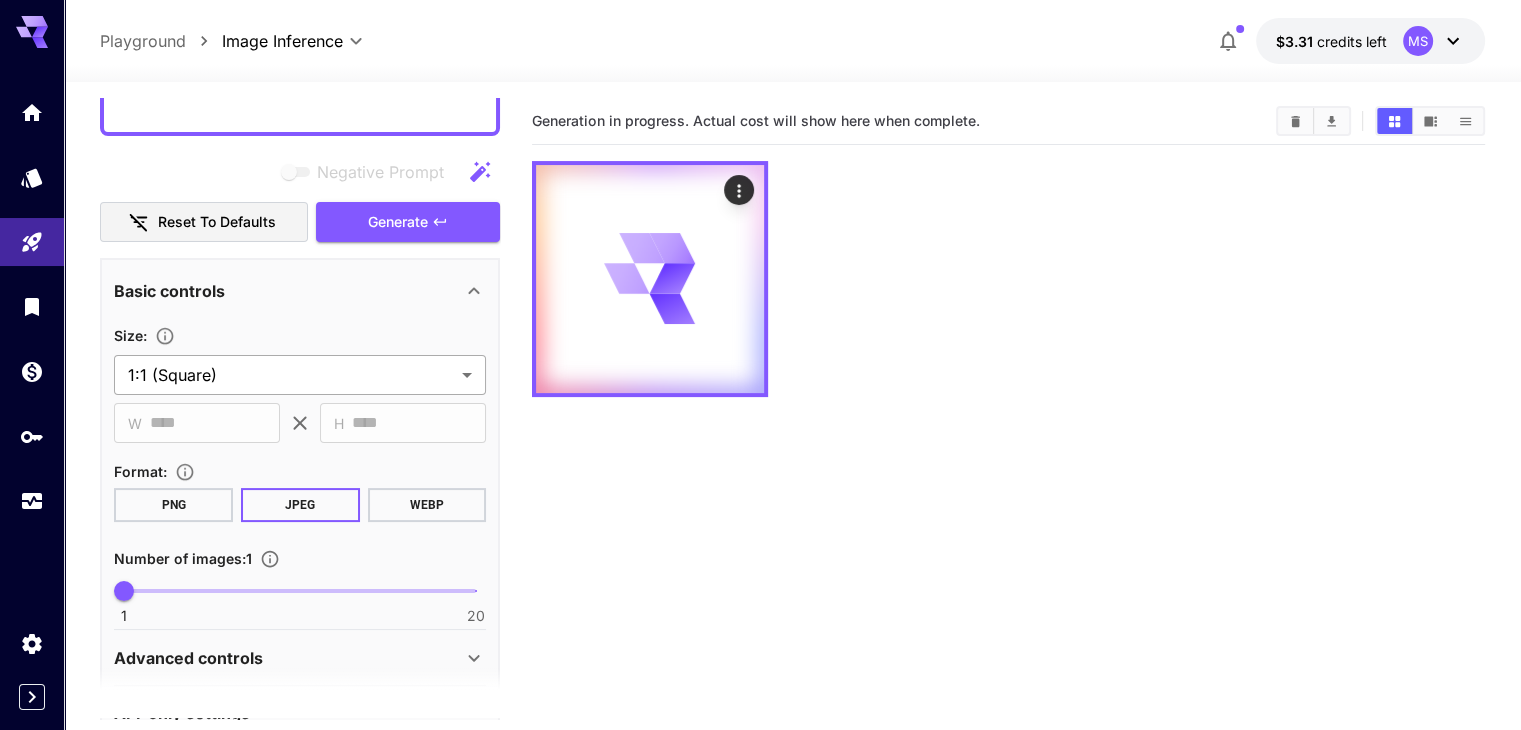 scroll, scrollTop: 303, scrollLeft: 0, axis: vertical 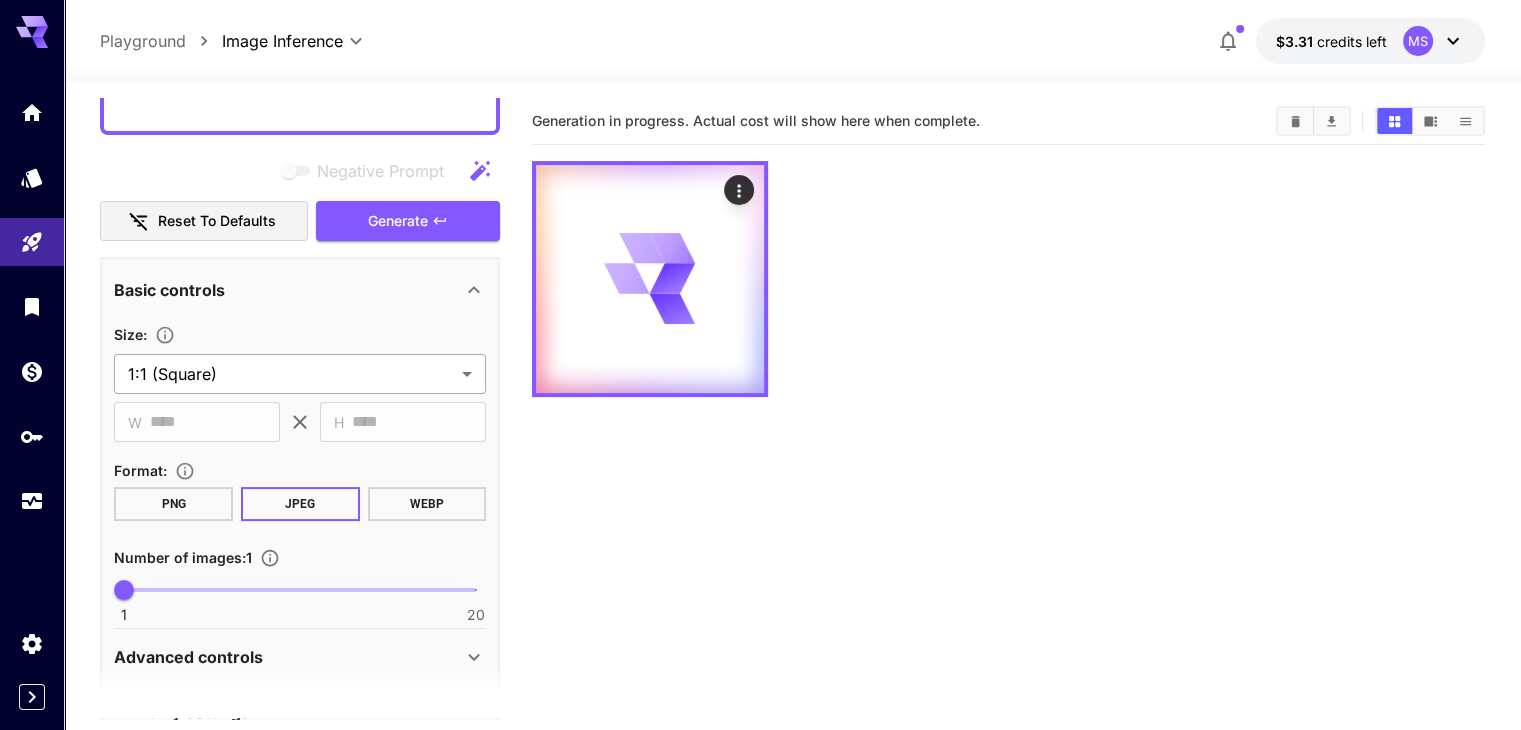 click on "**********" at bounding box center (760, 444) 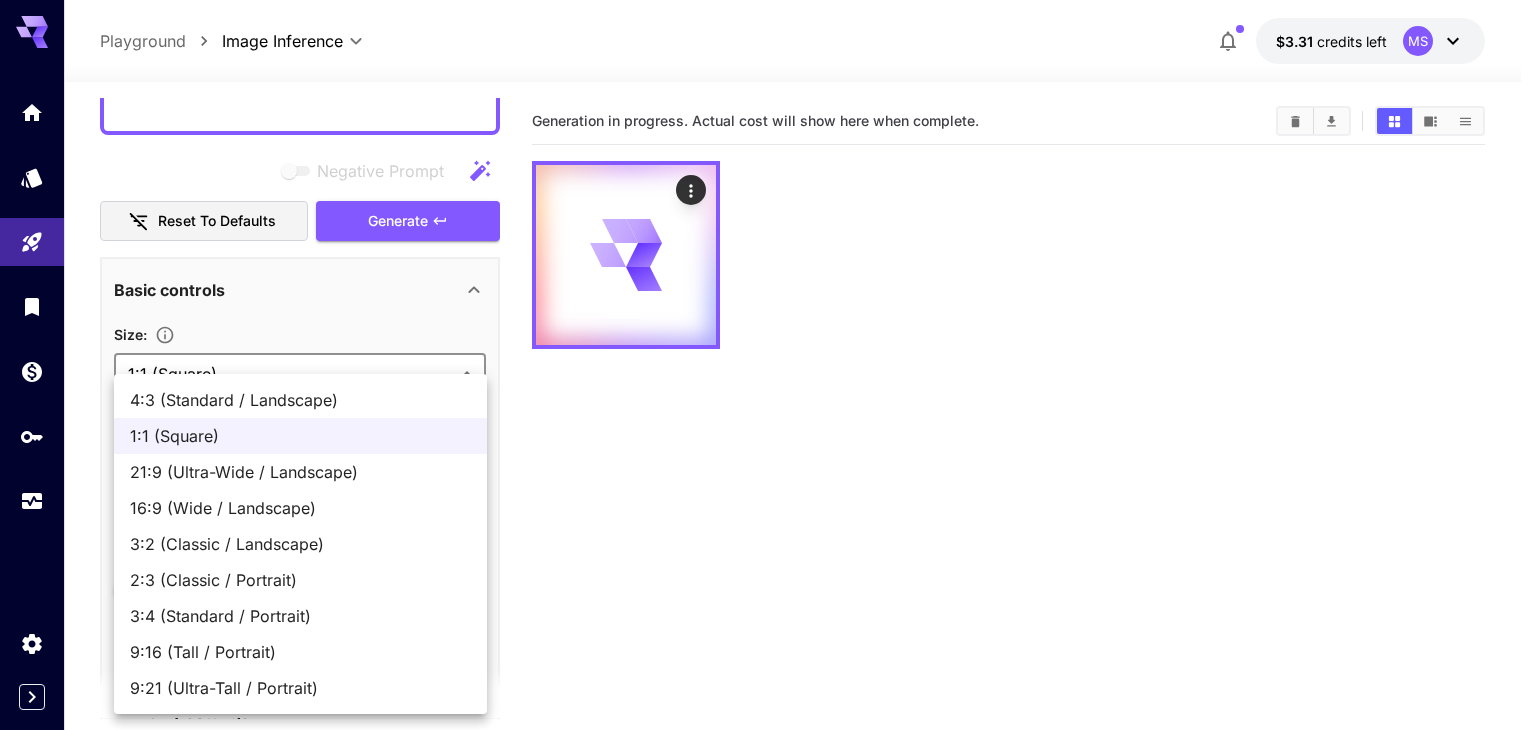 click on "9:16 (Tall / Portrait)" at bounding box center (300, 652) 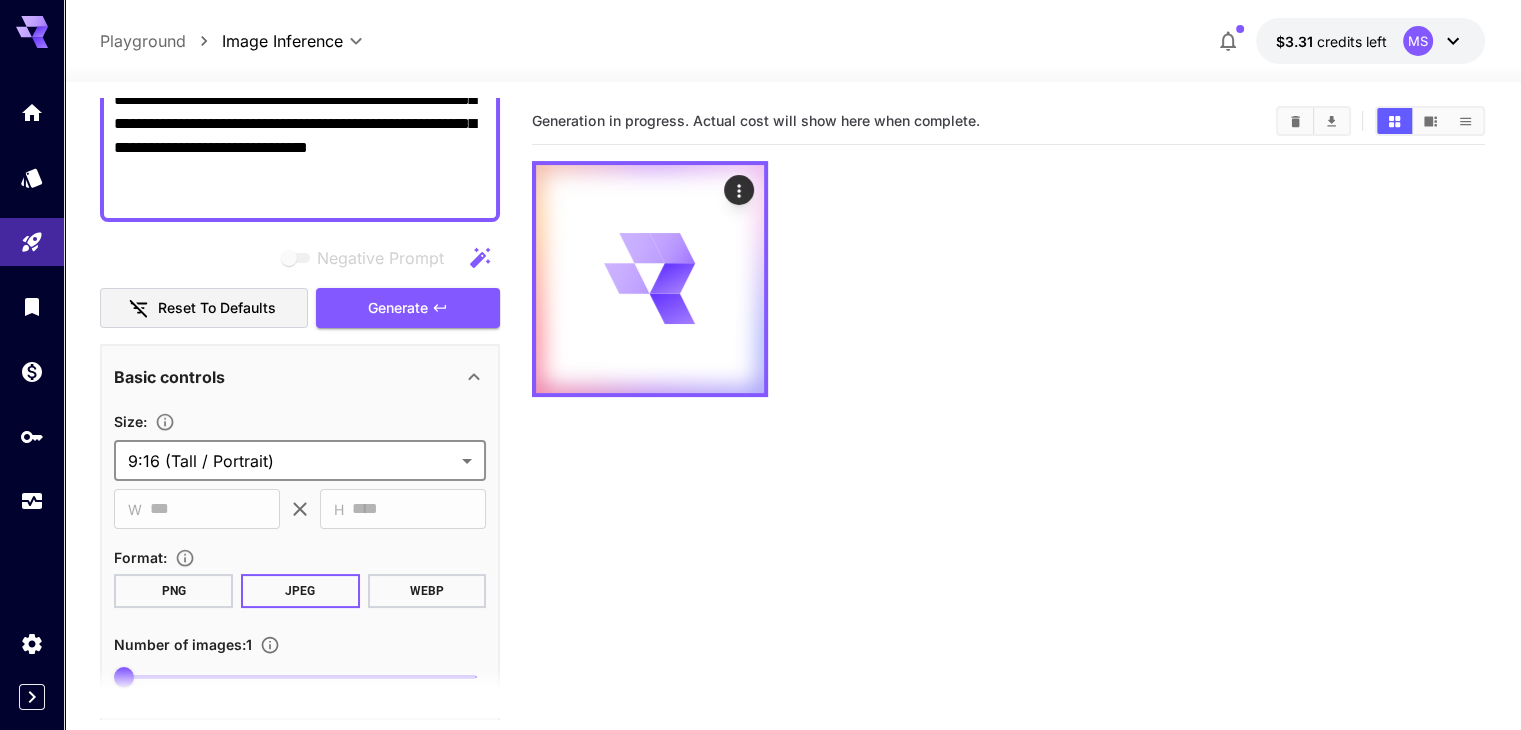scroll, scrollTop: 0, scrollLeft: 0, axis: both 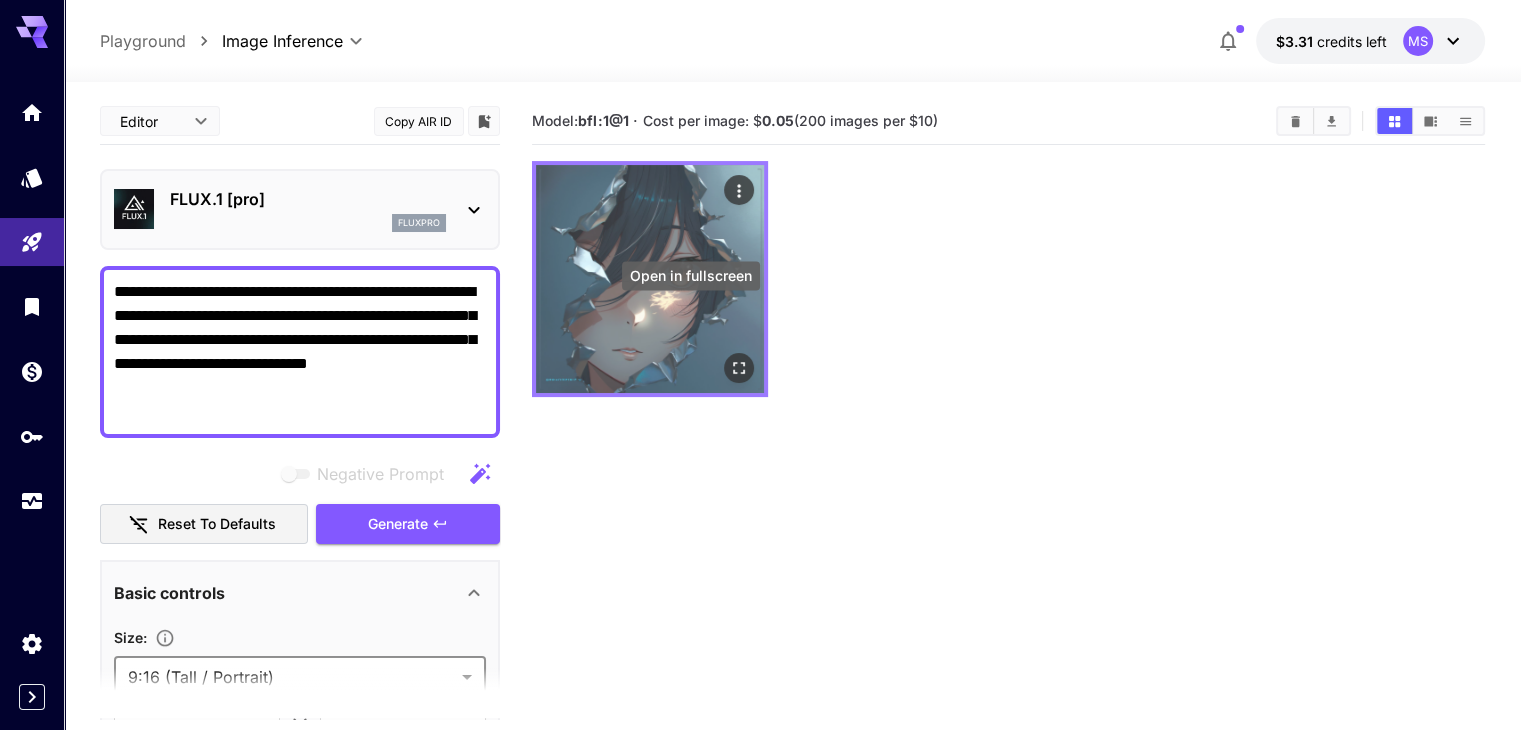 click 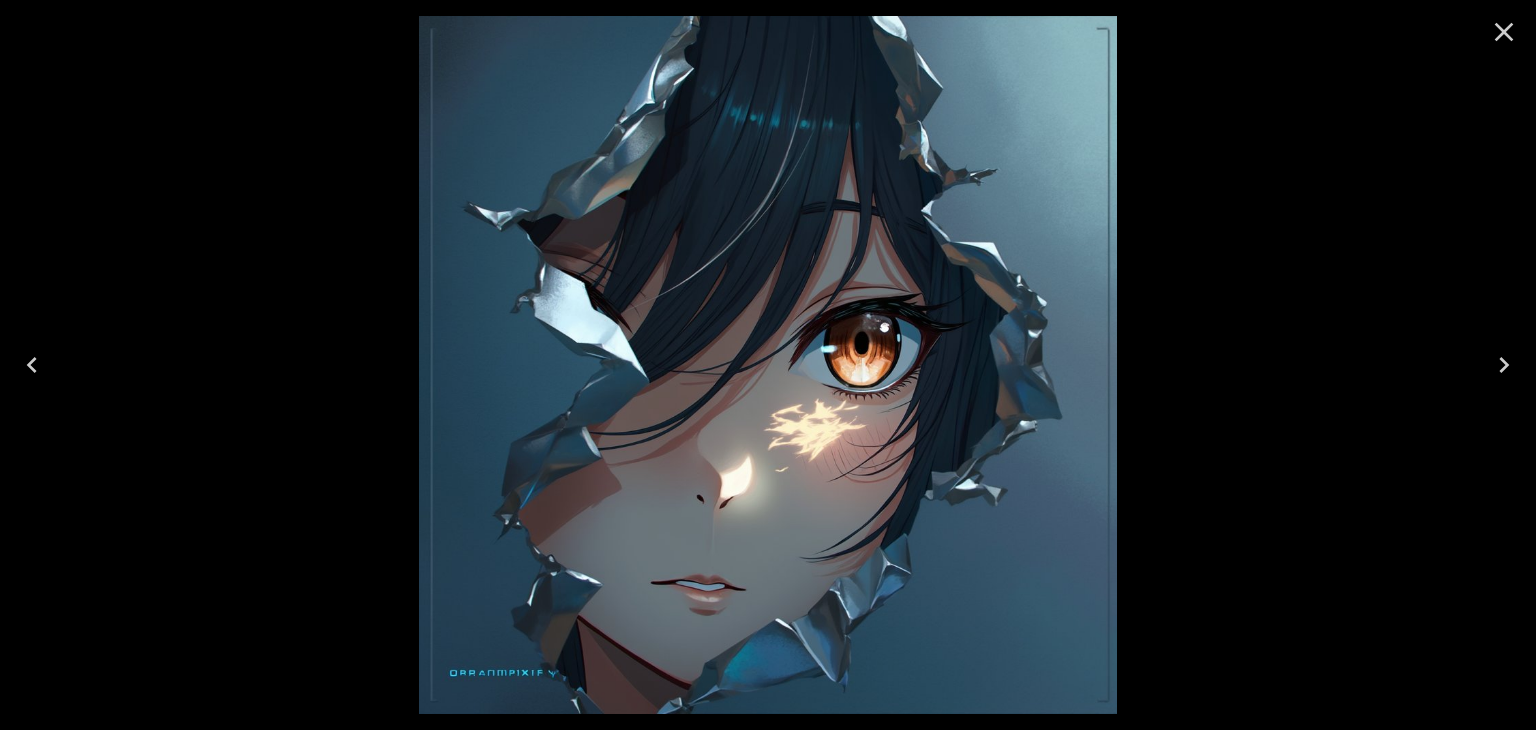 click 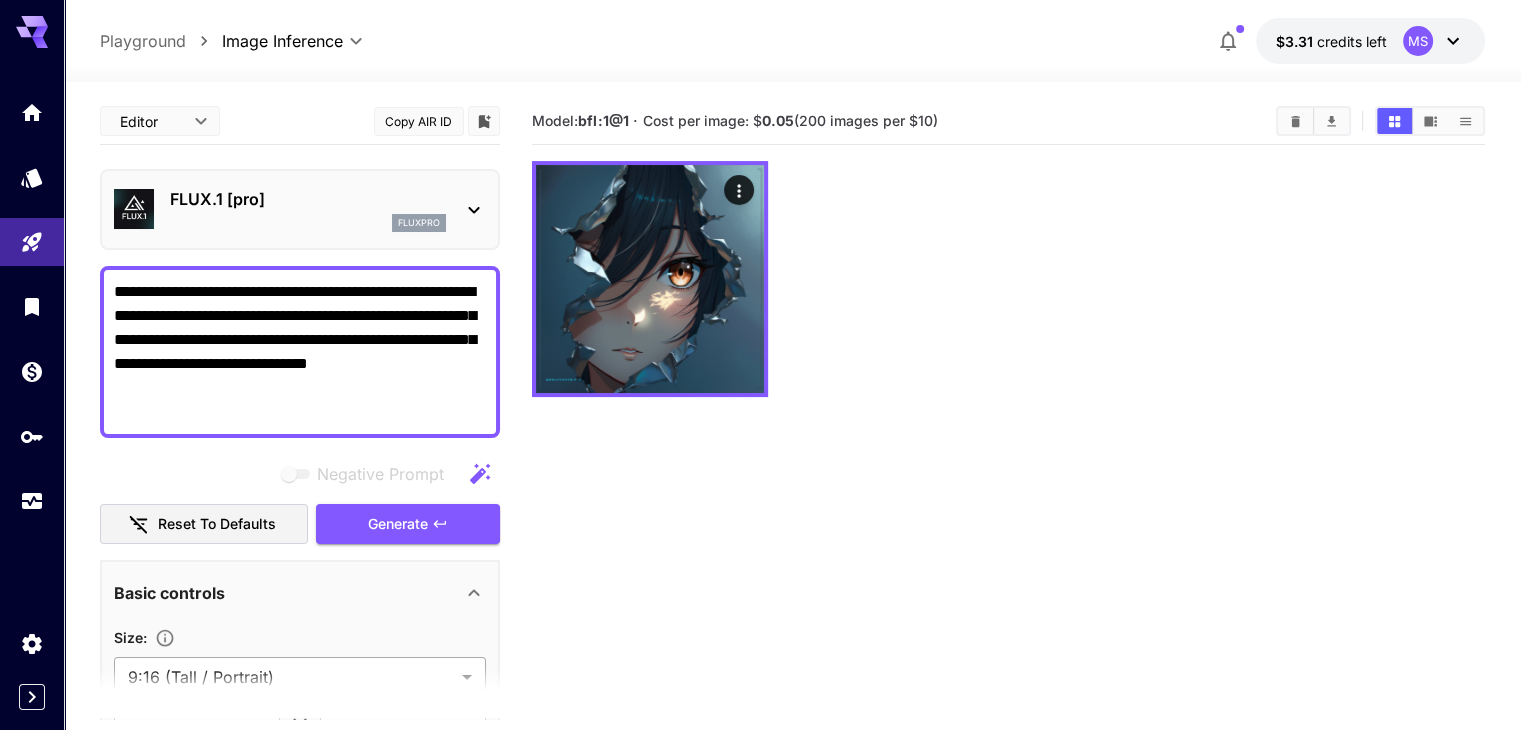 click on "**********" at bounding box center (760, 444) 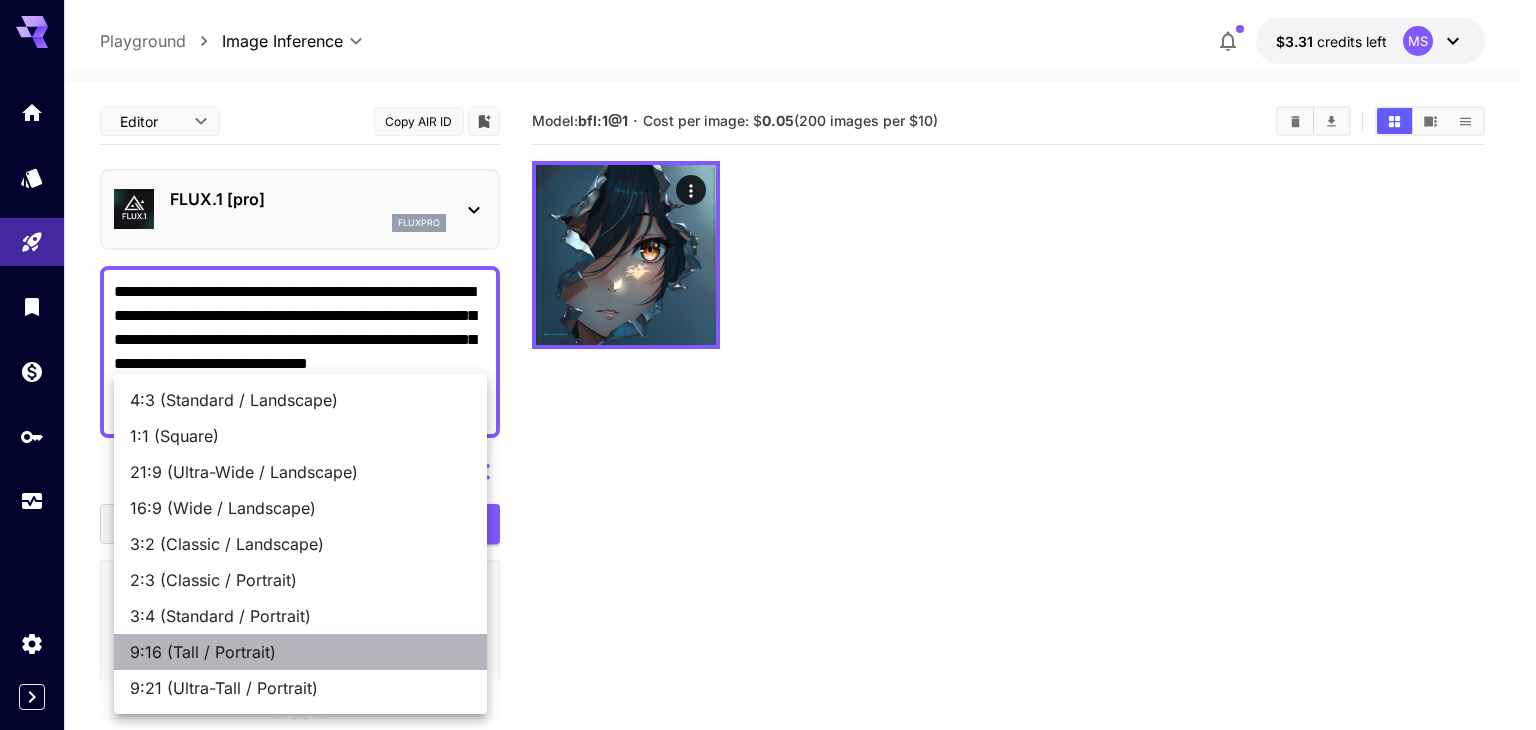 click on "9:16 (Tall / Portrait)" at bounding box center [300, 652] 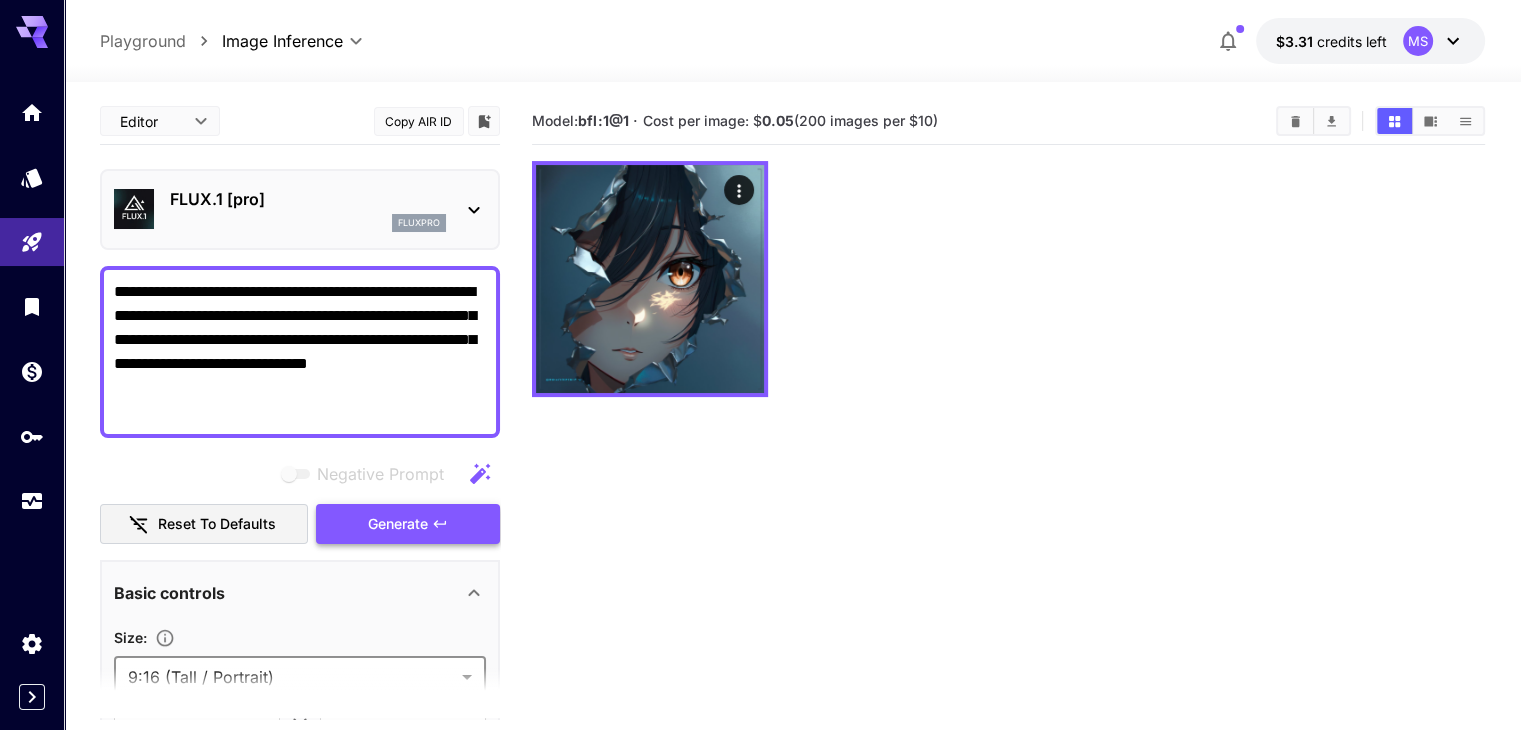 click on "Generate" at bounding box center (398, 524) 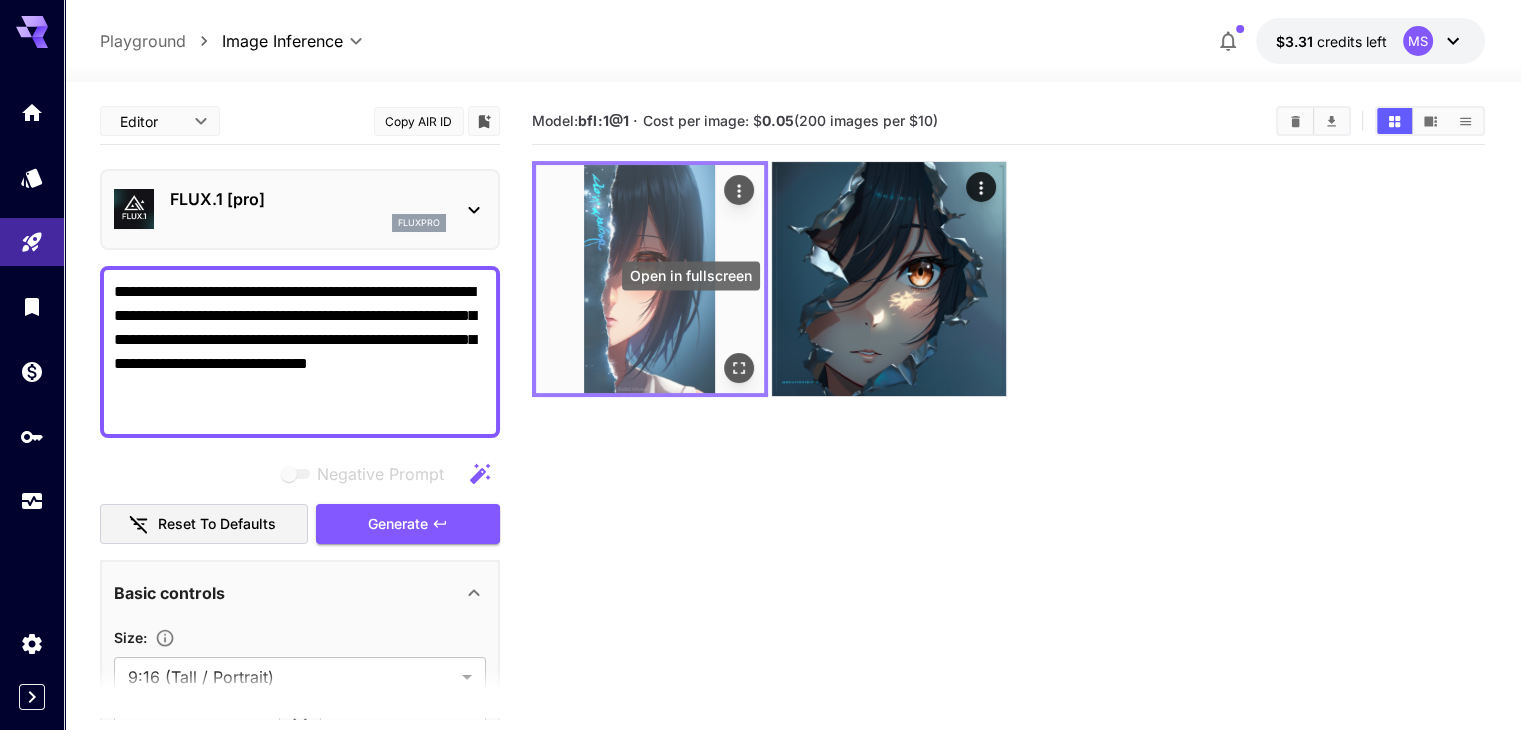 click 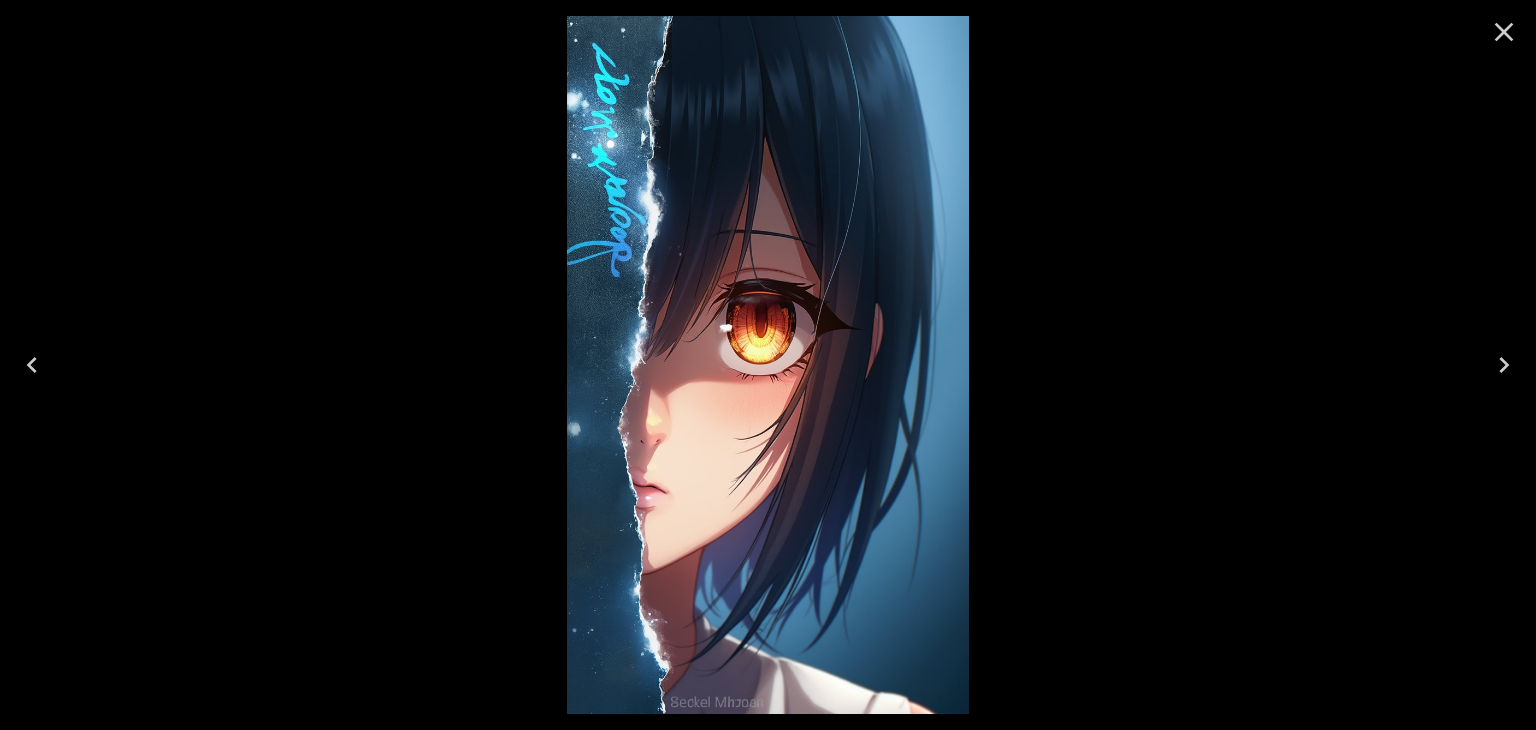 click 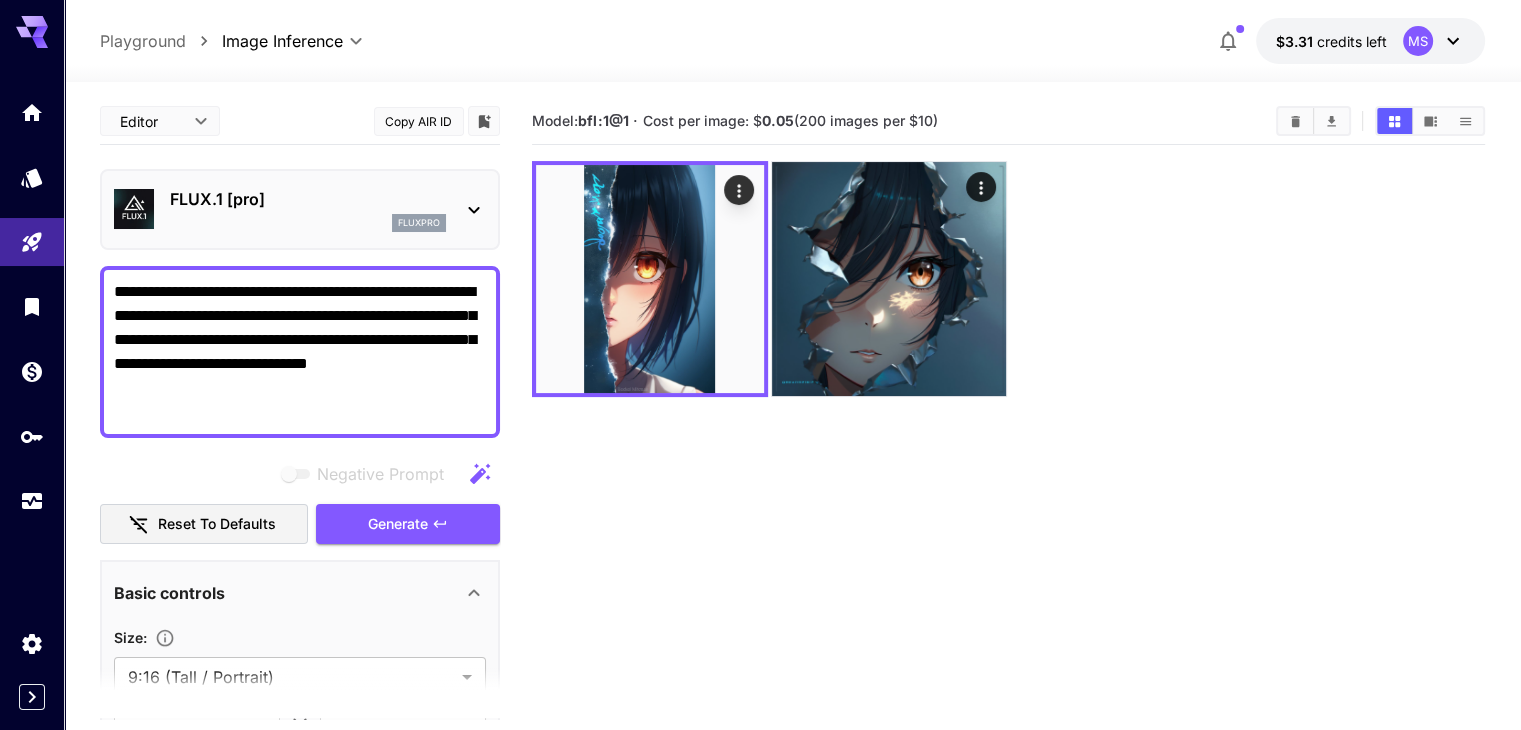 click on "**********" at bounding box center (300, 352) 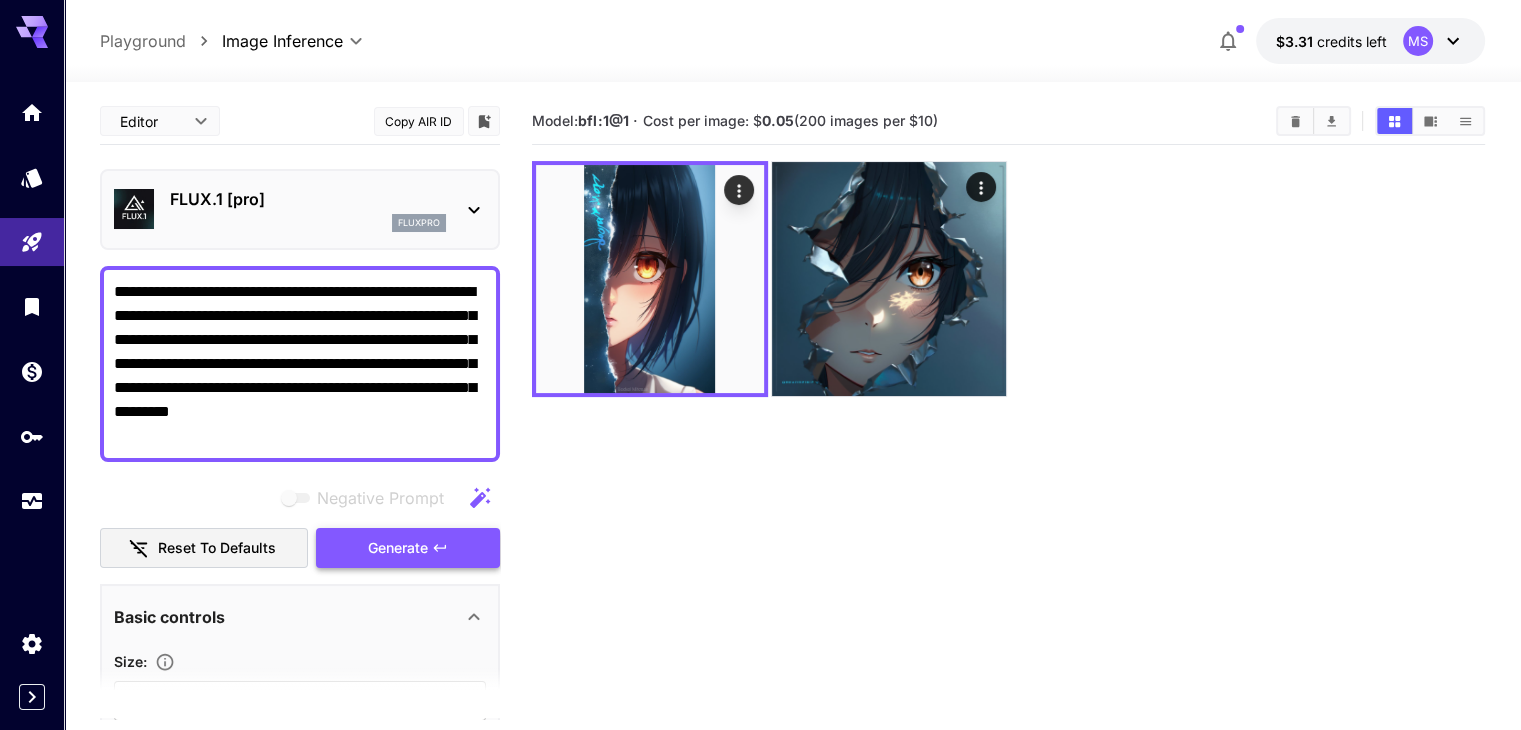 type on "**********" 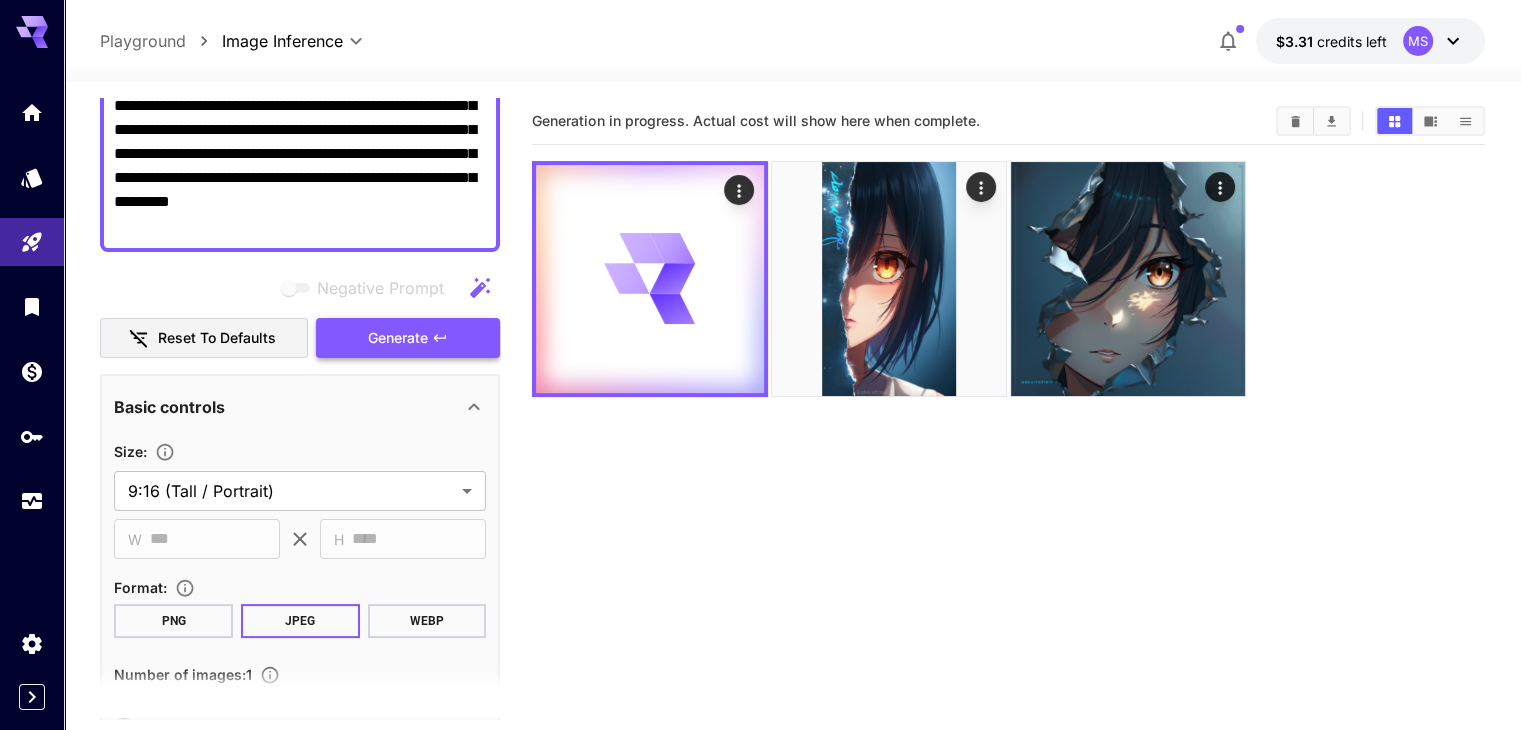 scroll, scrollTop: 211, scrollLeft: 0, axis: vertical 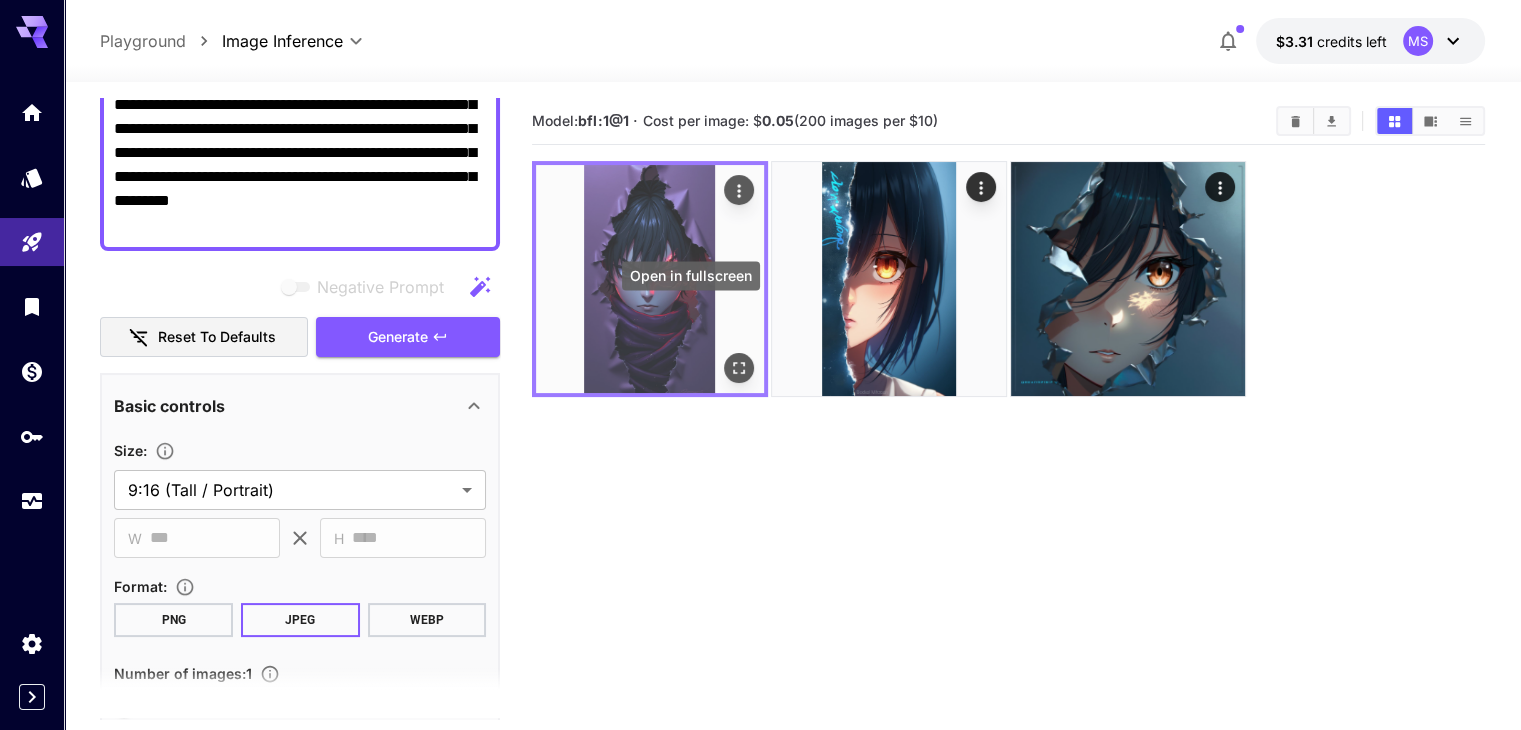 click 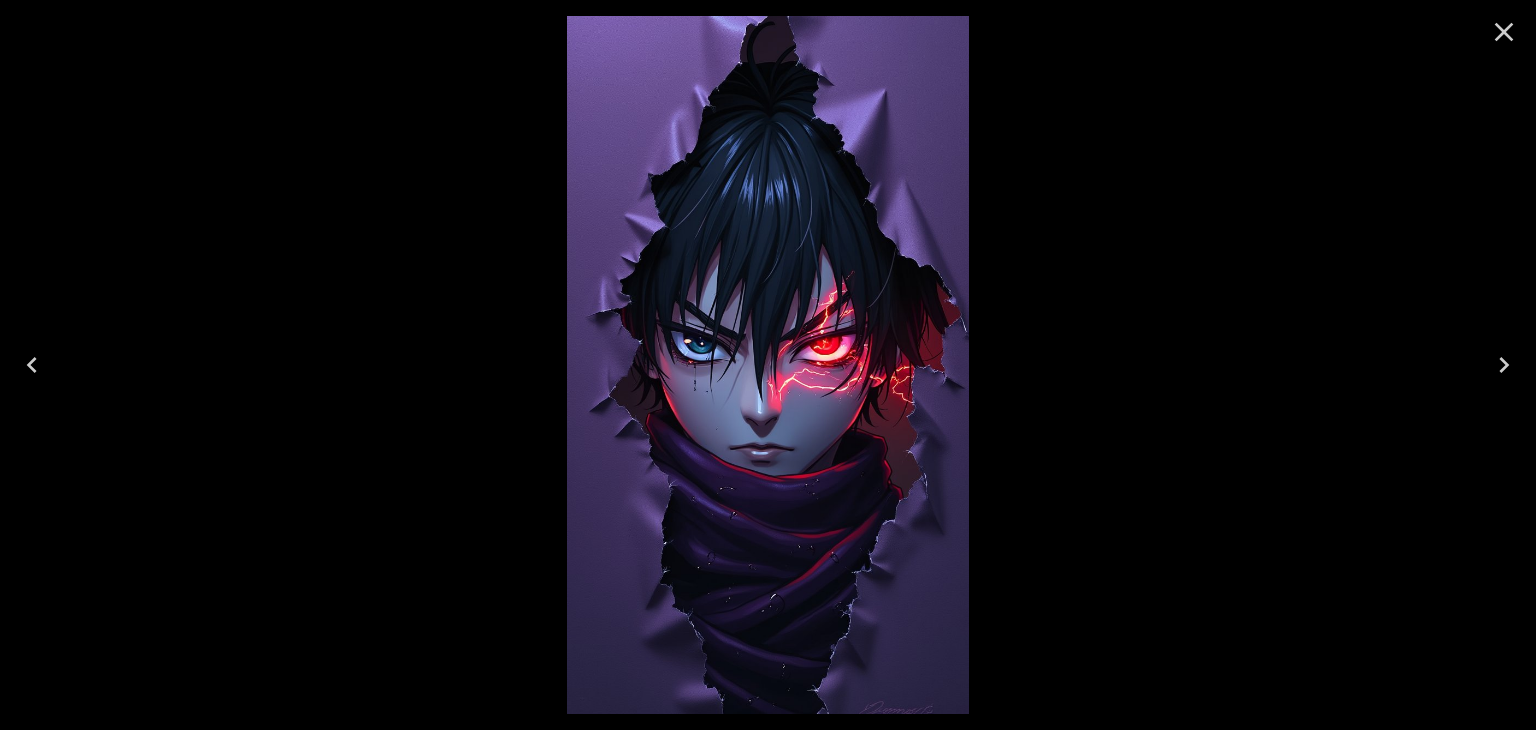click 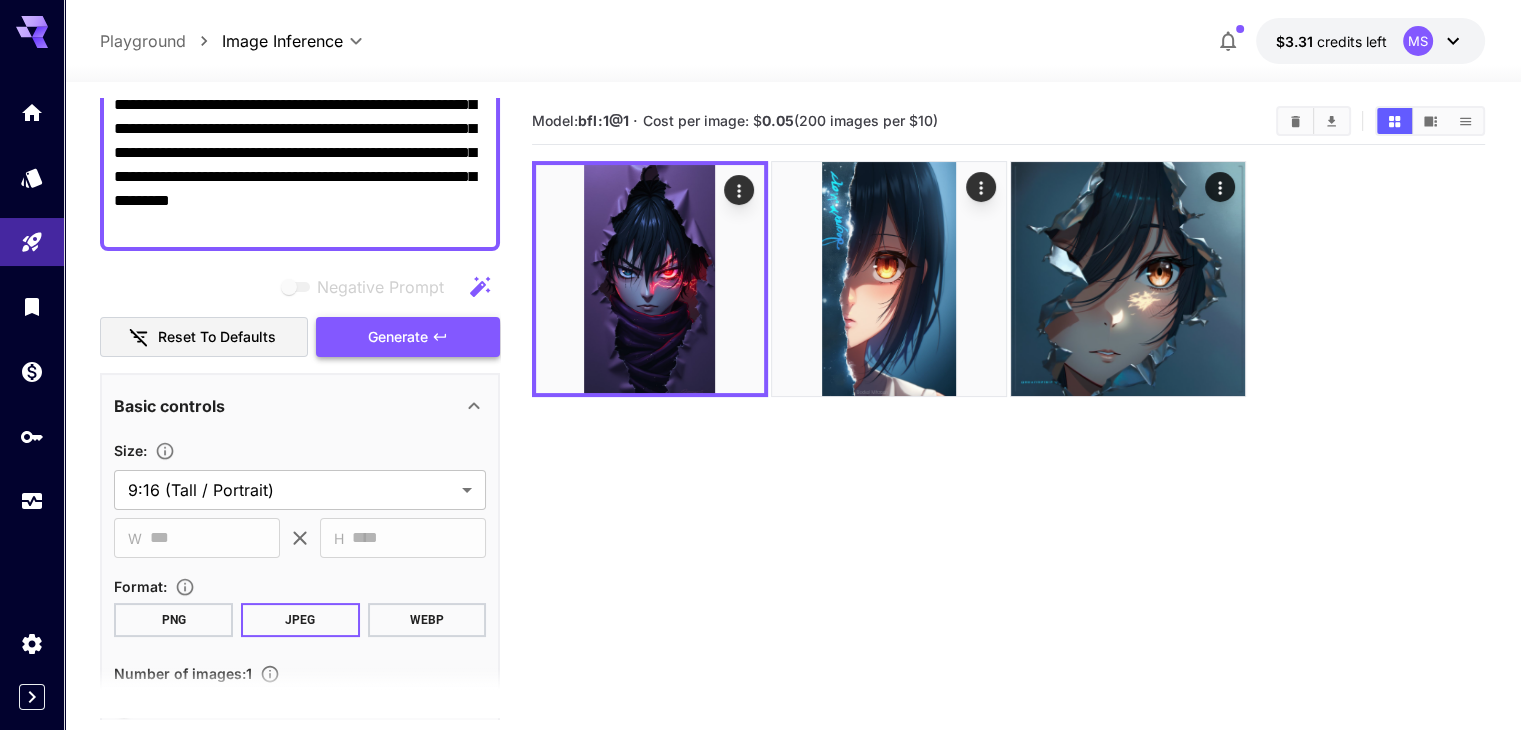 click on "Generate" at bounding box center [398, 337] 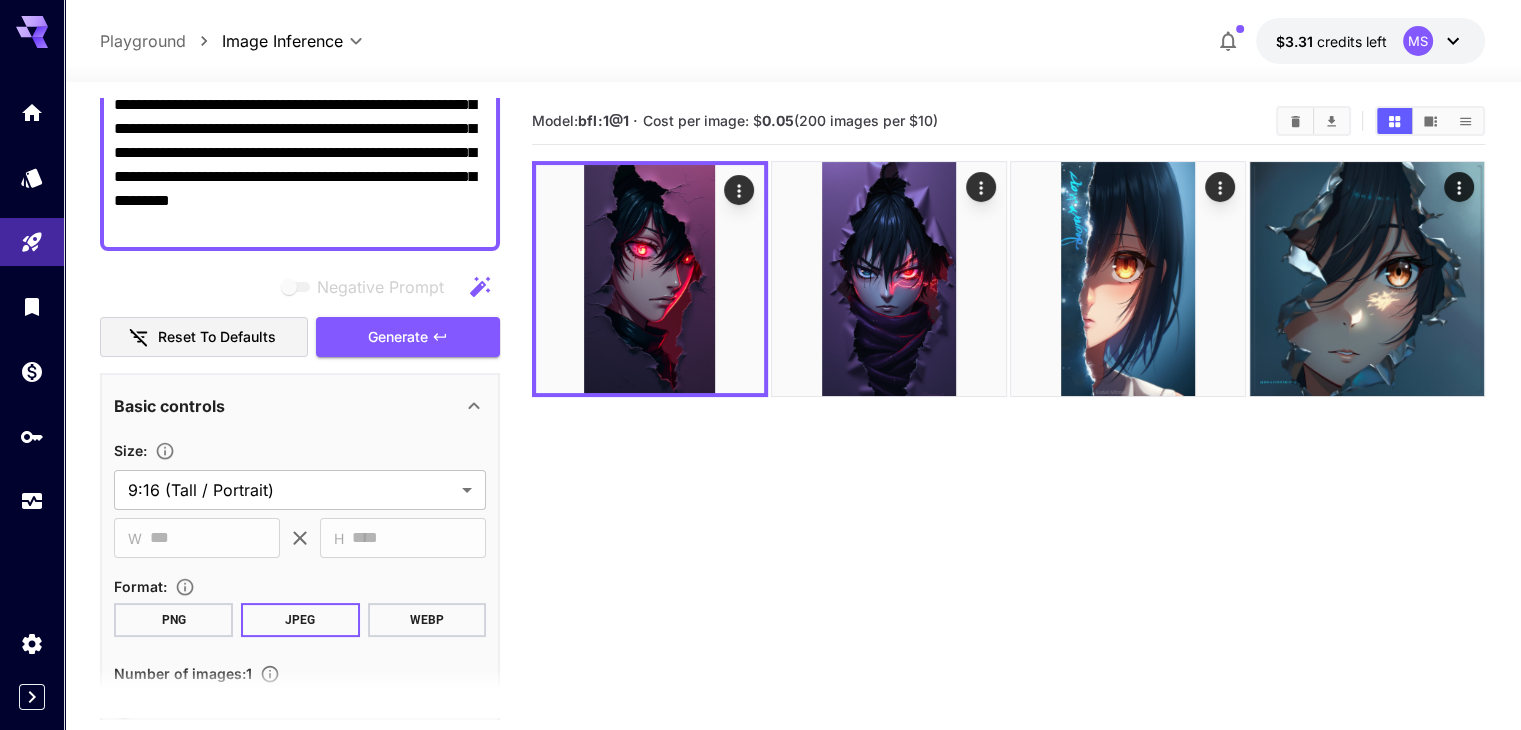 scroll, scrollTop: 396, scrollLeft: 0, axis: vertical 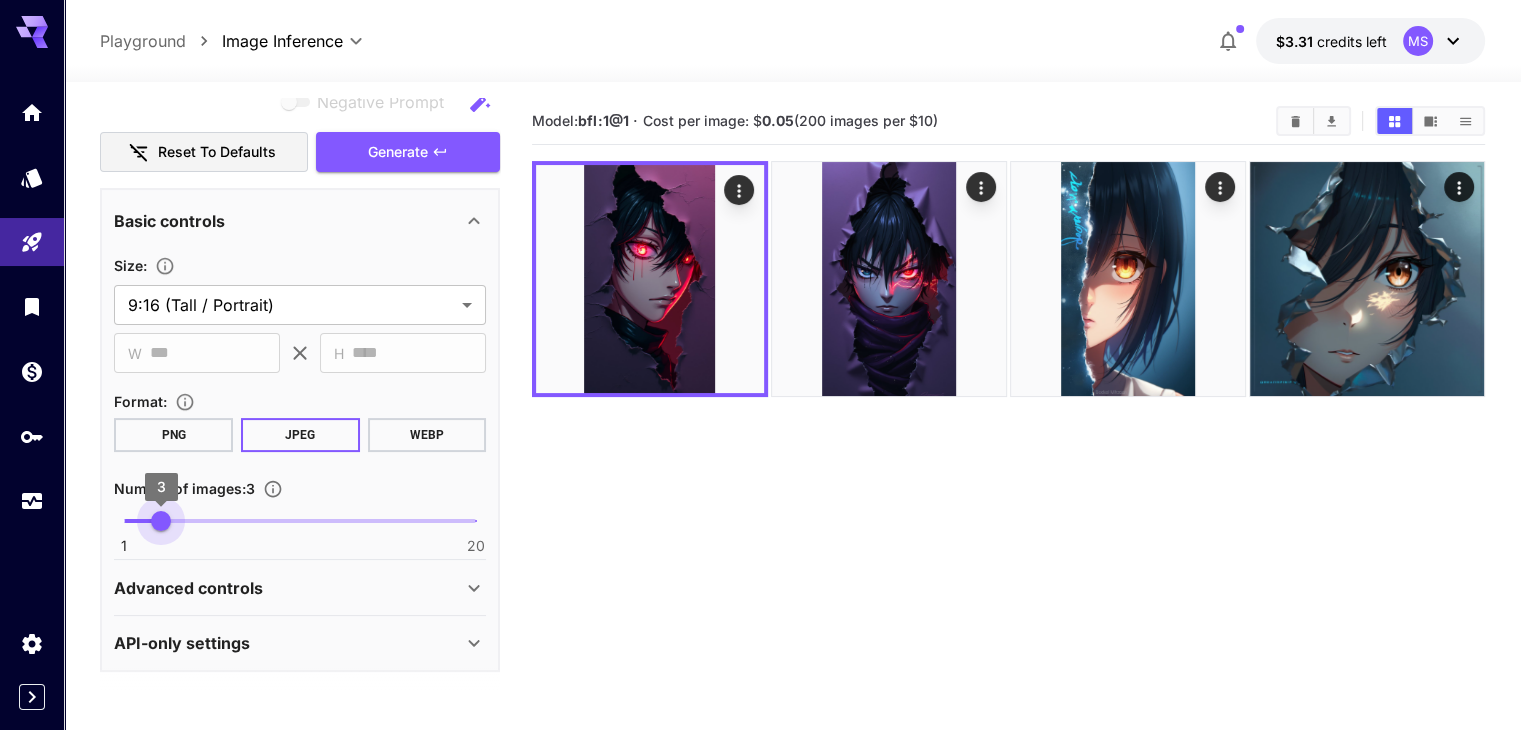 click on "1 20 3" at bounding box center (300, 521) 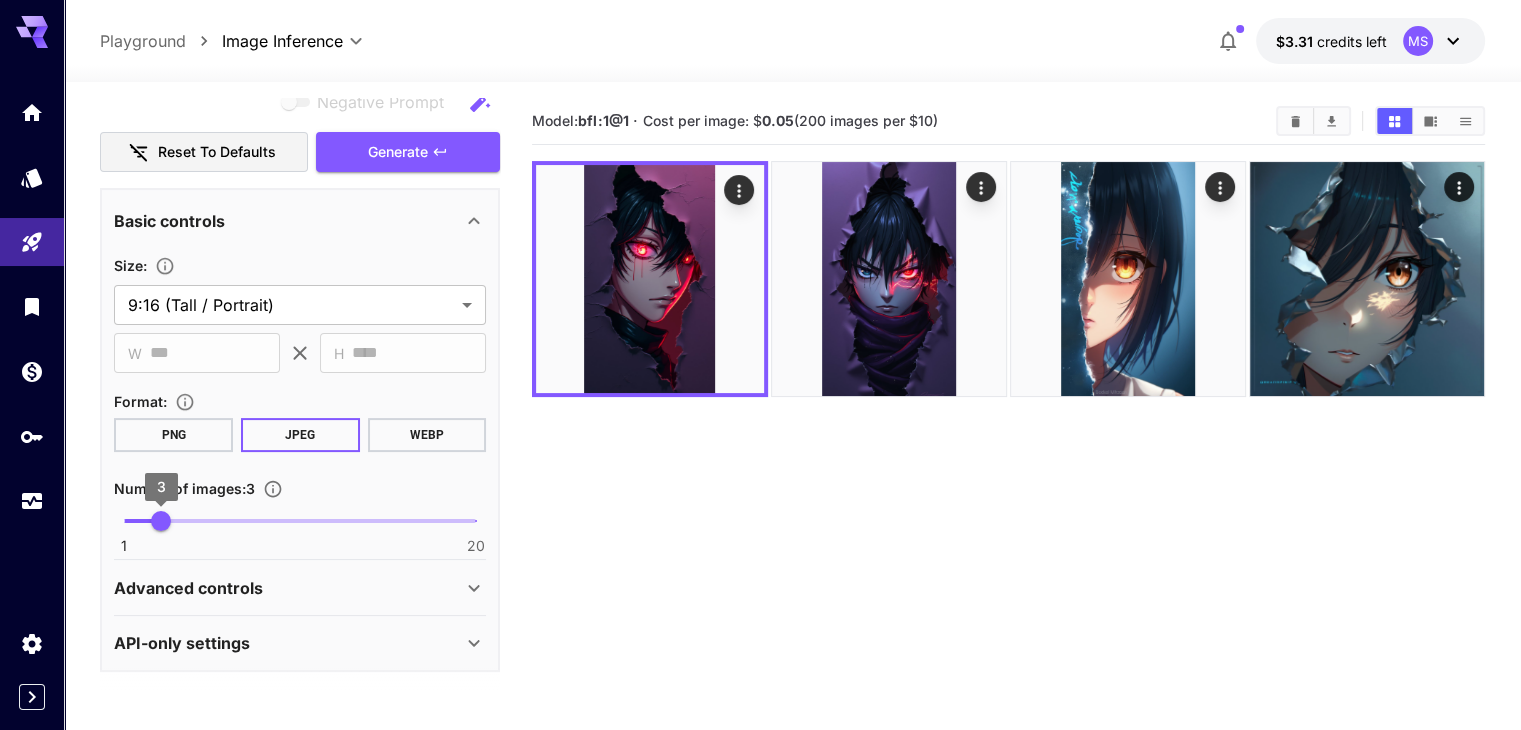 type on "*" 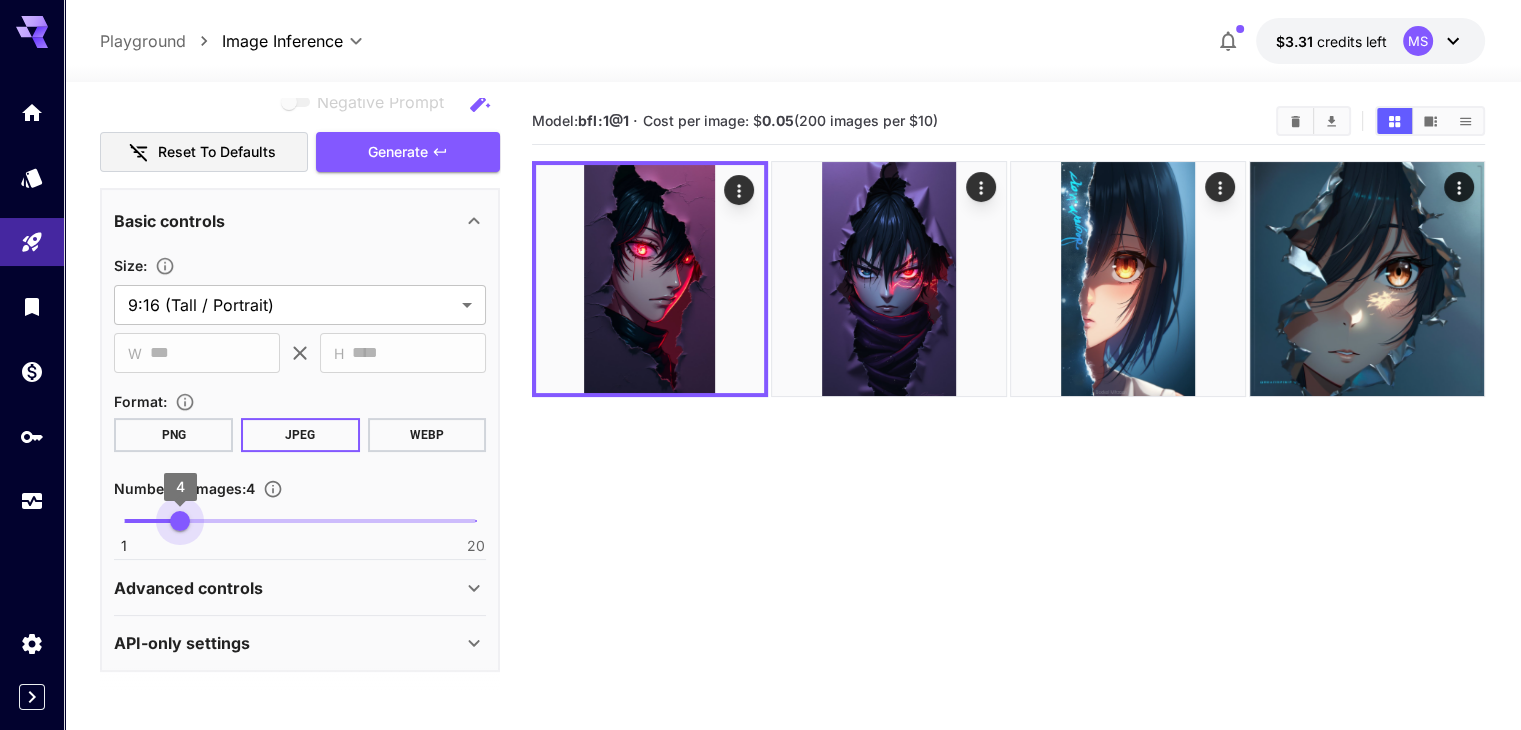 click on "4" at bounding box center (180, 521) 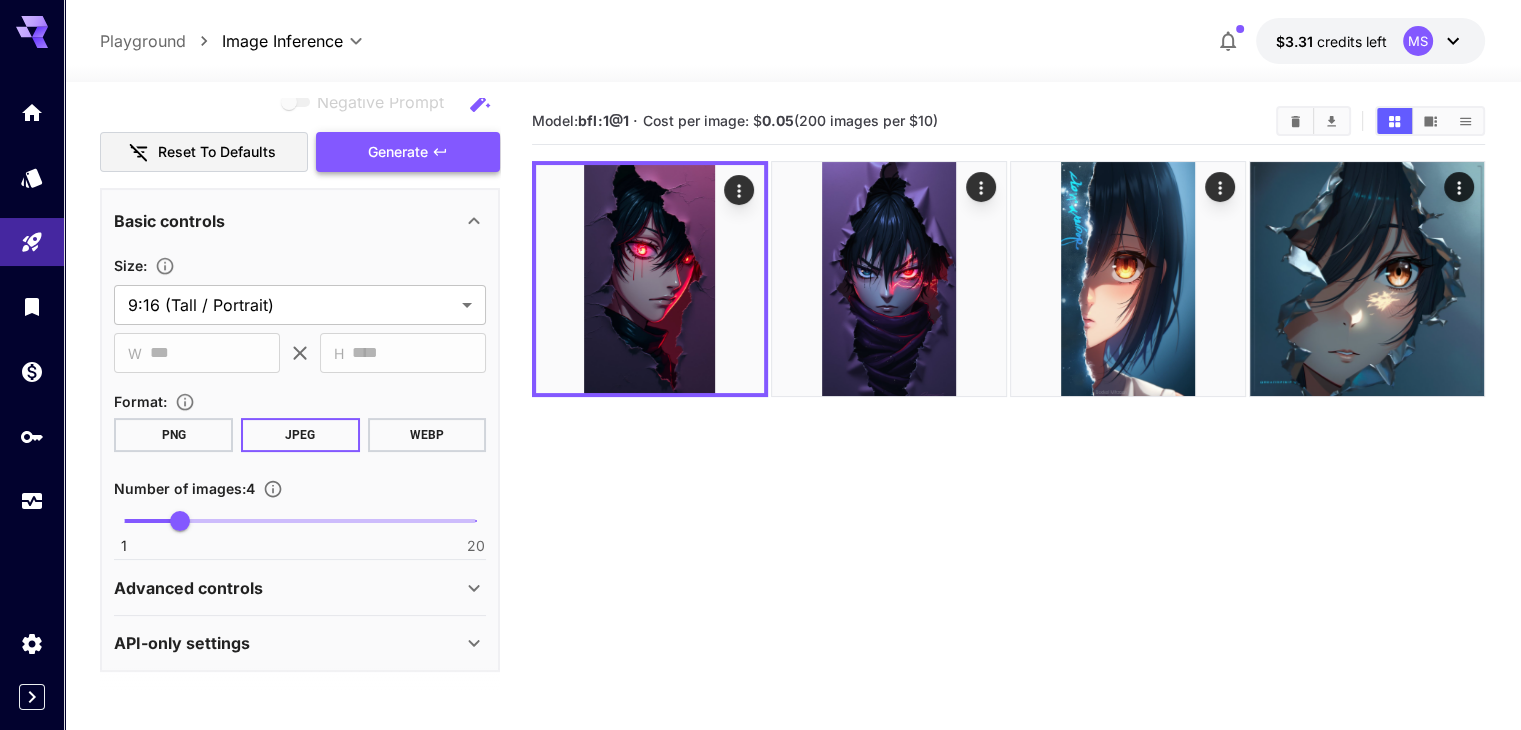 click on "Generate" at bounding box center [408, 152] 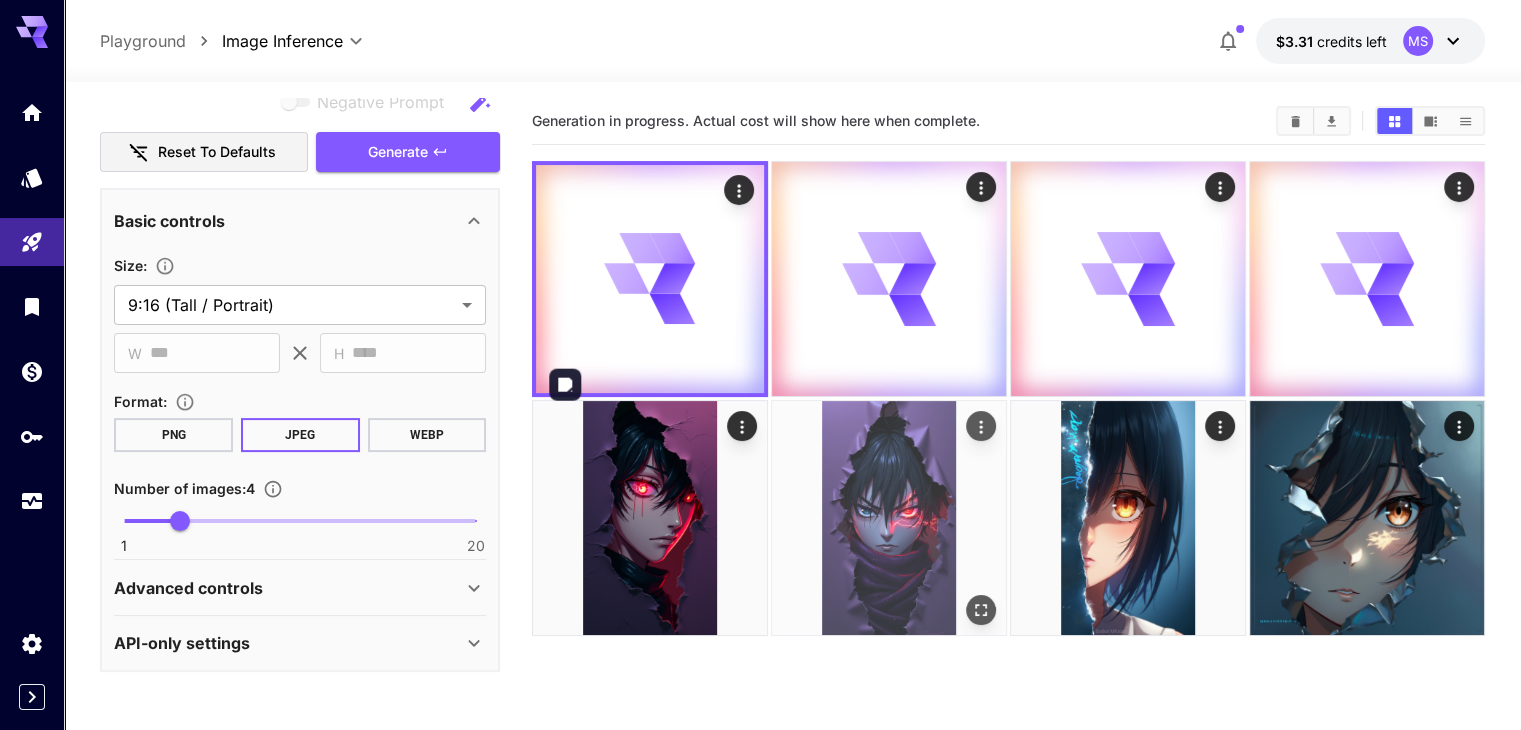 click at bounding box center [889, 518] 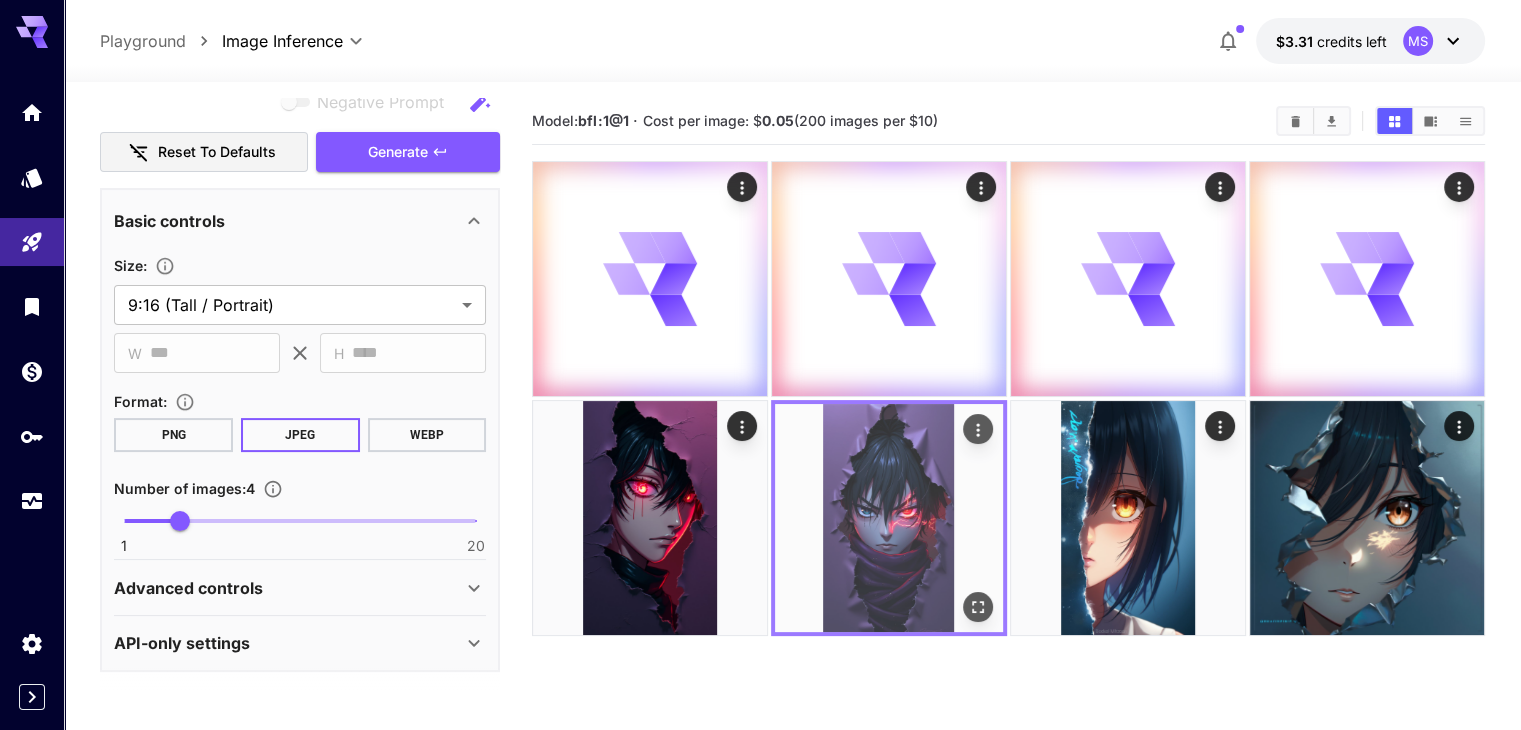 click 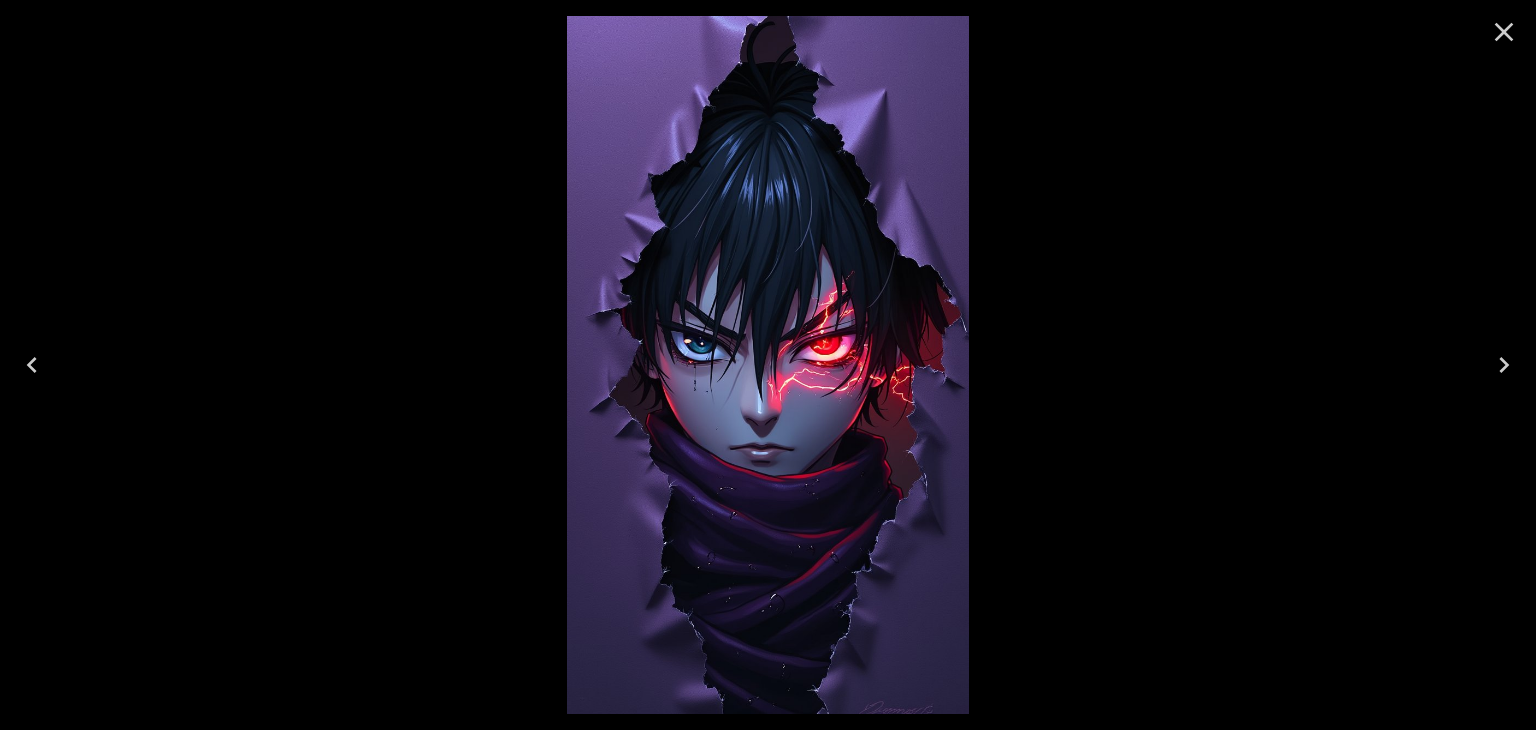 click 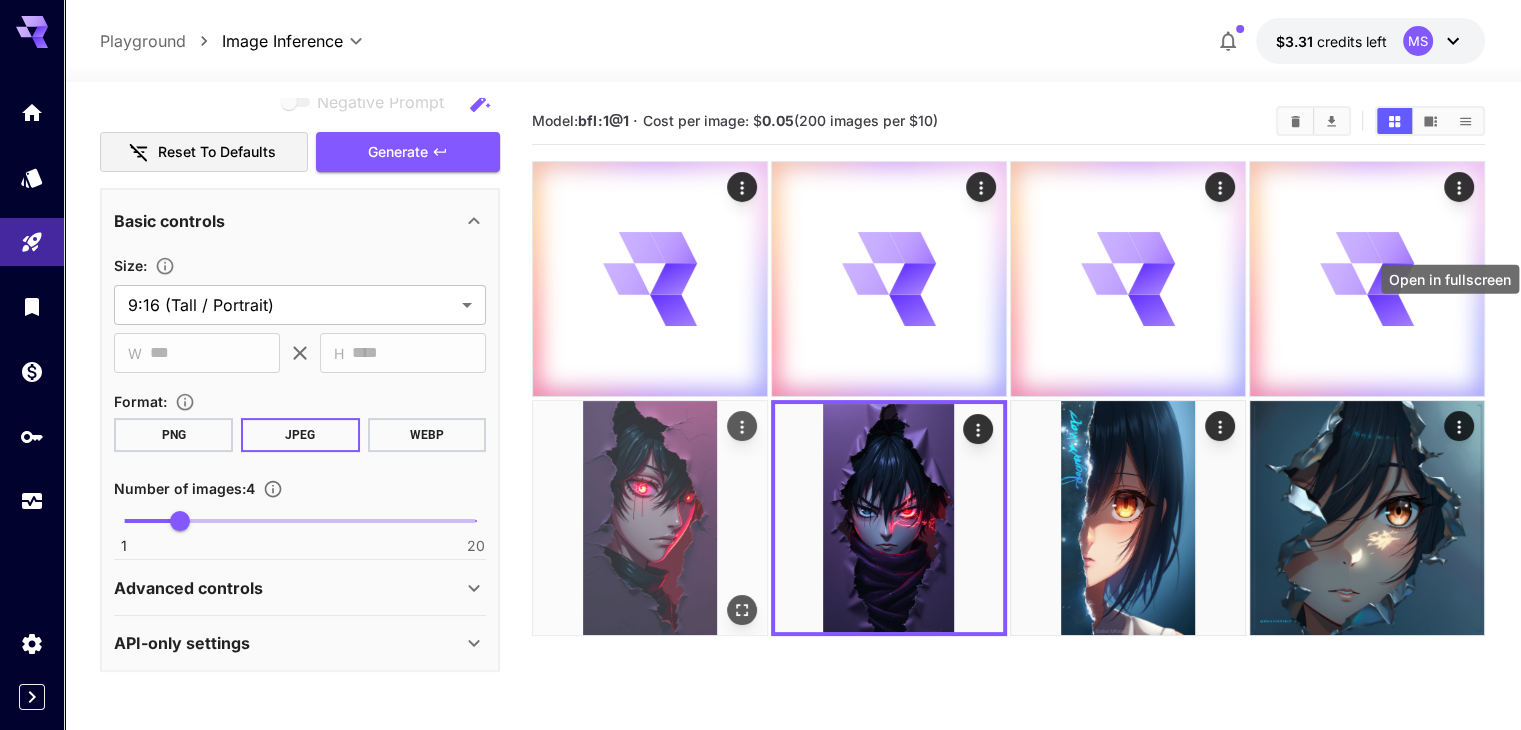 click at bounding box center (742, 609) 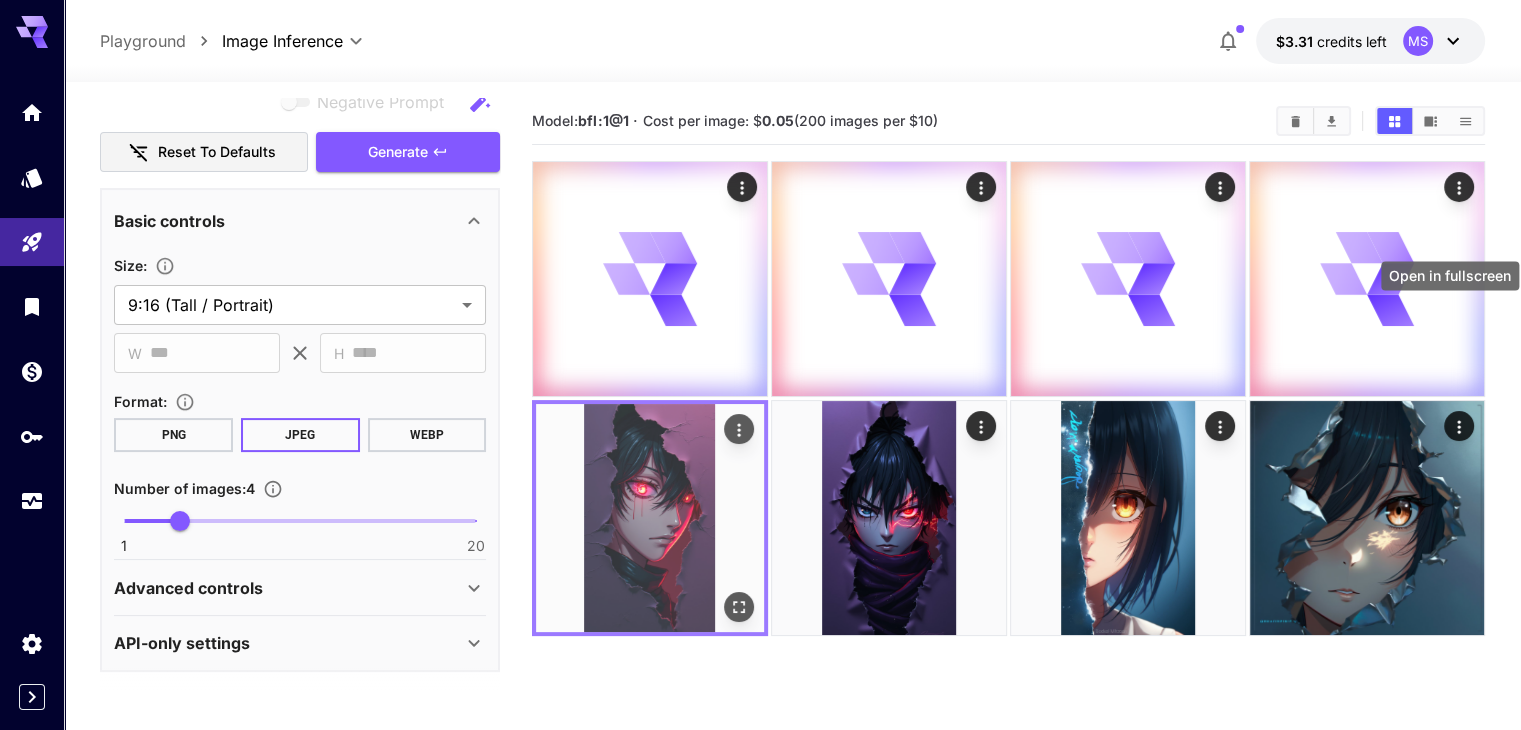 click at bounding box center (739, 606) 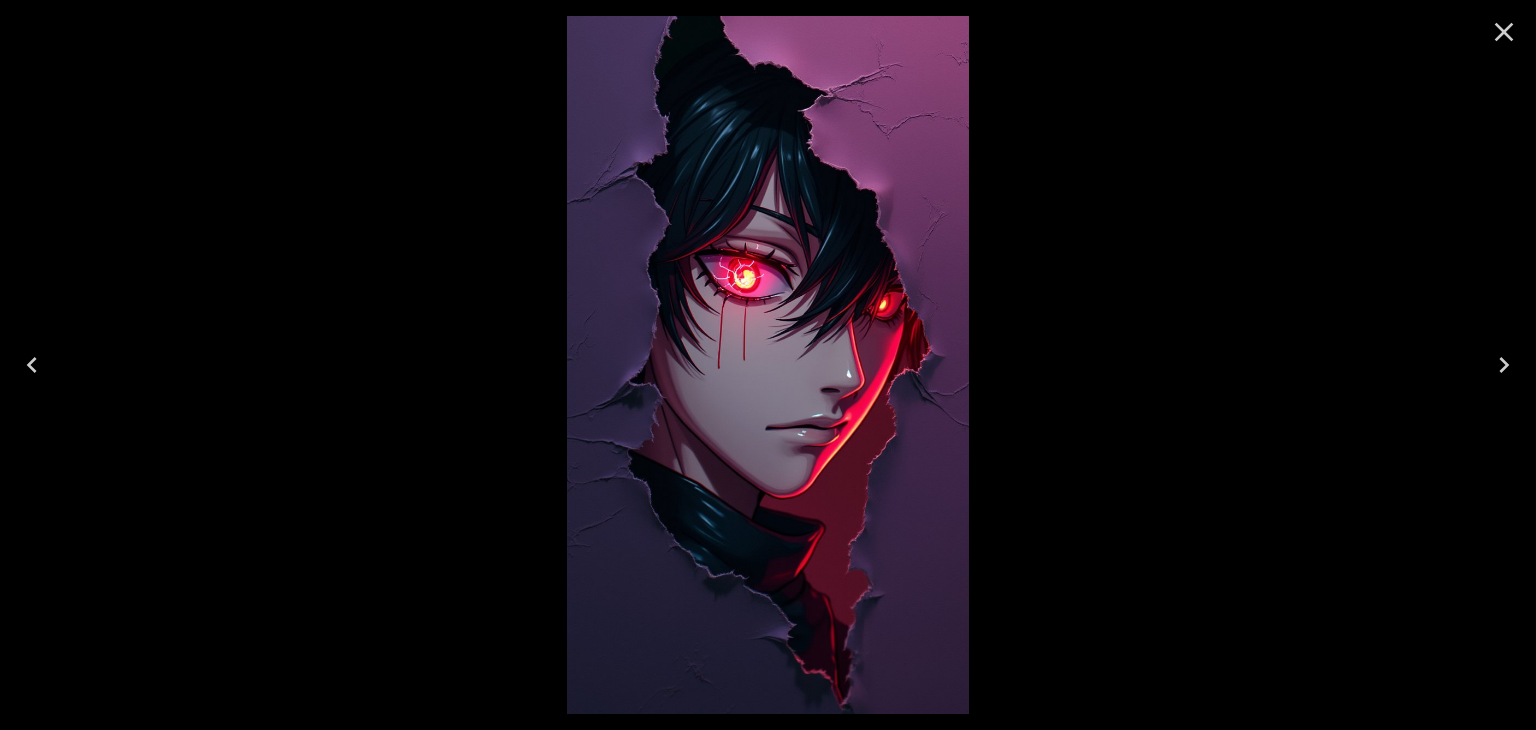 click 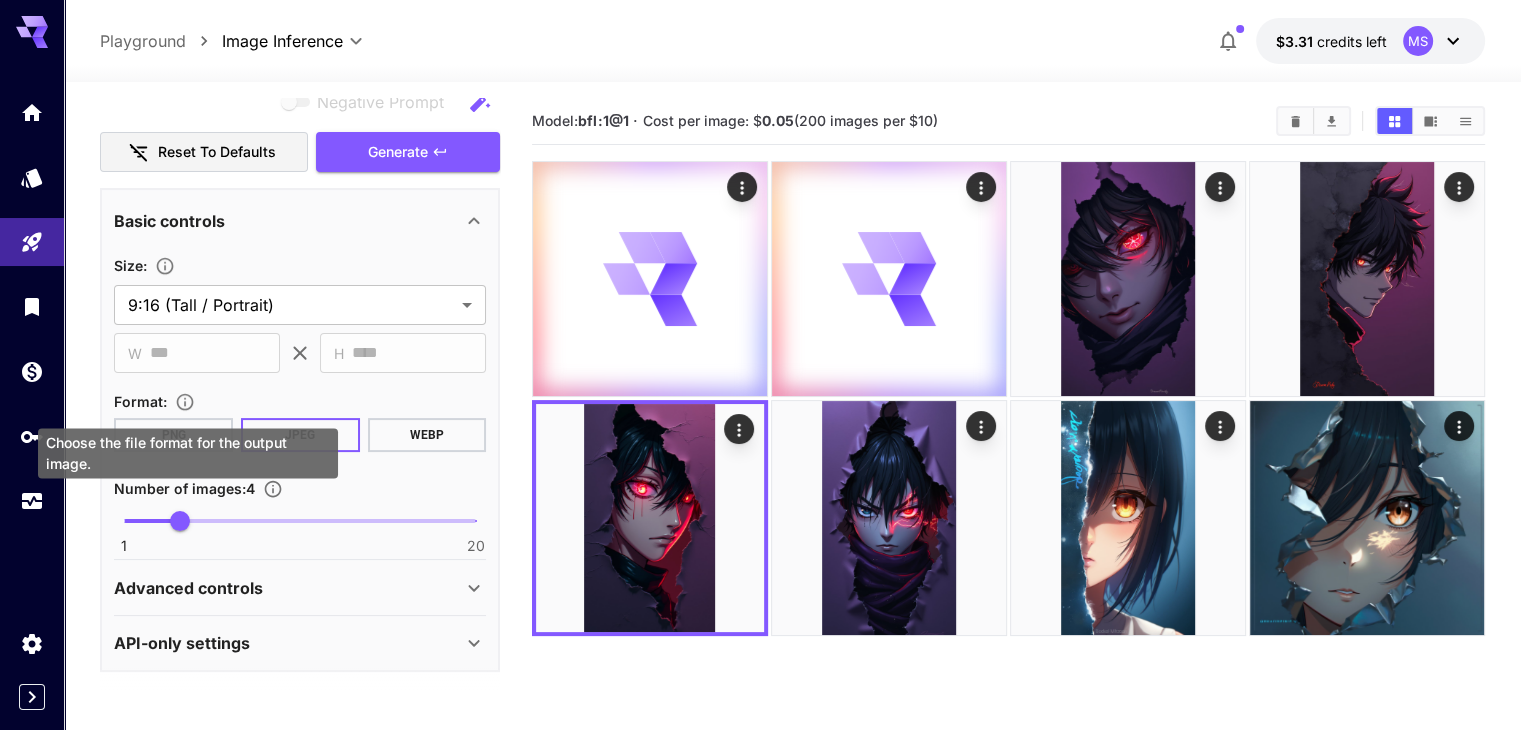 scroll, scrollTop: 0, scrollLeft: 0, axis: both 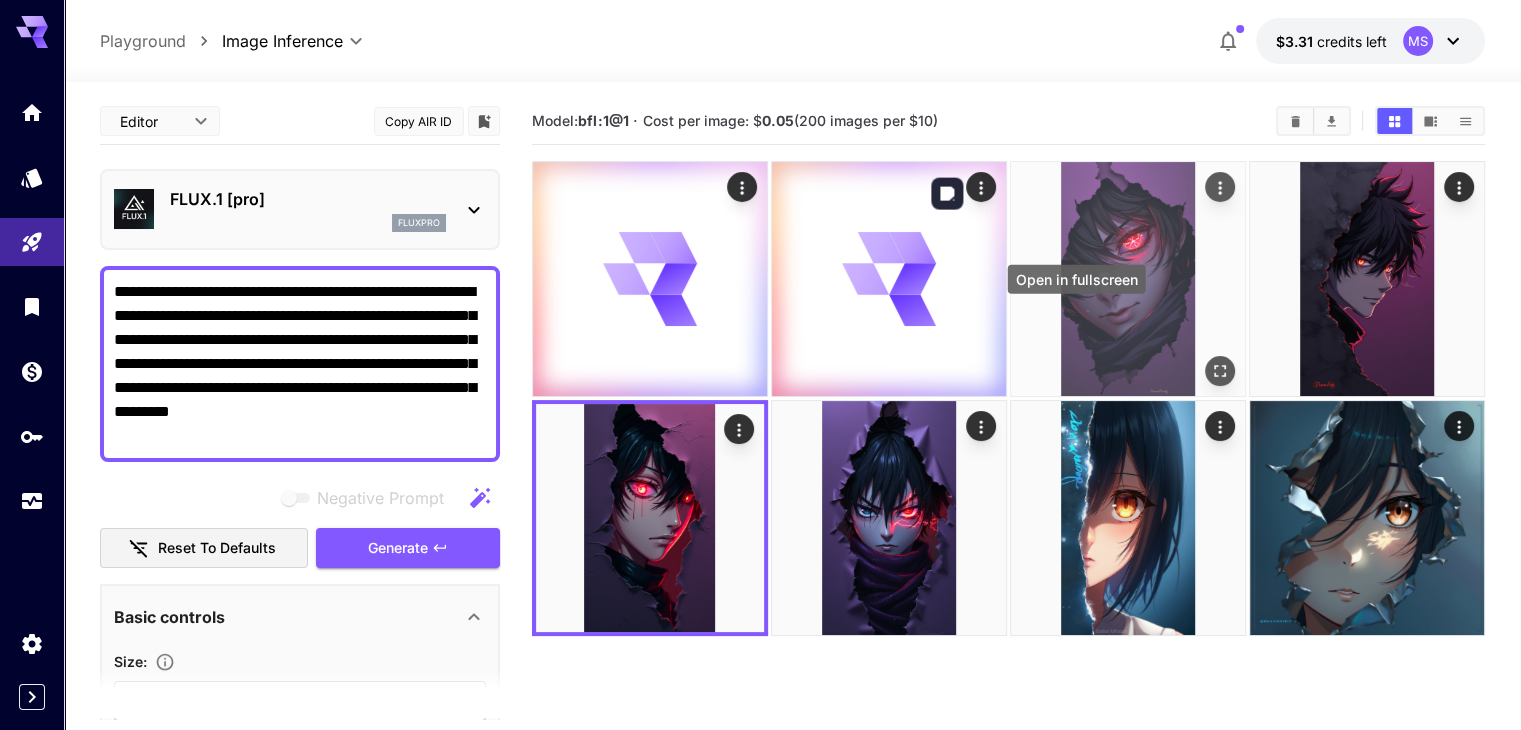 click at bounding box center [1220, 371] 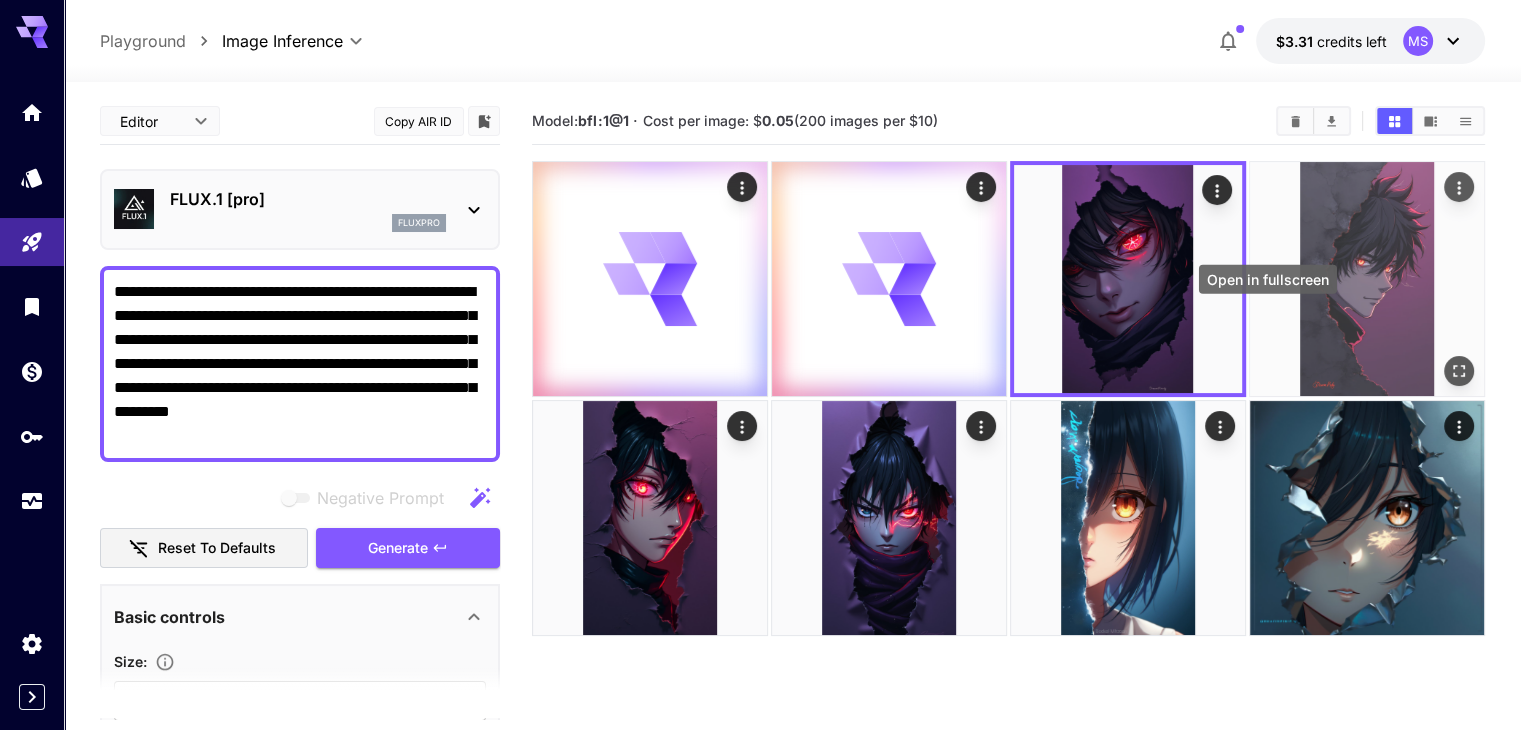 click 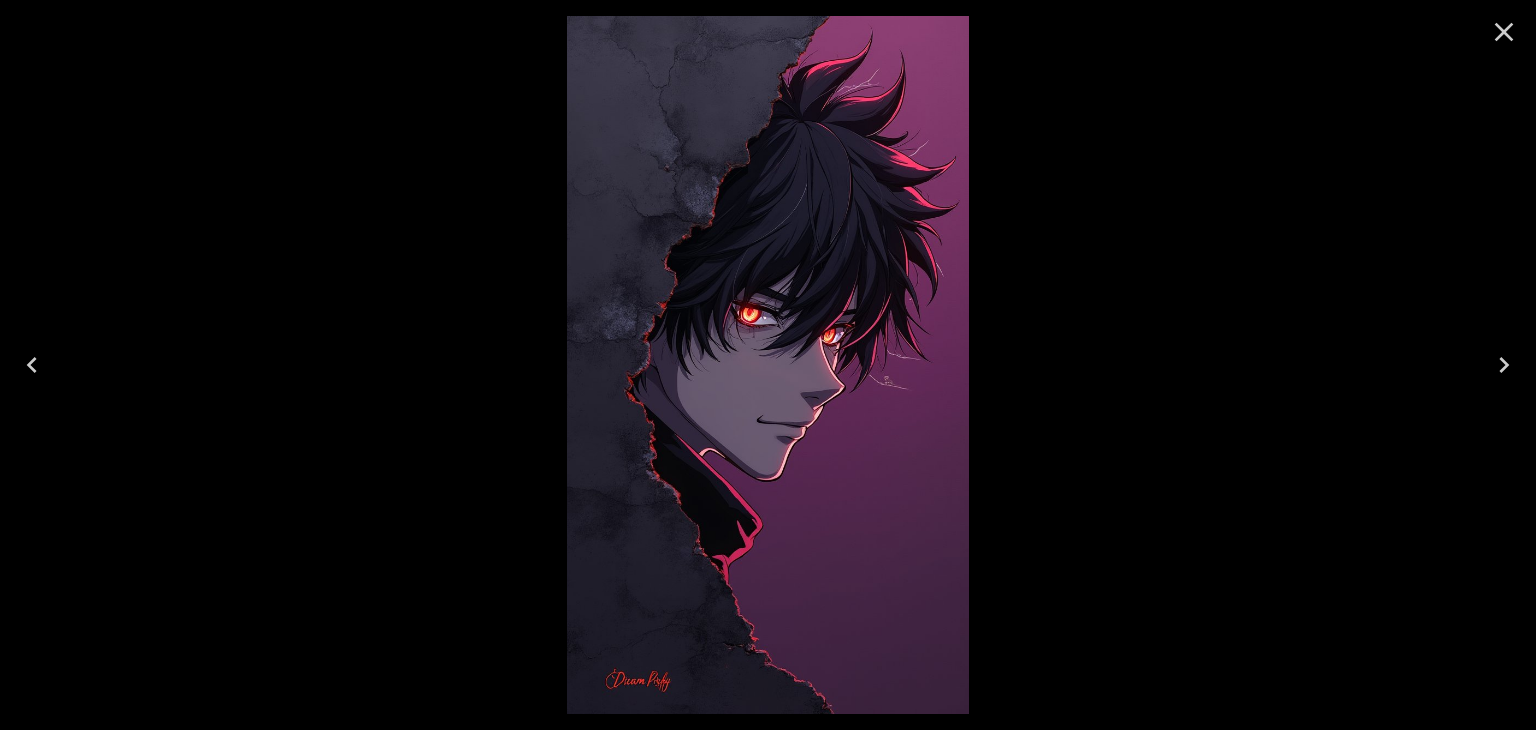 click 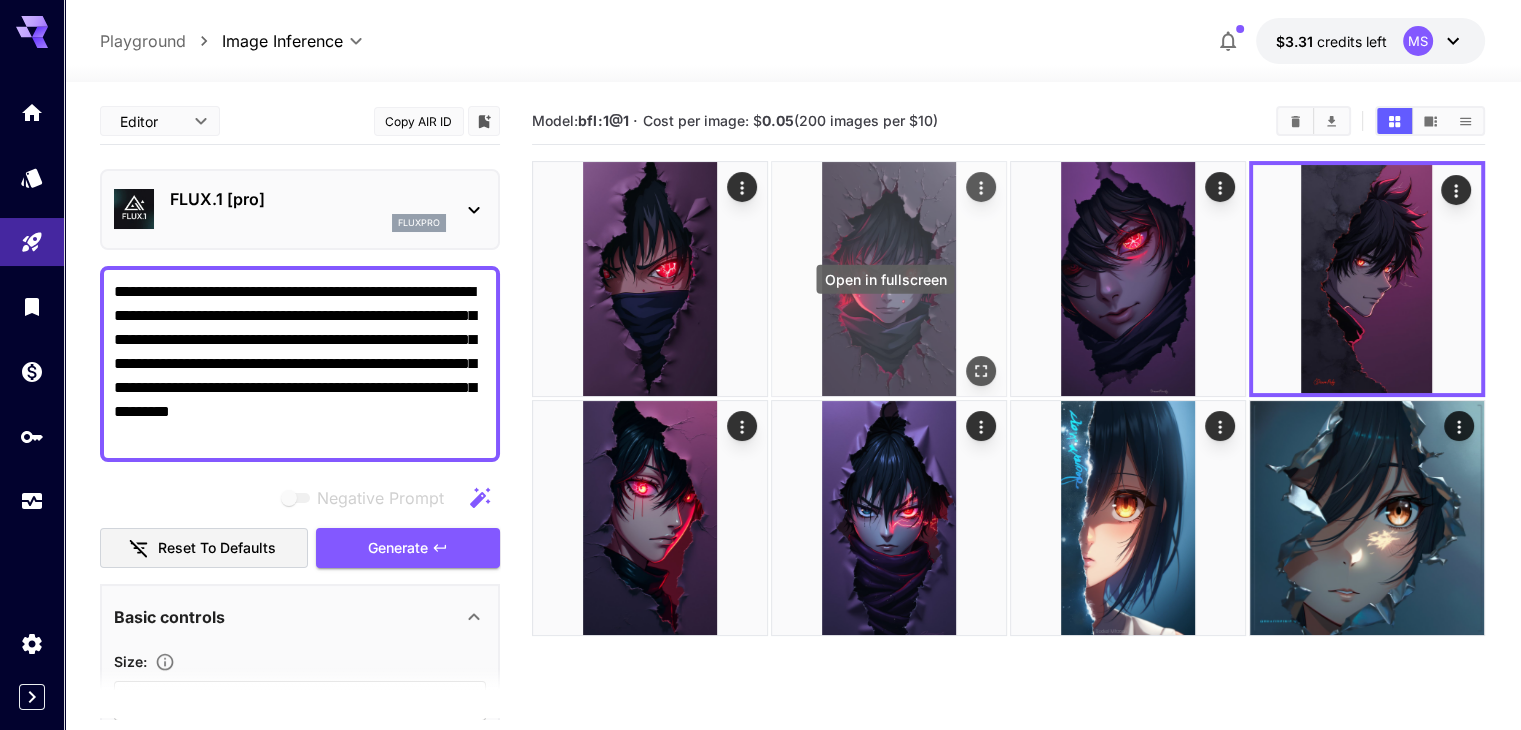 click 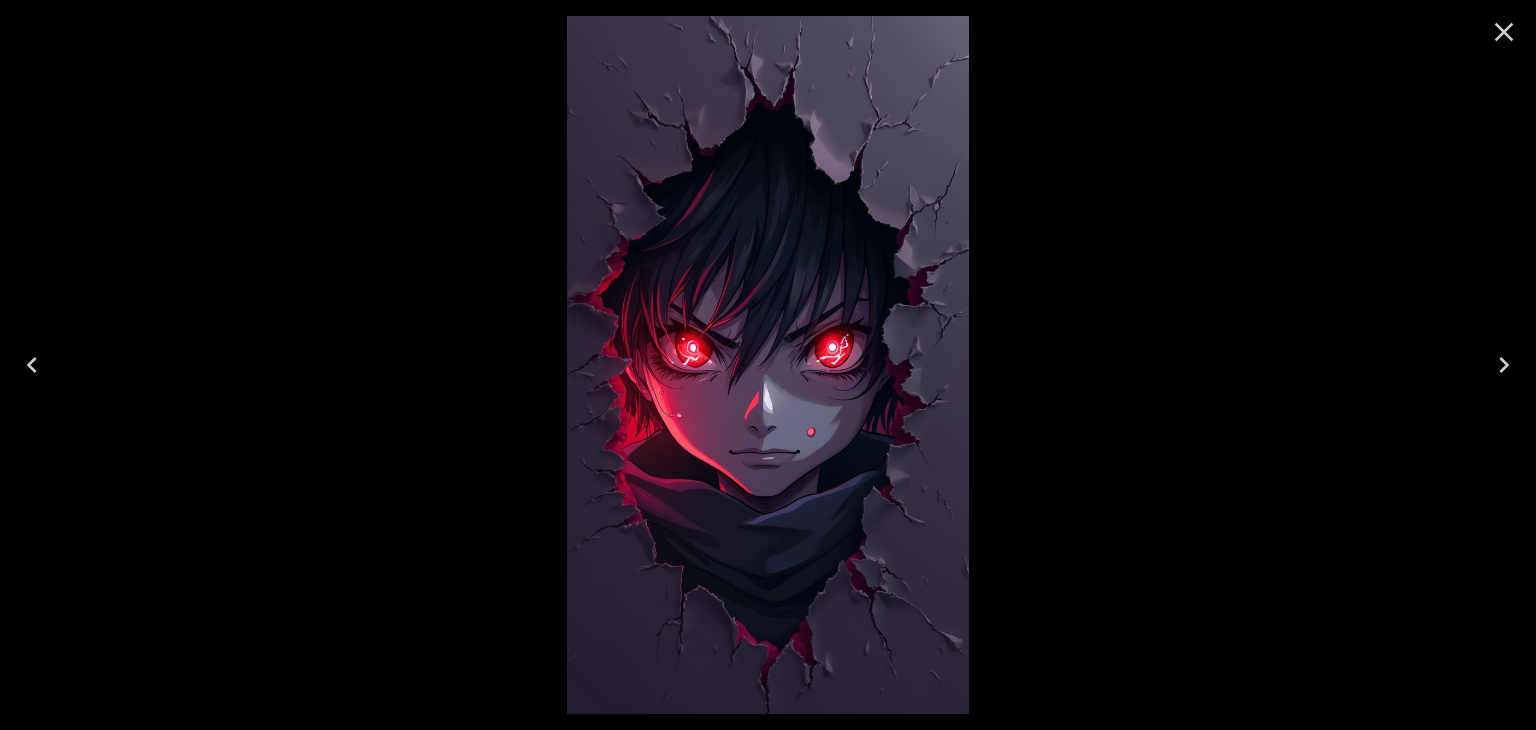click 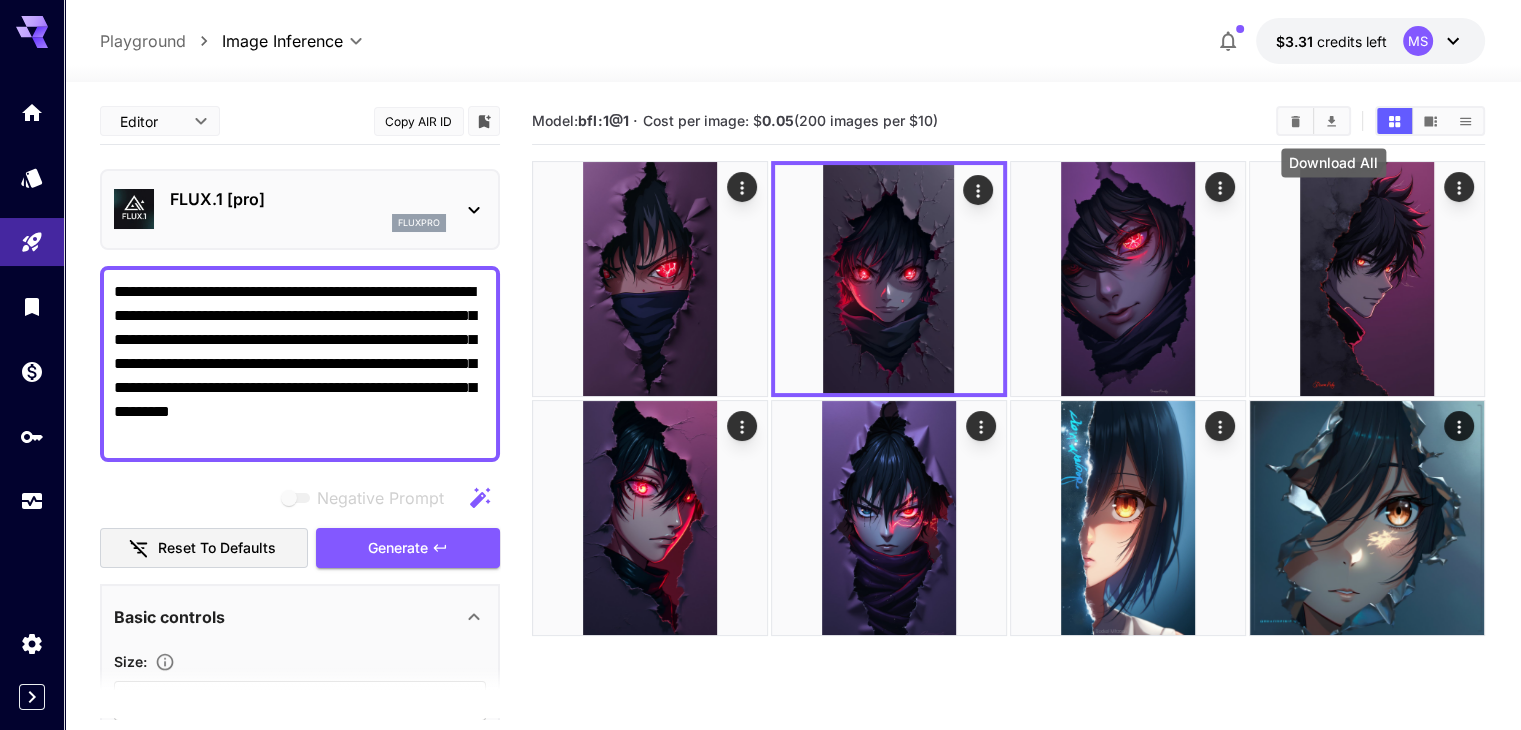 click 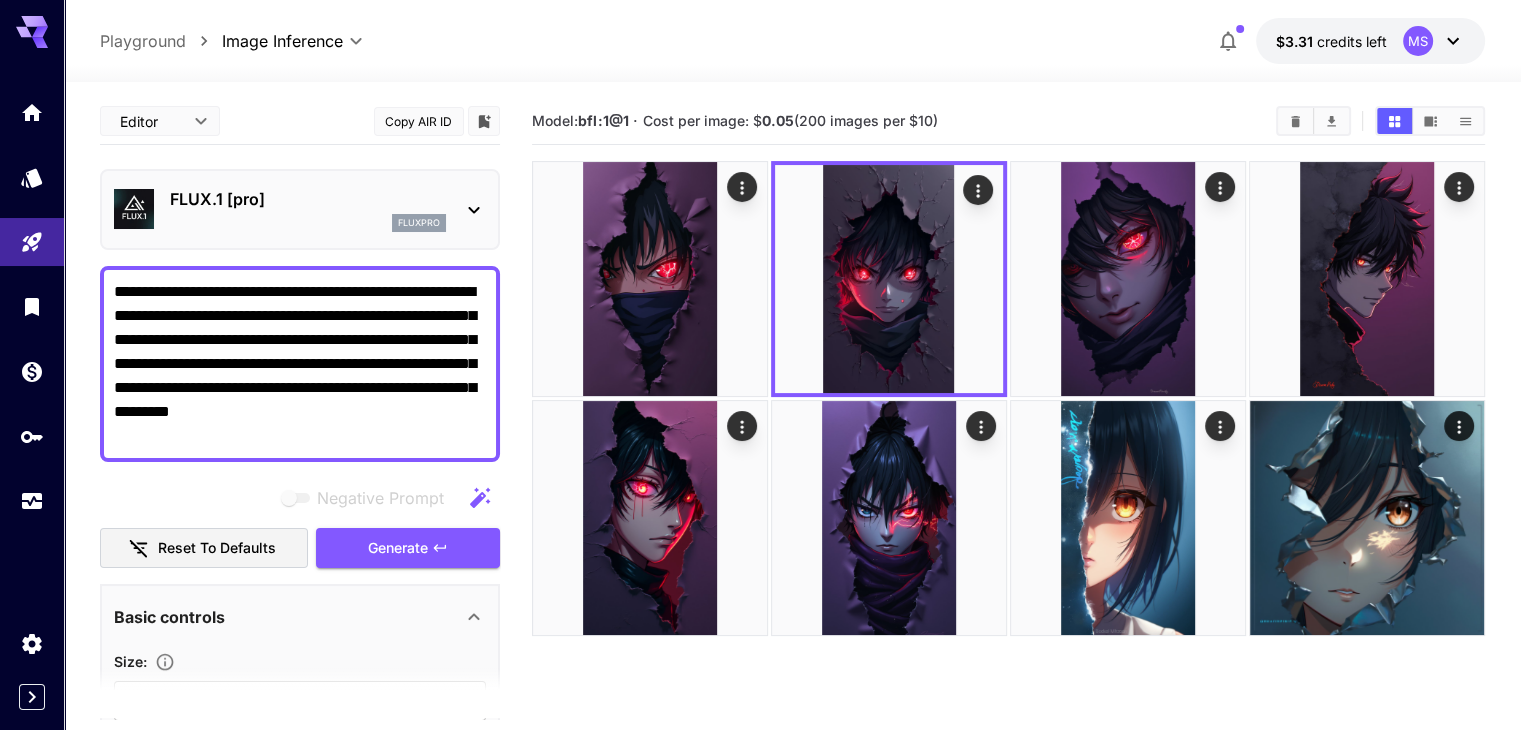 click on "**********" at bounding box center (300, 364) 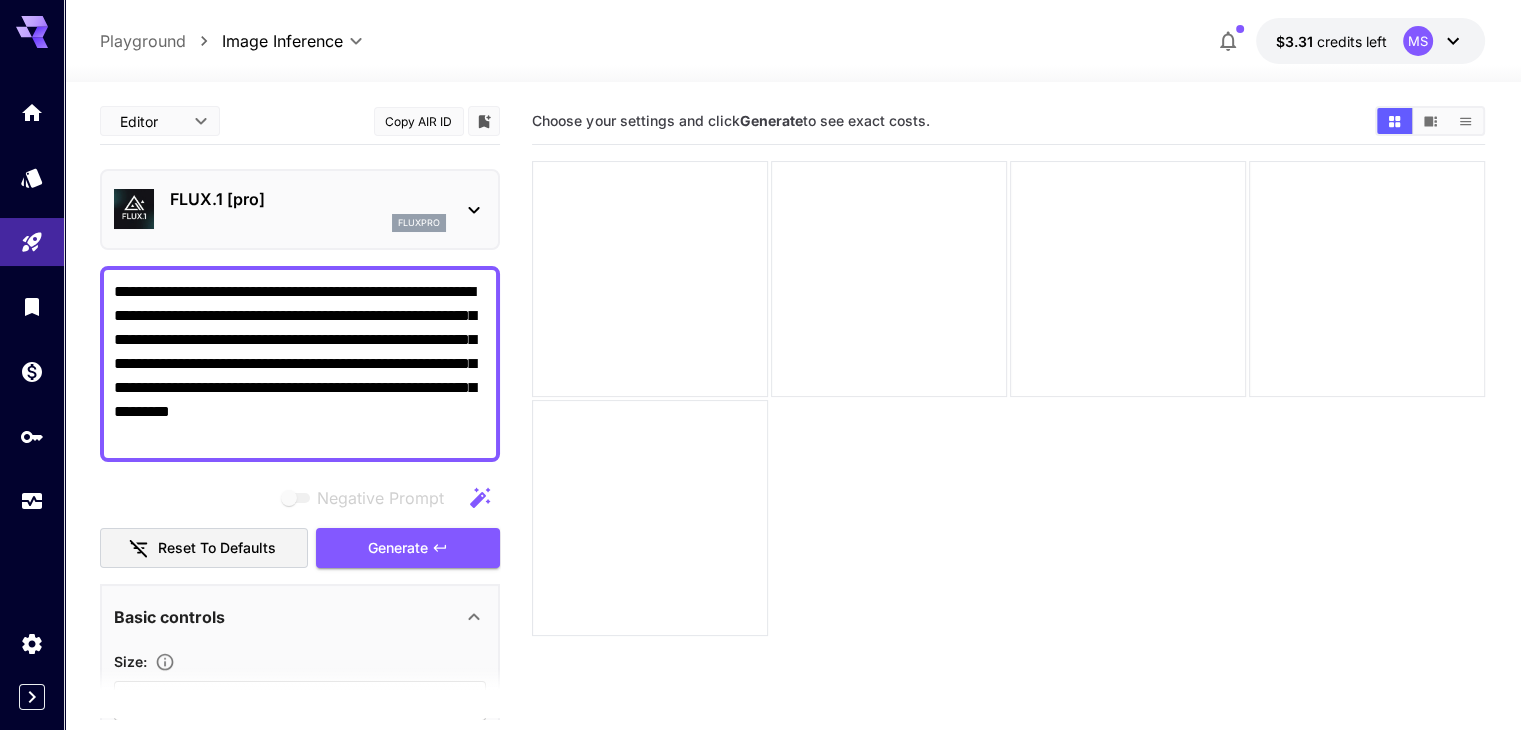 click on "**********" at bounding box center [300, 364] 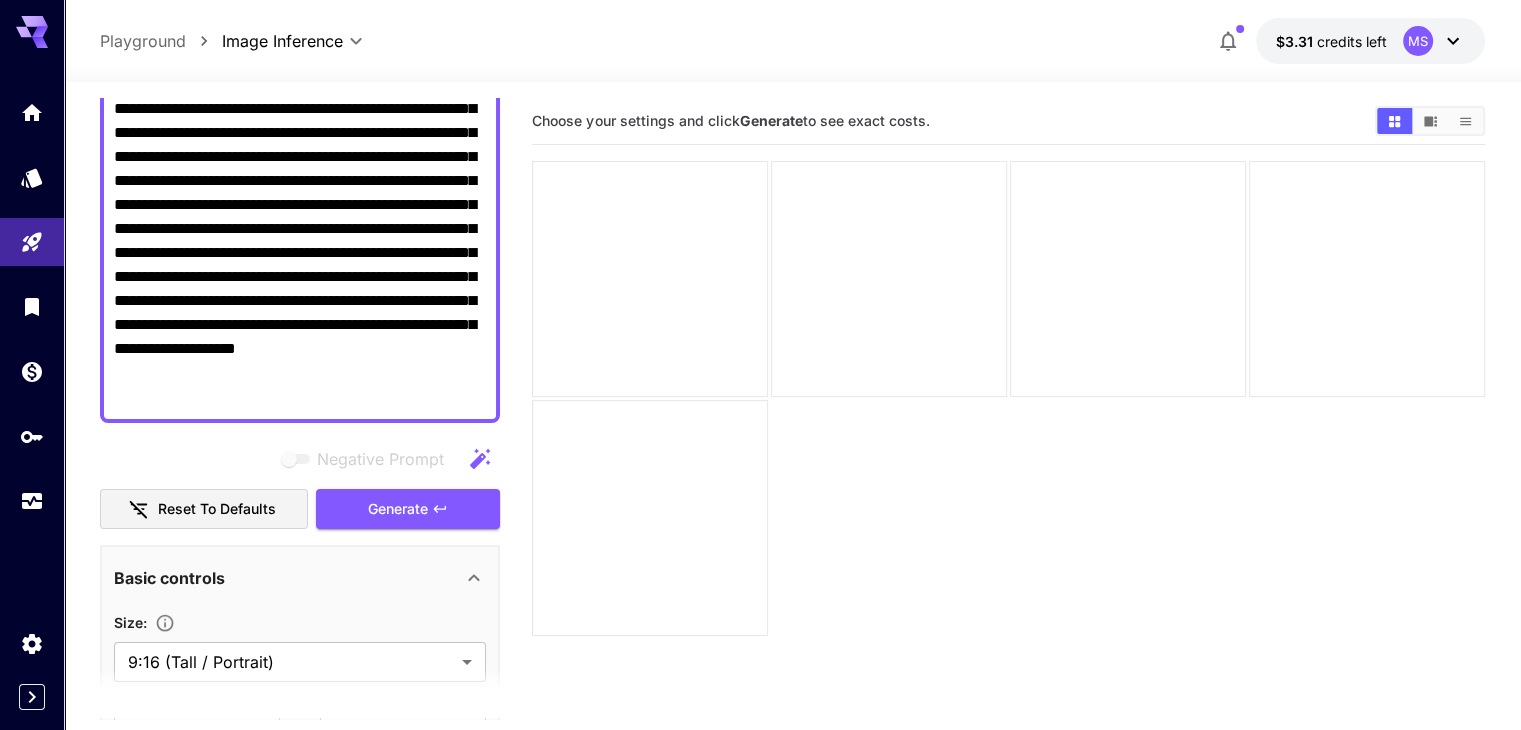 scroll, scrollTop: 280, scrollLeft: 0, axis: vertical 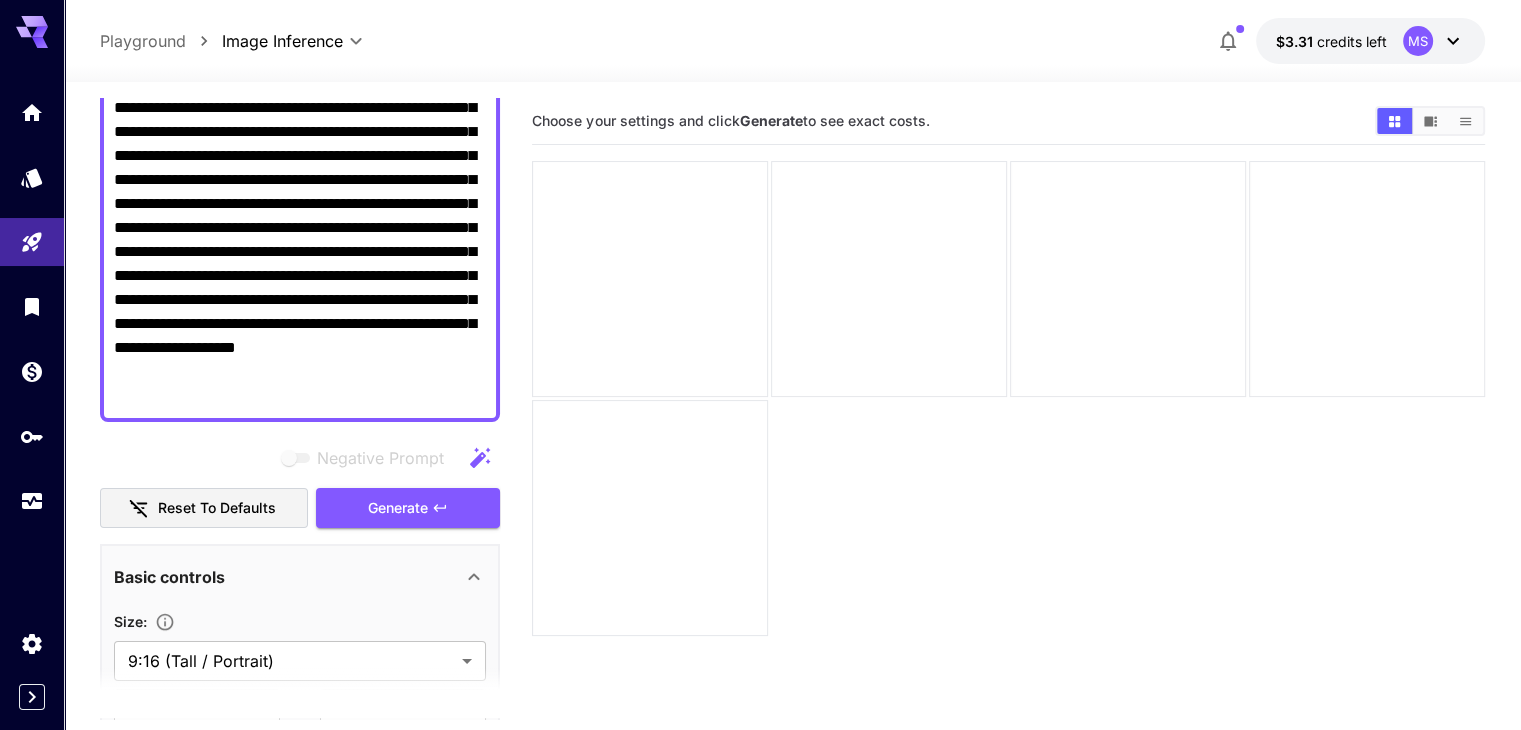 type on "**********" 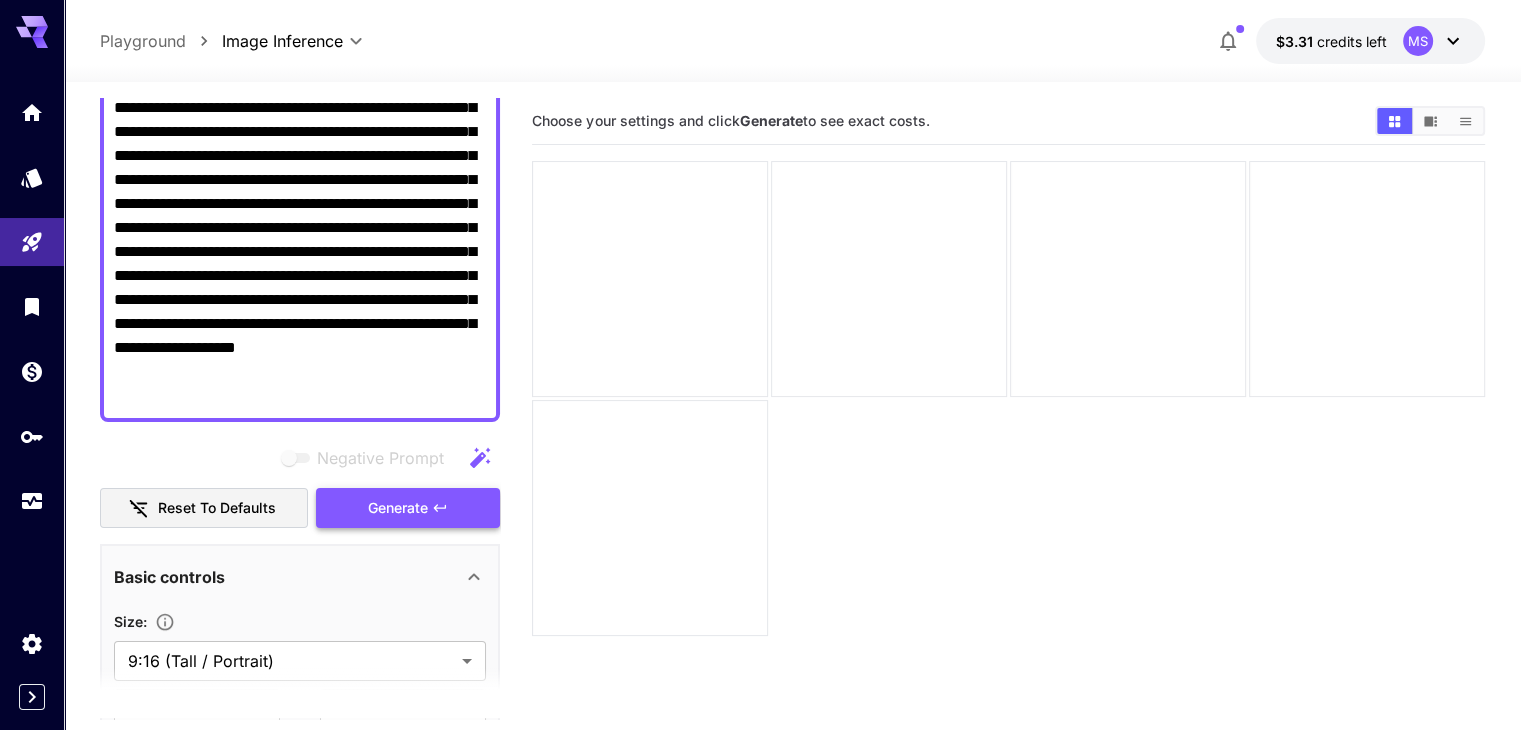 click on "Generate" at bounding box center (398, 508) 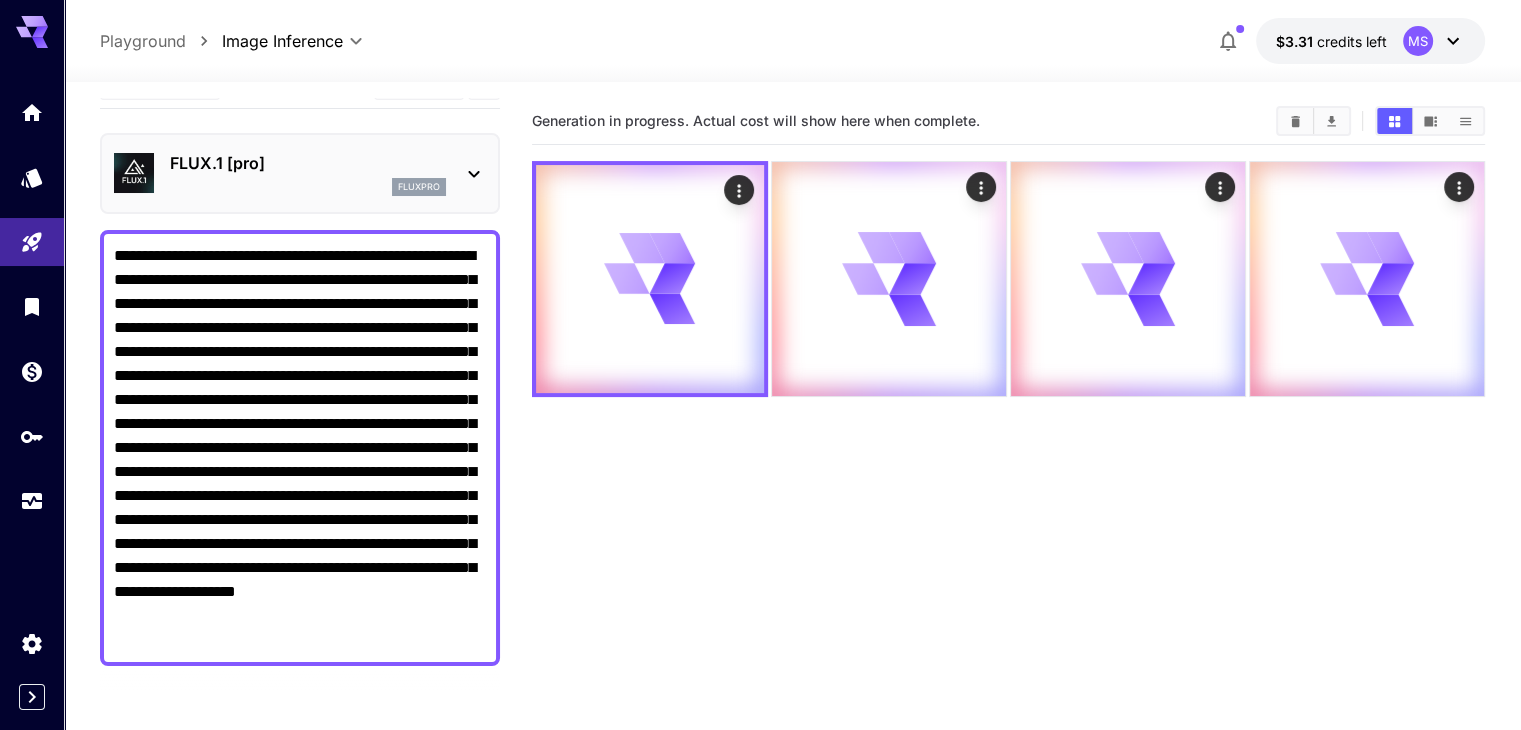 scroll, scrollTop: 35, scrollLeft: 0, axis: vertical 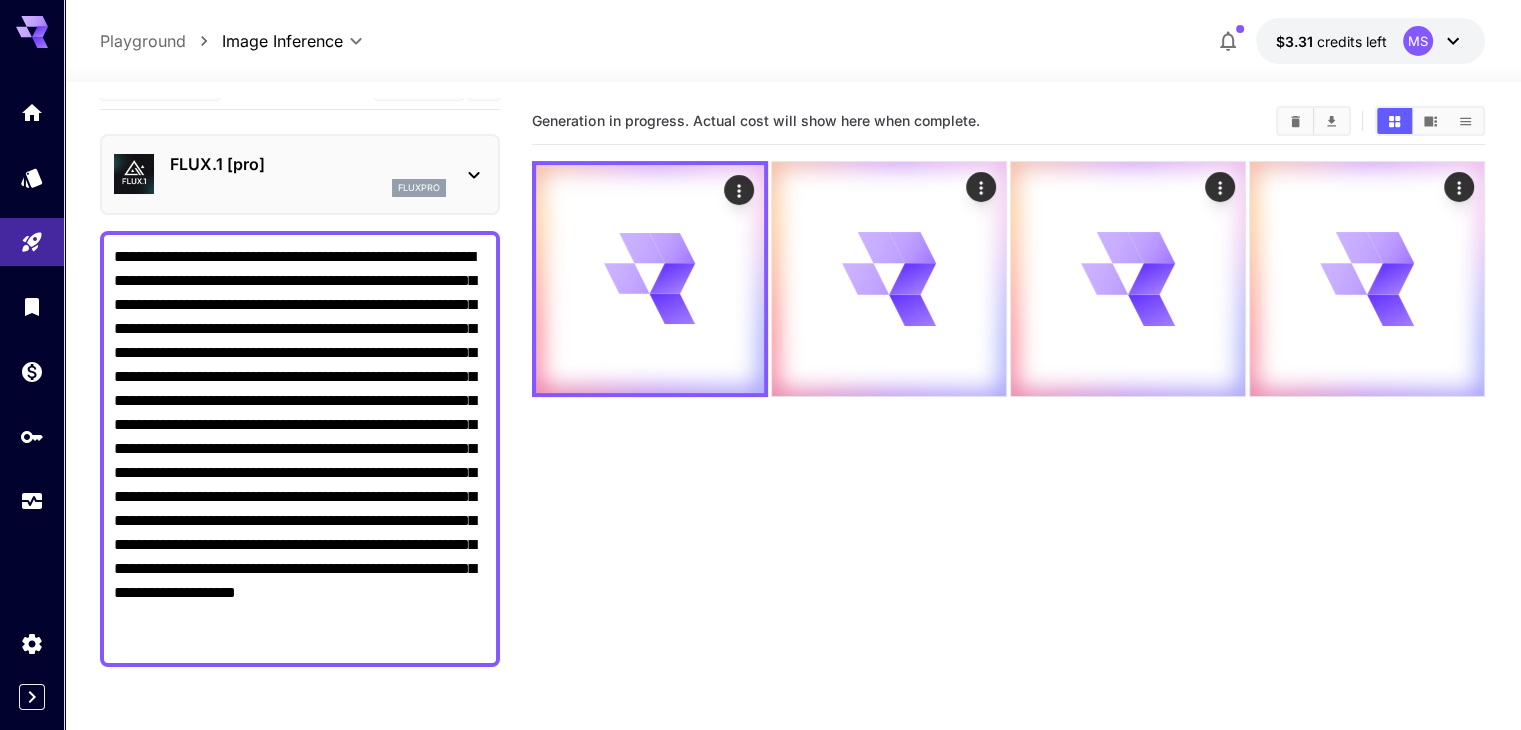 click 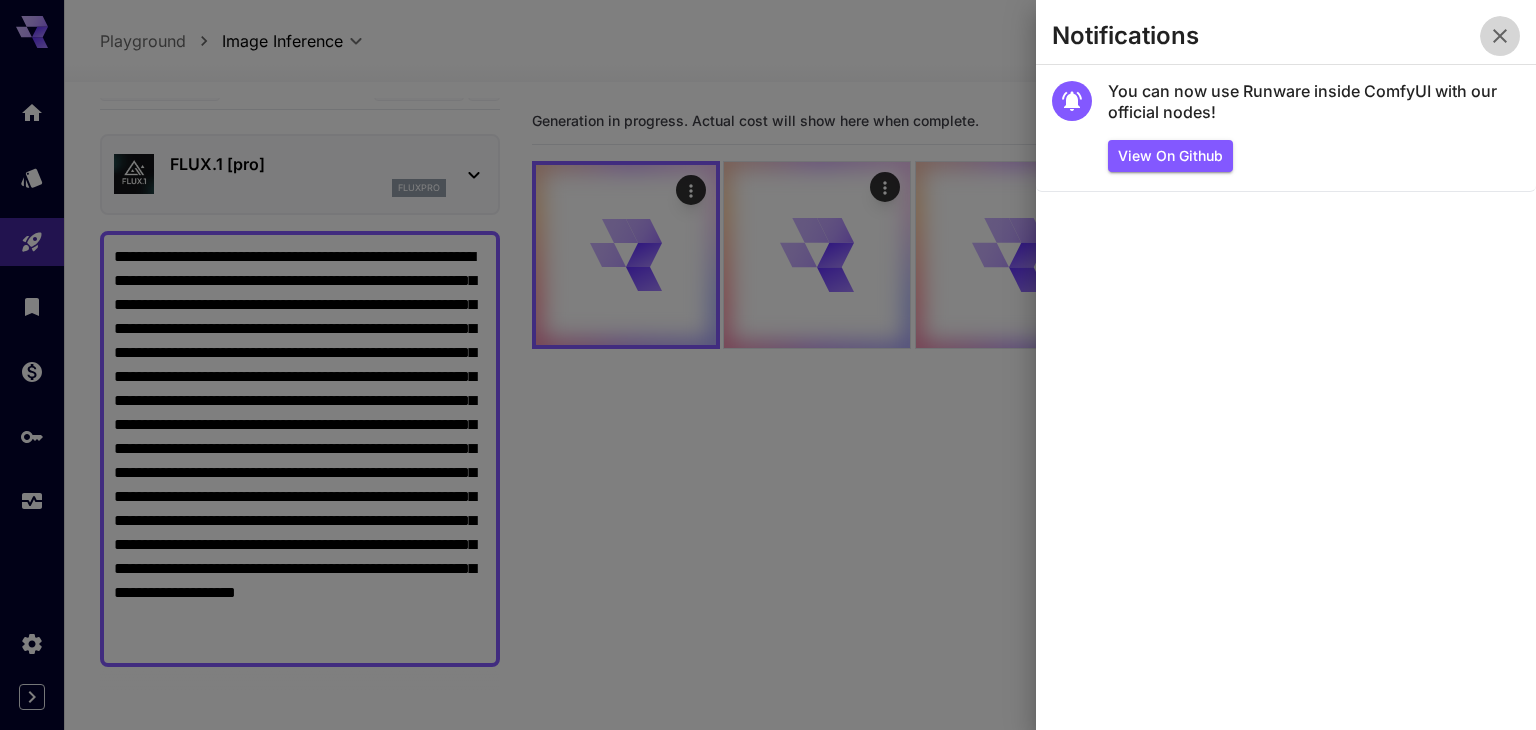 click 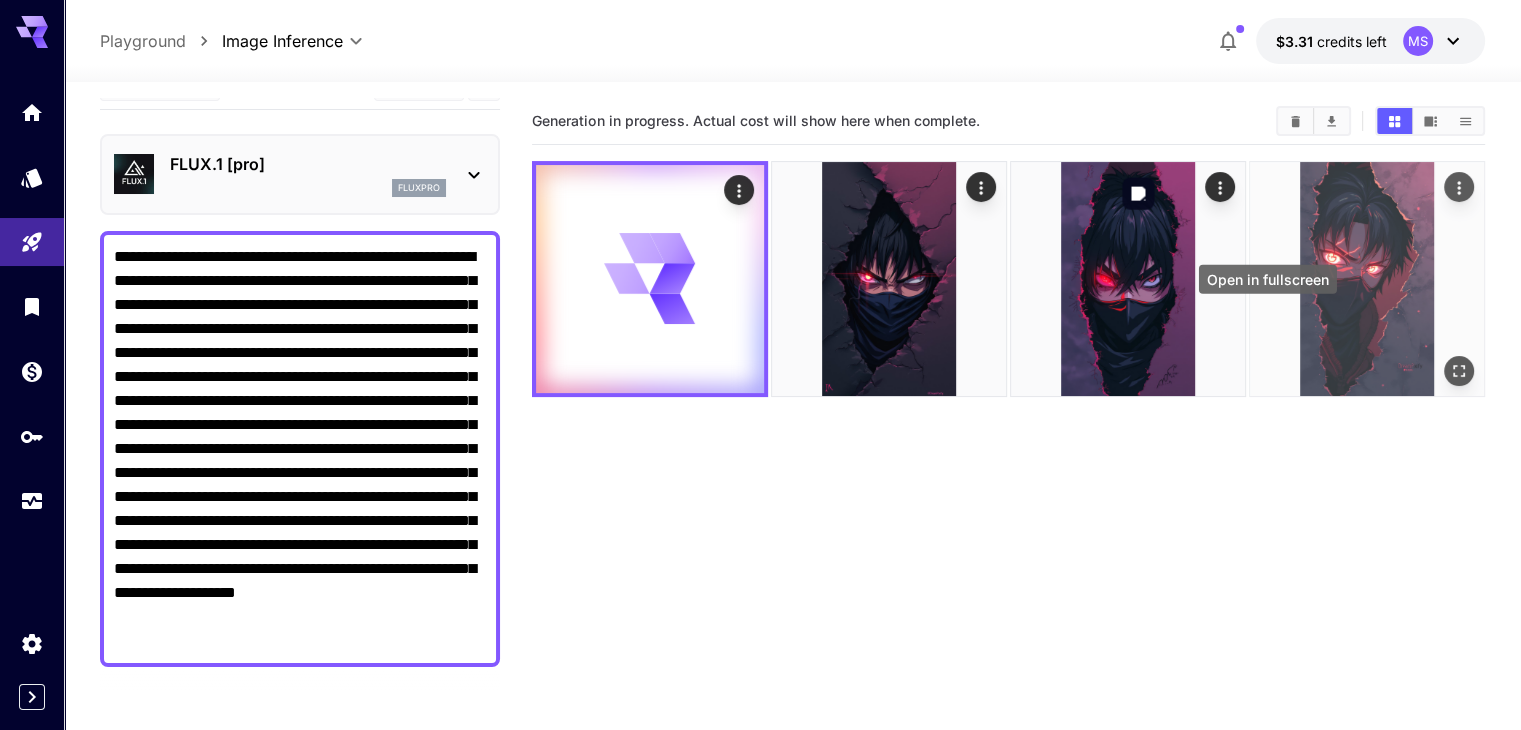 click at bounding box center (1459, 371) 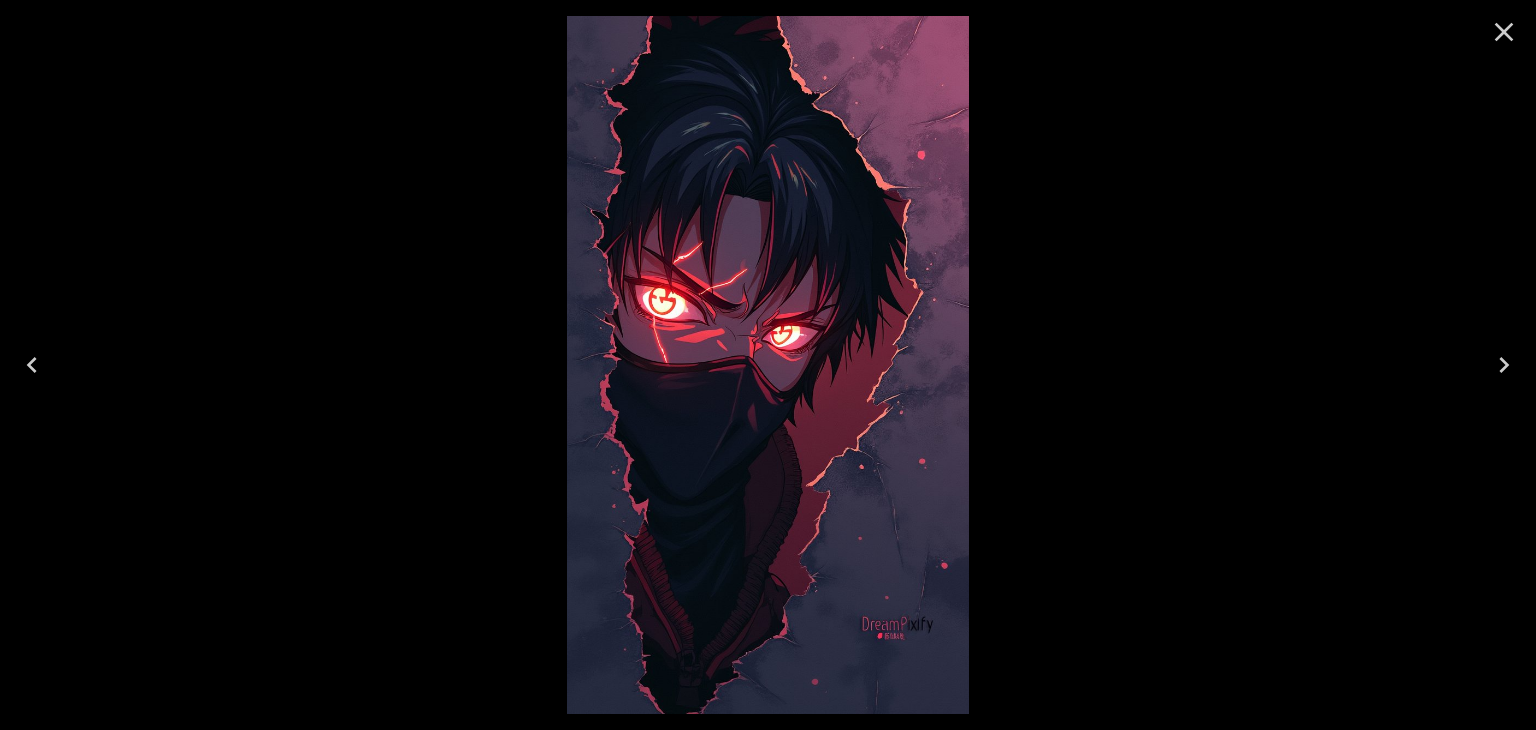 click 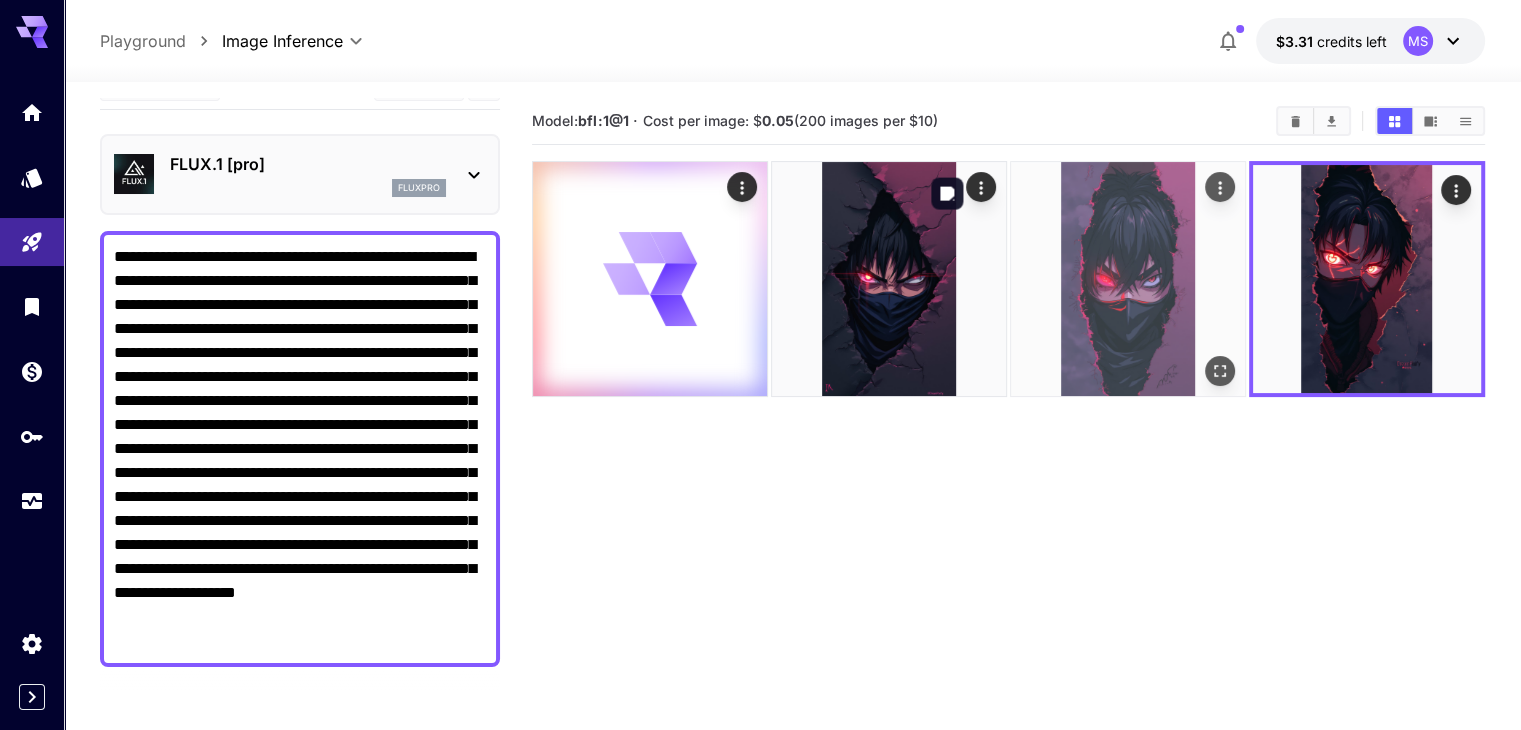 click at bounding box center (1128, 279) 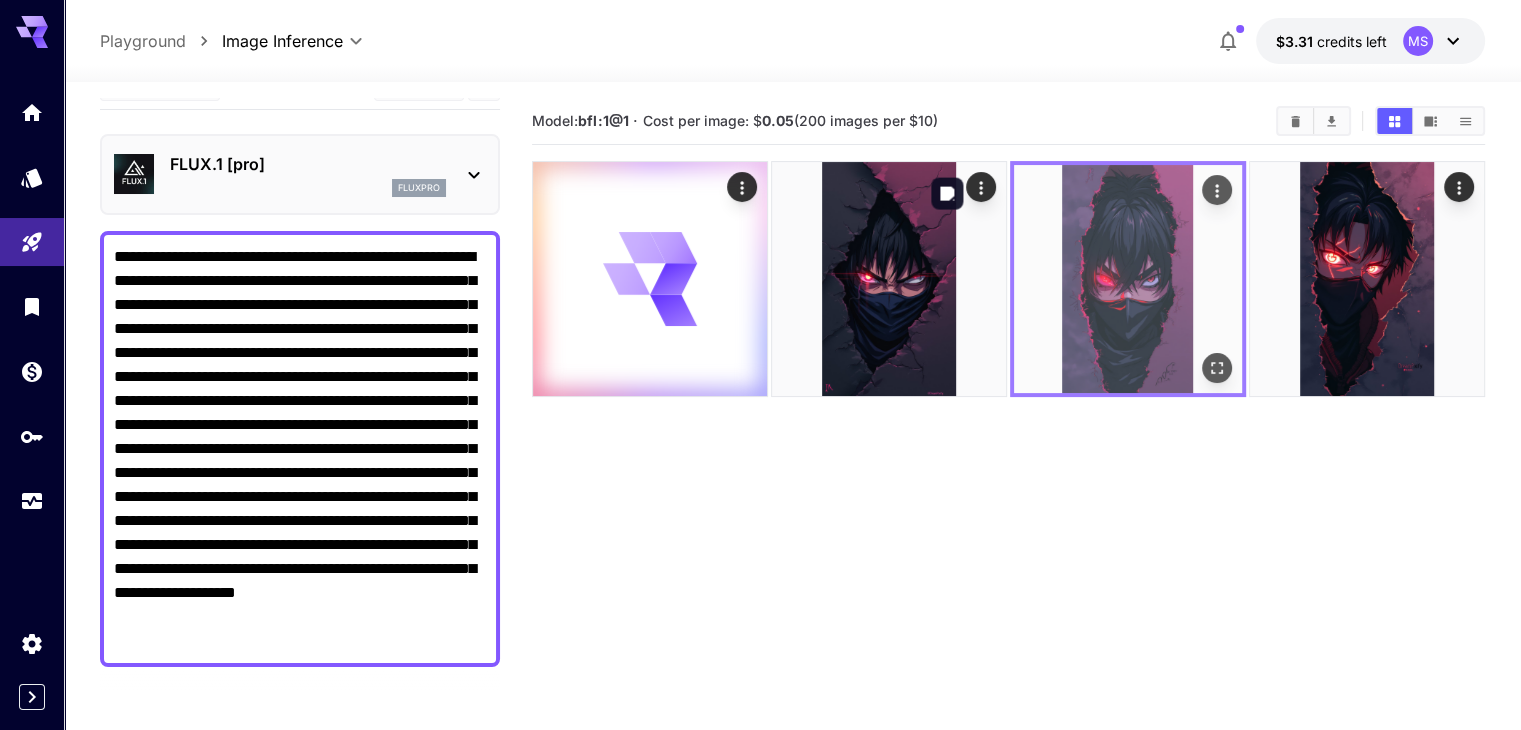 click at bounding box center (1217, 368) 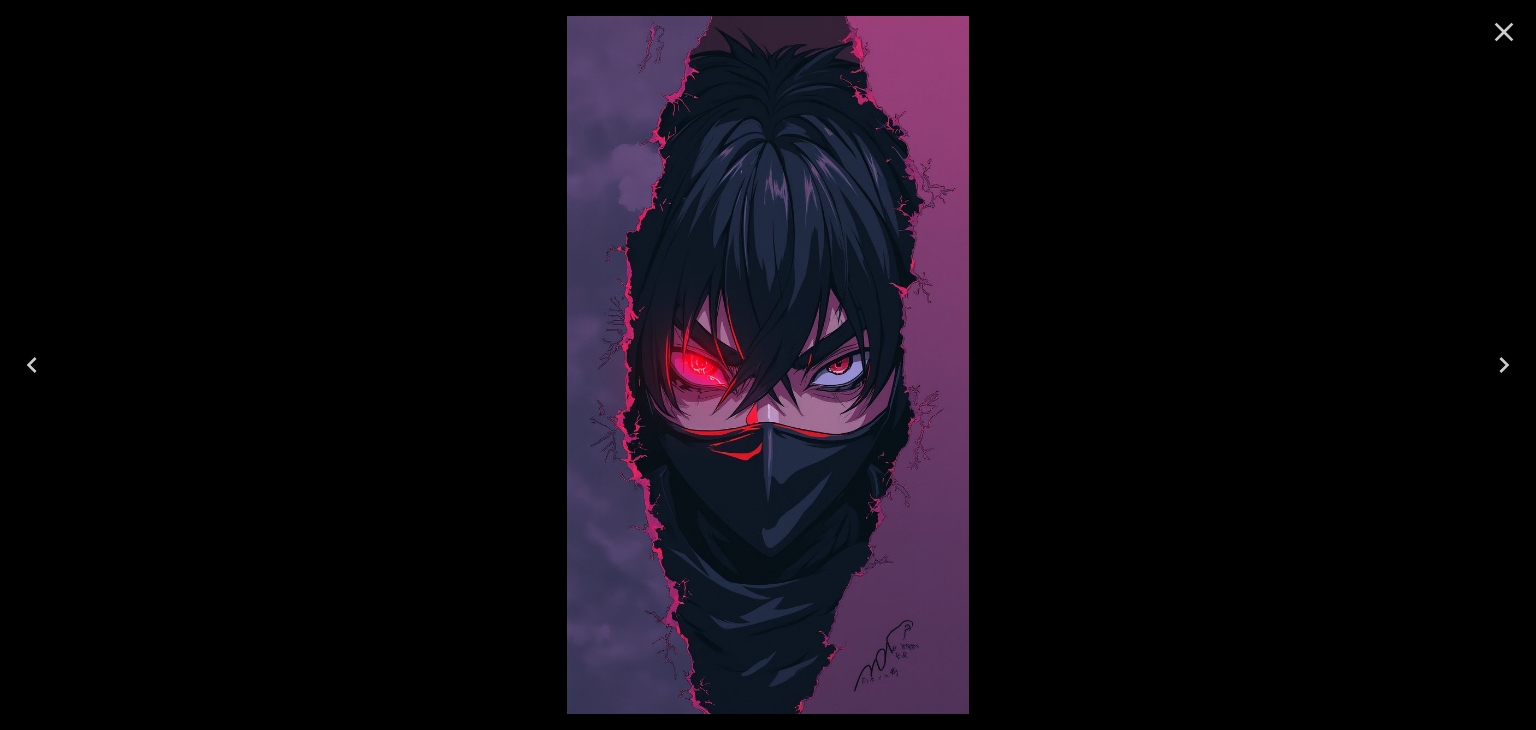 click 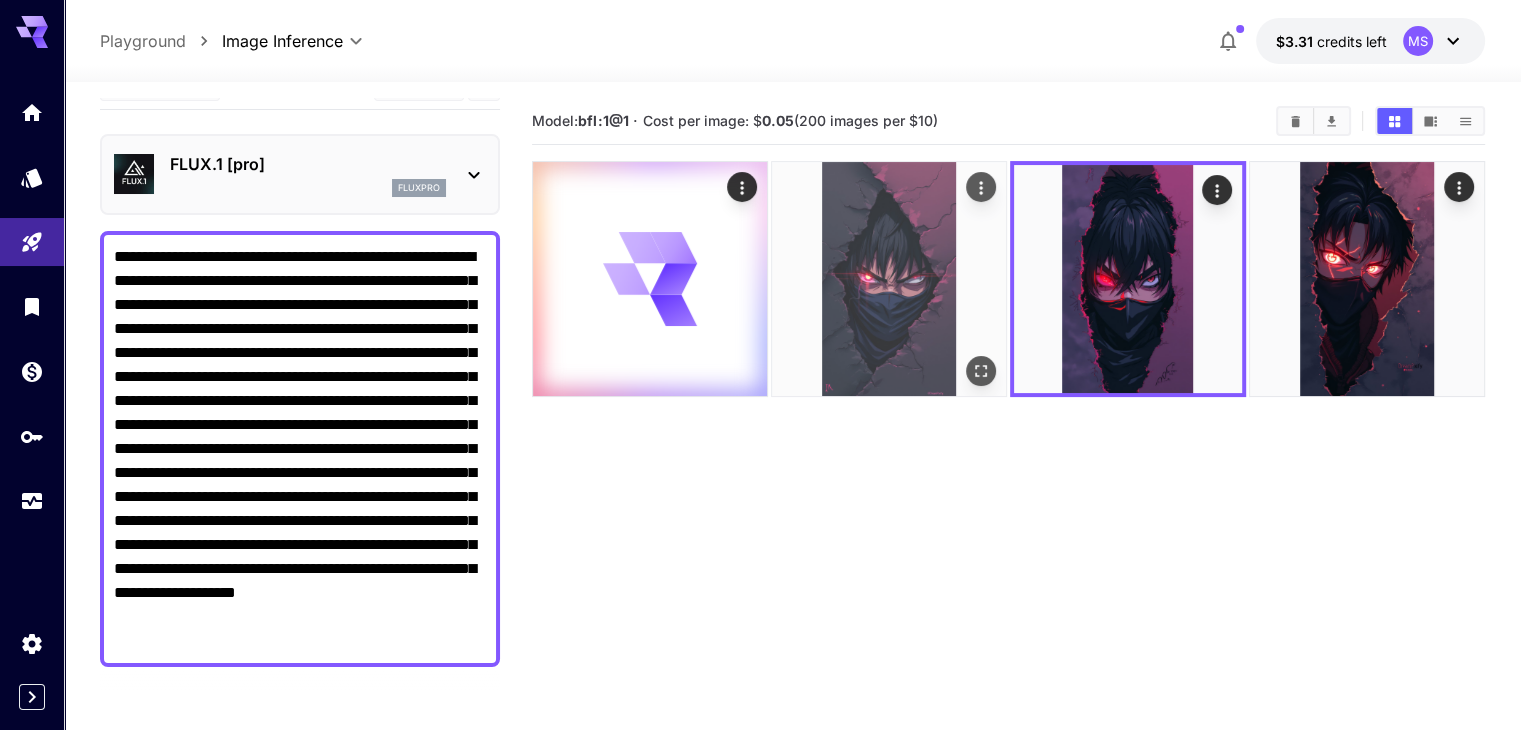 click 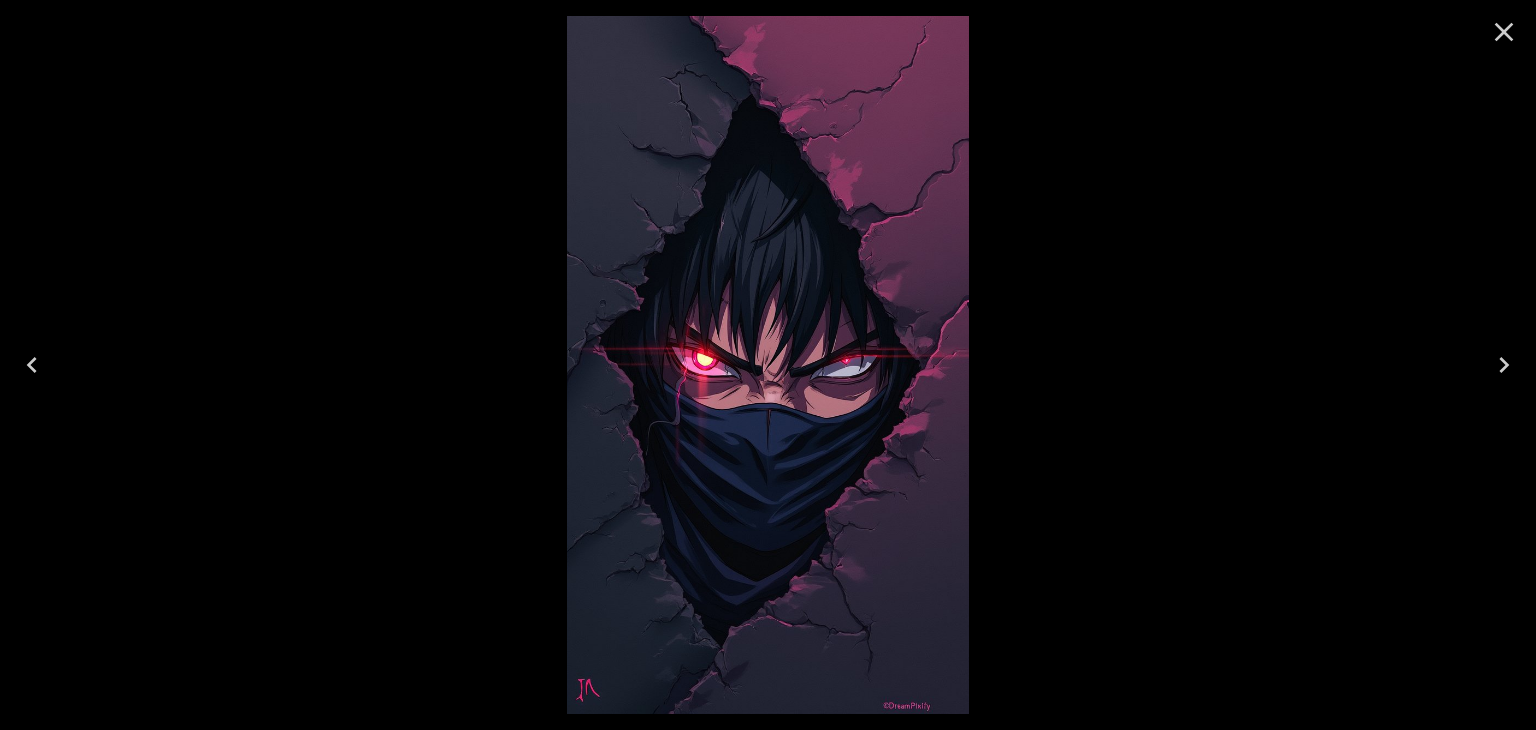 click 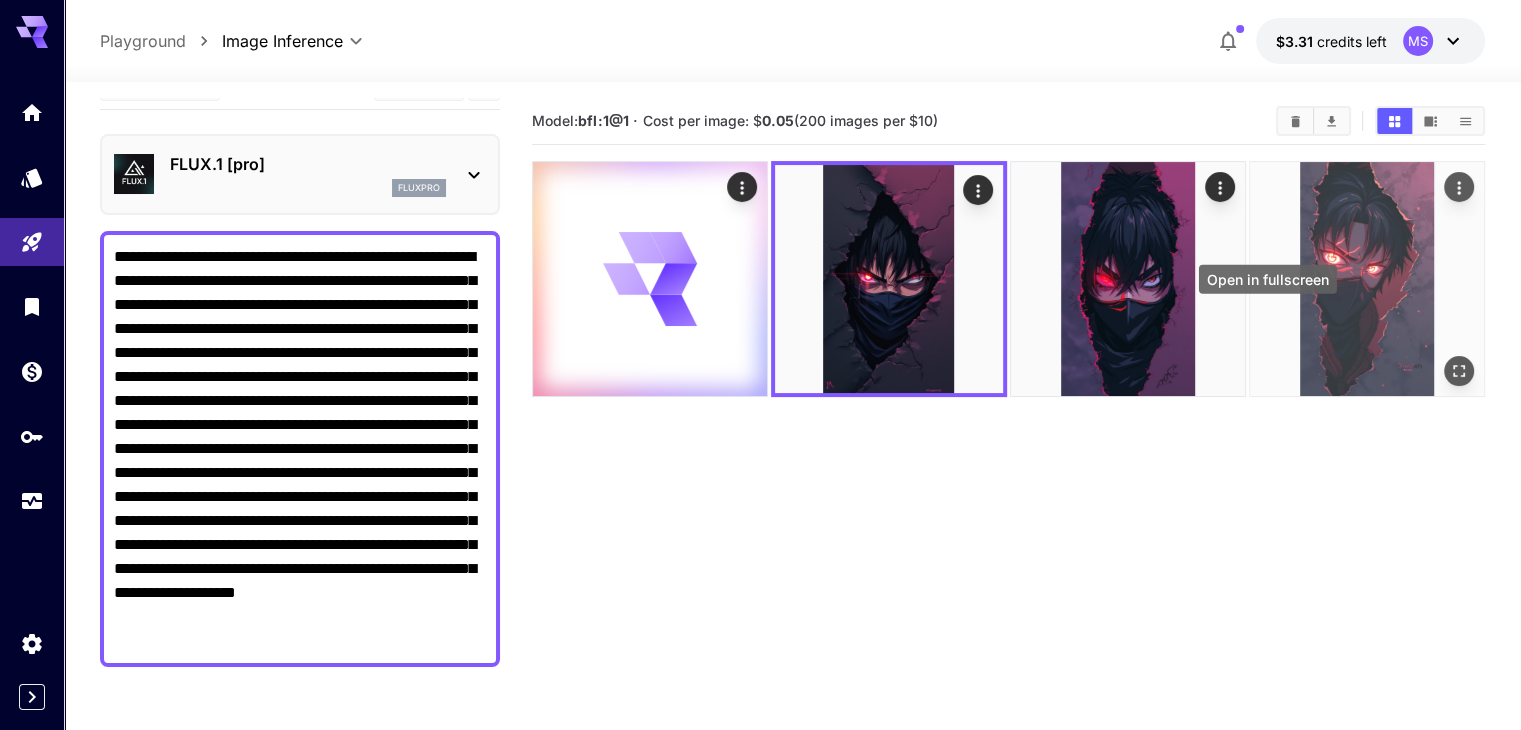 click 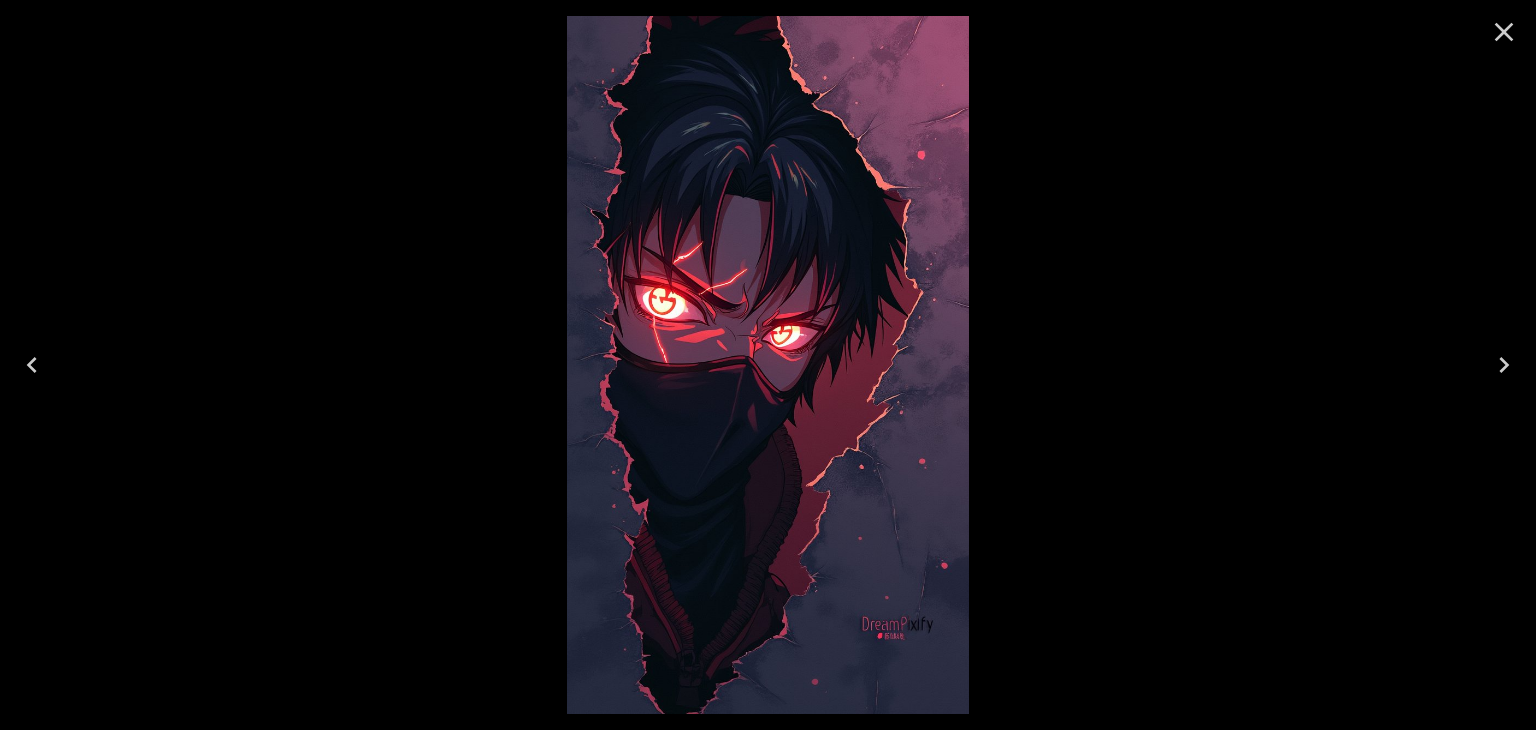 click at bounding box center (1504, 32) 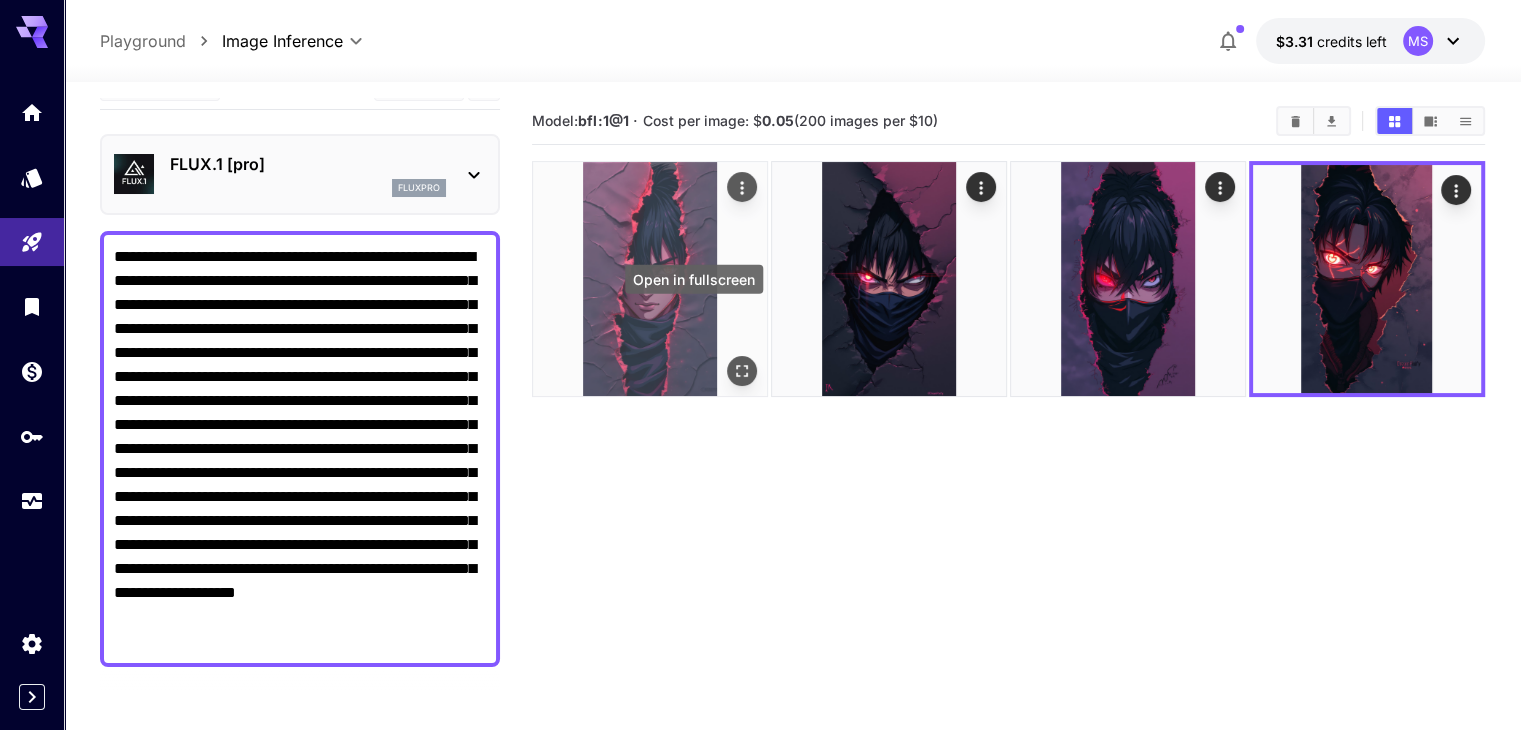 click at bounding box center (742, 371) 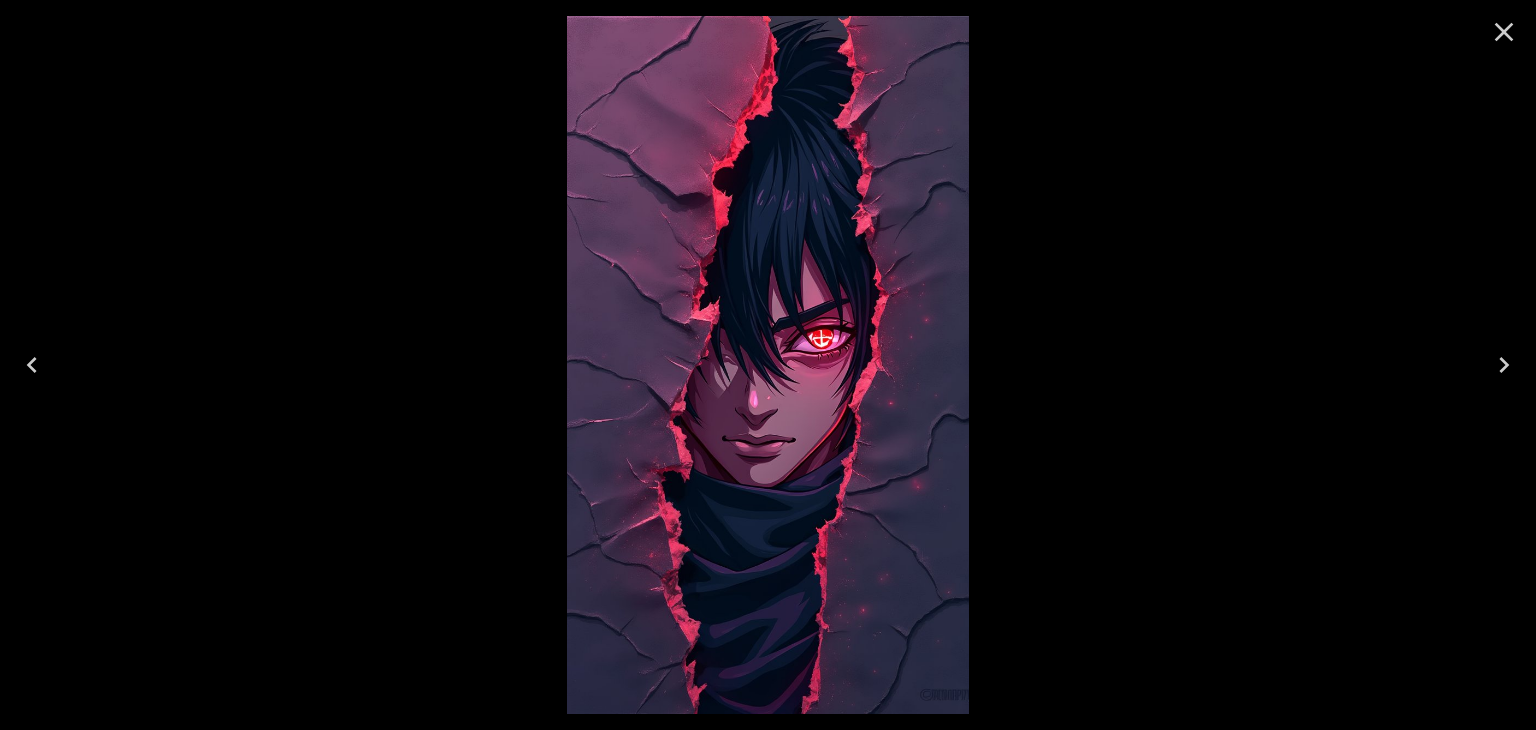 click 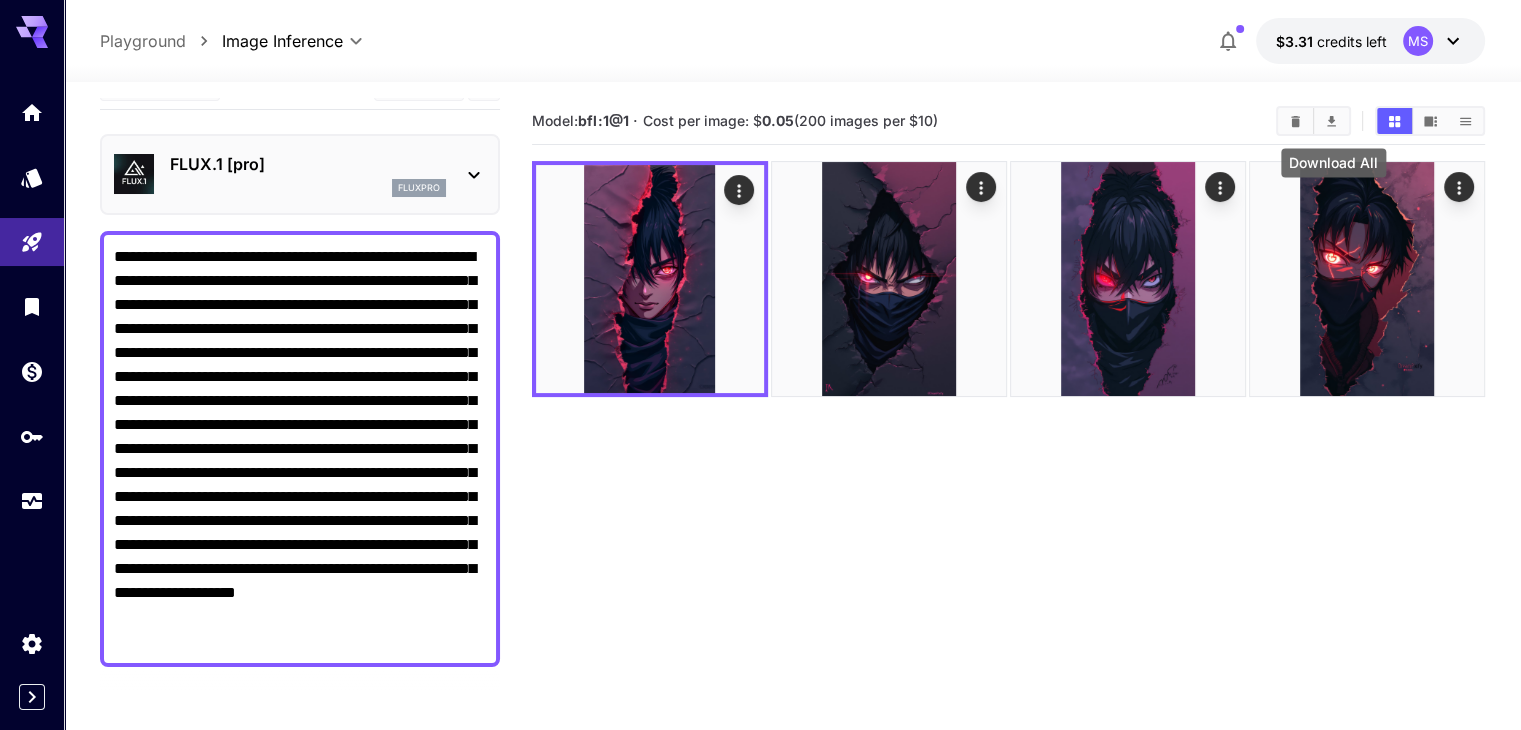 click at bounding box center [1331, 121] 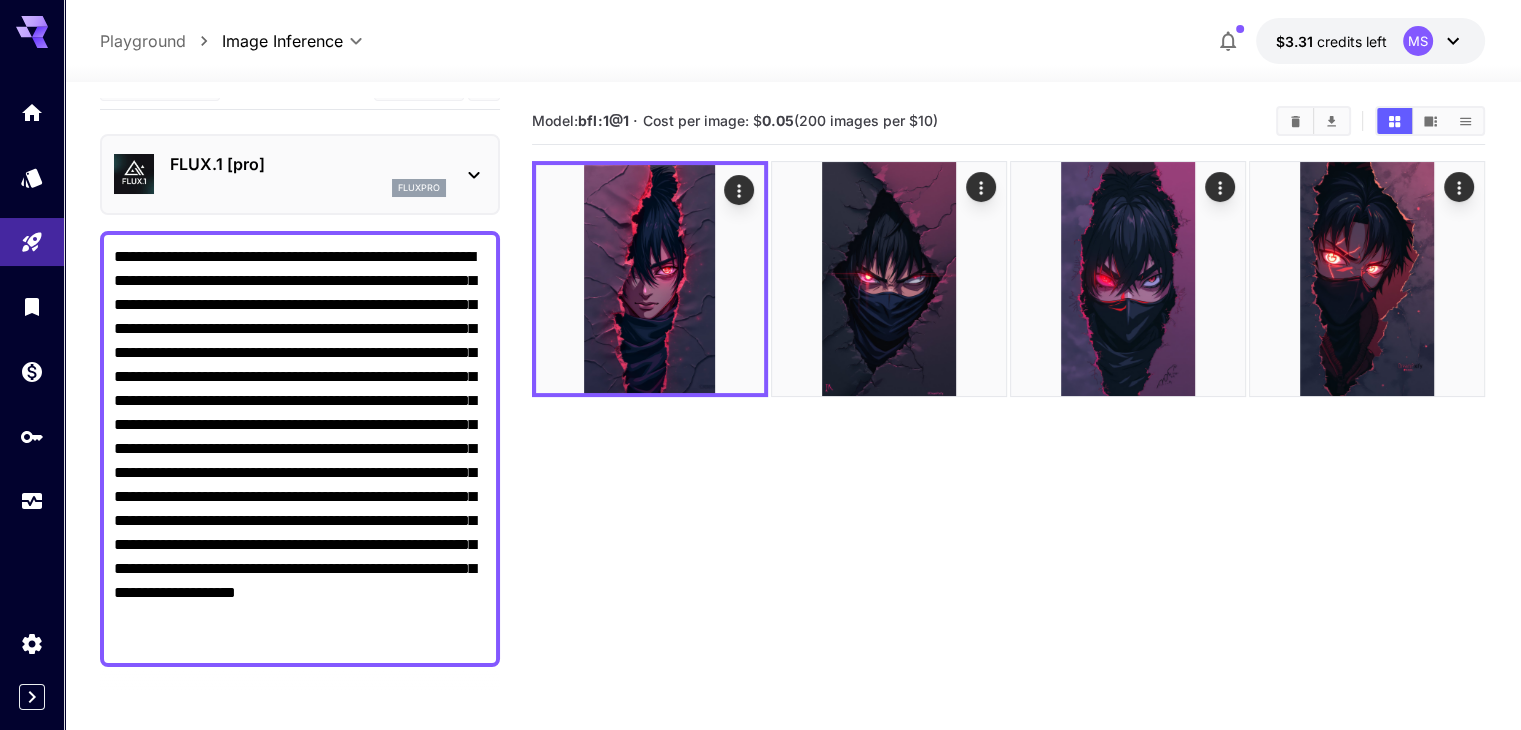 click on "Model:  bfl:1@1 · Cost per image: $ 0.05  (200 images per $10)" at bounding box center [1008, 463] 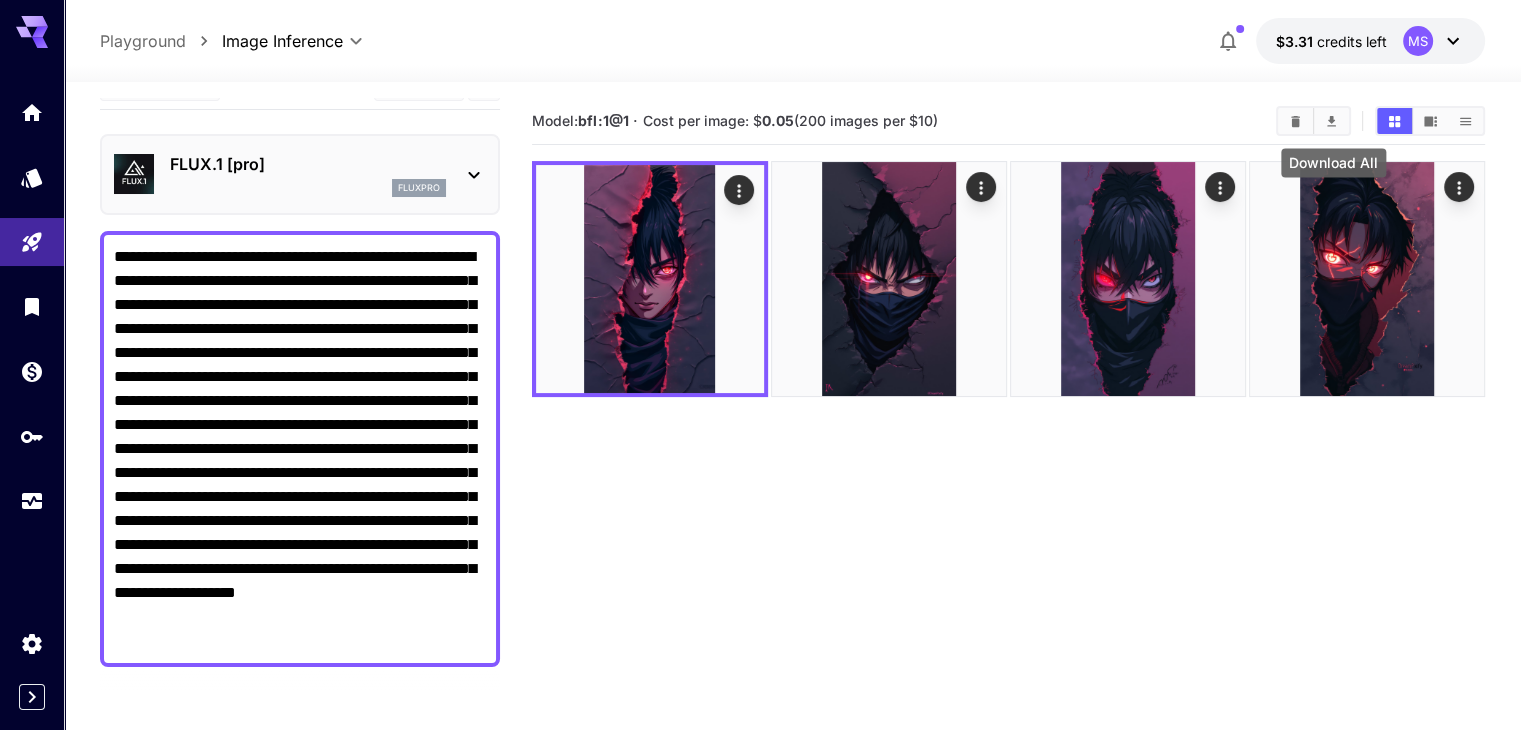 click 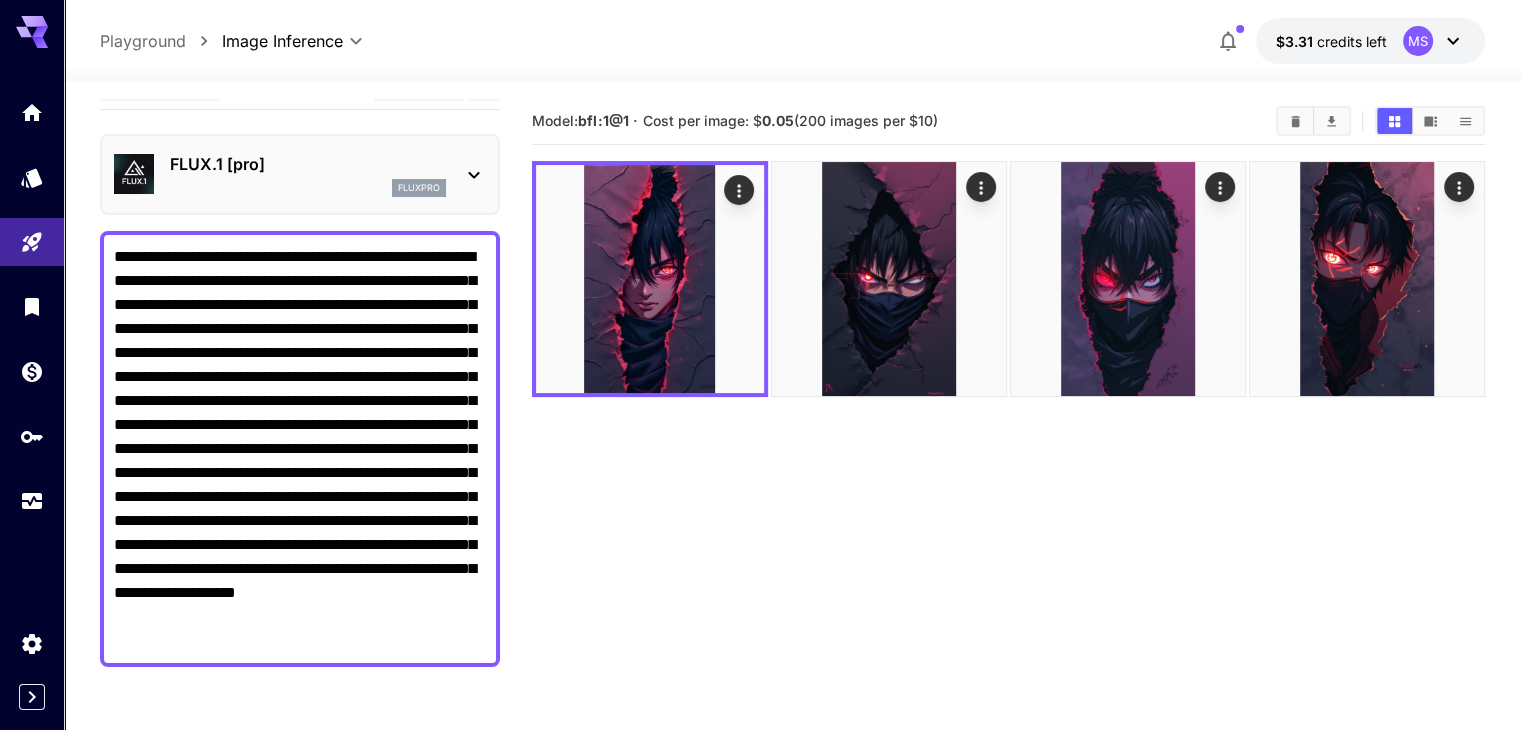 click on "Model:  bfl:1@1 · Cost per image: $ 0.05  (200 images per $10)" at bounding box center (1008, 463) 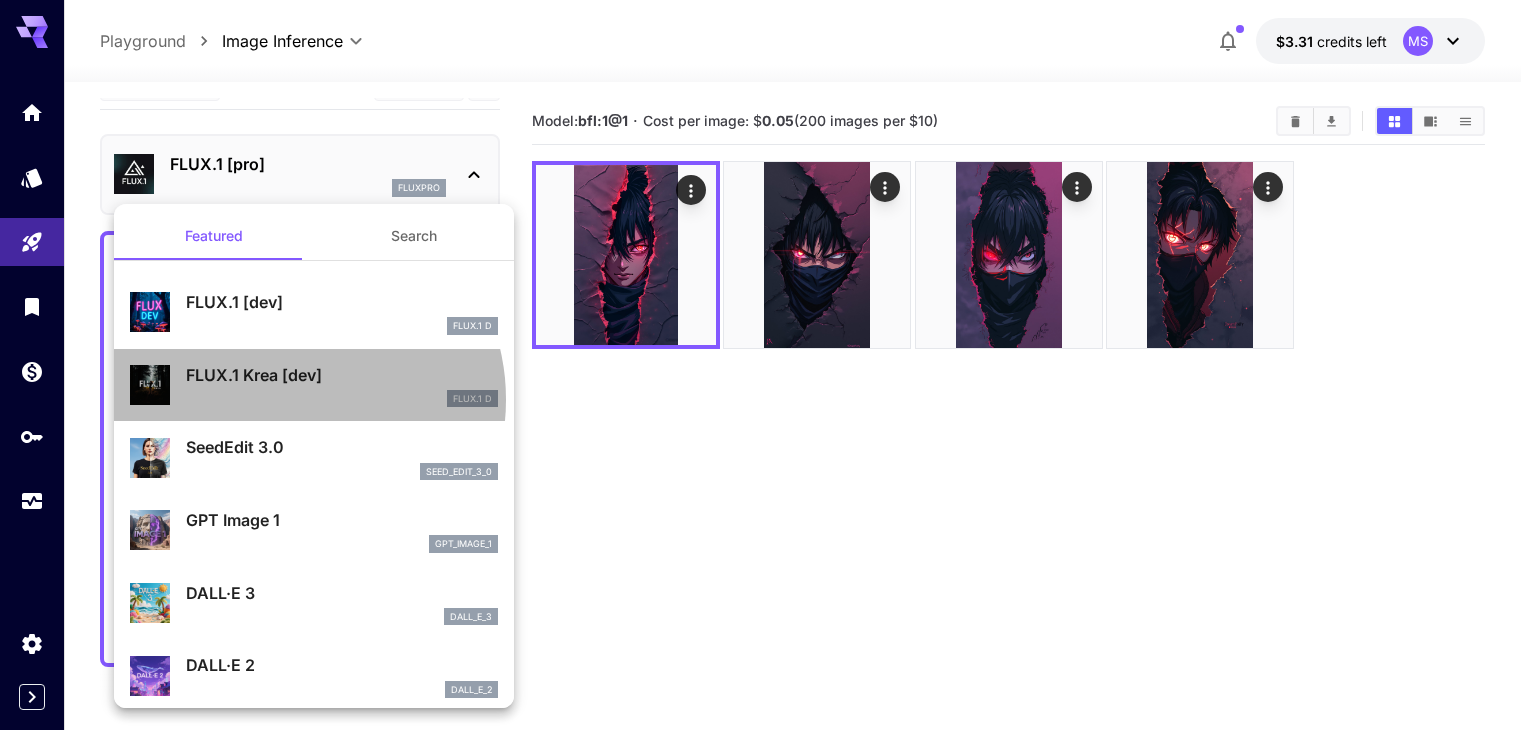 click on "FLUX.1 D" at bounding box center [342, 399] 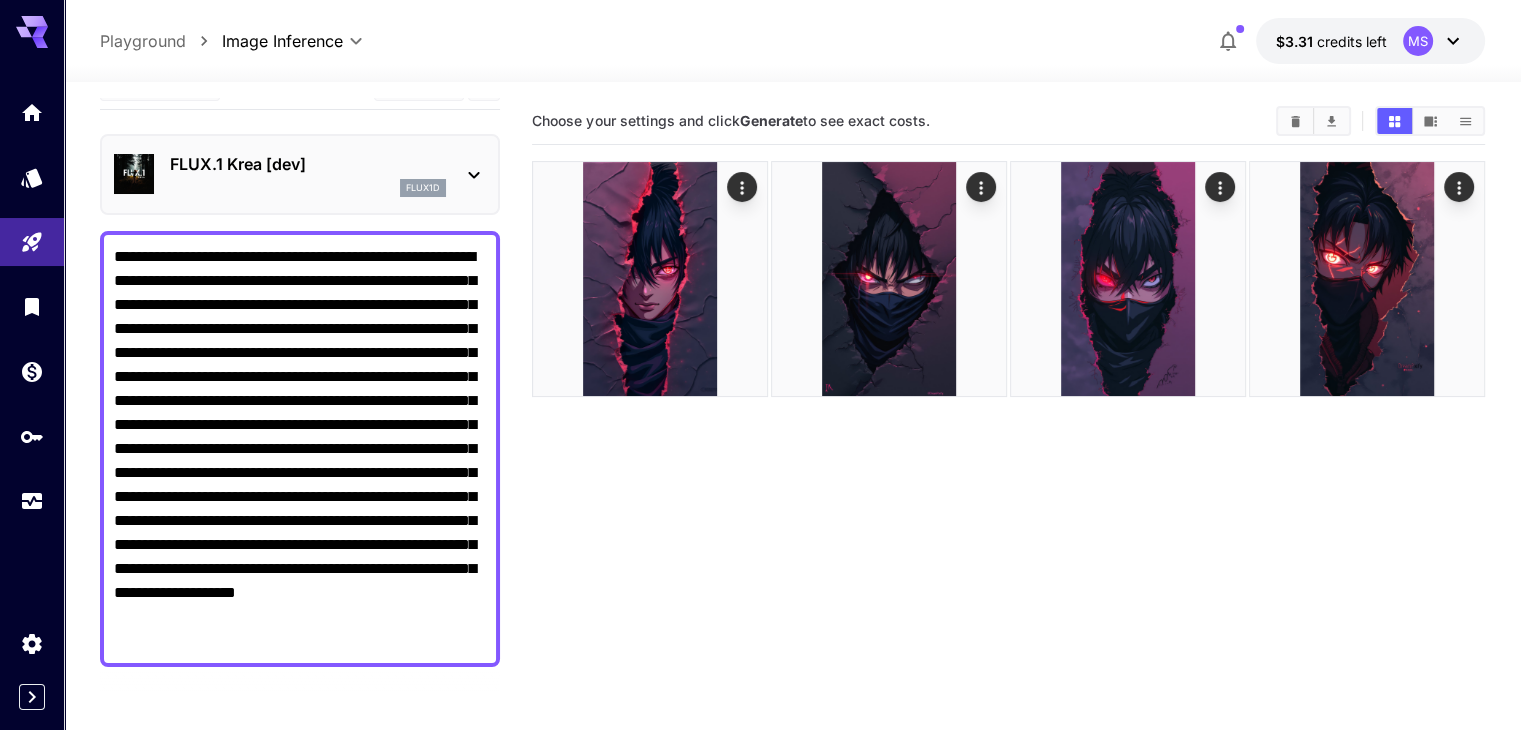 scroll, scrollTop: 415, scrollLeft: 0, axis: vertical 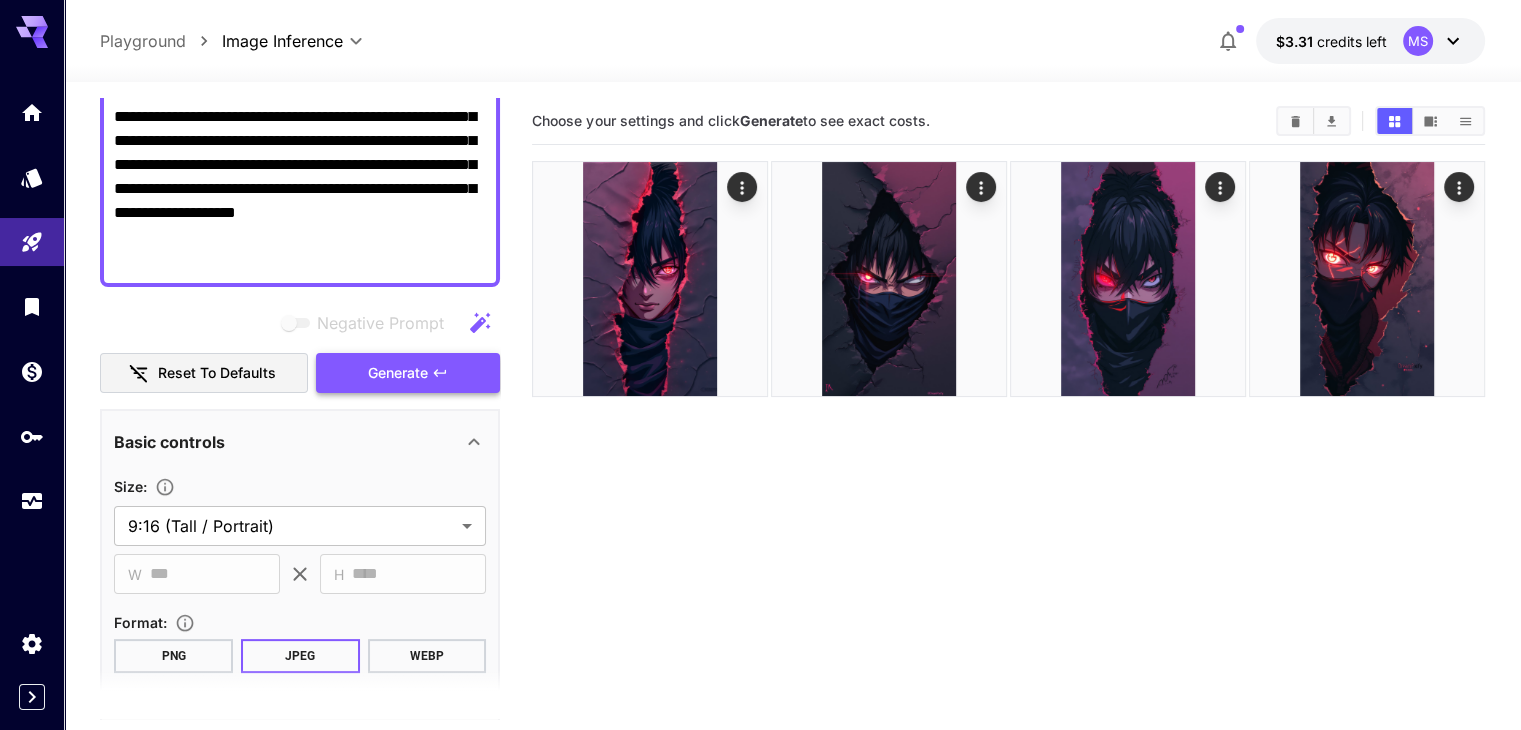 click on "Generate" at bounding box center [398, 373] 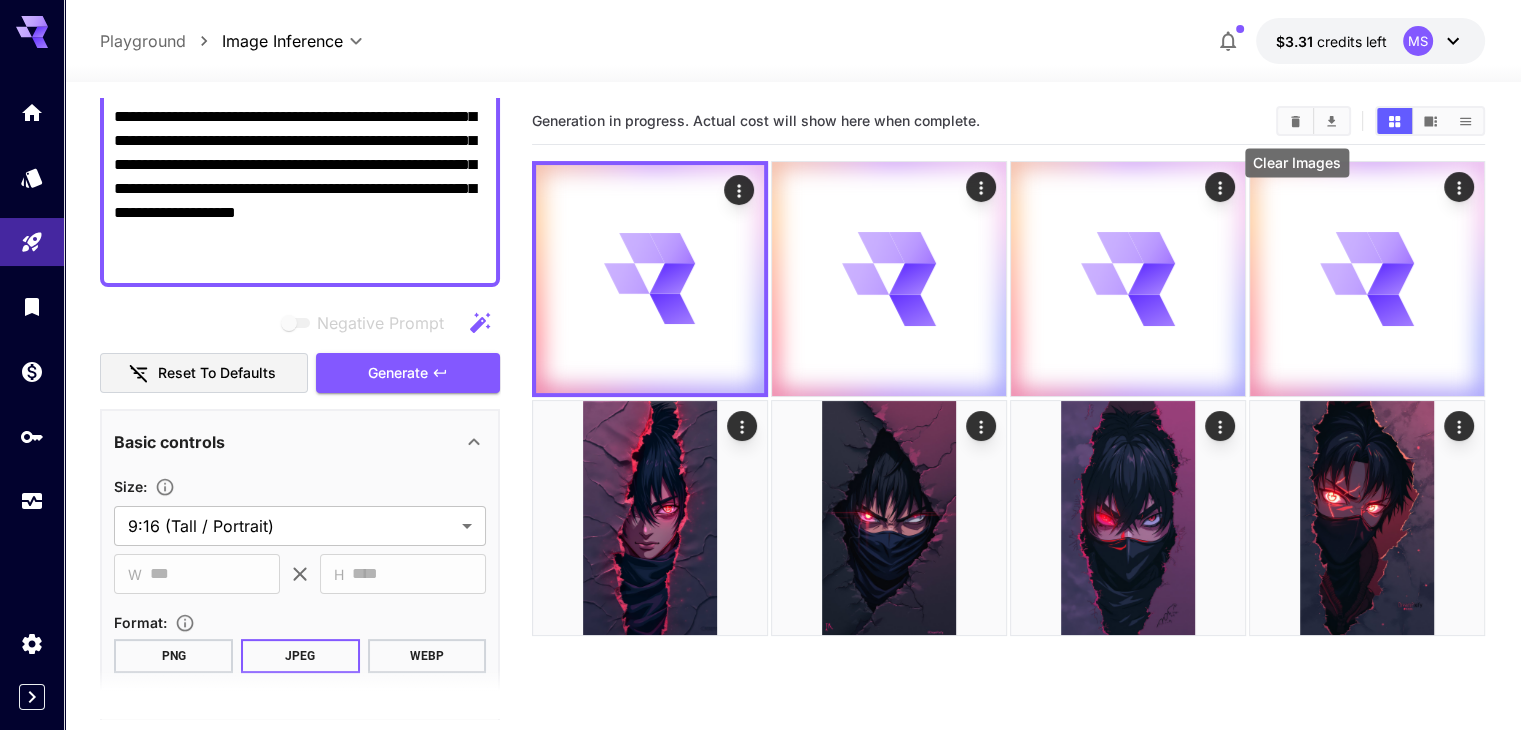 click at bounding box center (1295, 121) 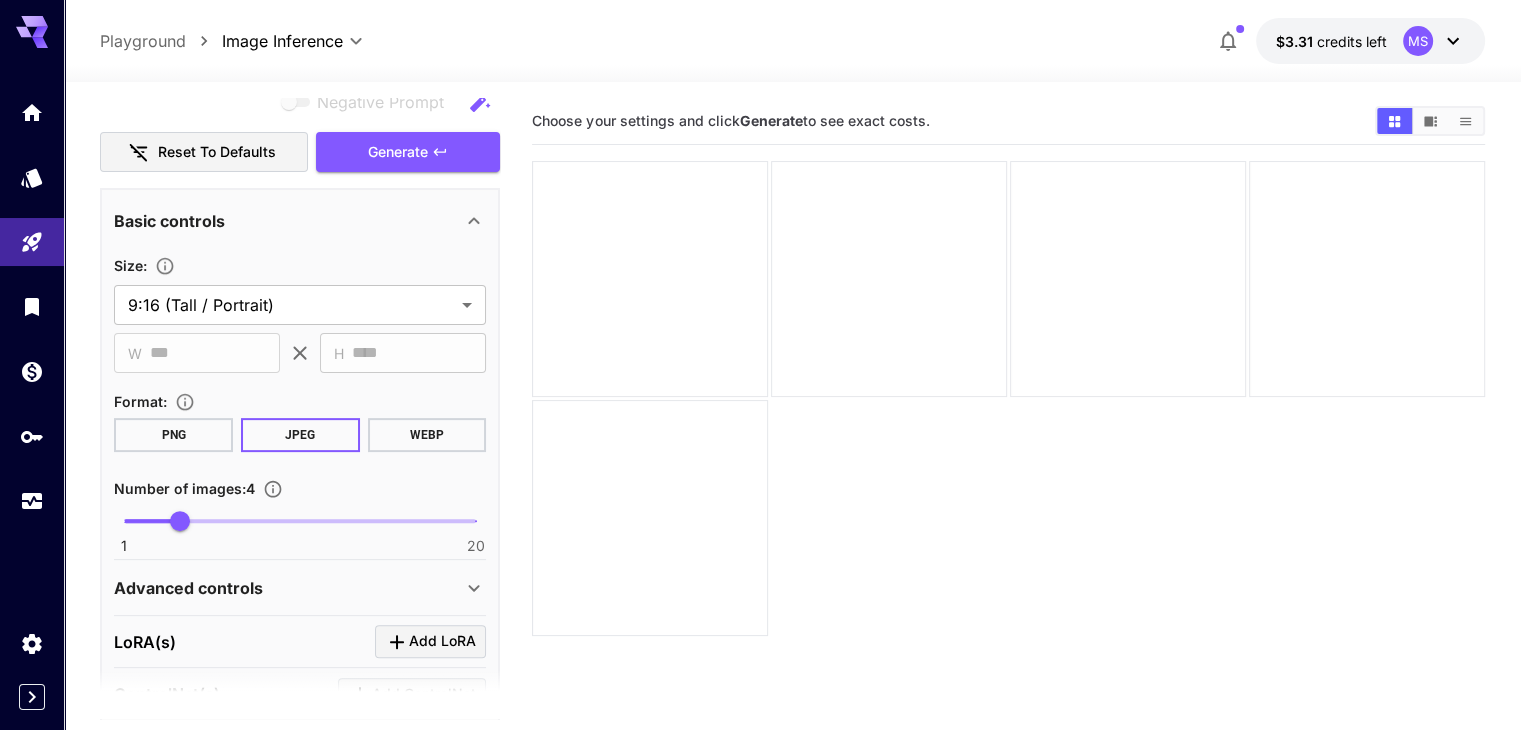 scroll, scrollTop: 639, scrollLeft: 0, axis: vertical 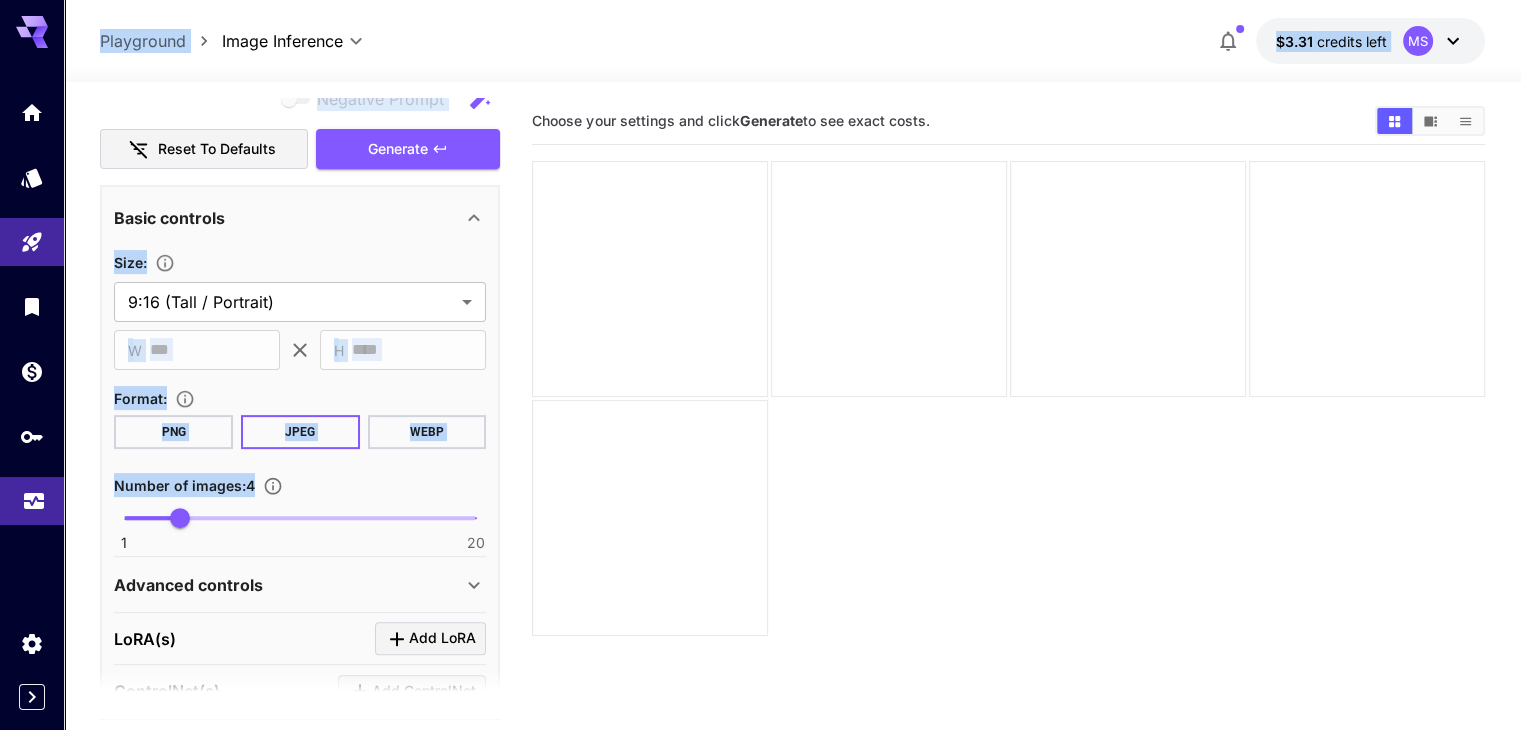 drag, startPoint x: 150, startPoint y: 494, endPoint x: 26, endPoint y: 501, distance: 124.197426 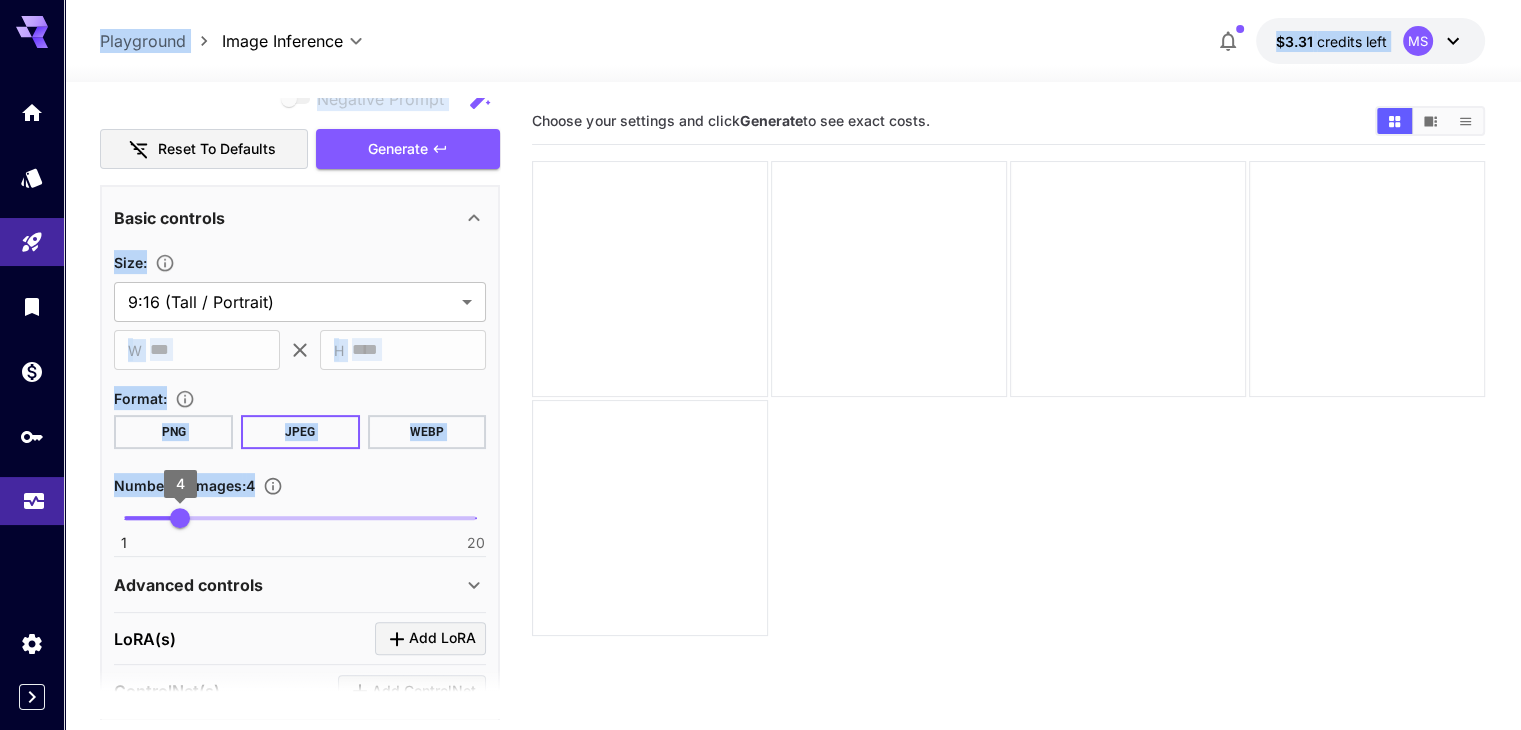 type on "*" 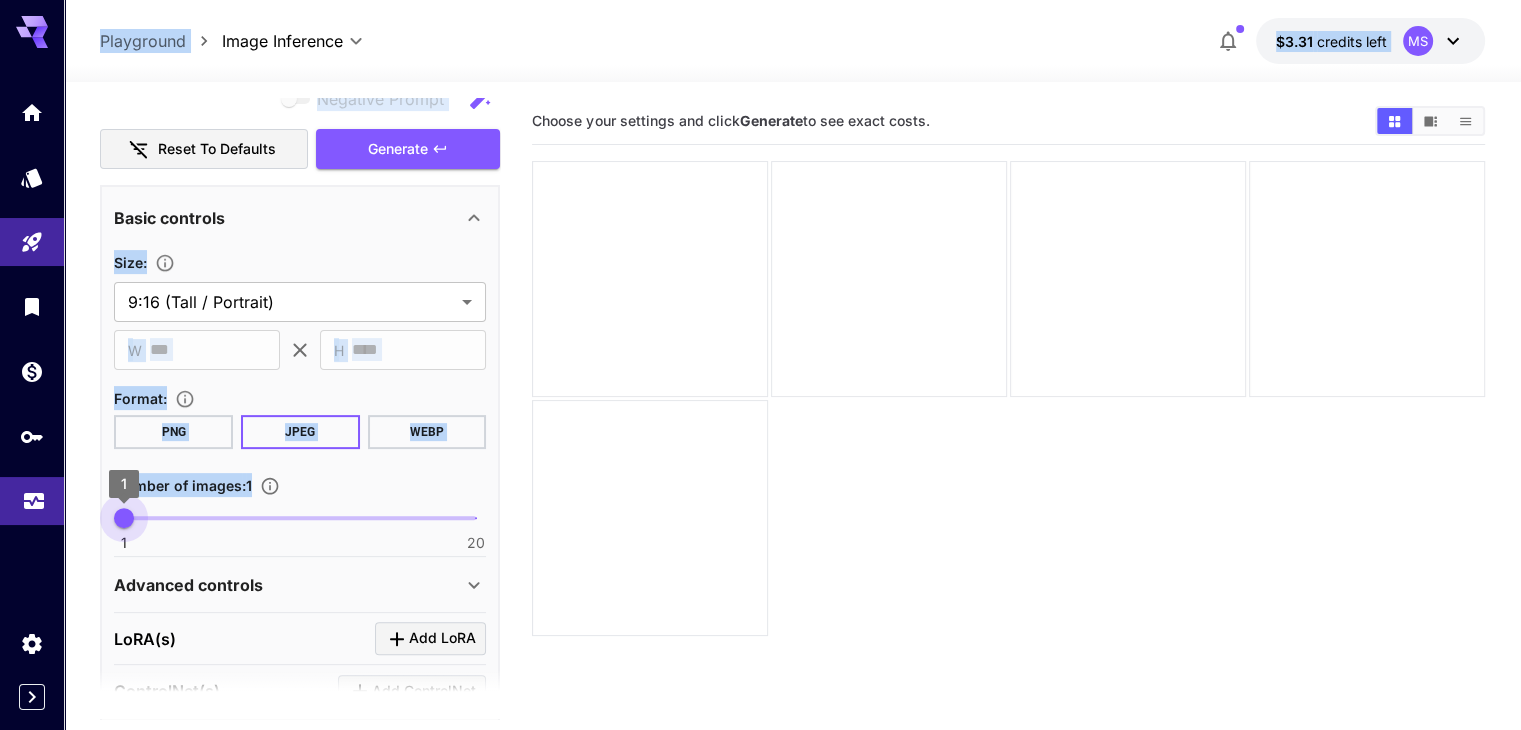 drag, startPoint x: 169, startPoint y: 504, endPoint x: 32, endPoint y: 509, distance: 137.09122 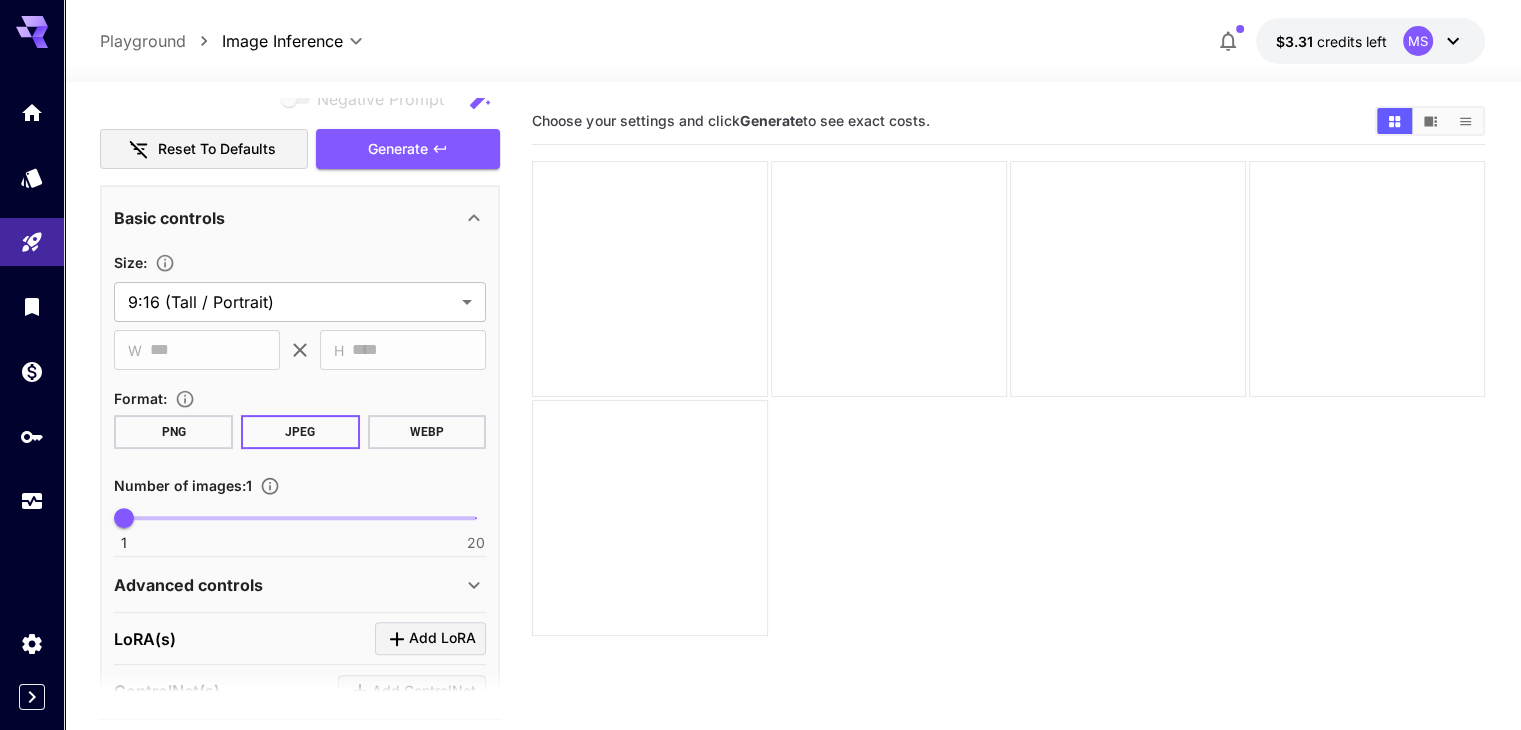click on "Choose your settings and click  Generate  to see exact costs." at bounding box center [1008, 463] 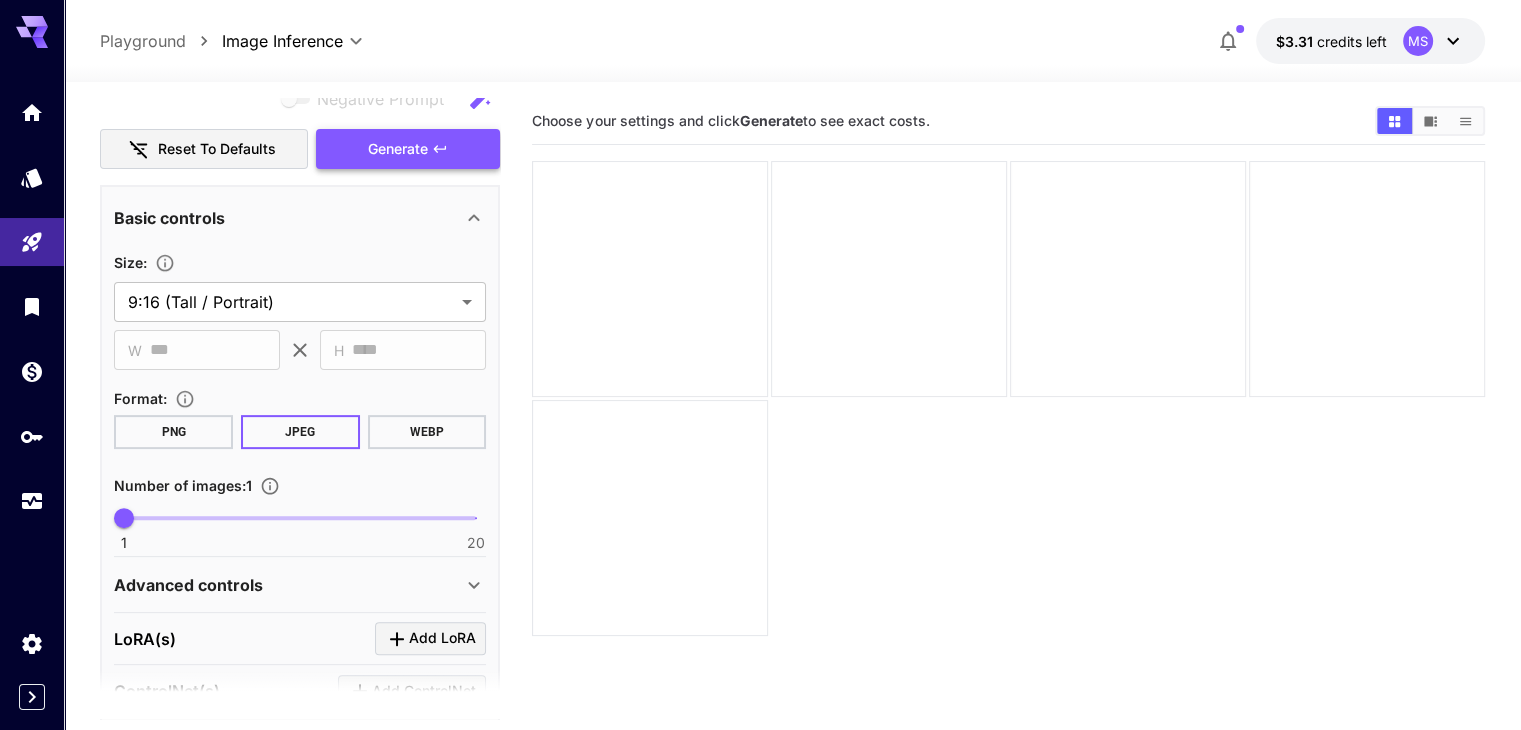 click on "Generate" at bounding box center [398, 149] 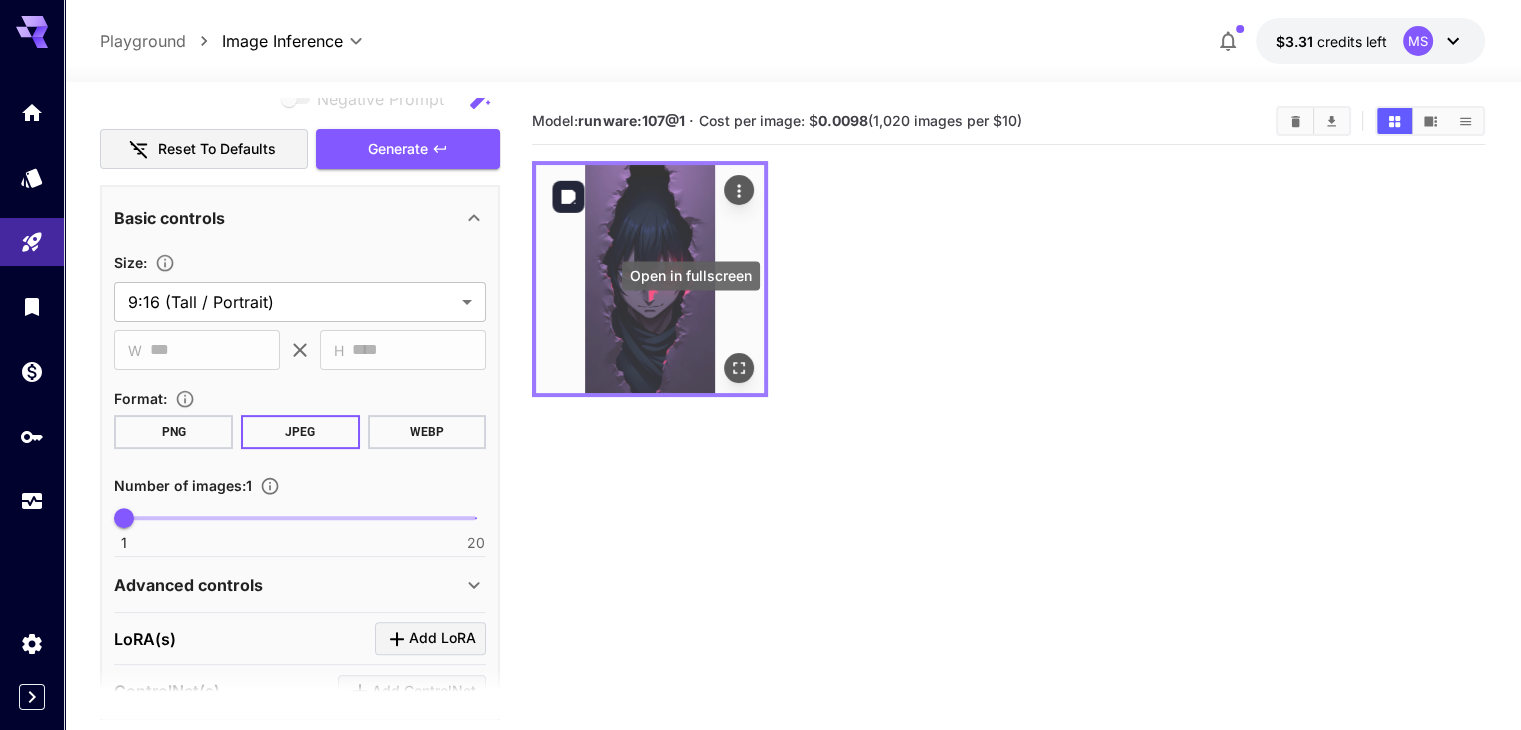 click at bounding box center [739, 368] 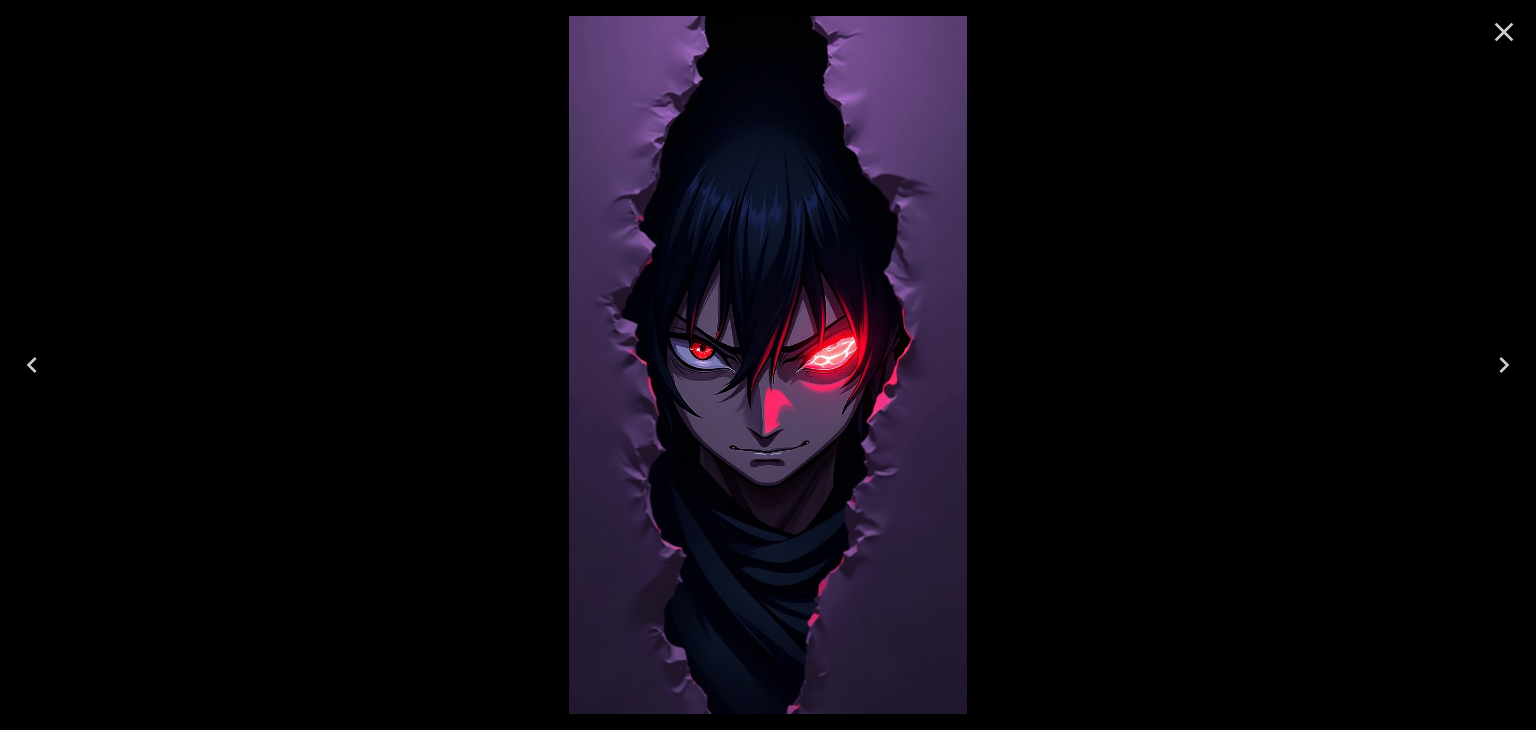 click 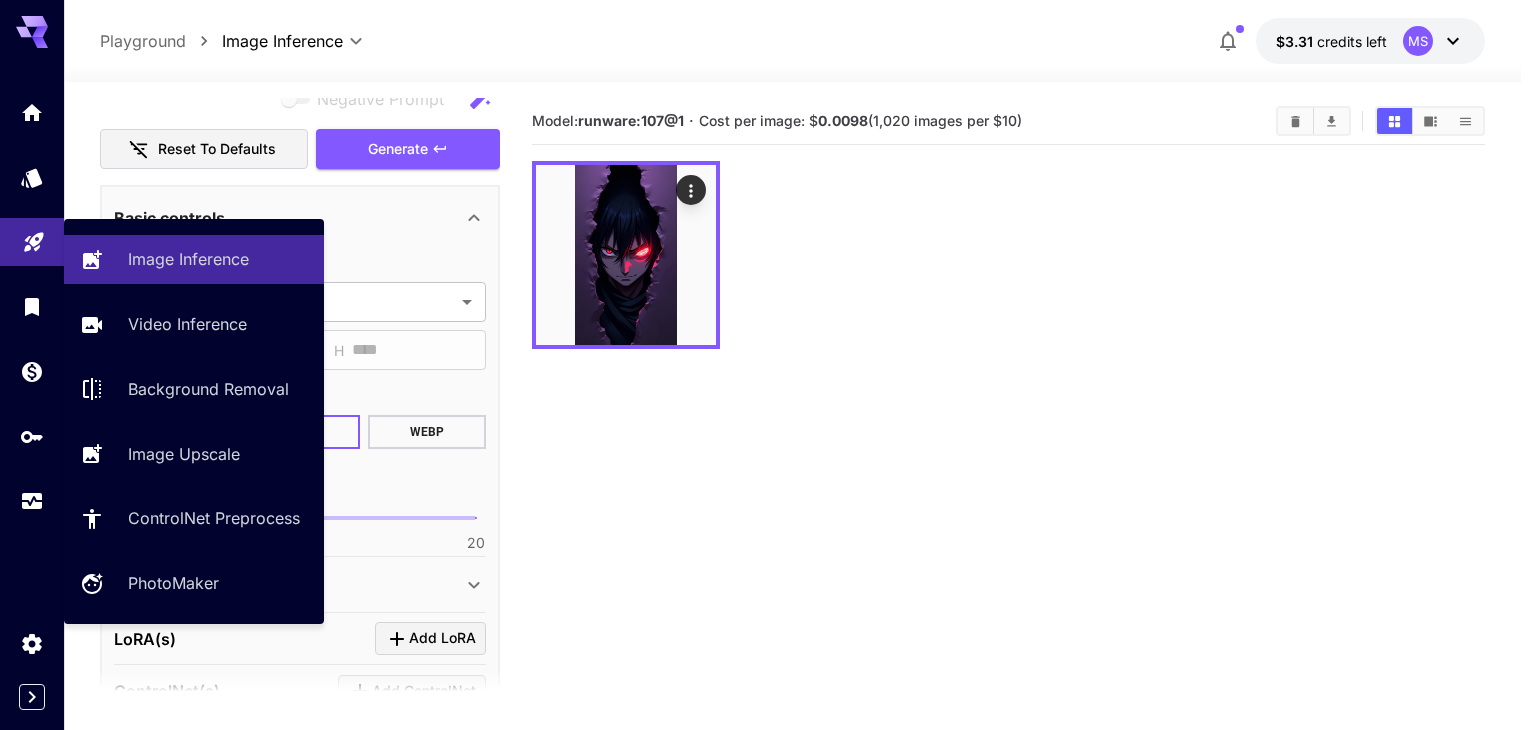 click at bounding box center (32, 242) 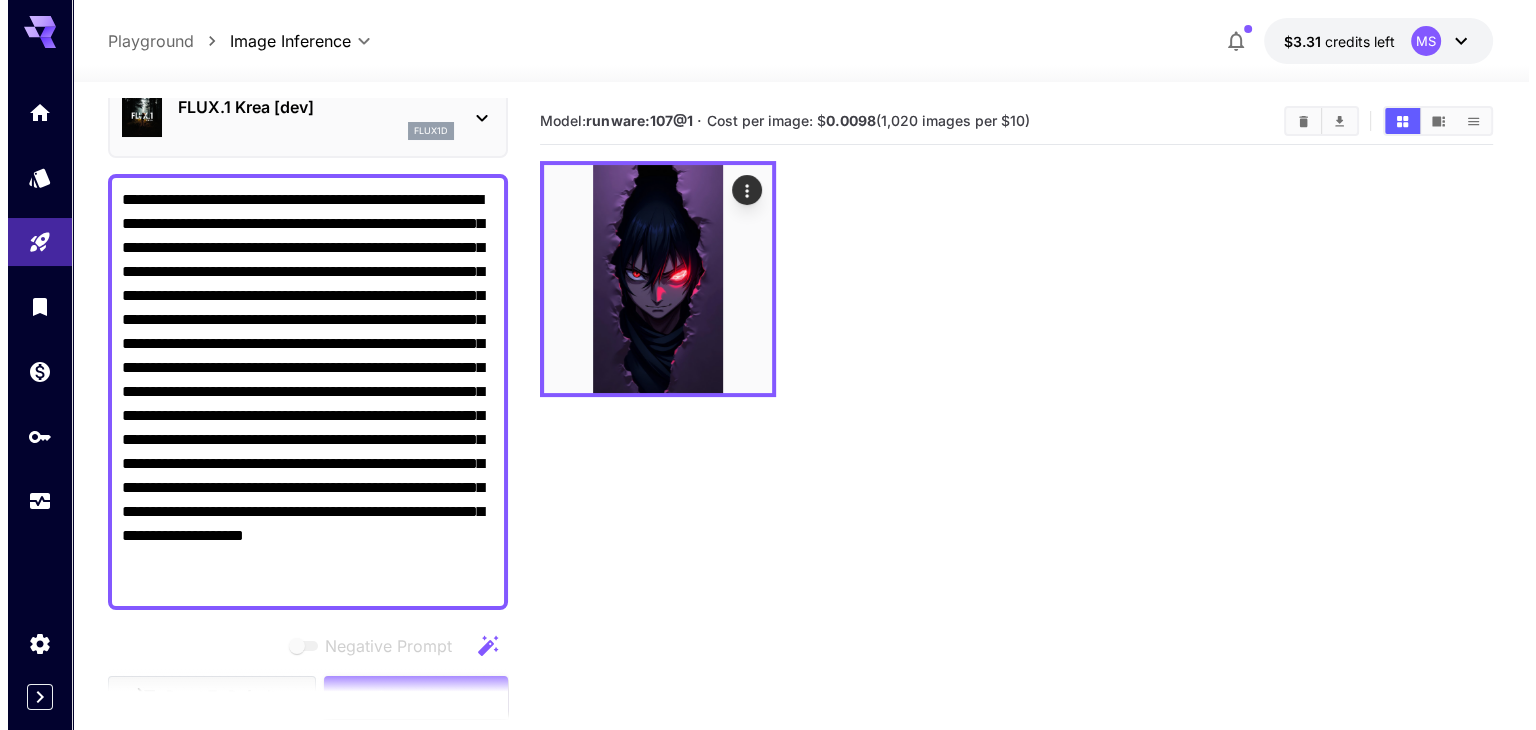 scroll, scrollTop: 0, scrollLeft: 0, axis: both 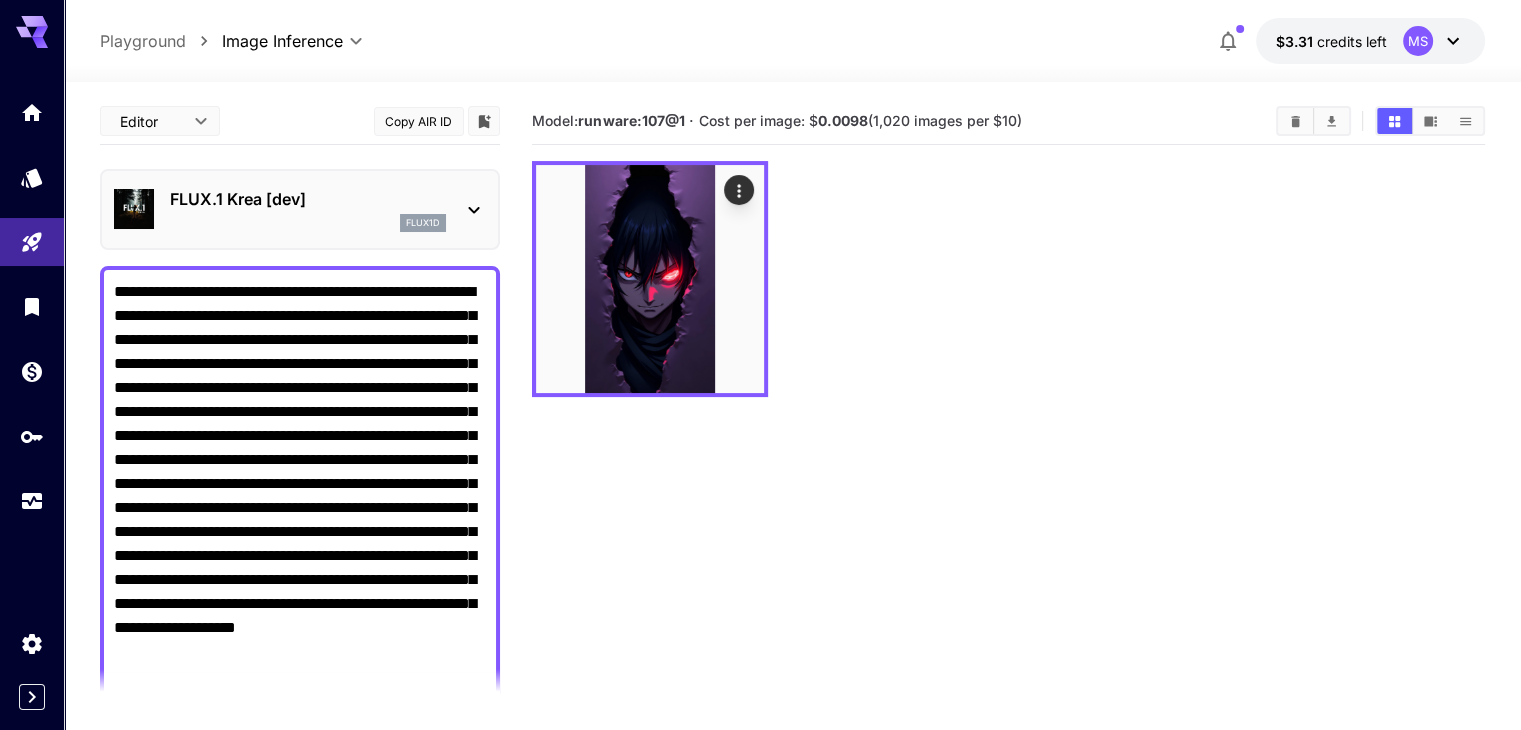 click on "FLUX.1 Krea [dev] flux1d" at bounding box center [300, 209] 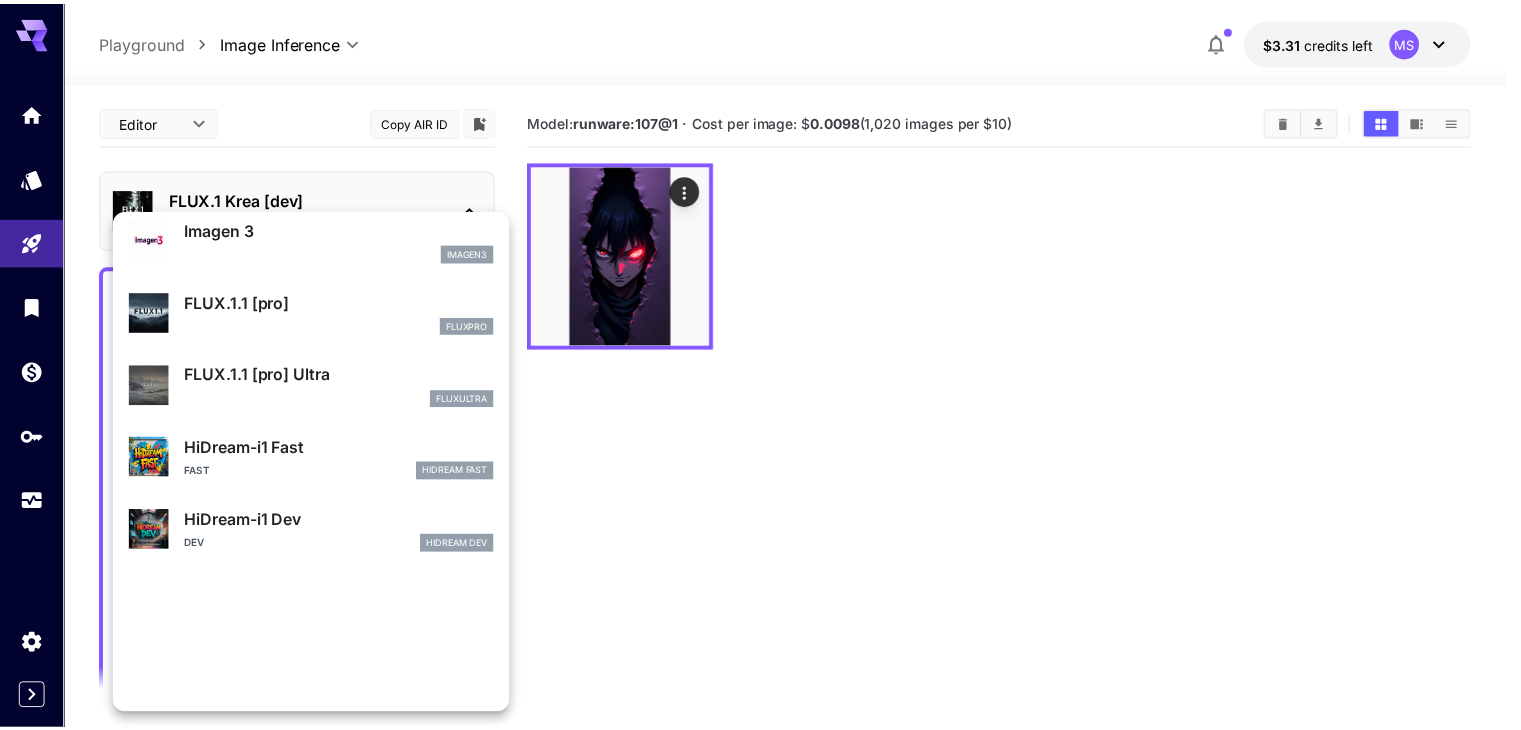 scroll, scrollTop: 1028, scrollLeft: 0, axis: vertical 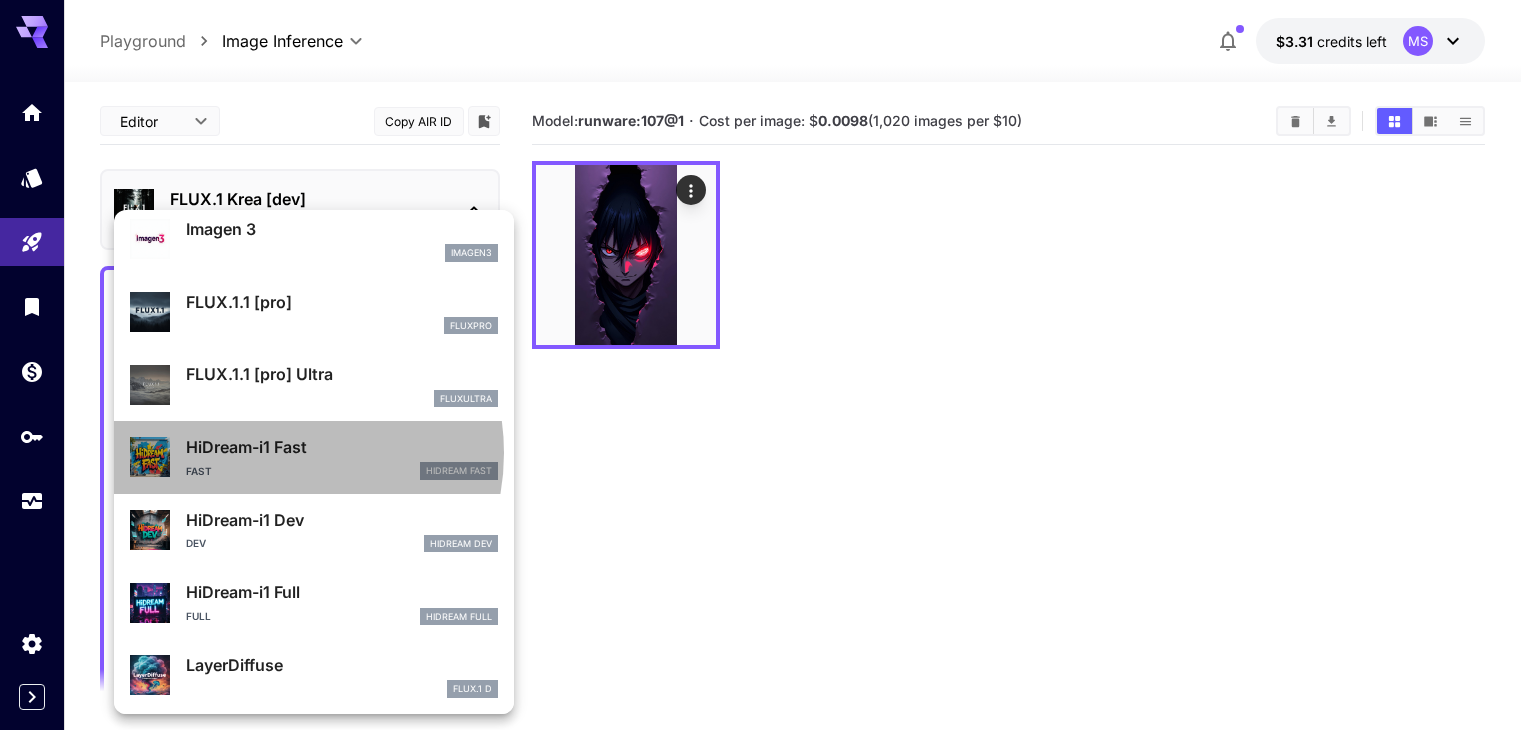 click on "HiDream-i1 Fast" at bounding box center (342, 447) 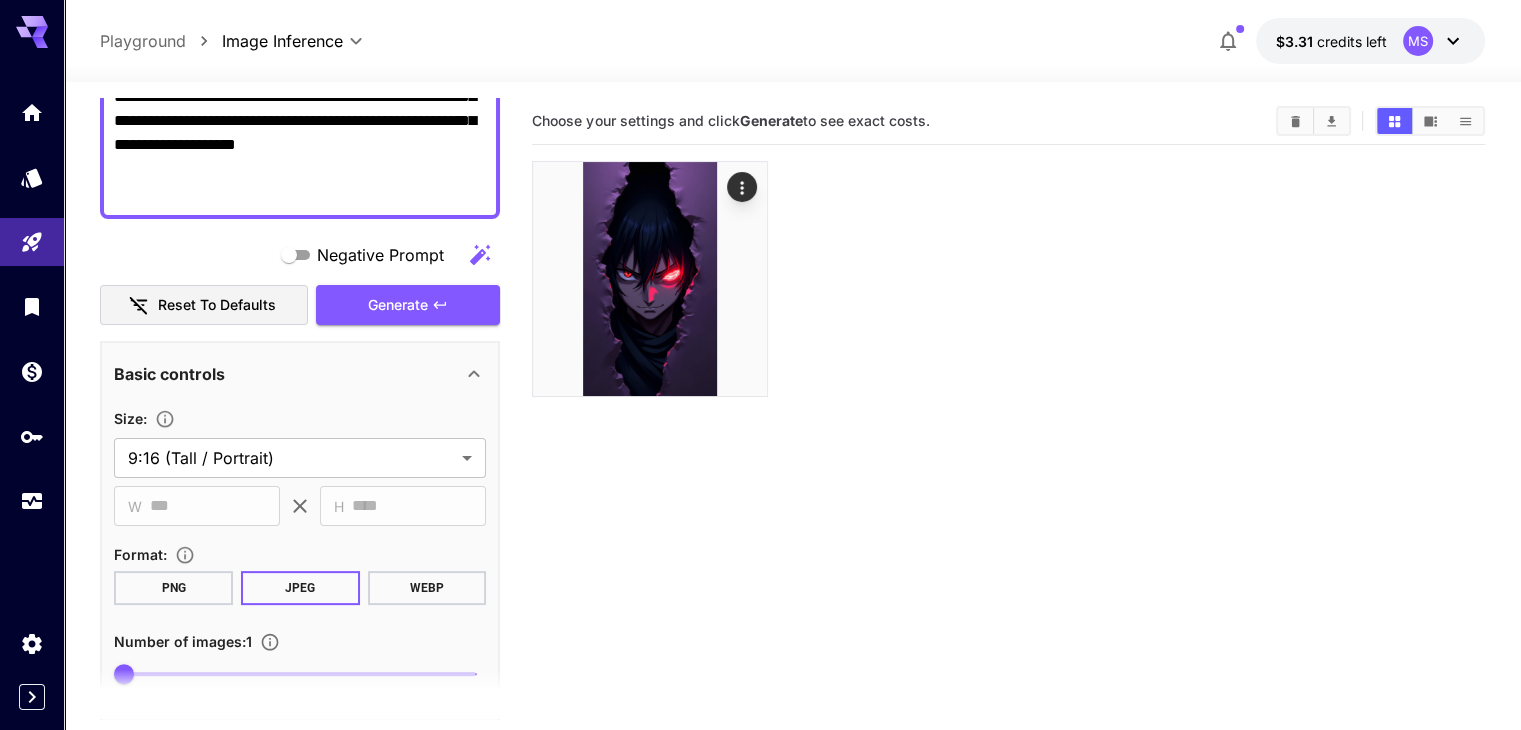 scroll, scrollTop: 492, scrollLeft: 0, axis: vertical 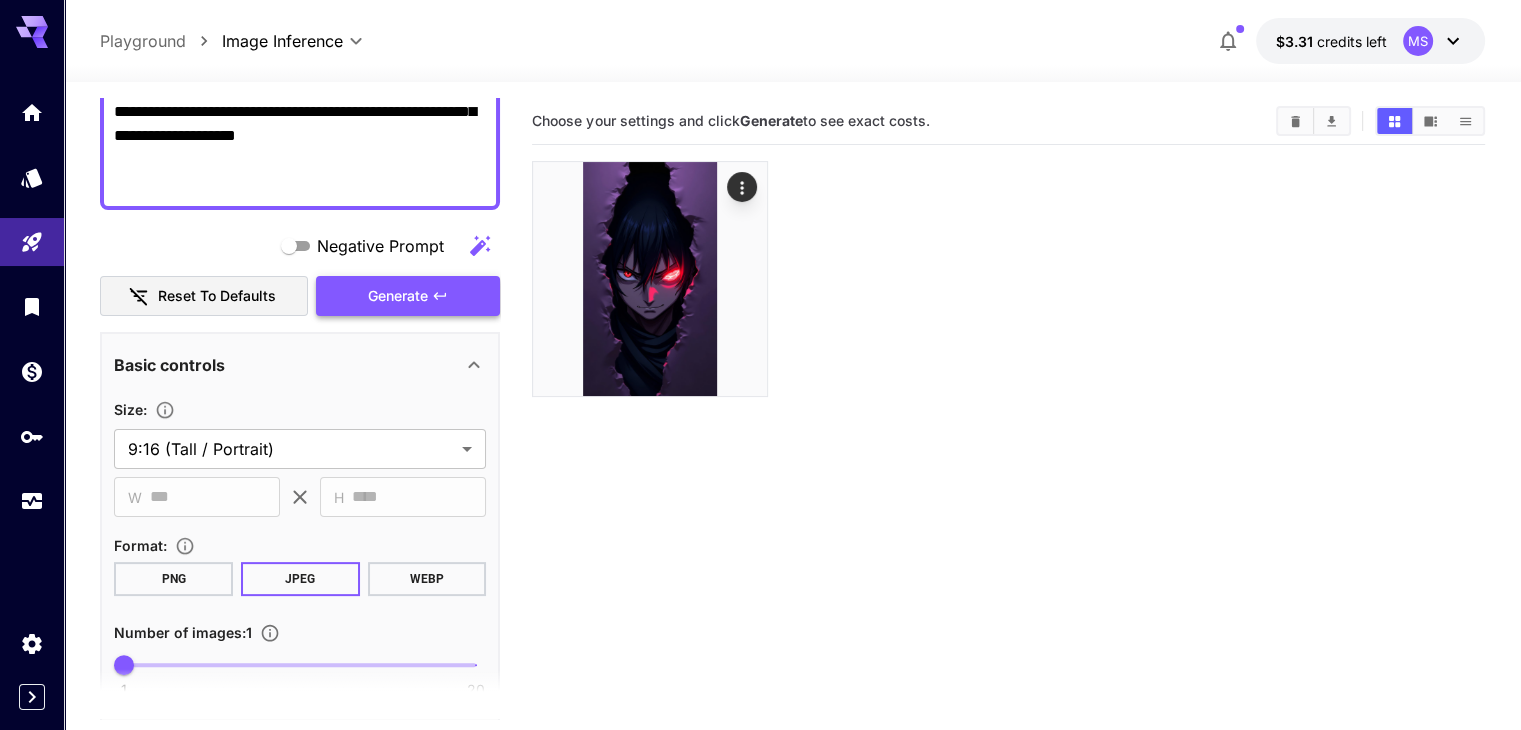 click on "Generate" at bounding box center [398, 296] 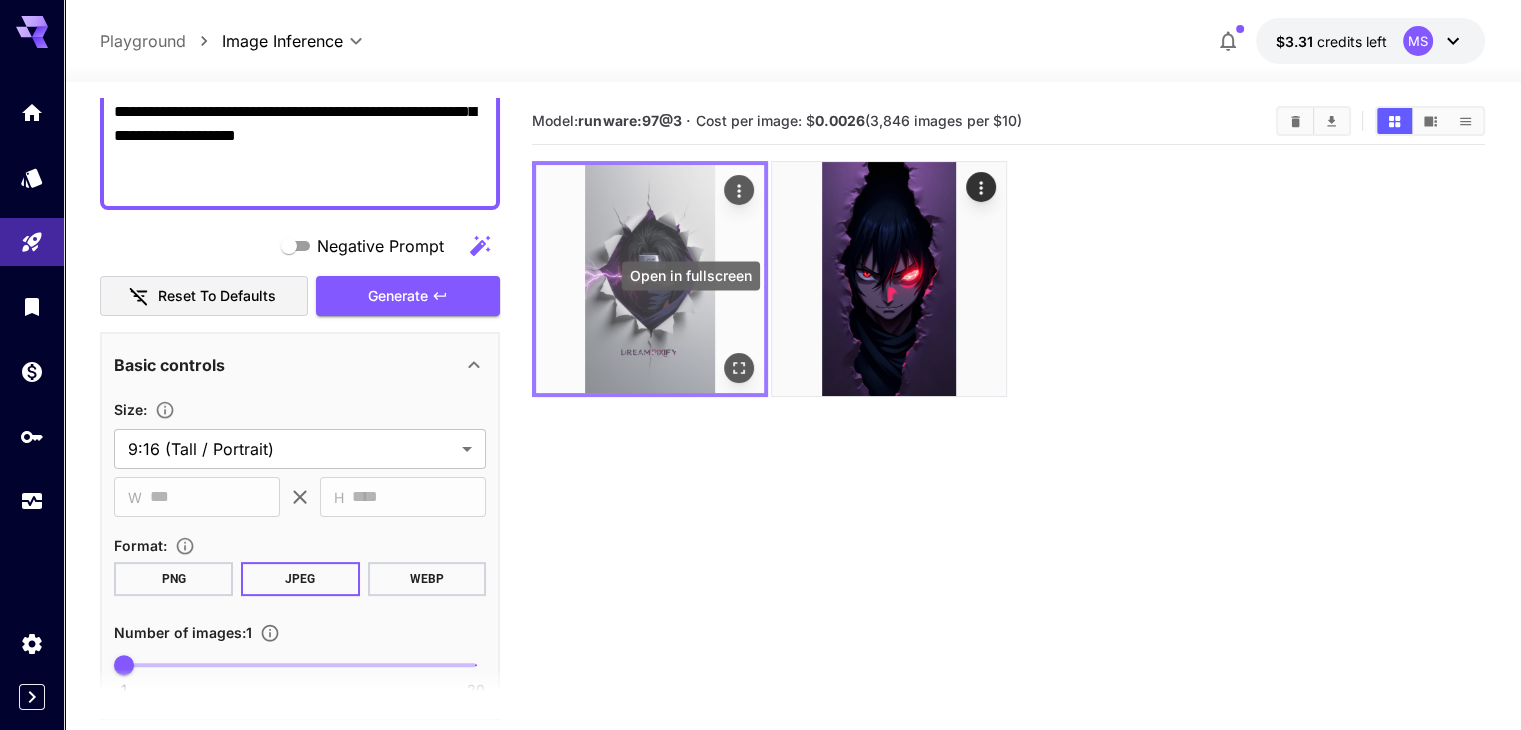 click 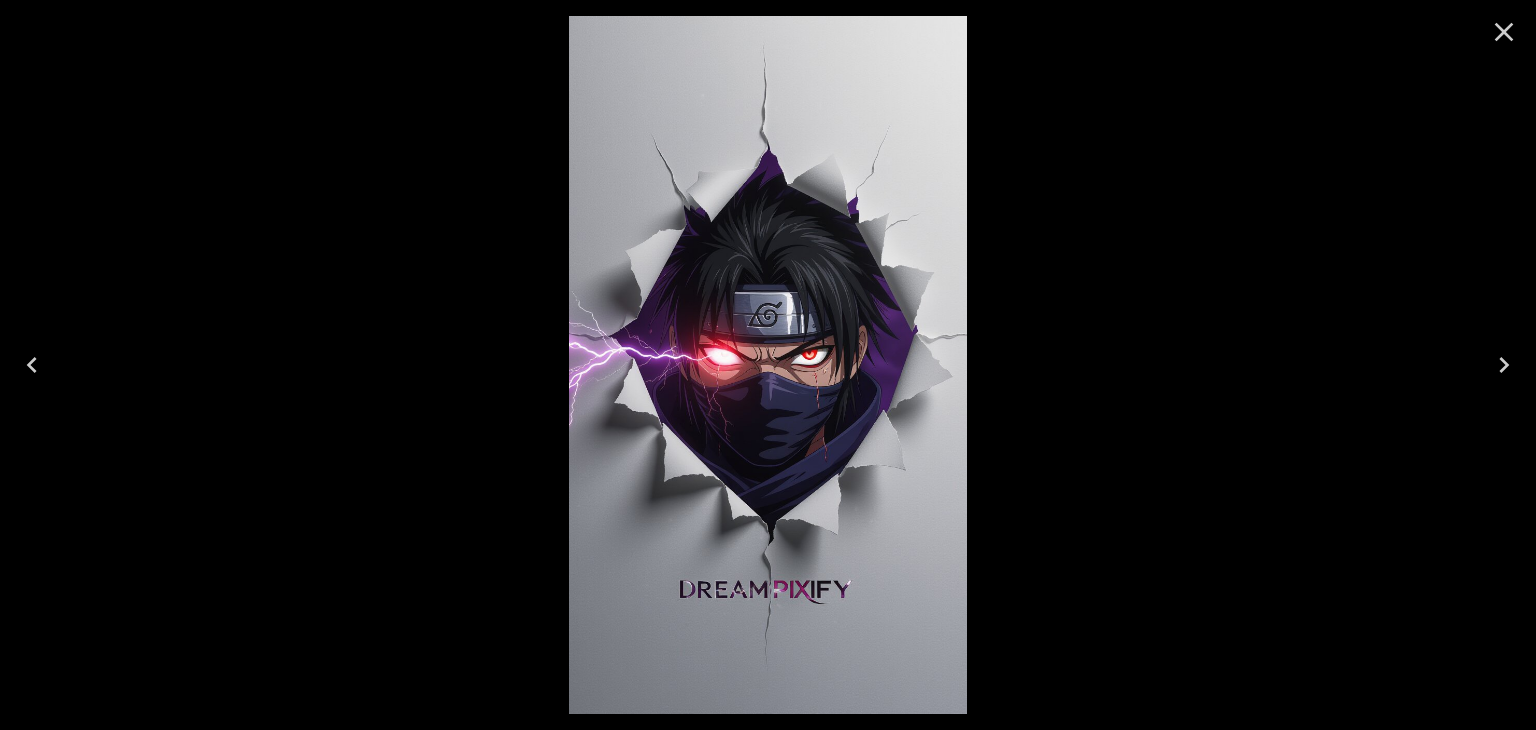 click at bounding box center (1504, 32) 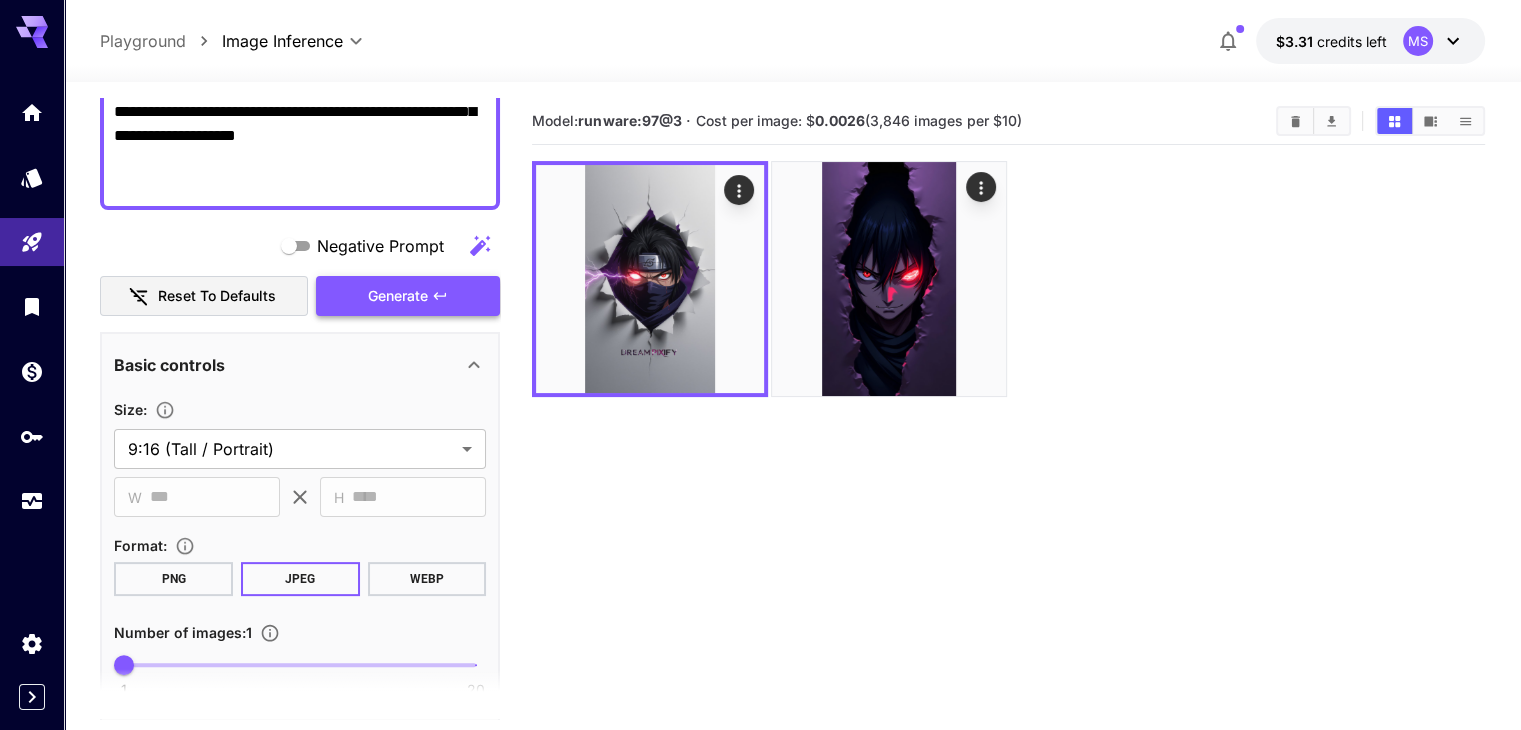 click on "Generate" at bounding box center (398, 296) 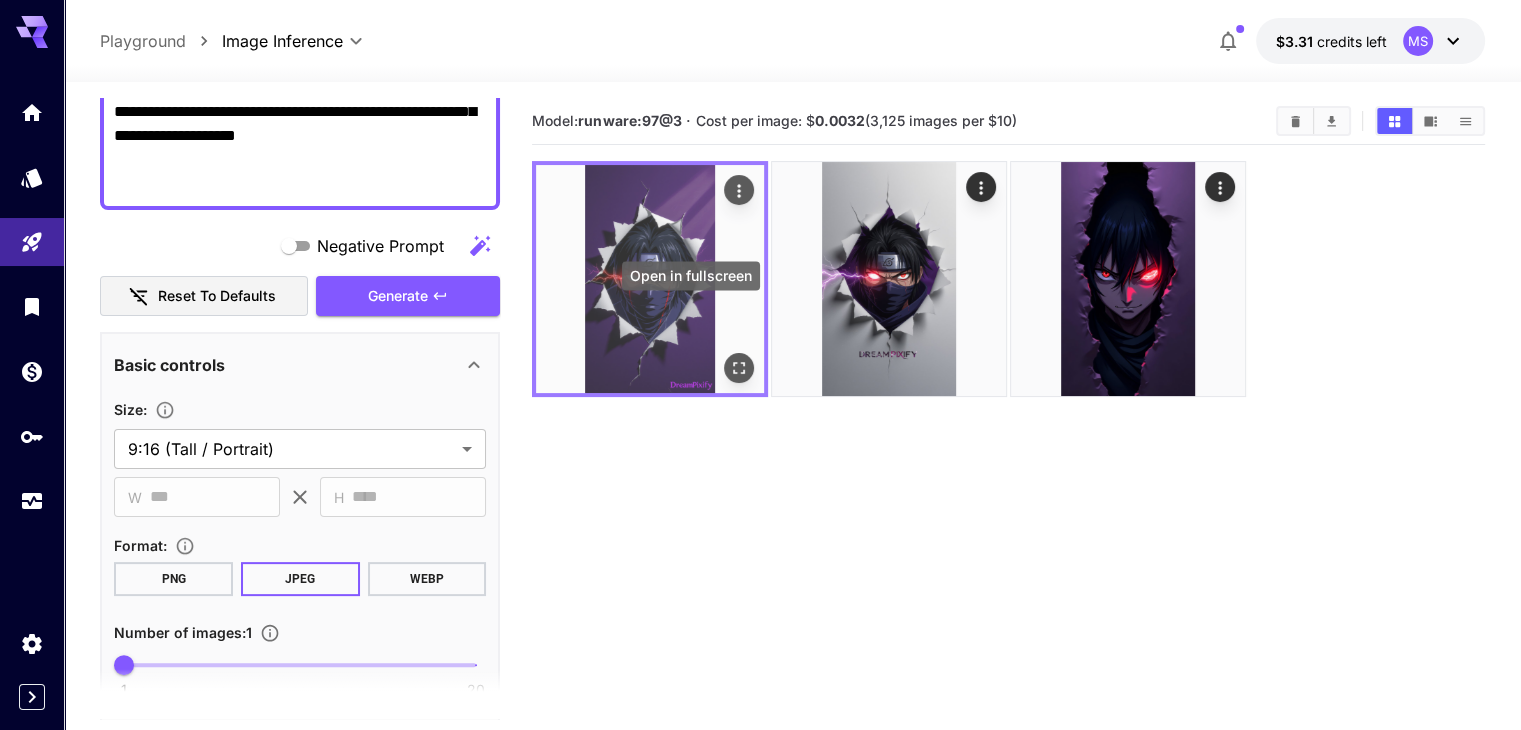 click 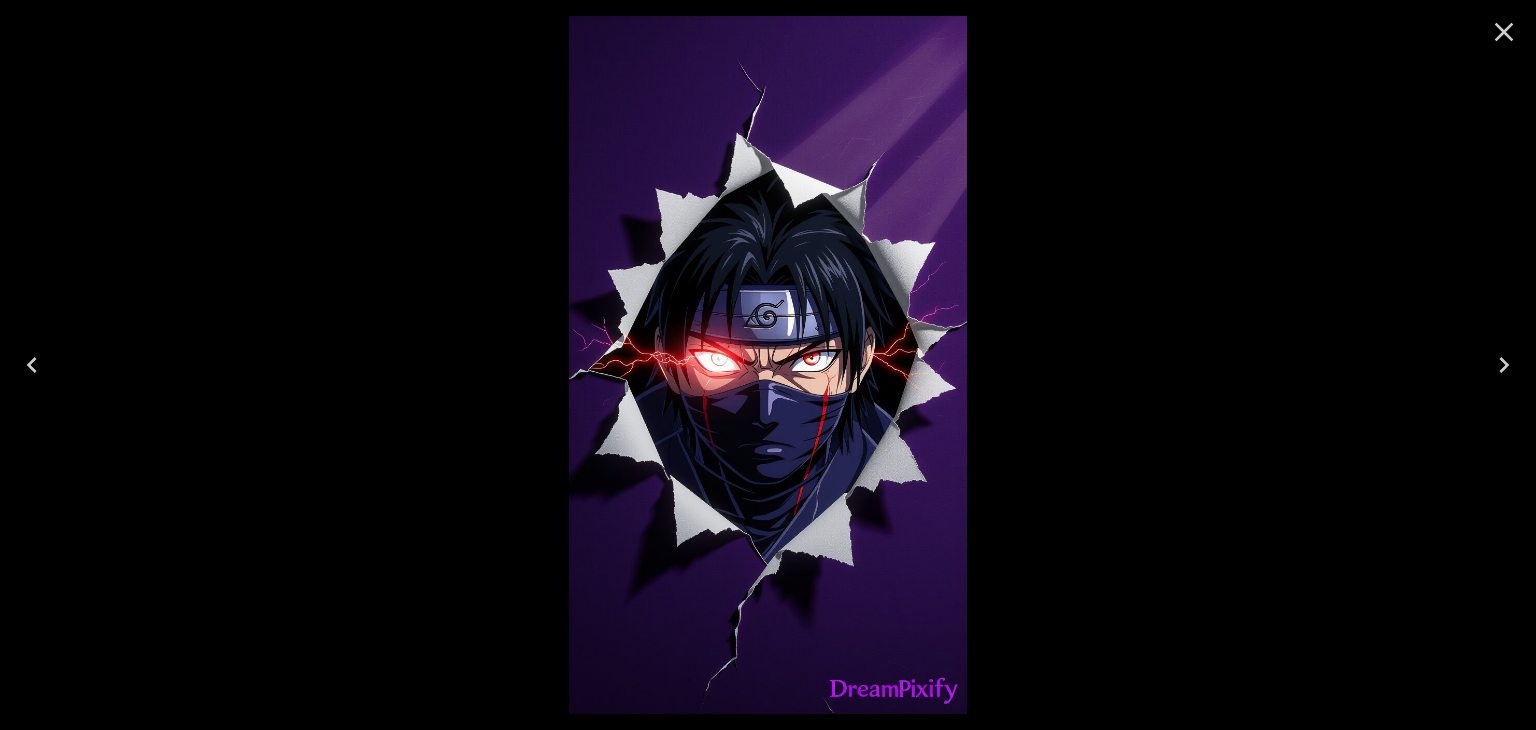 click 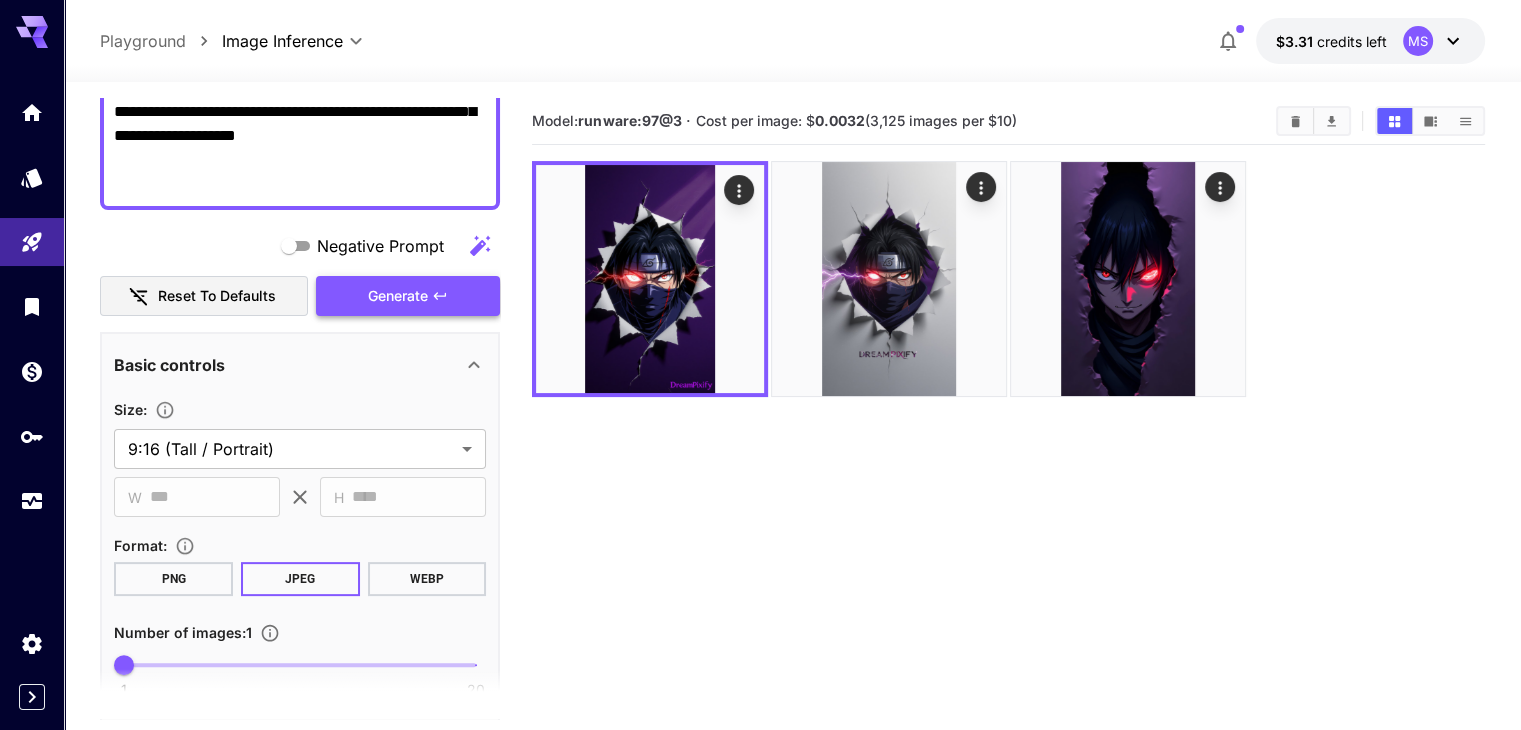 click on "Generate" at bounding box center [398, 296] 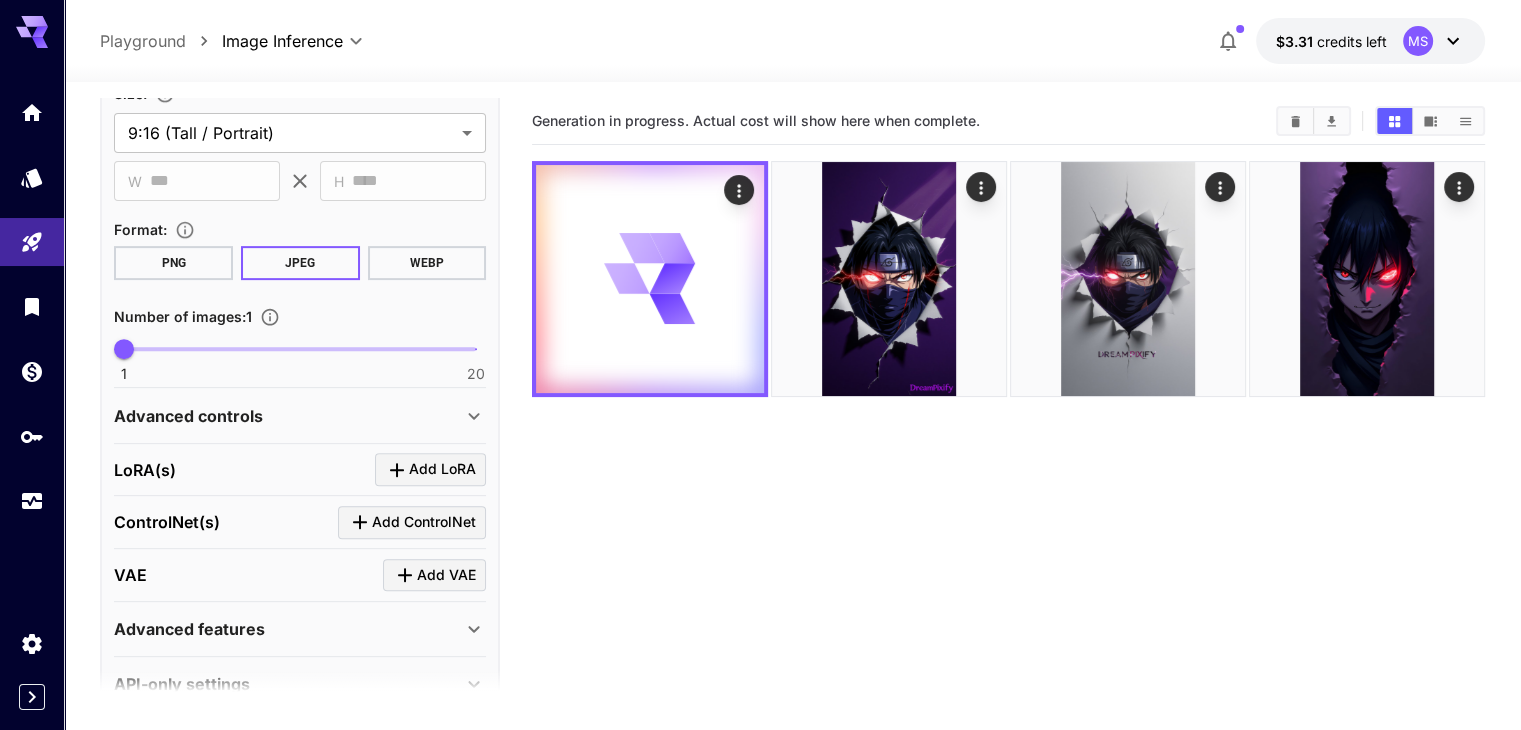 scroll, scrollTop: 848, scrollLeft: 0, axis: vertical 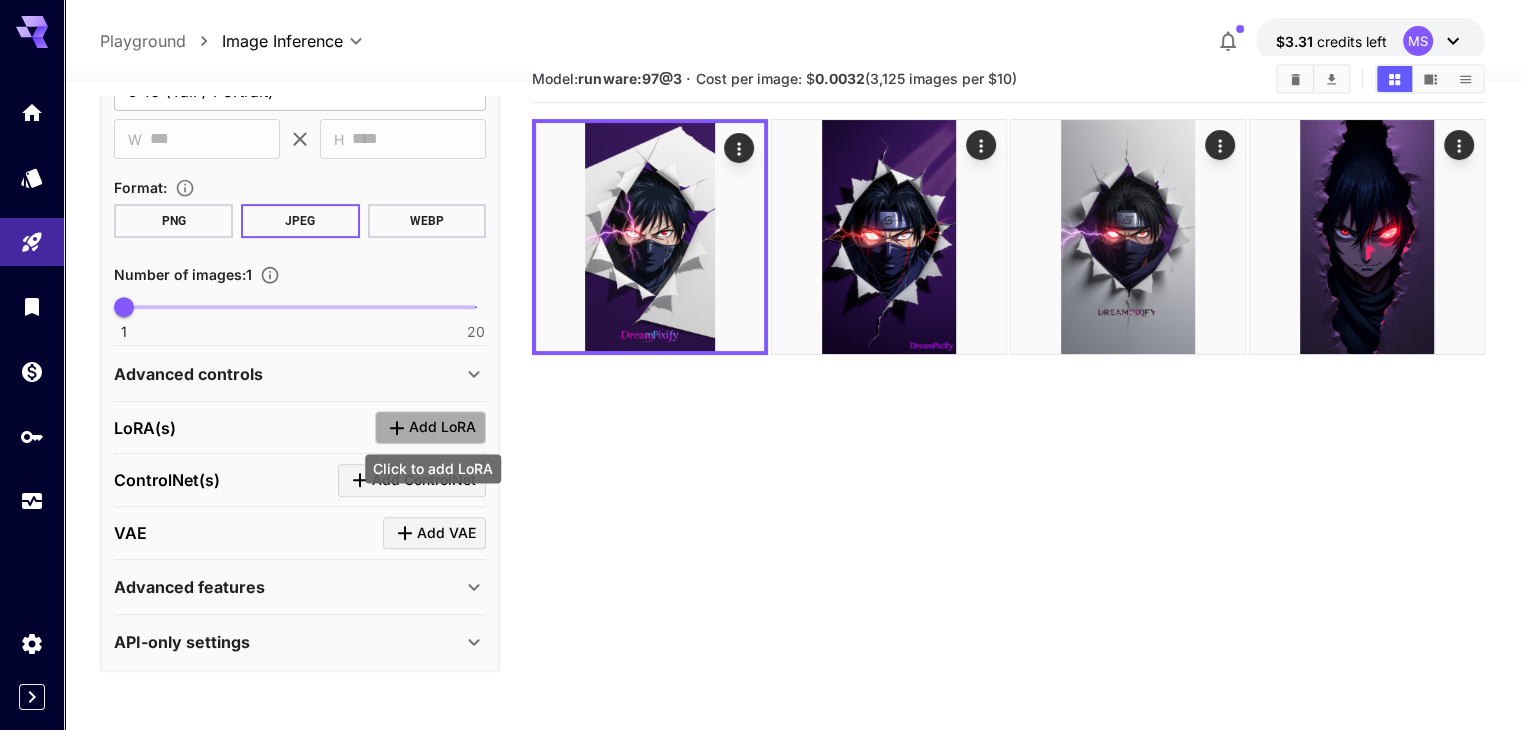 click on "Add LoRA" at bounding box center (442, 427) 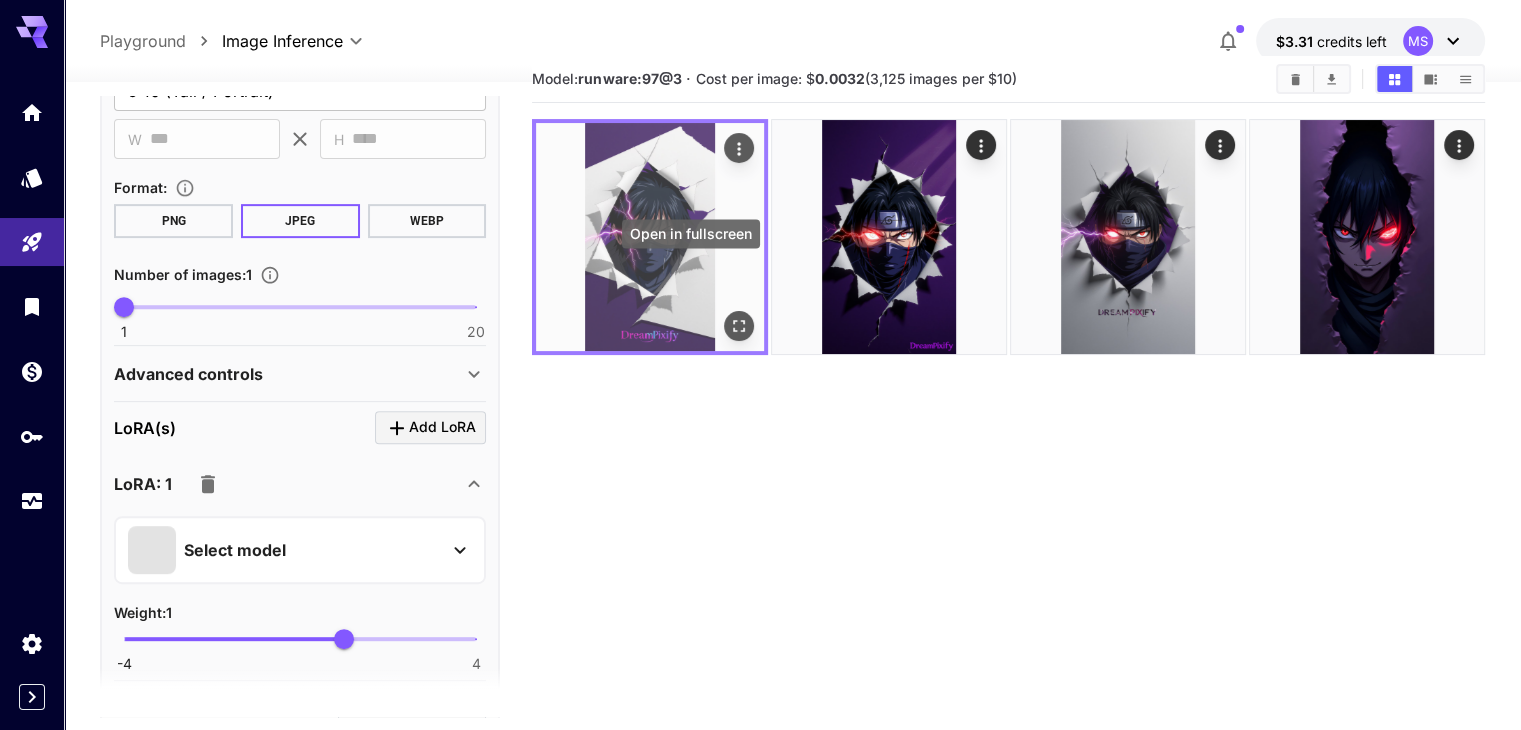 click at bounding box center (650, 237) 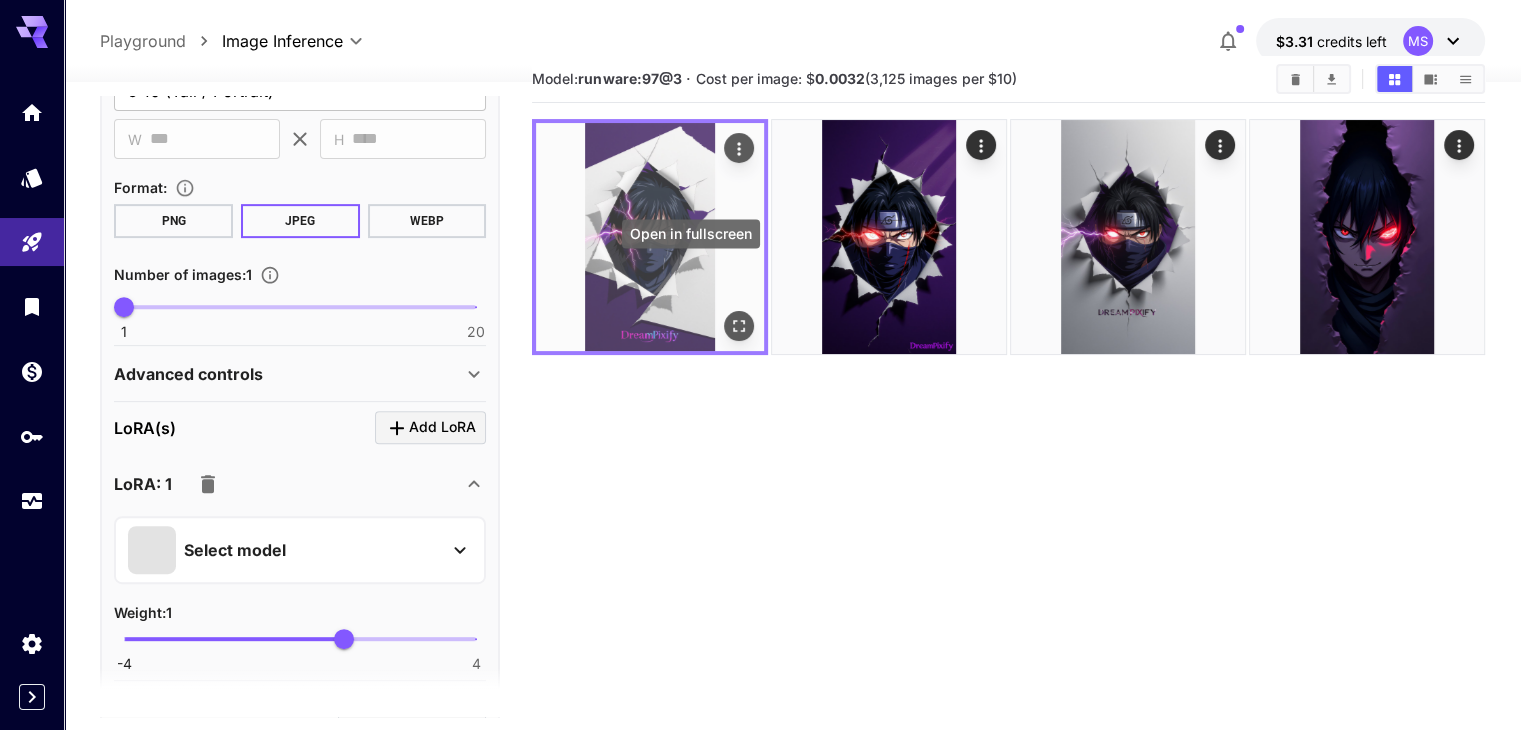 click 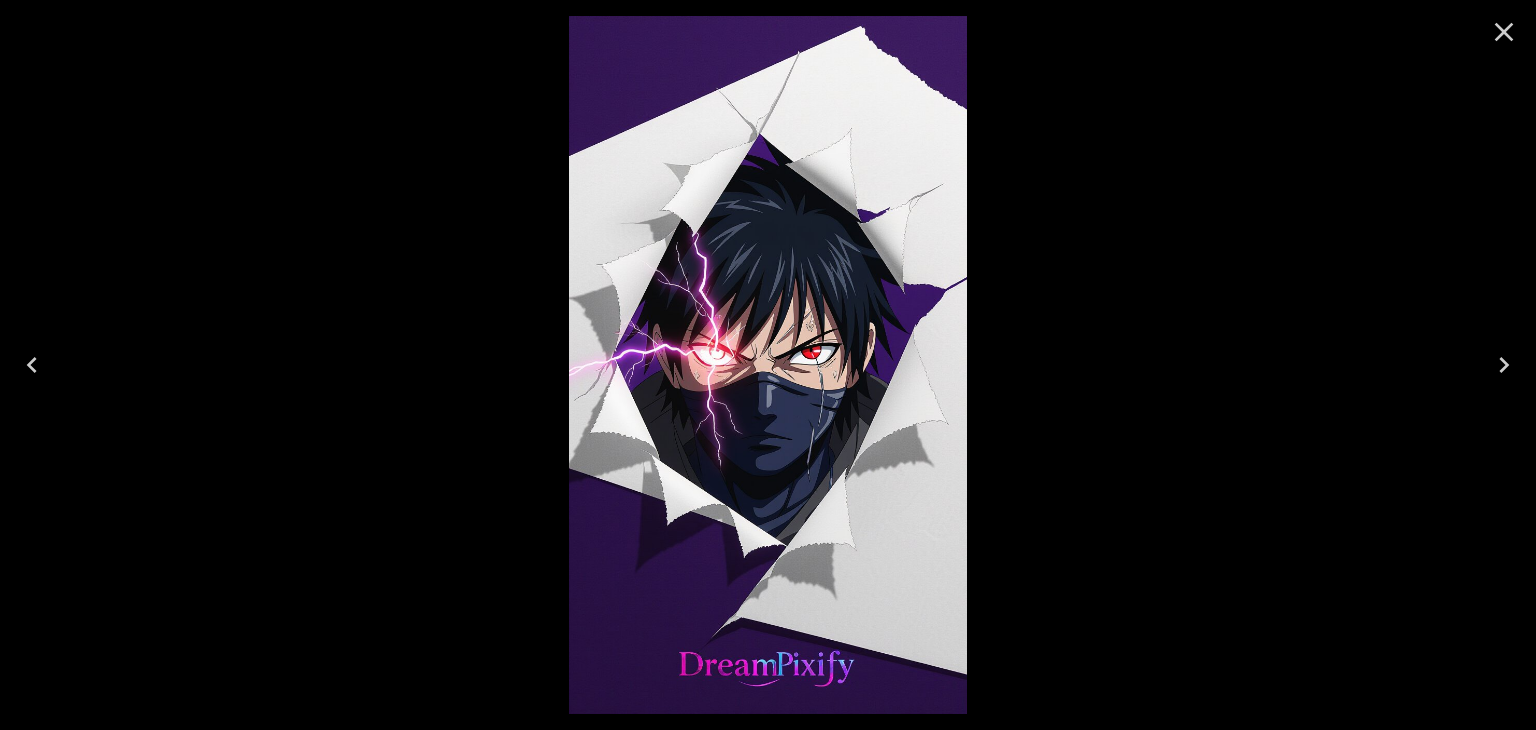 click 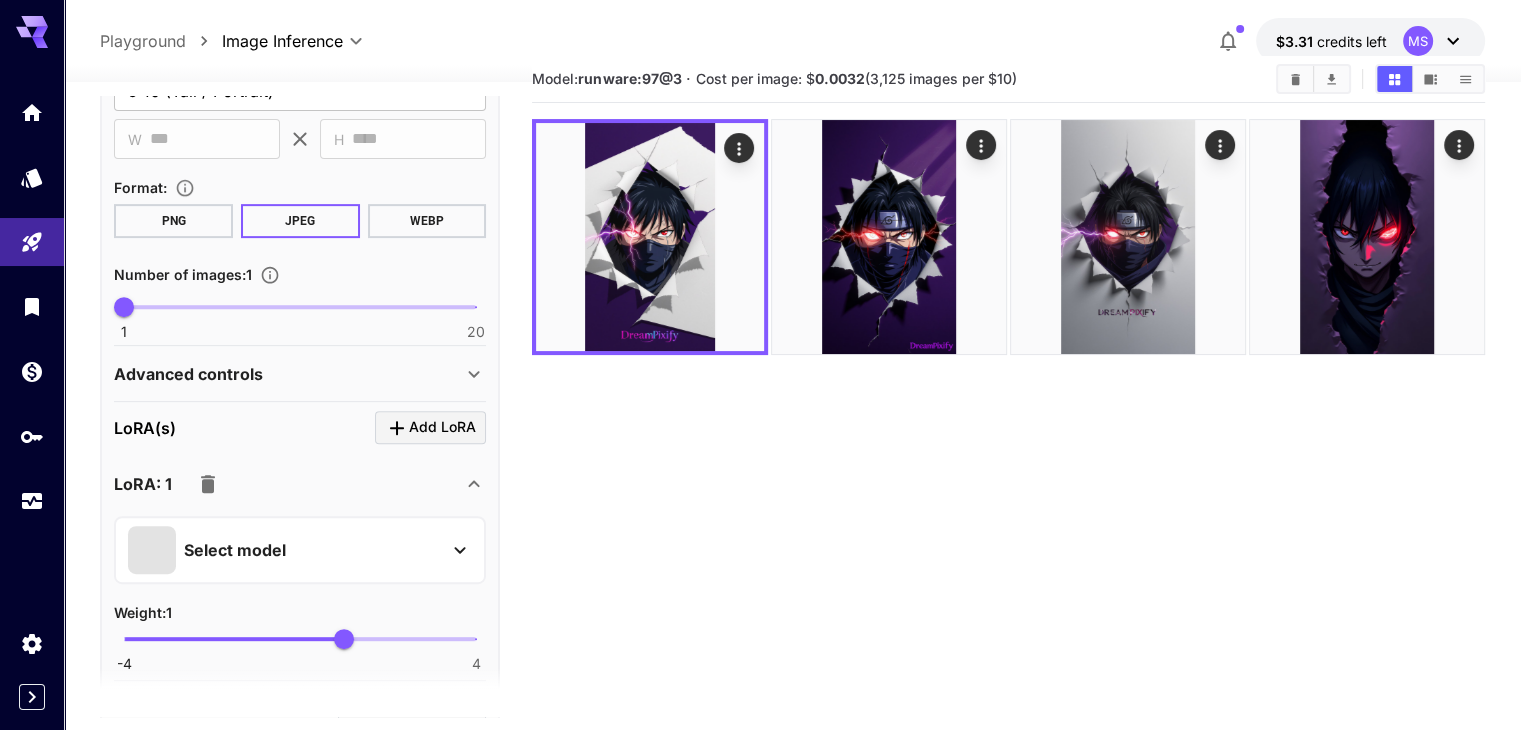 click on "Select model" at bounding box center [284, 550] 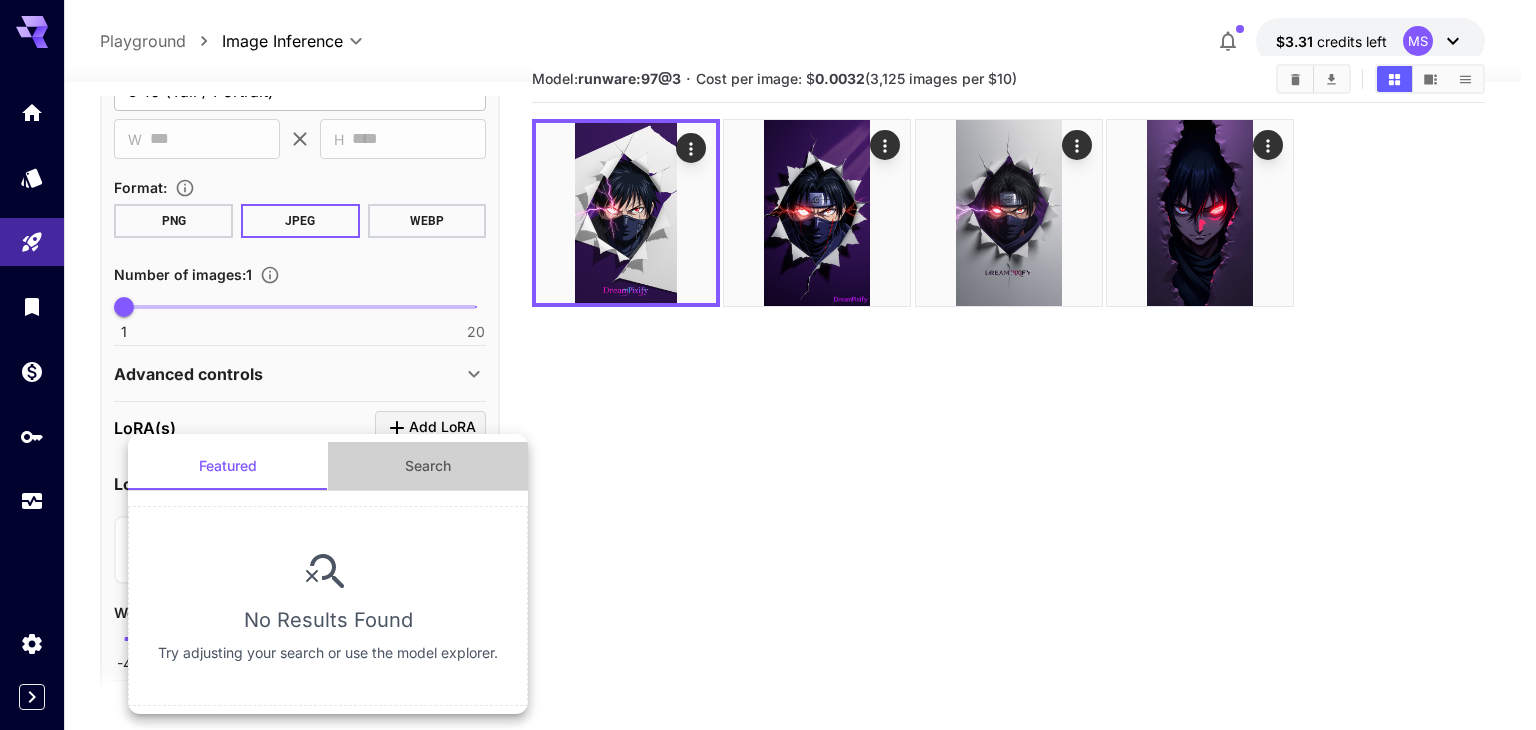 click on "Search" at bounding box center (428, 466) 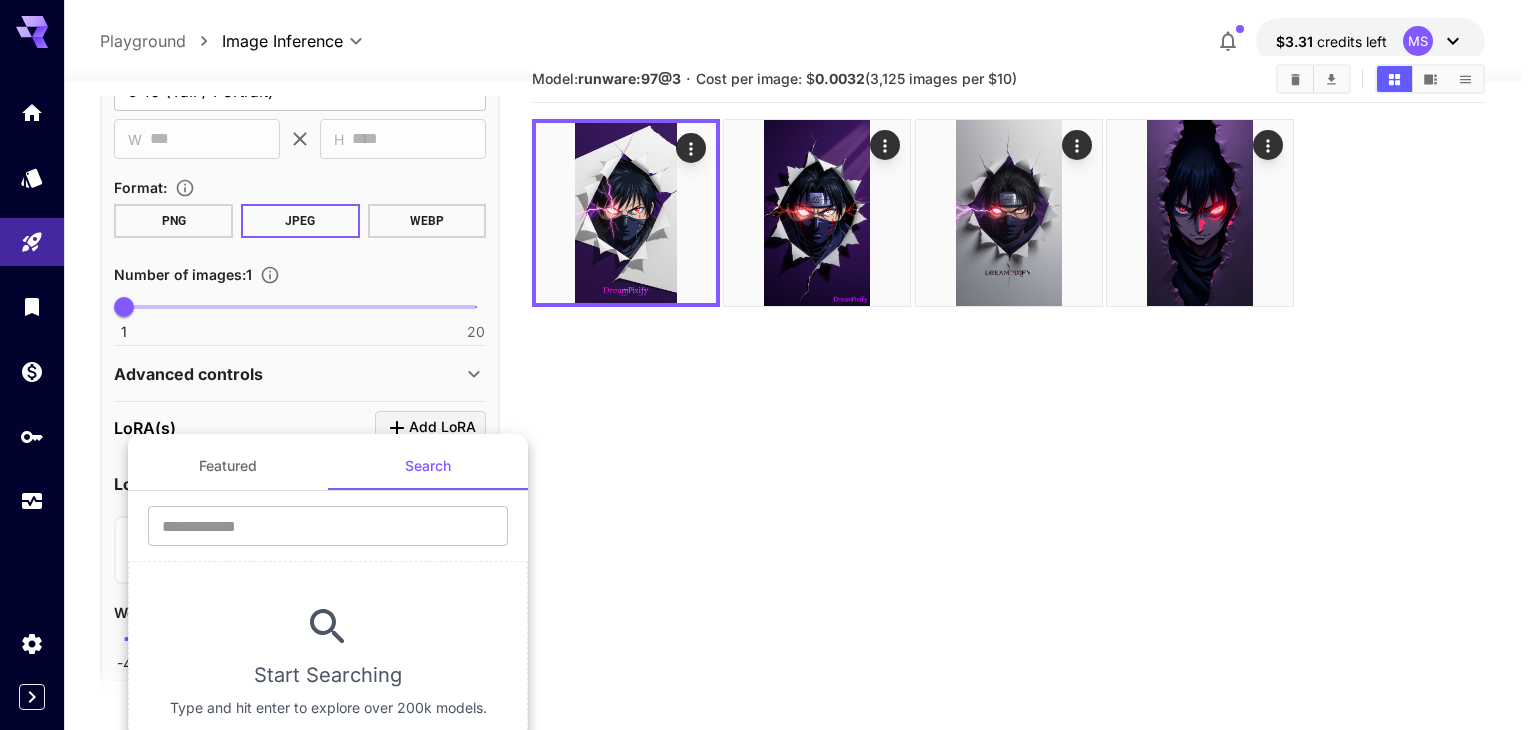 click on "Featured" at bounding box center [228, 466] 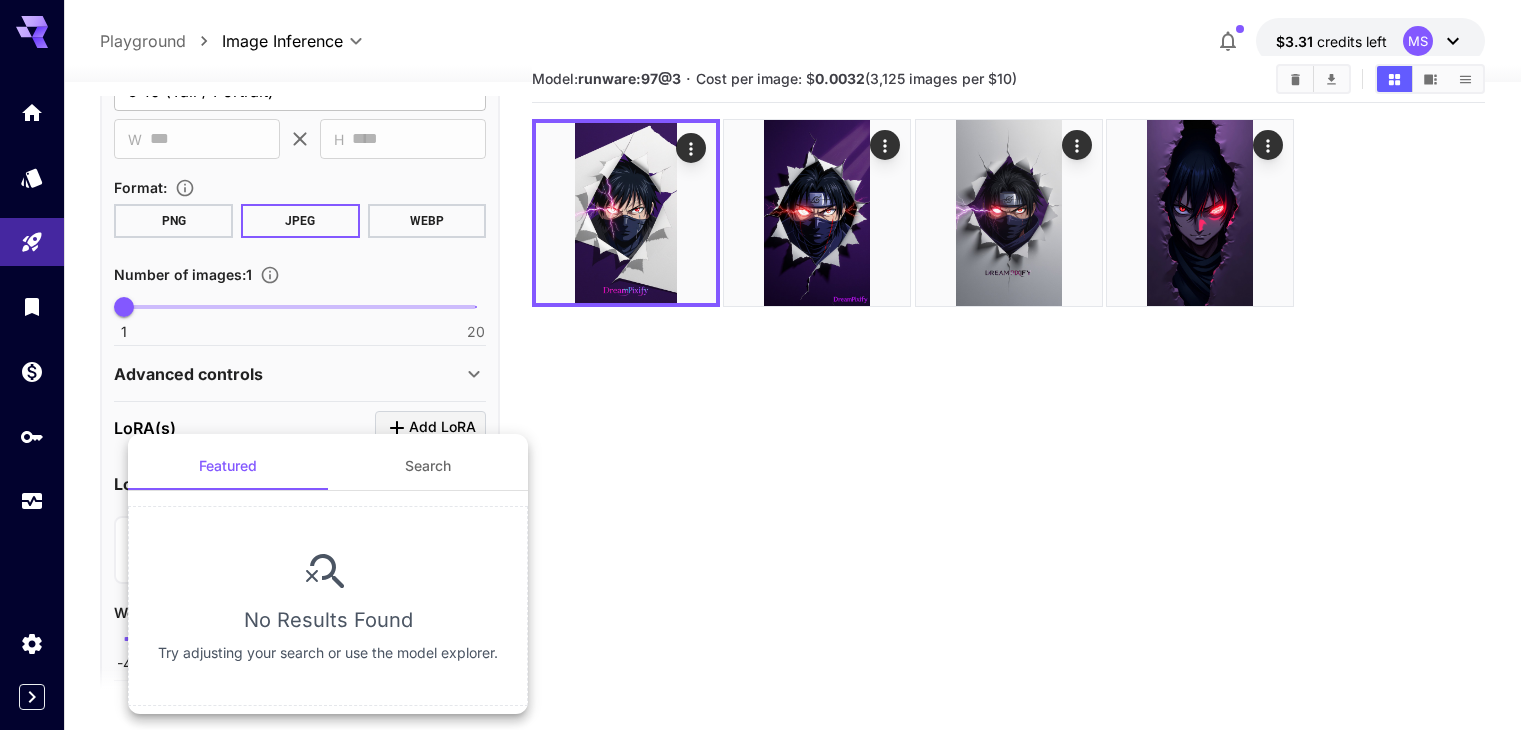 click at bounding box center [768, 365] 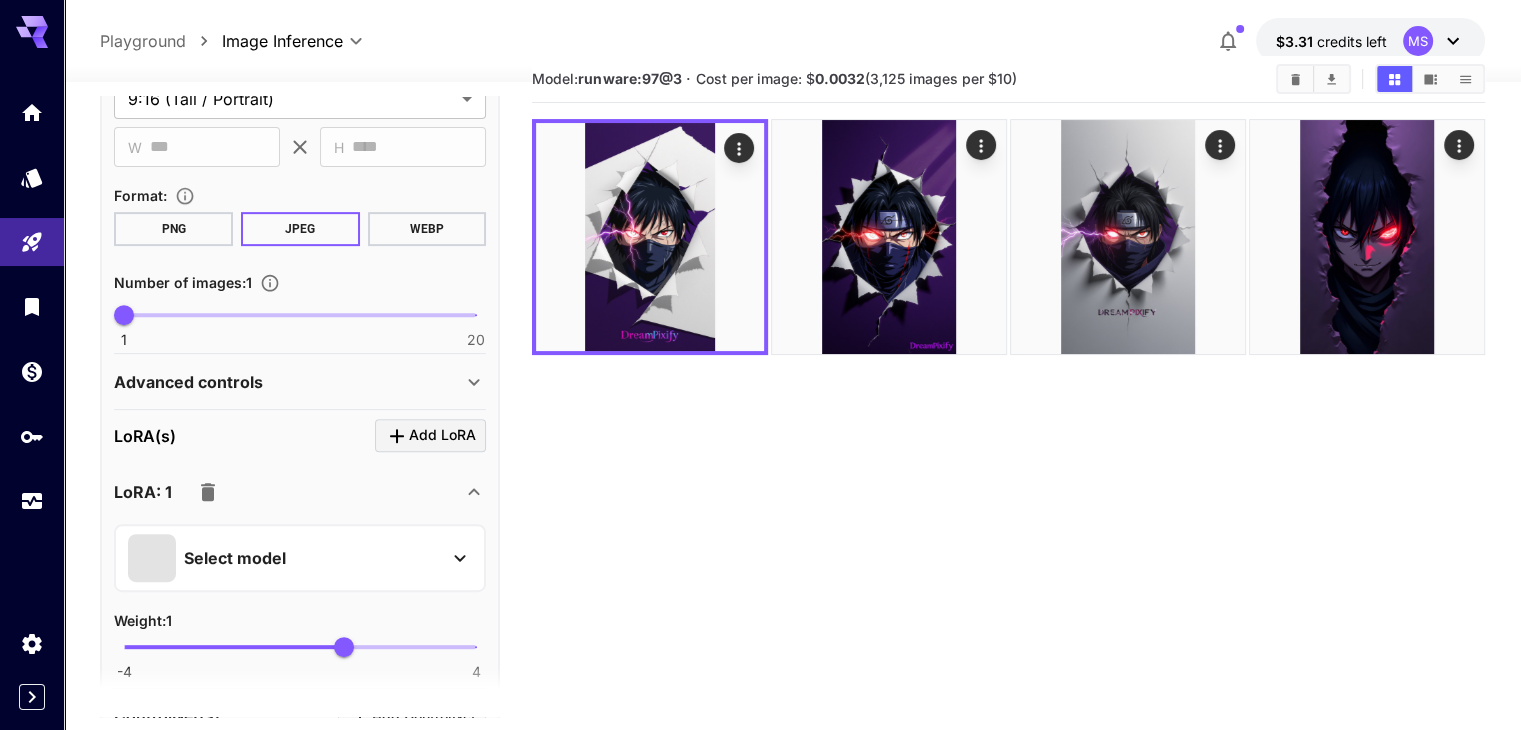 scroll, scrollTop: 839, scrollLeft: 0, axis: vertical 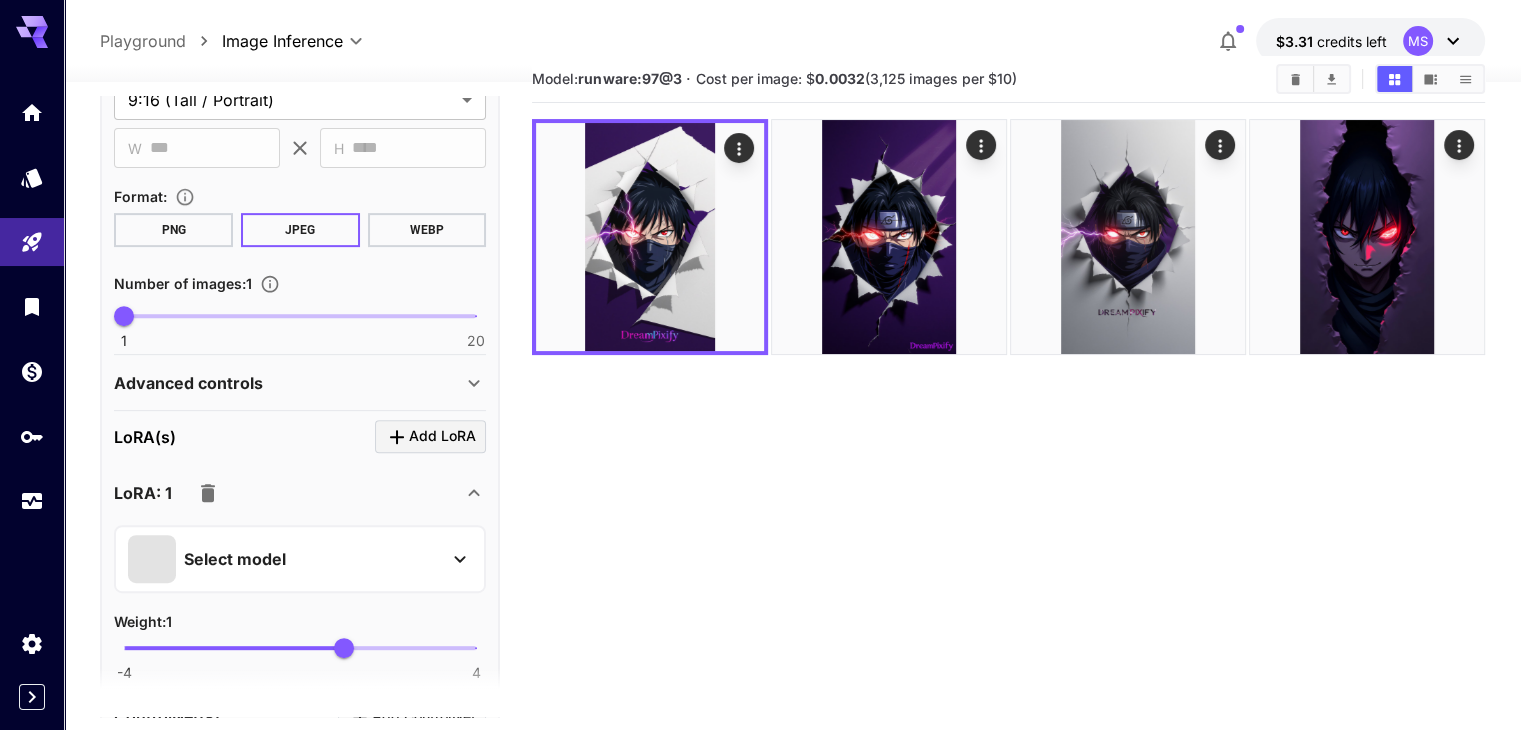 click 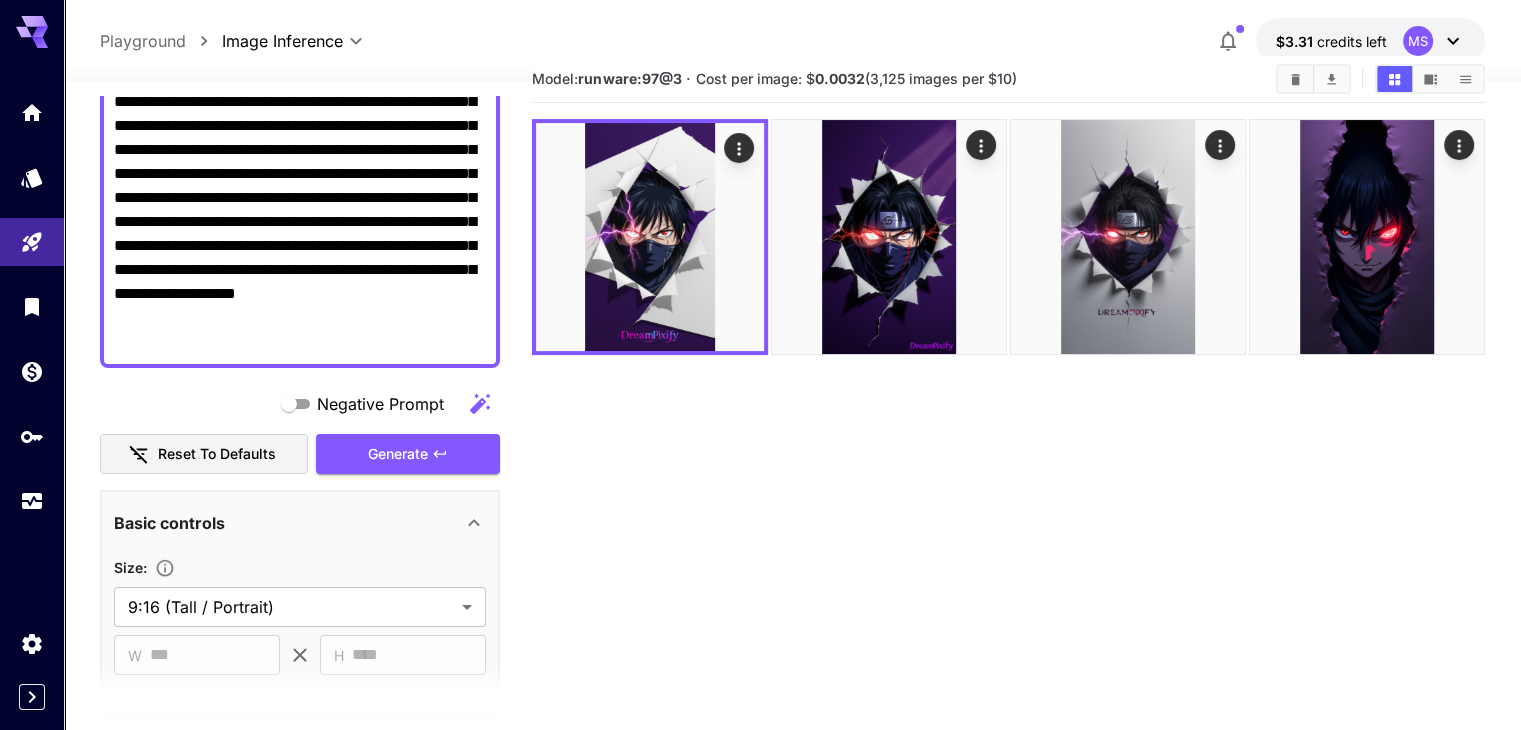 scroll, scrollTop: 135, scrollLeft: 0, axis: vertical 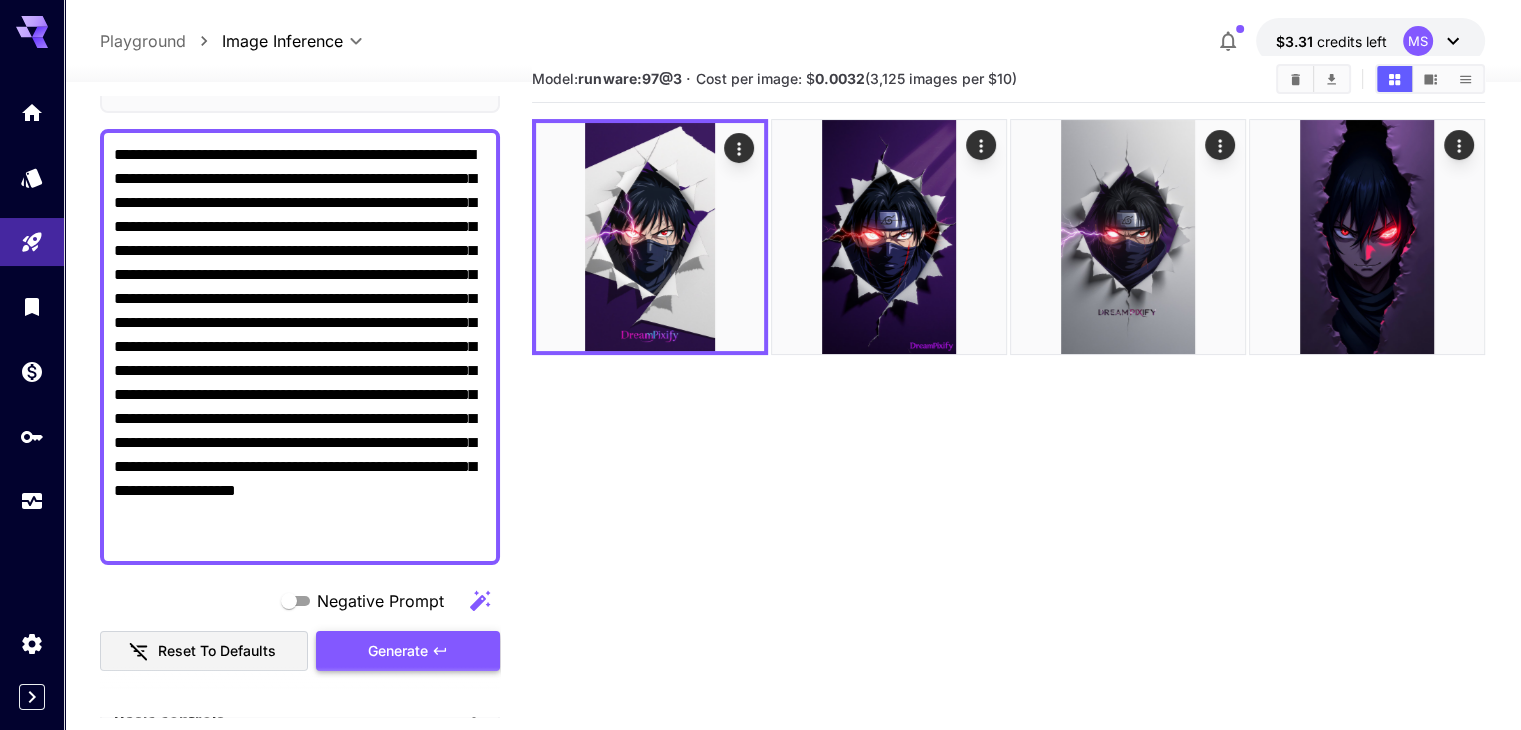 click on "Generate" at bounding box center [398, 651] 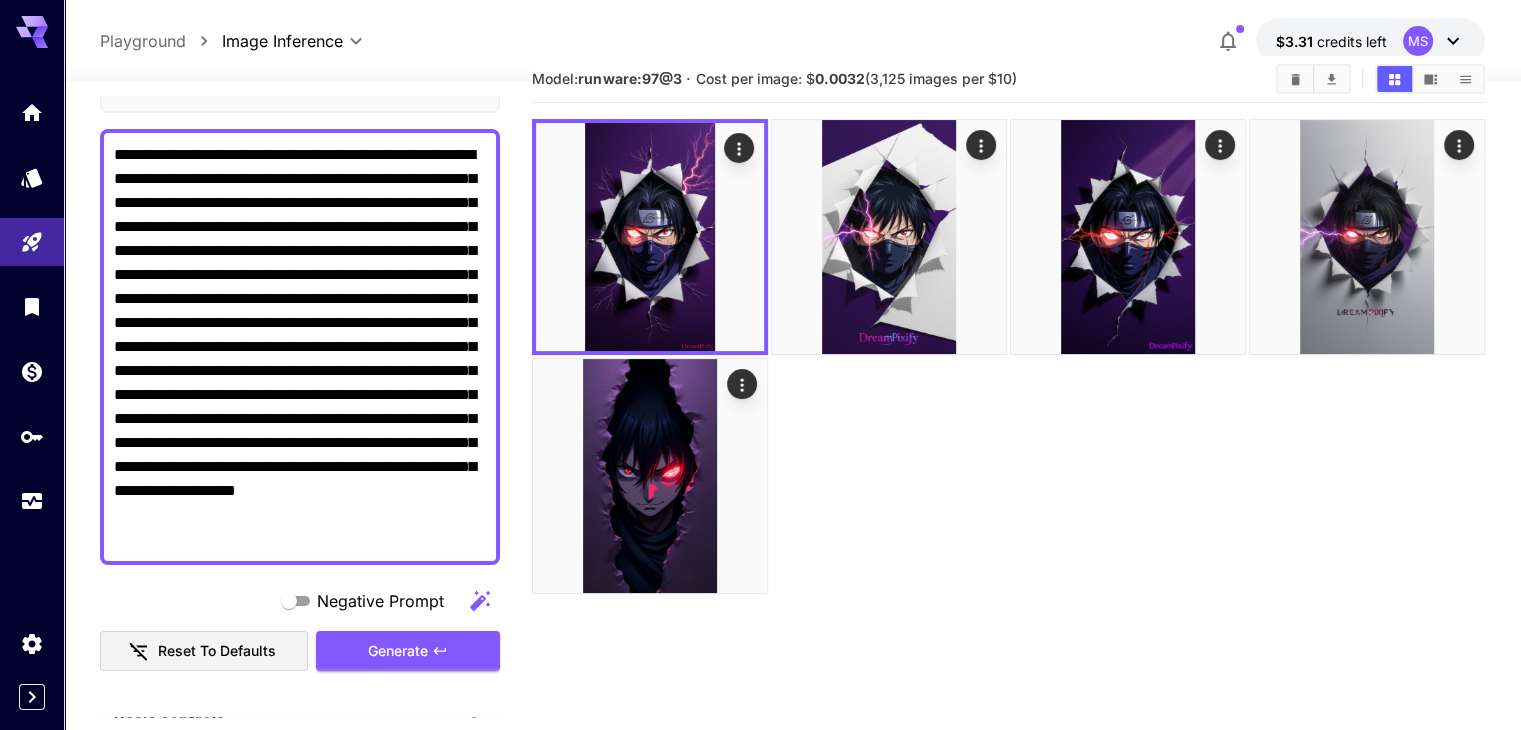 click on "**********" at bounding box center [300, 347] 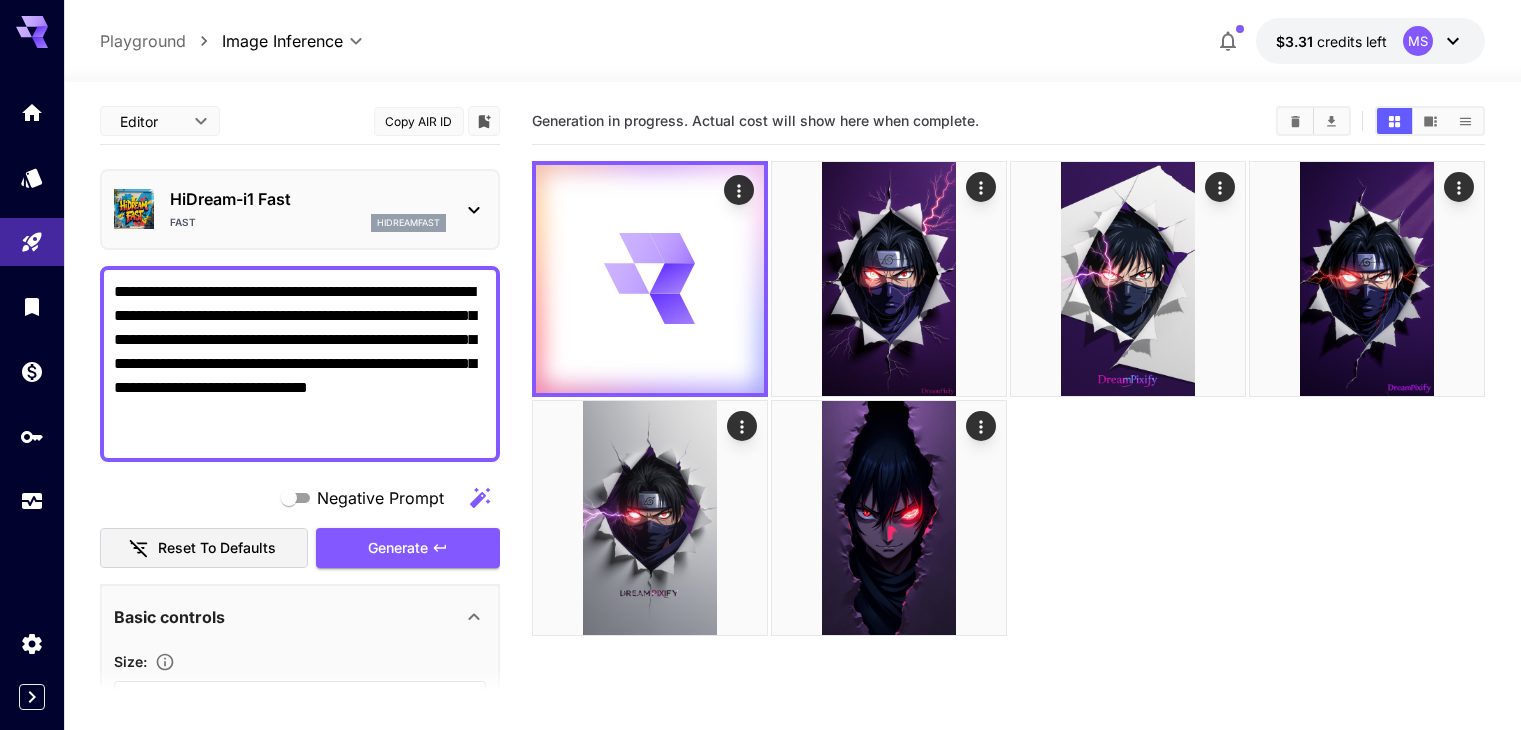 scroll, scrollTop: 42, scrollLeft: 0, axis: vertical 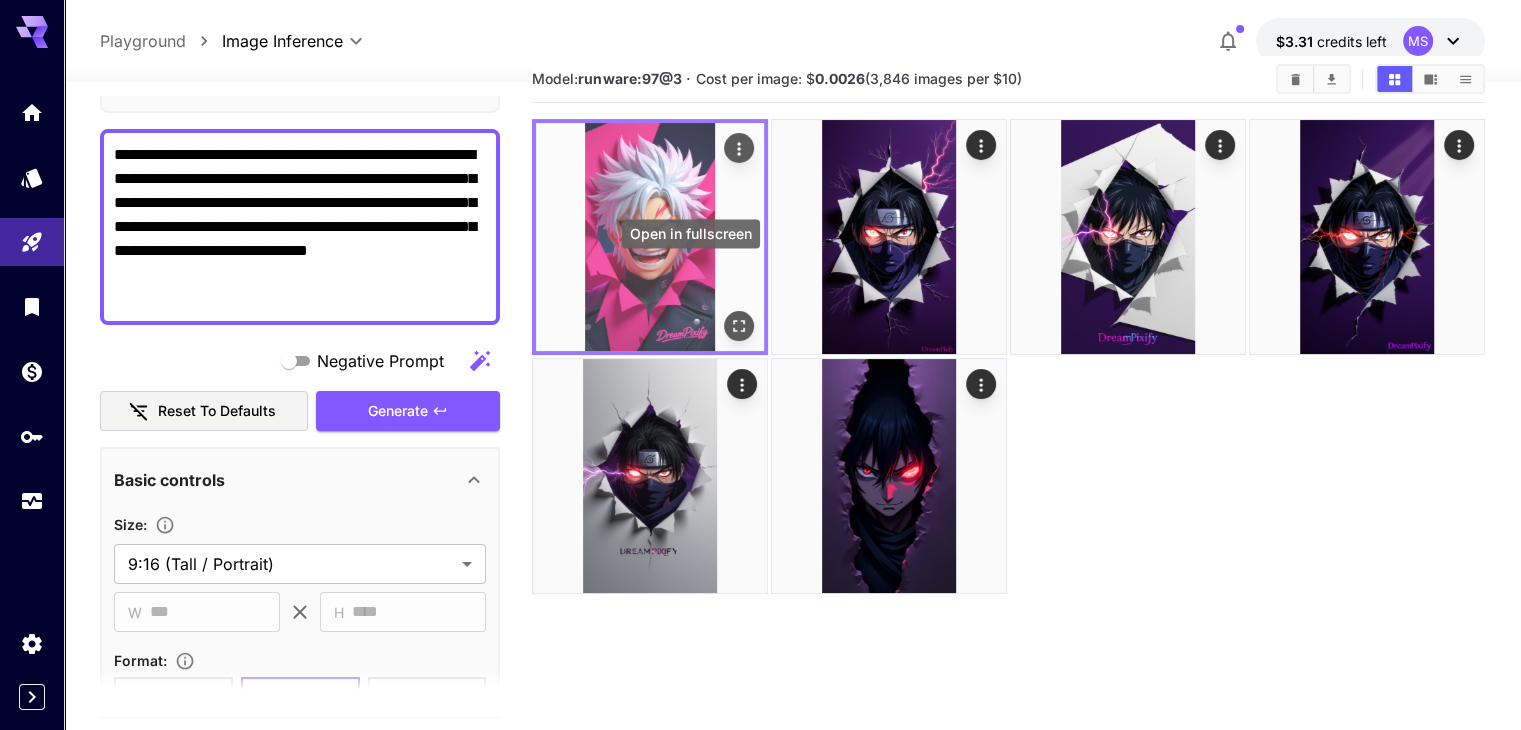click 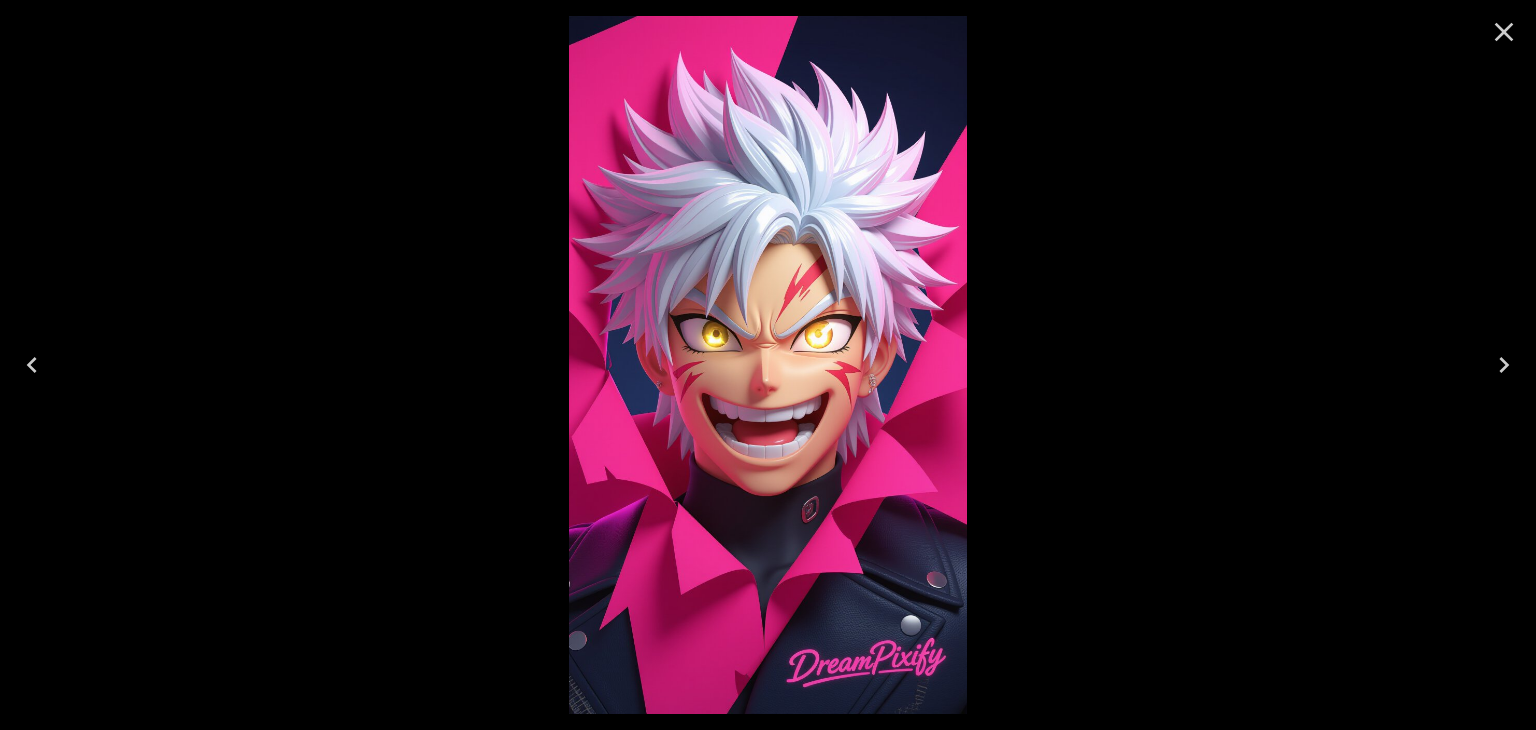 click 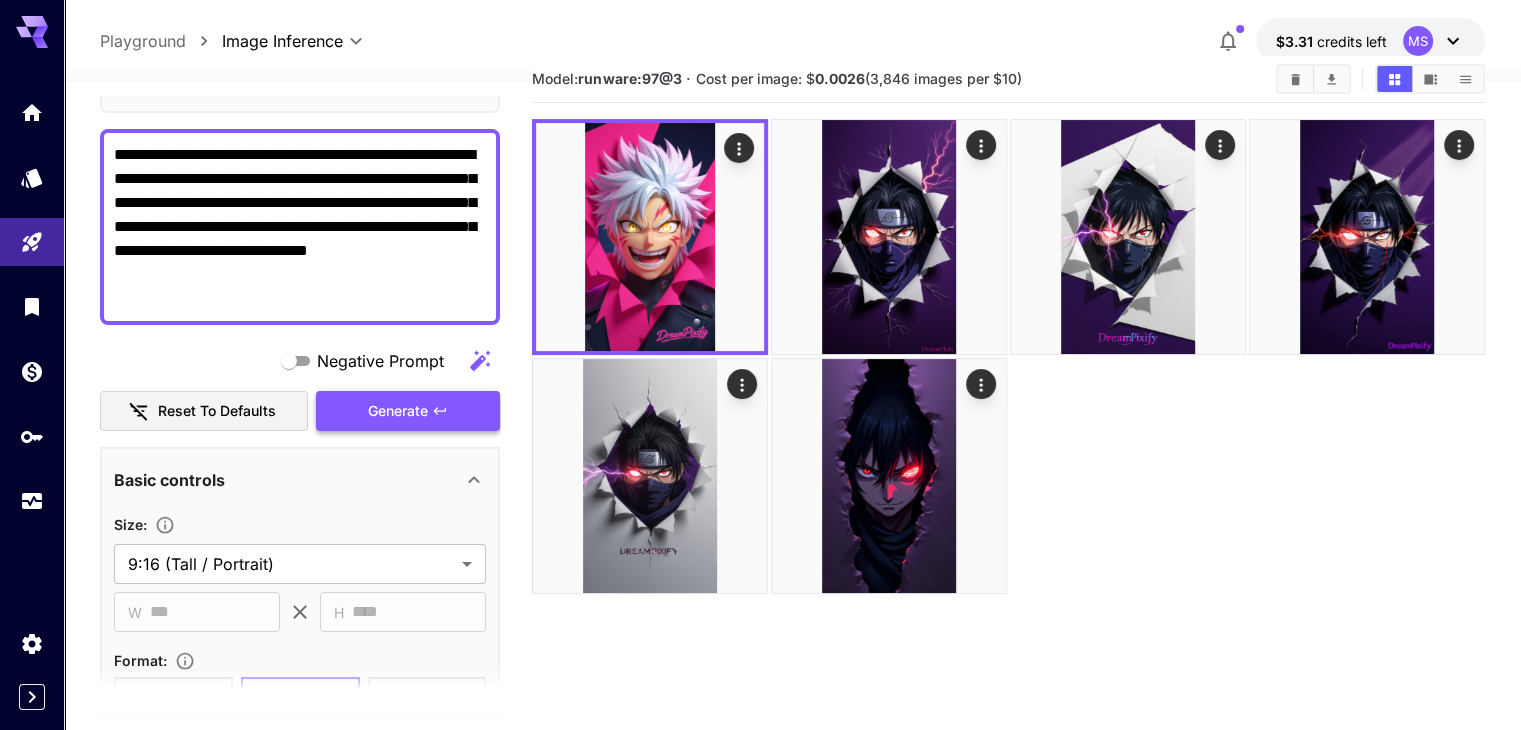 click on "Generate" at bounding box center [398, 411] 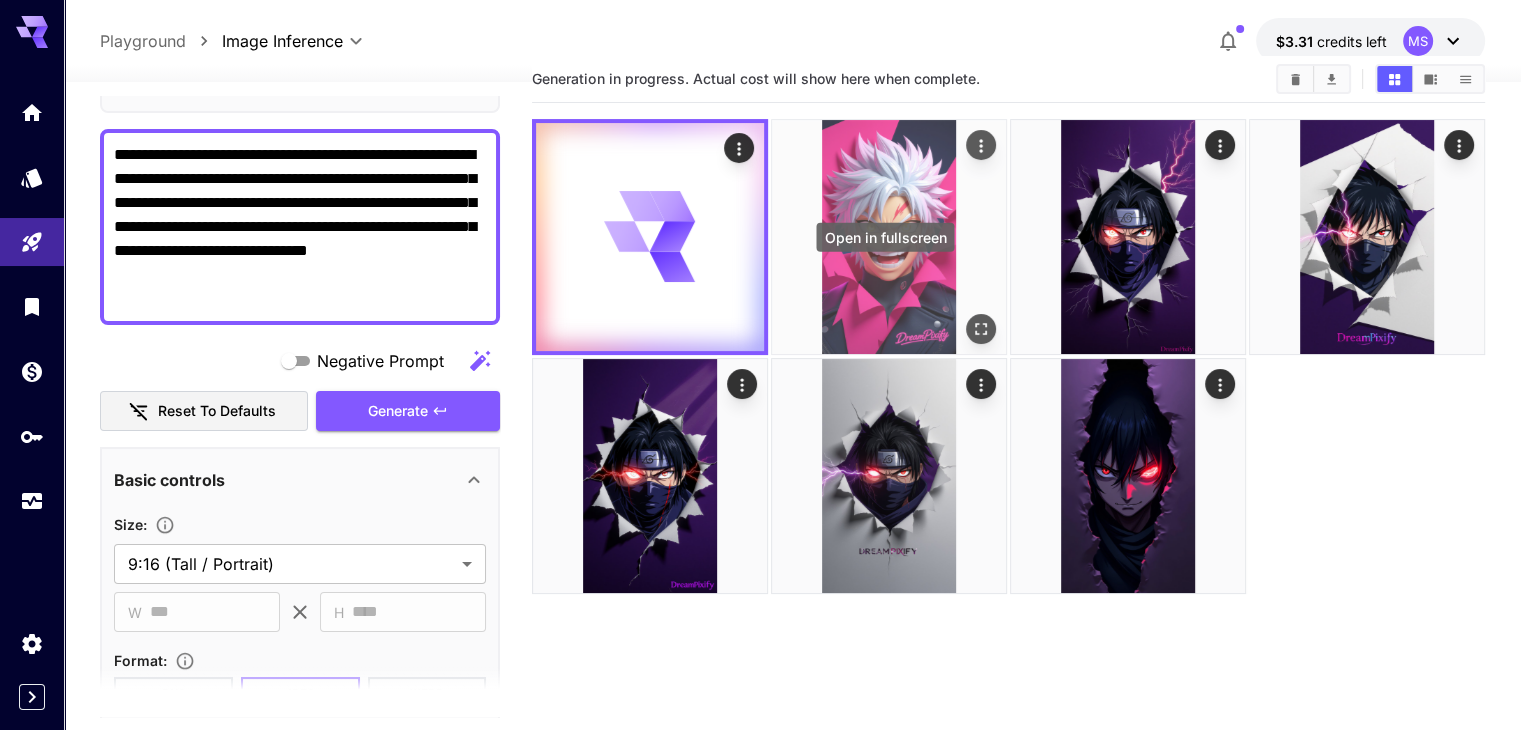 click 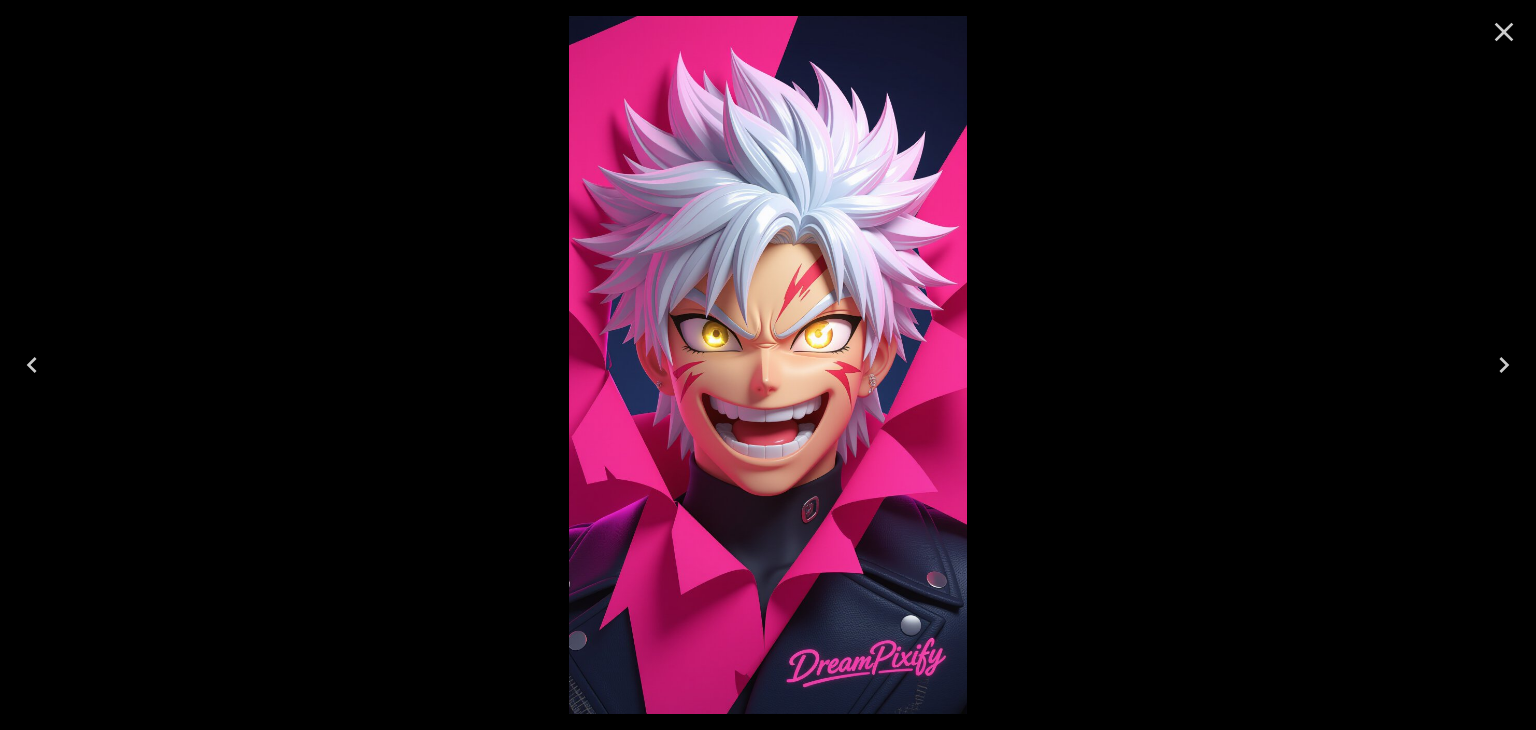 click 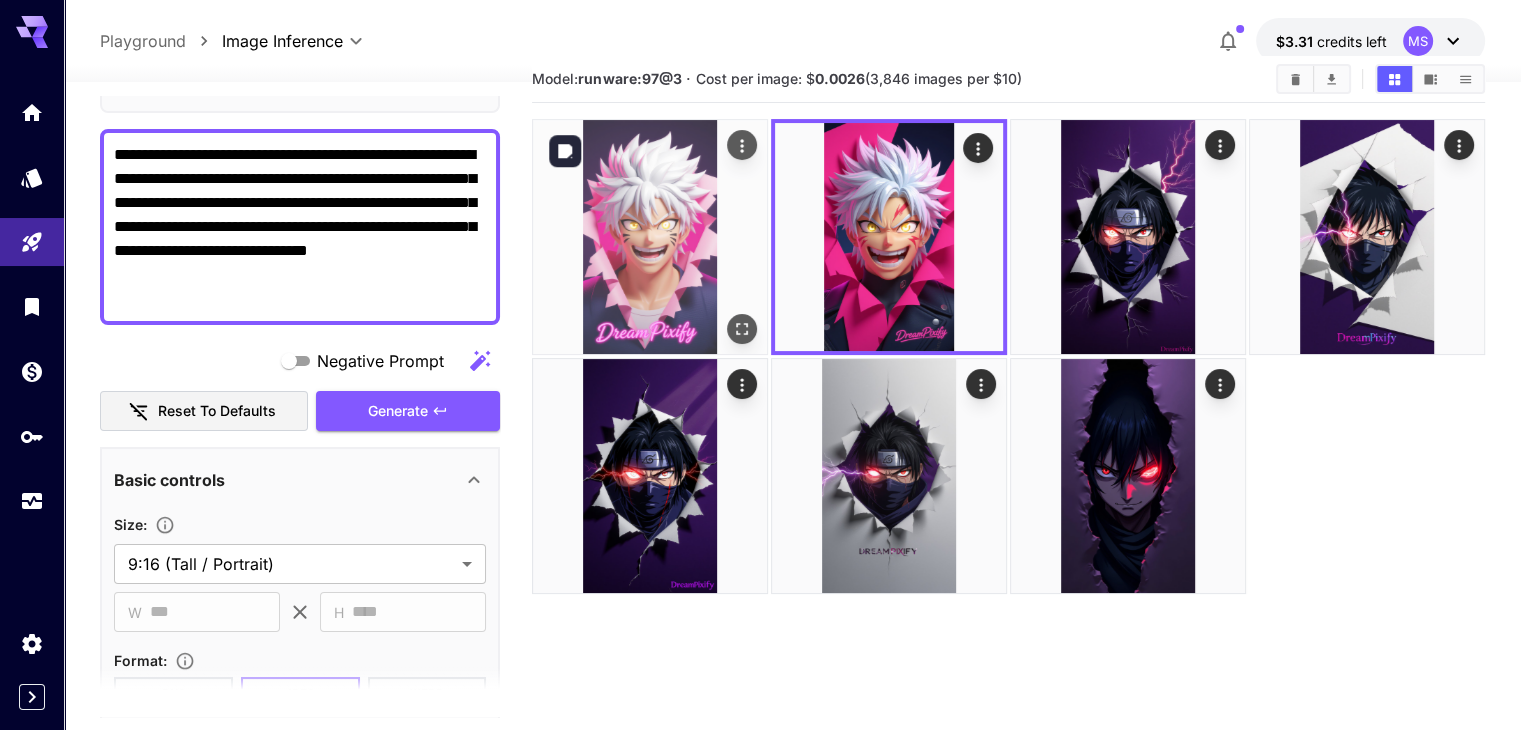 click at bounding box center [650, 237] 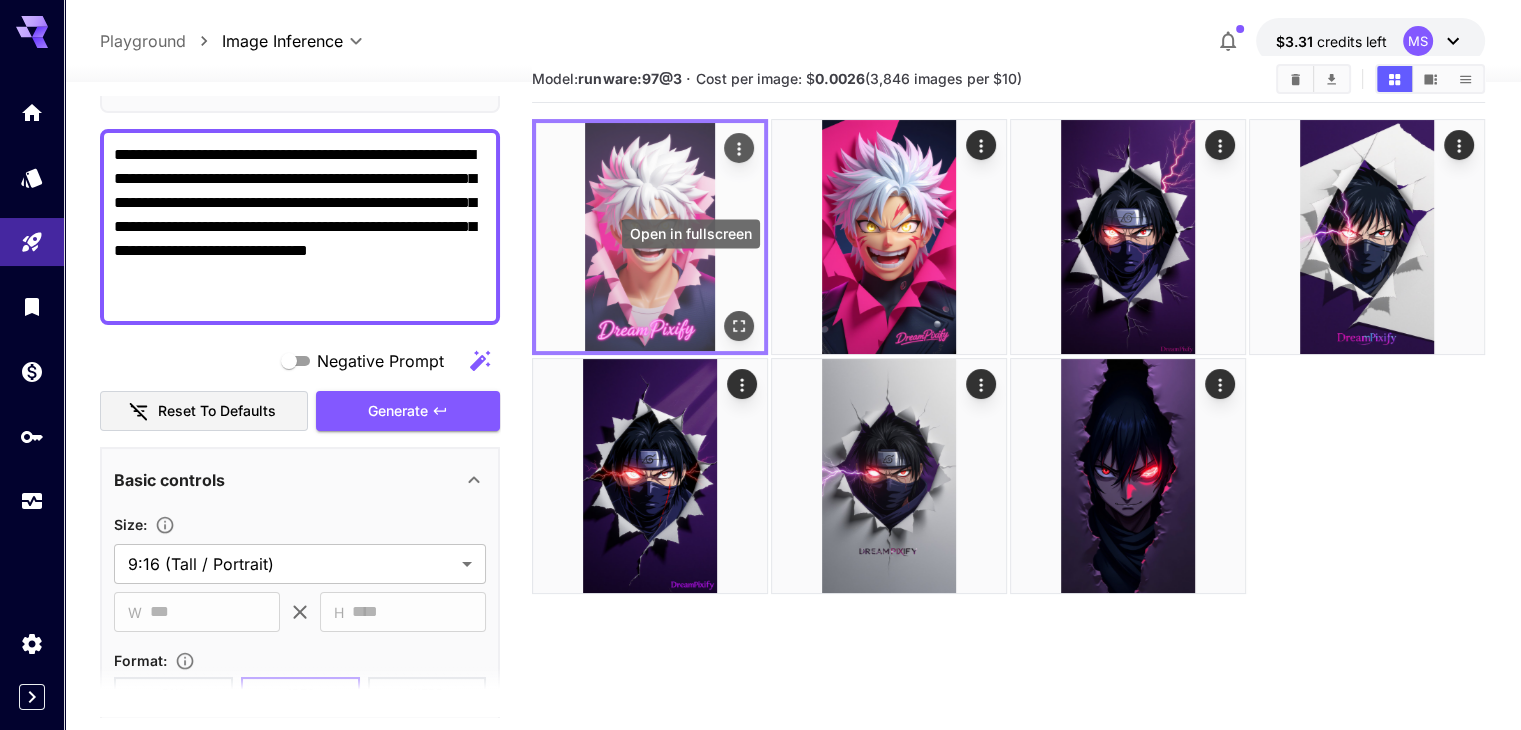 click 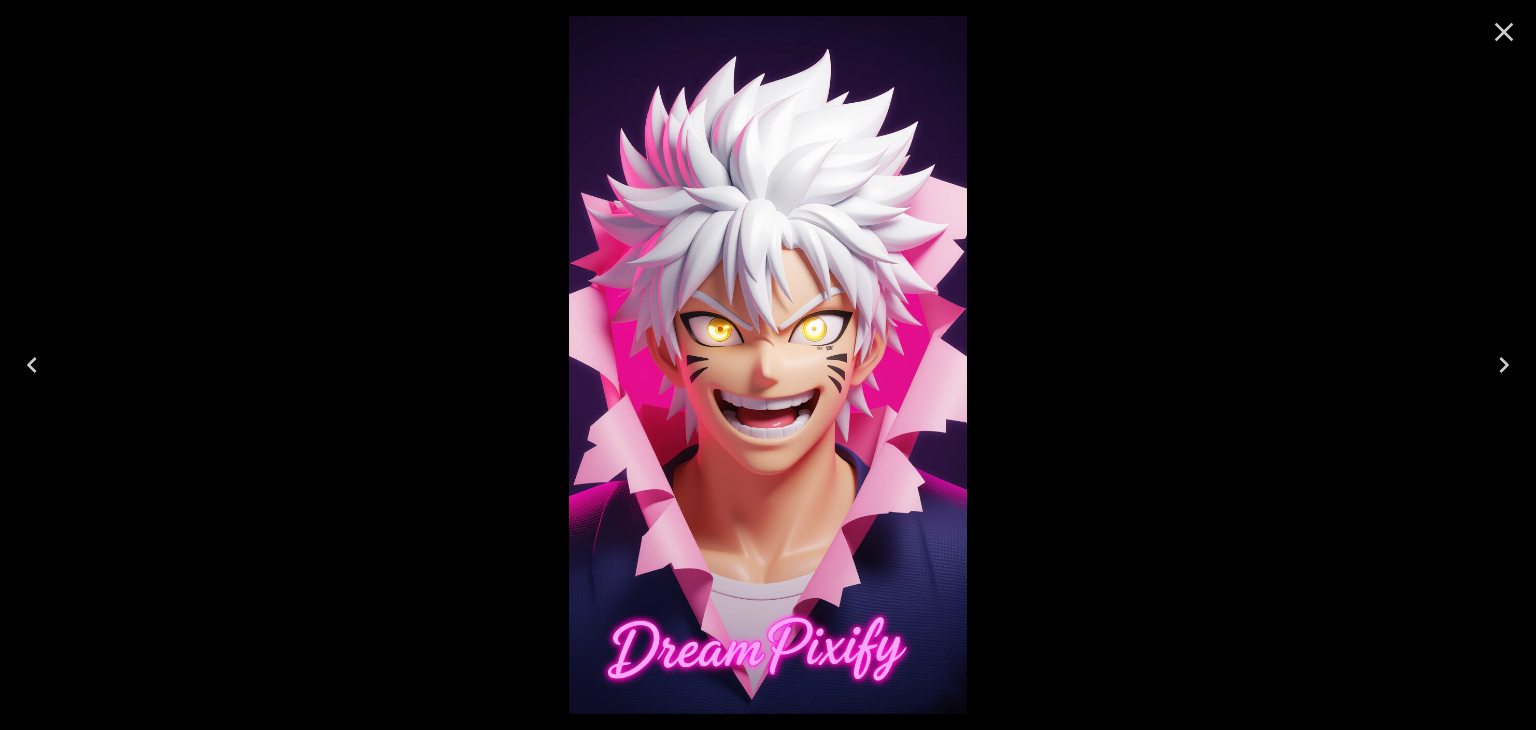 click 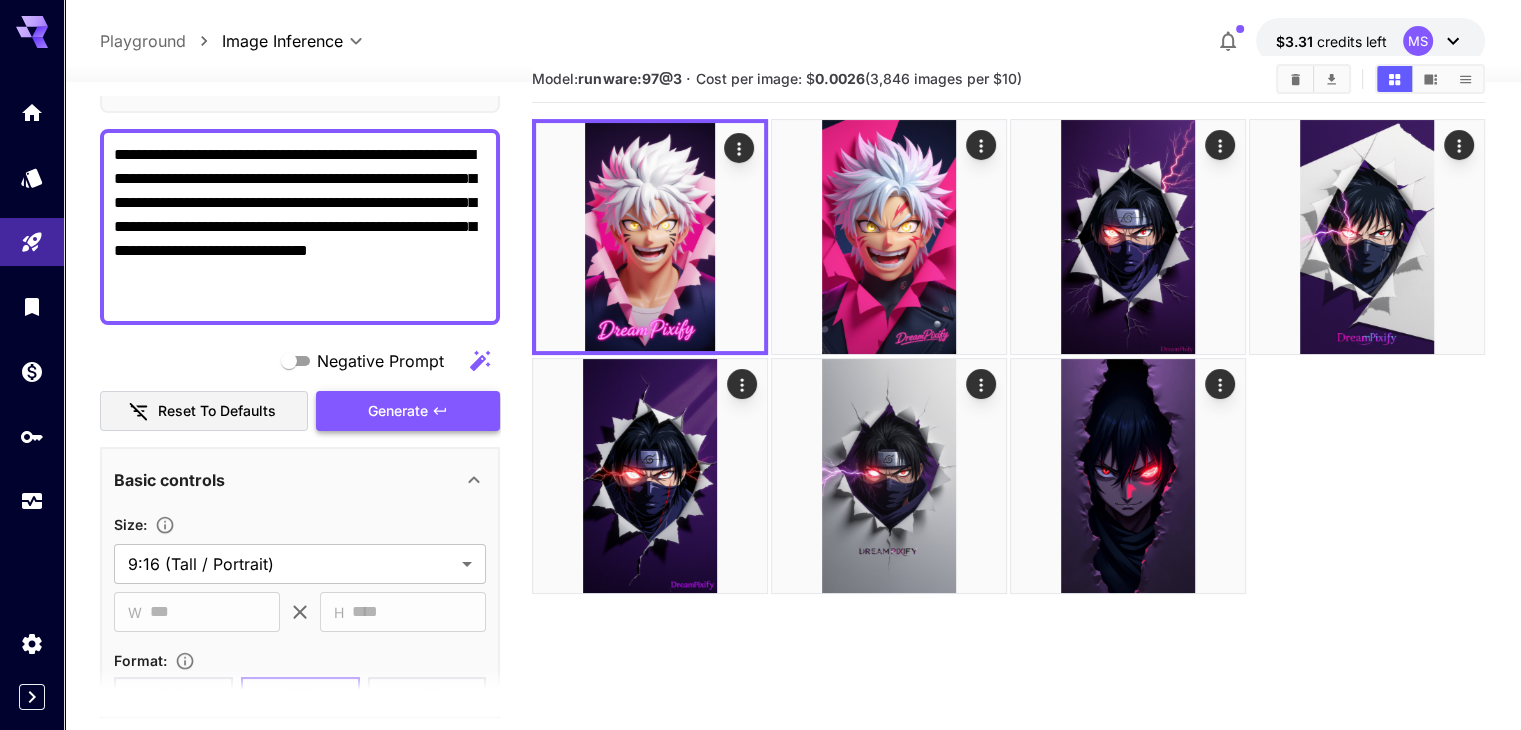 click on "Generate" at bounding box center [408, 411] 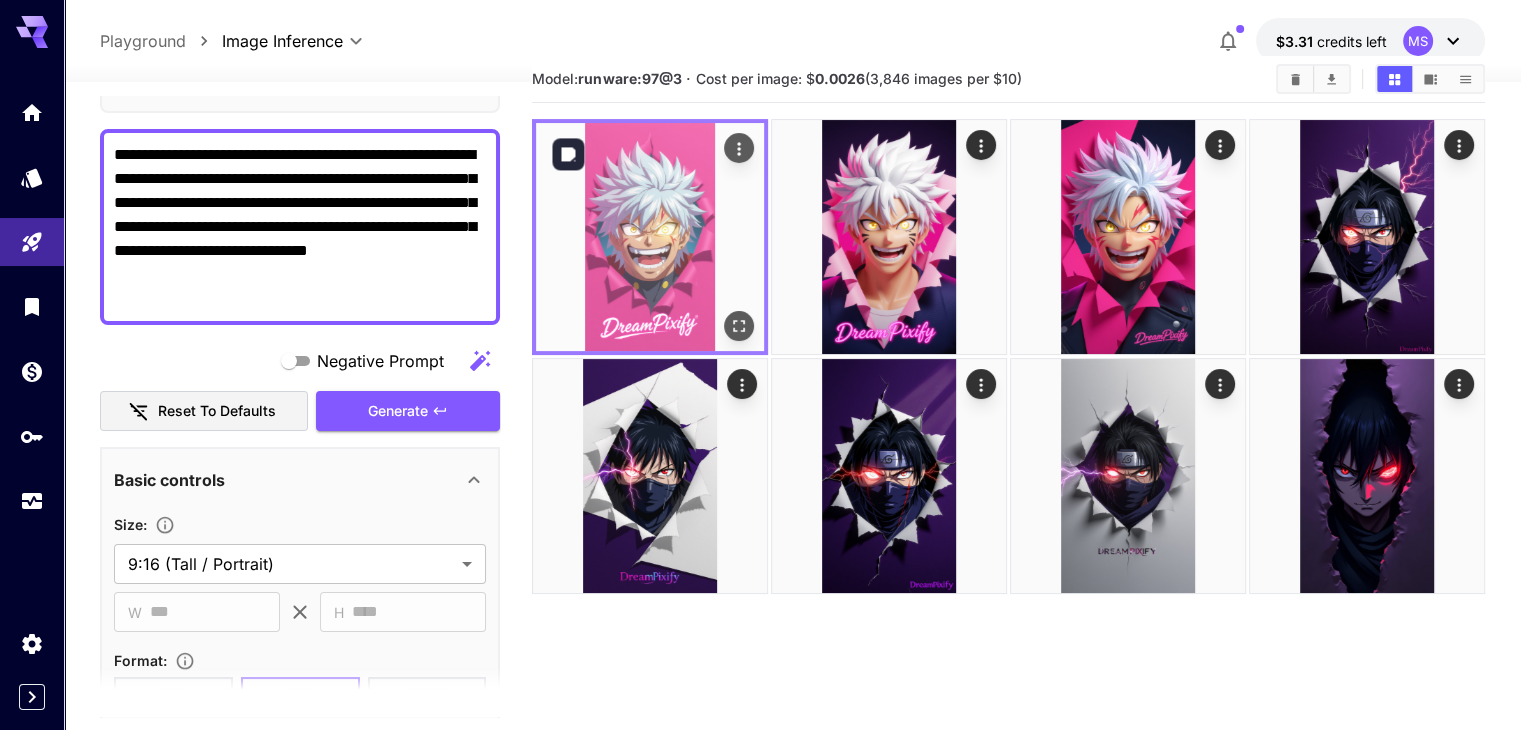 click 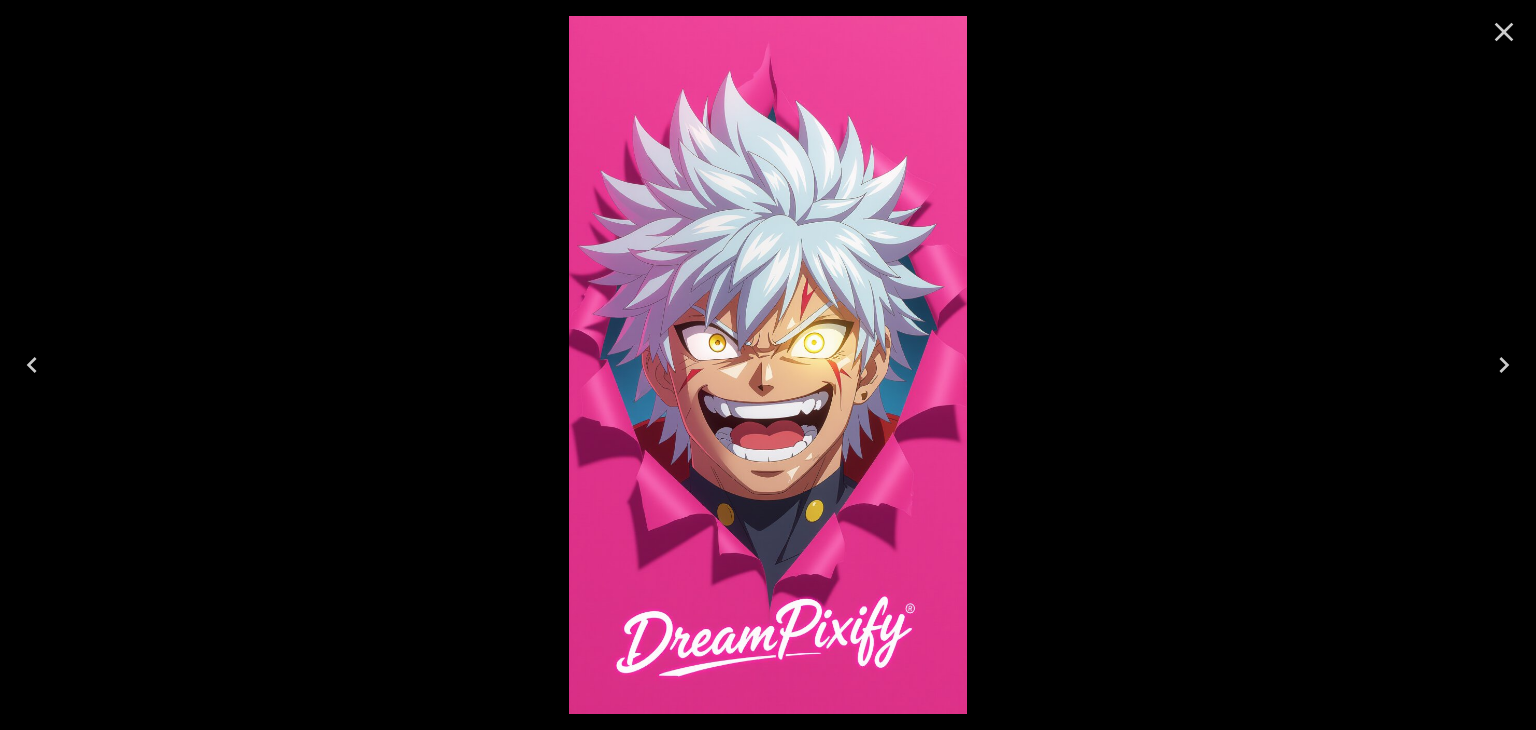 click 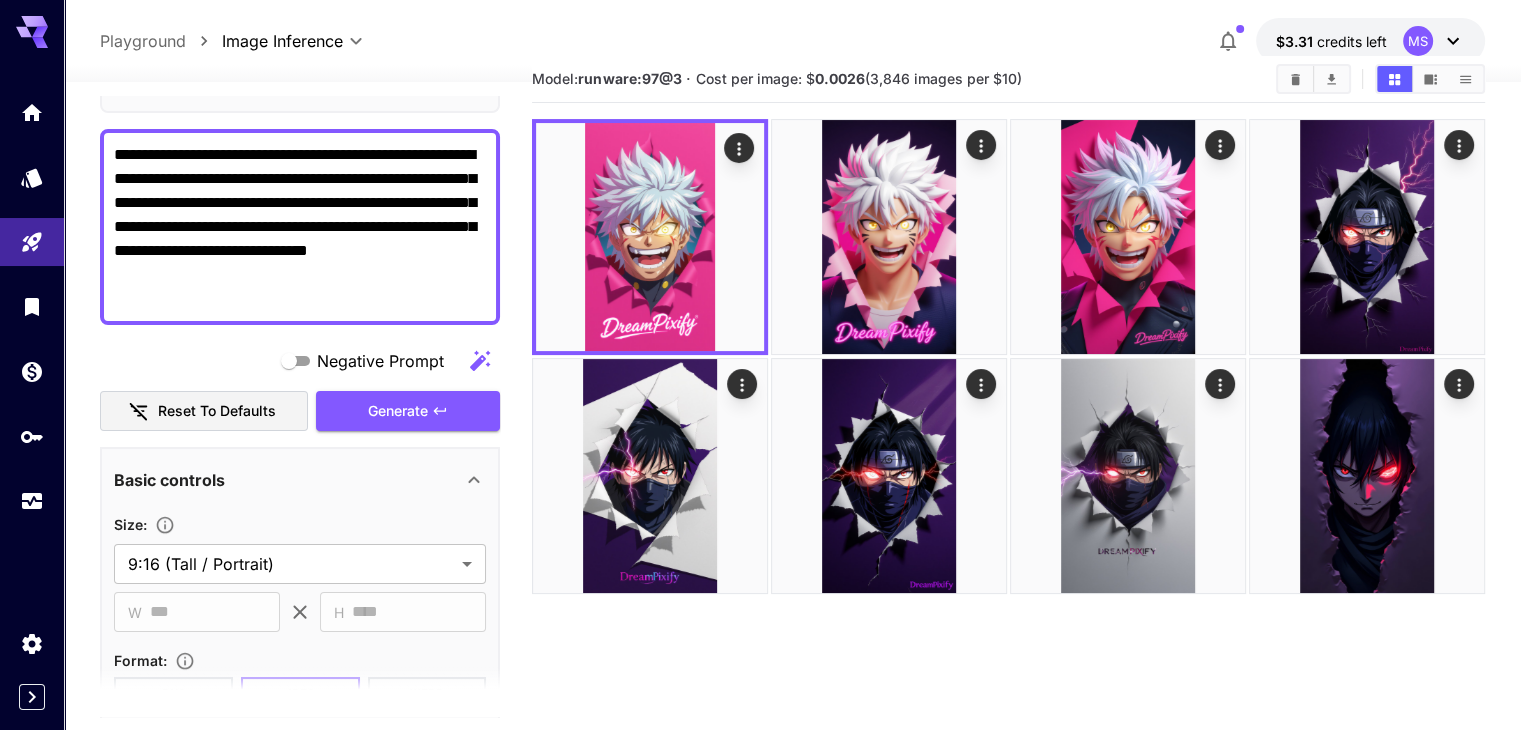 click at bounding box center (1295, 79) 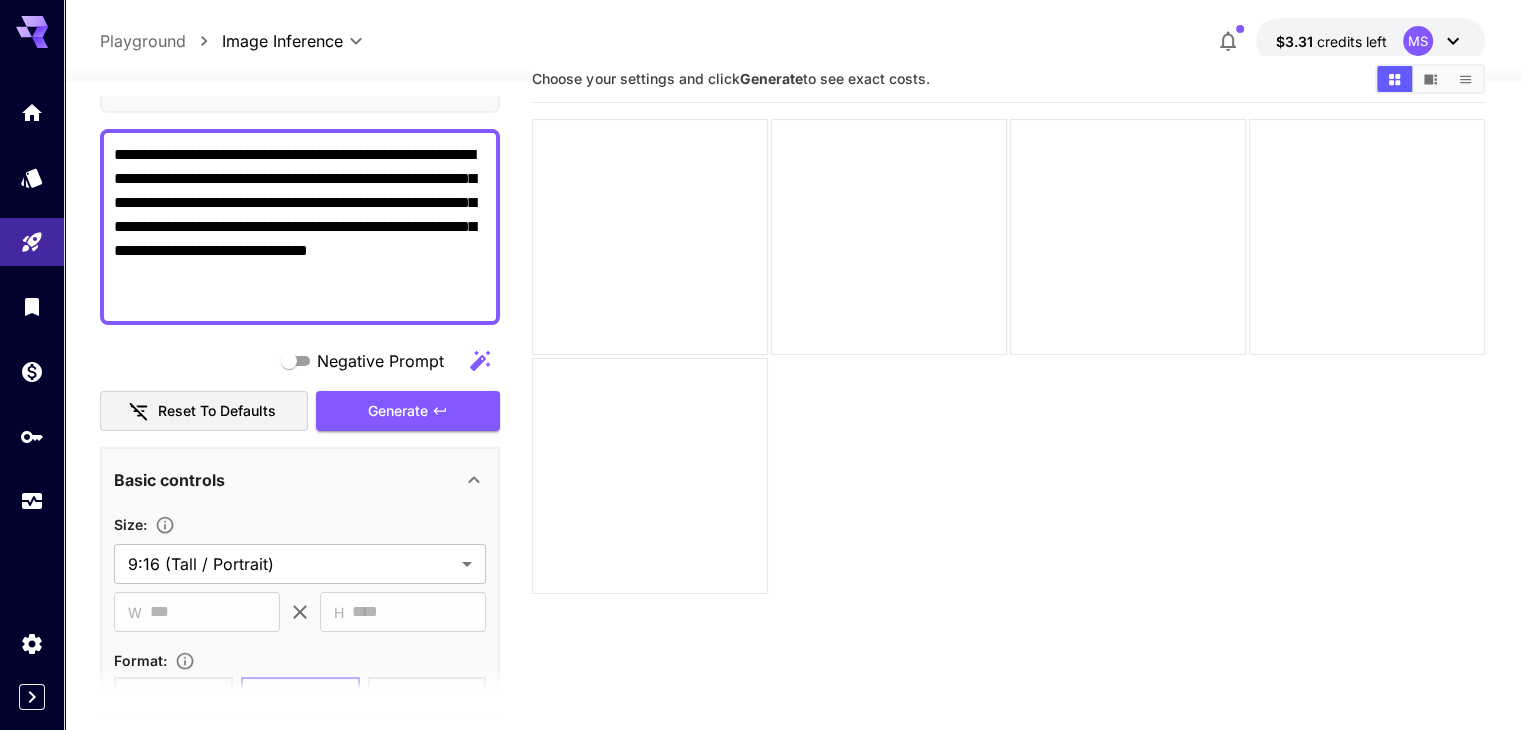 scroll, scrollTop: 379, scrollLeft: 0, axis: vertical 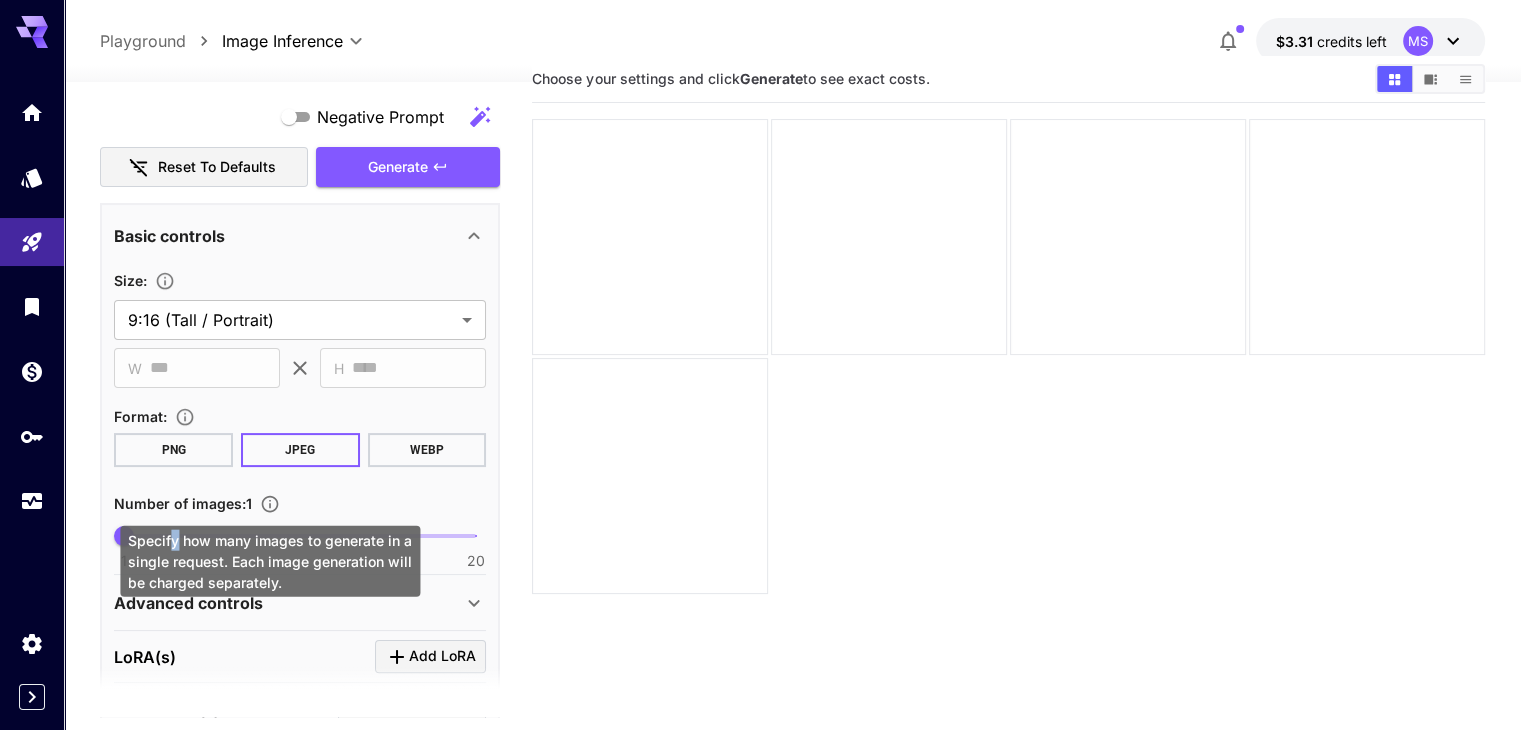 click on "Specify how many images to generate in a single request. Each image generation will be charged separately." at bounding box center (270, 561) 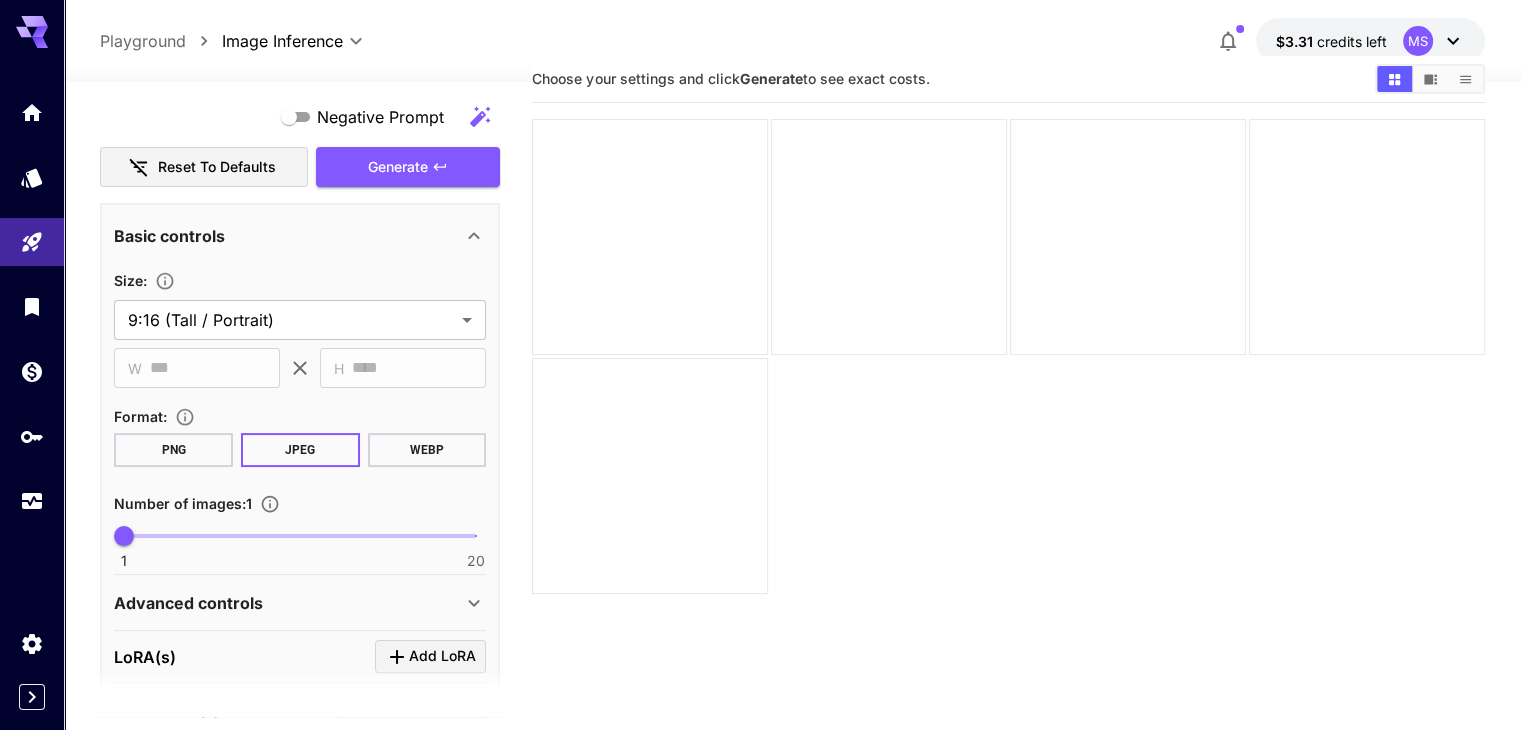 click on "Choose your settings and click  Generate  to see exact costs." at bounding box center (1008, 421) 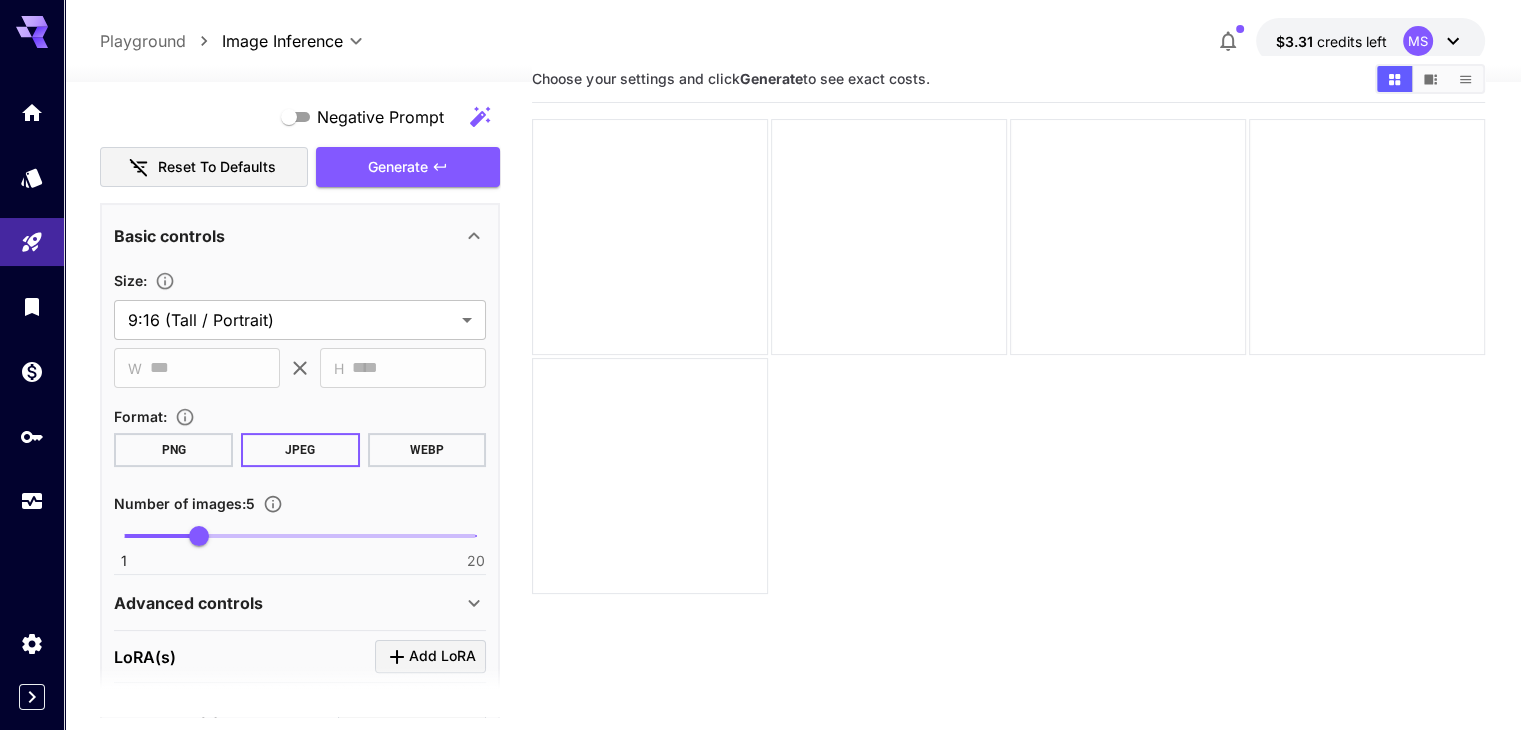 click on "Negative Prompt" at bounding box center (300, 117) 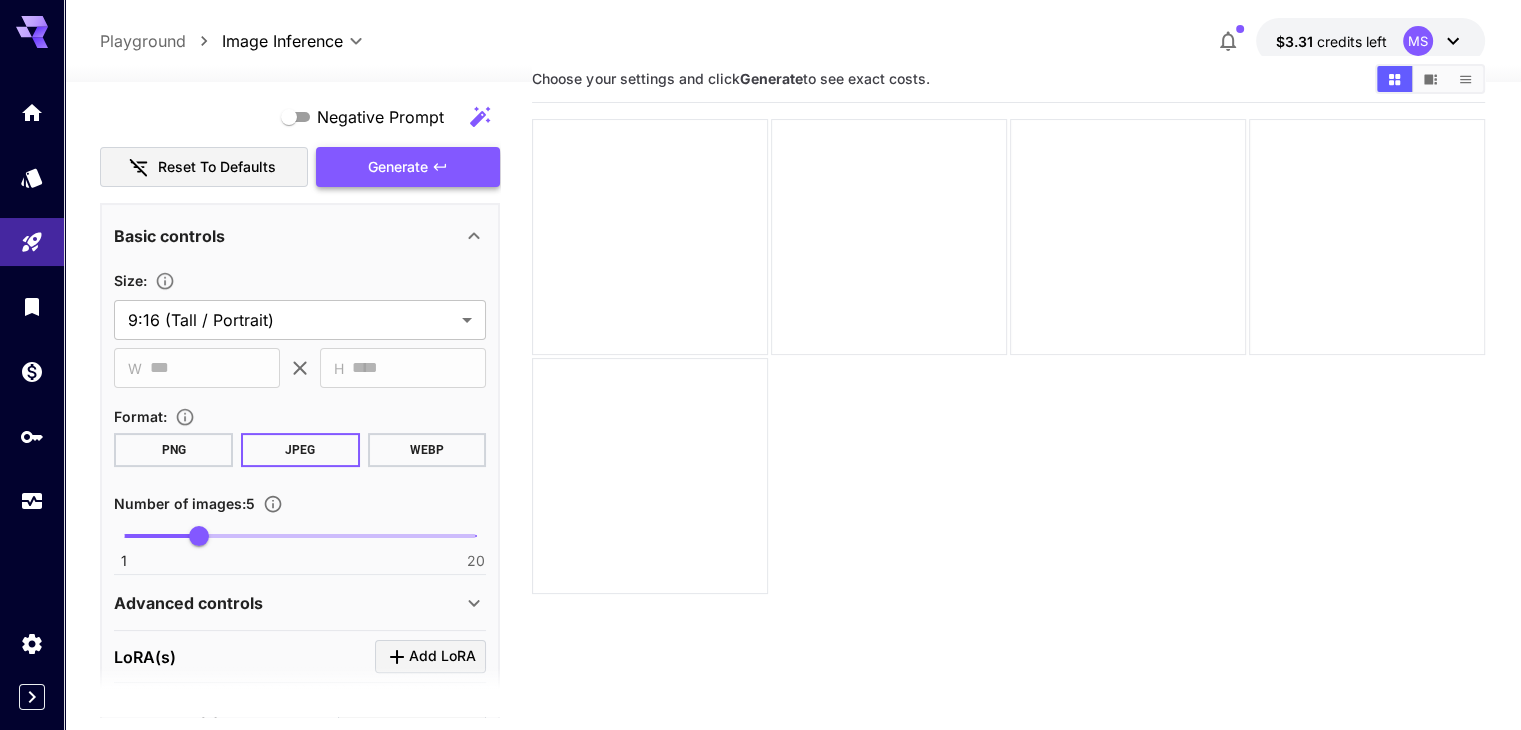 click on "Generate" at bounding box center [398, 167] 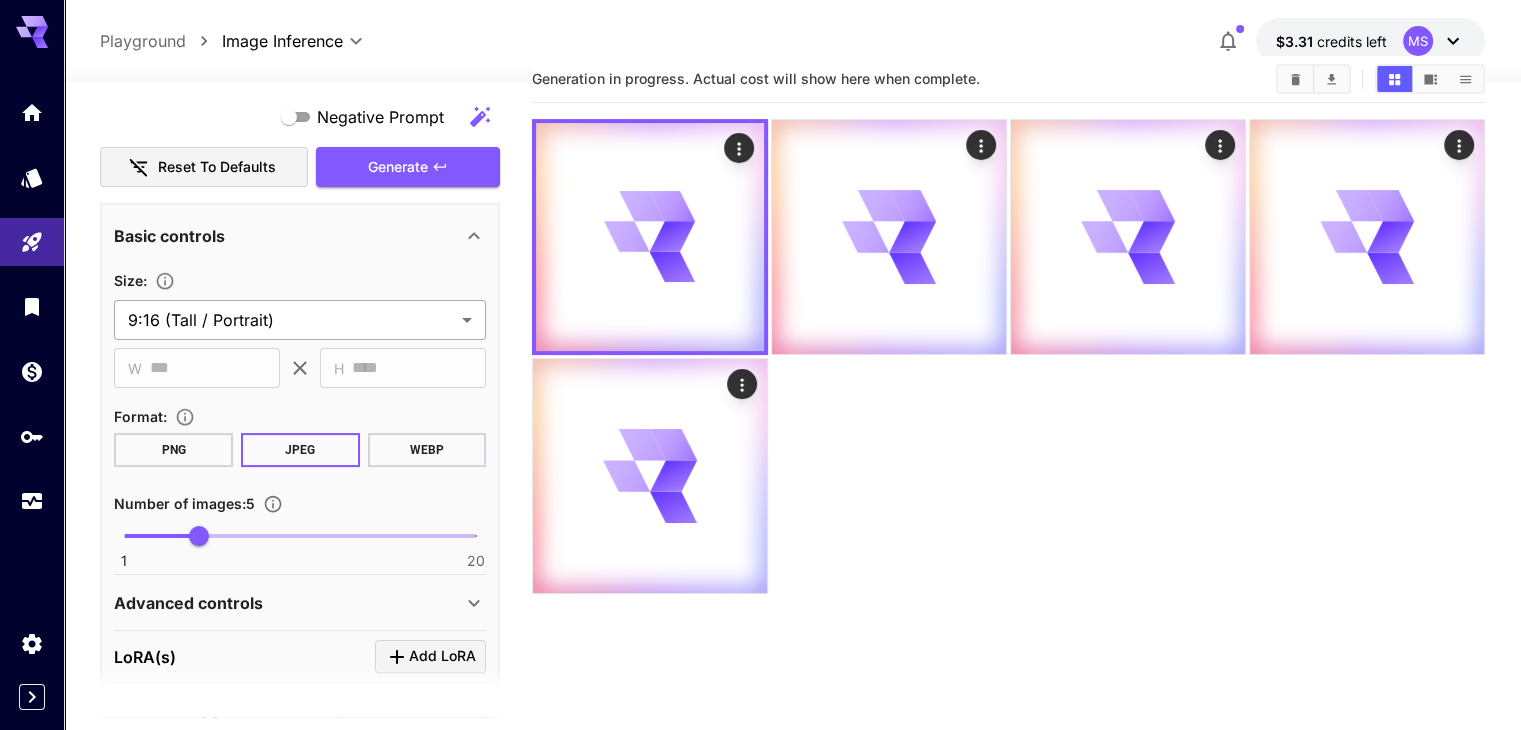 scroll, scrollTop: 0, scrollLeft: 0, axis: both 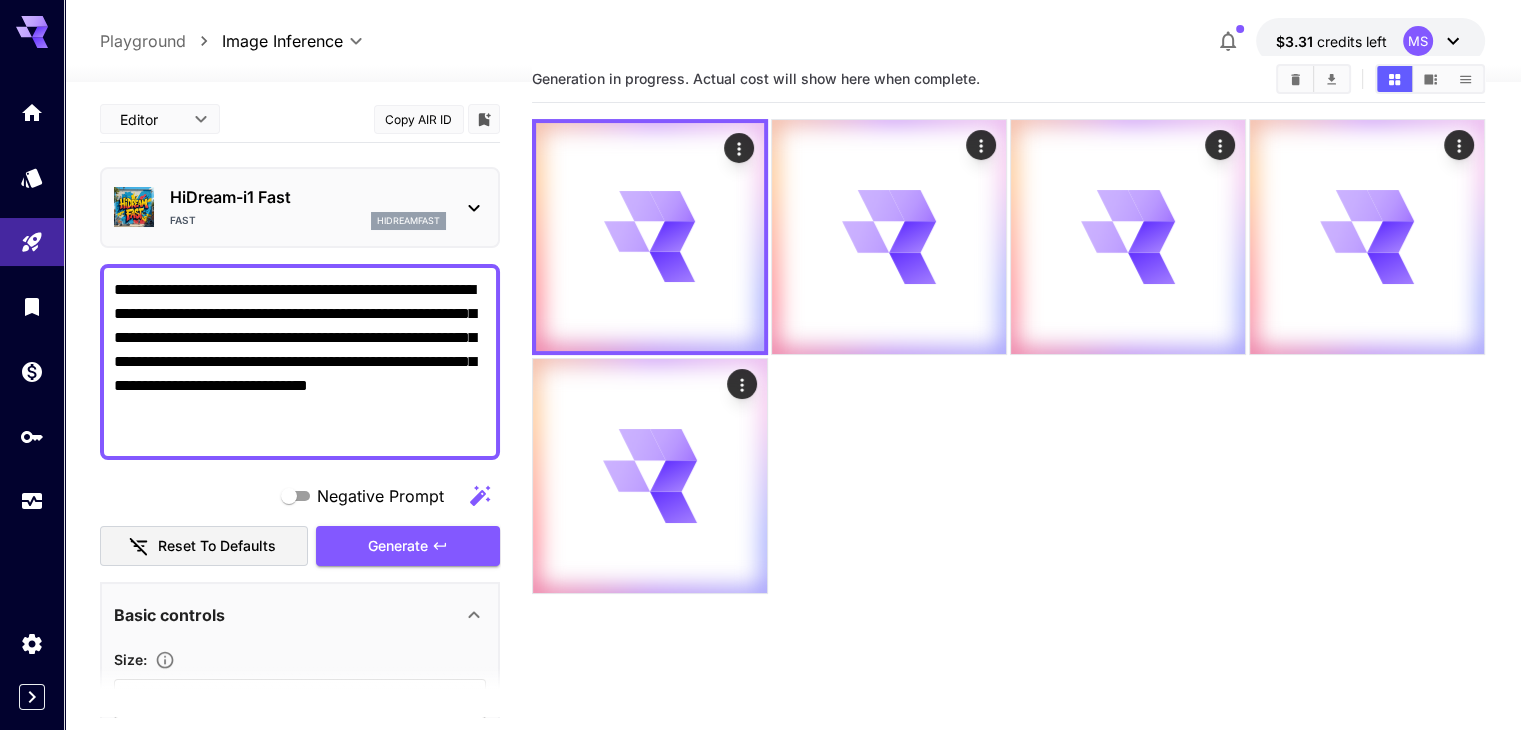 click on "**********" at bounding box center (300, 362) 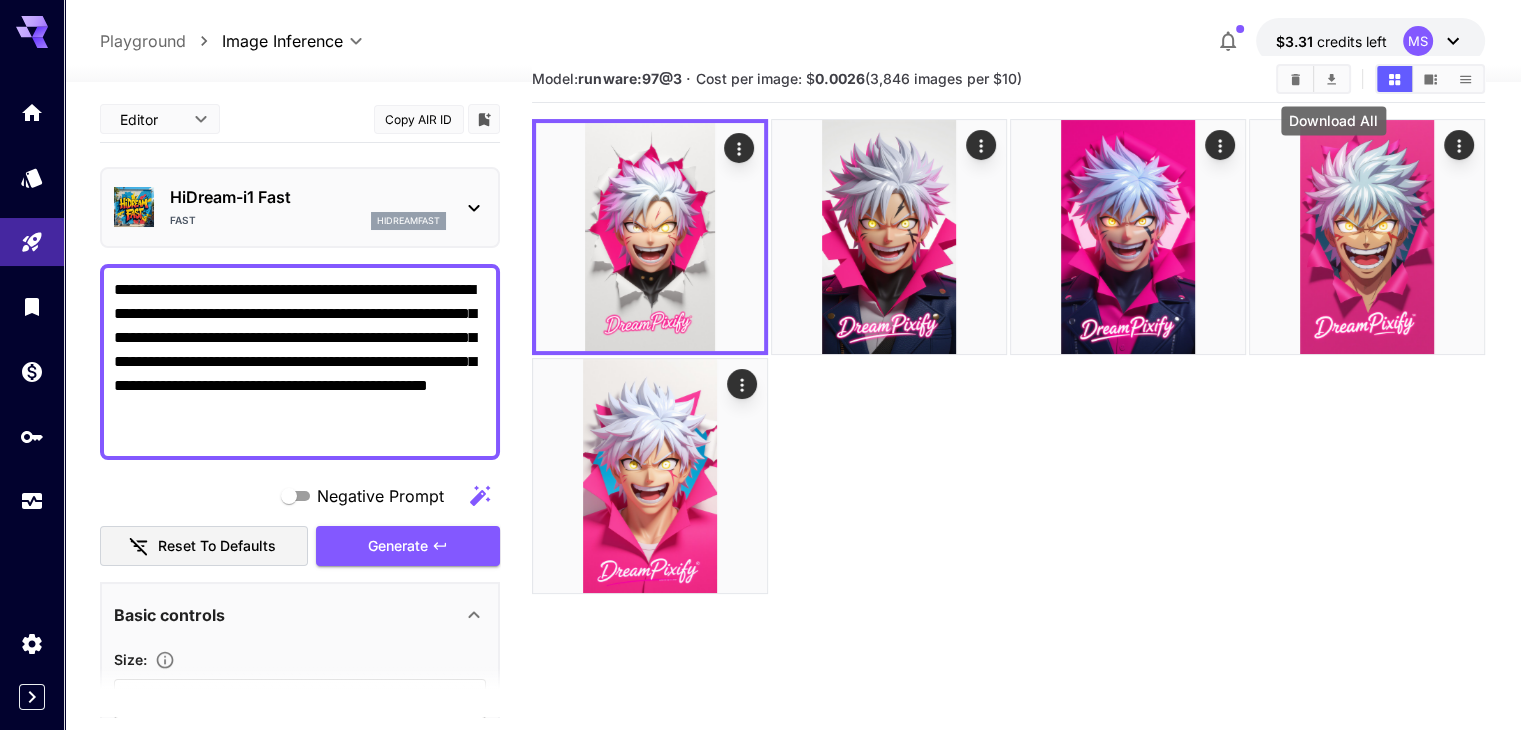 click 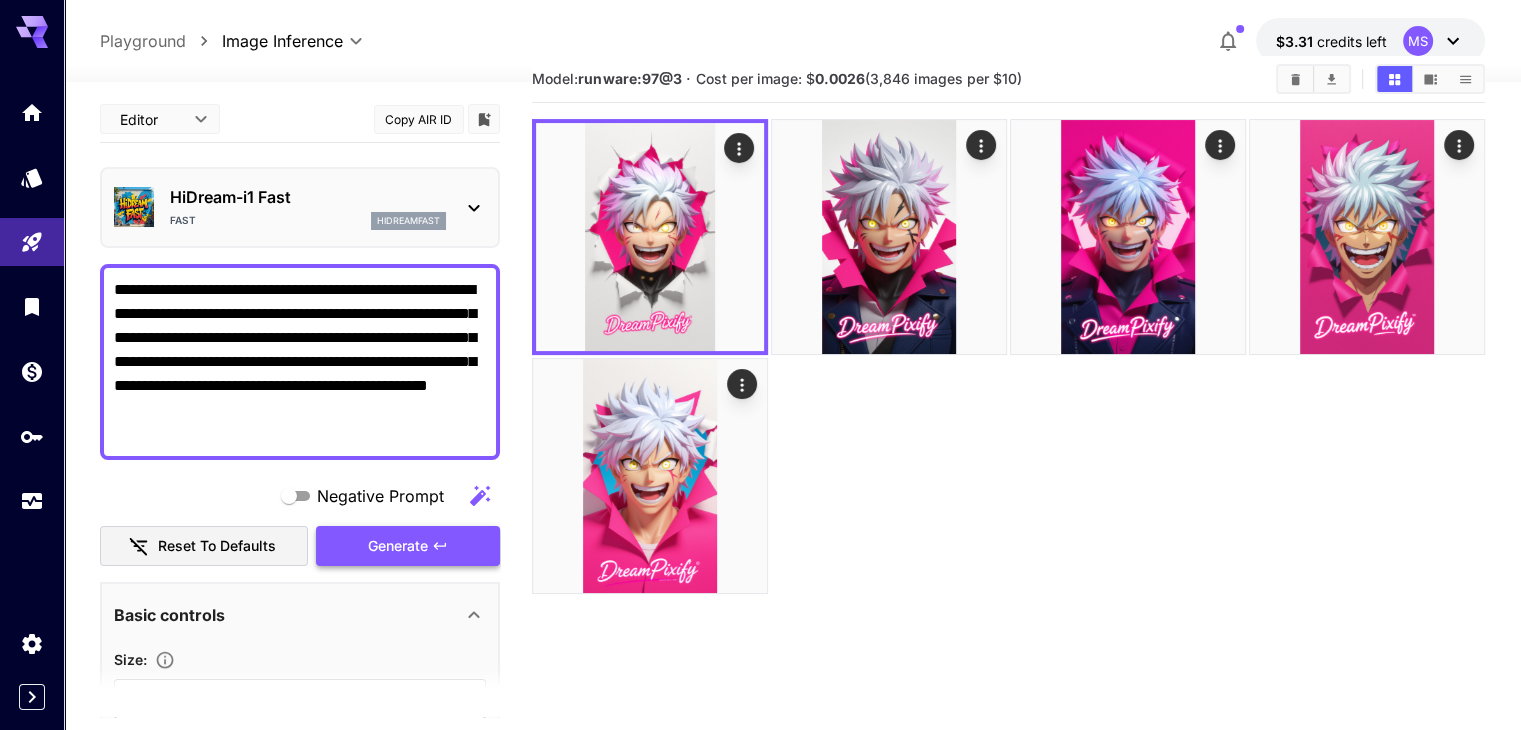 click on "Generate" at bounding box center [408, 546] 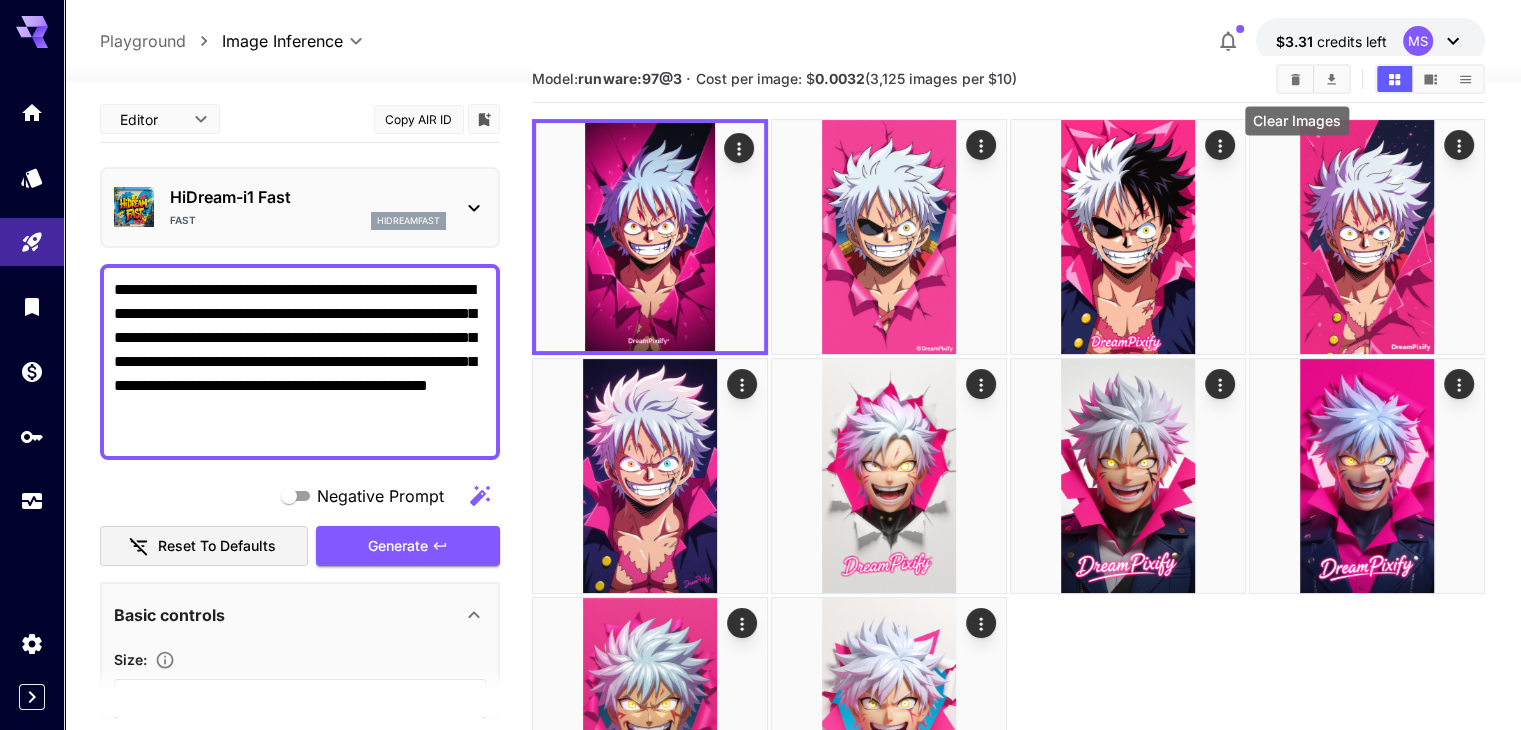 click at bounding box center [1295, 79] 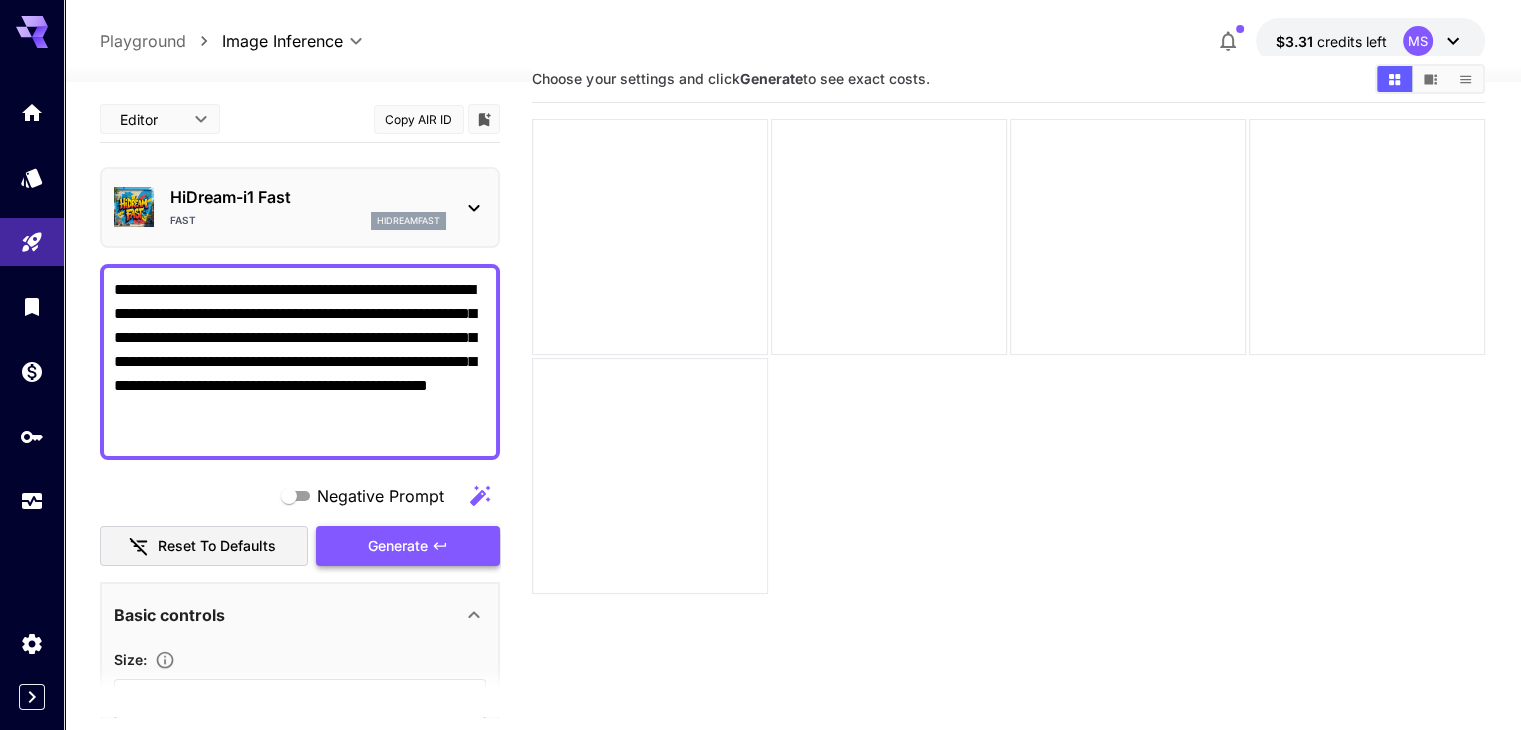 click on "Generate" at bounding box center (398, 546) 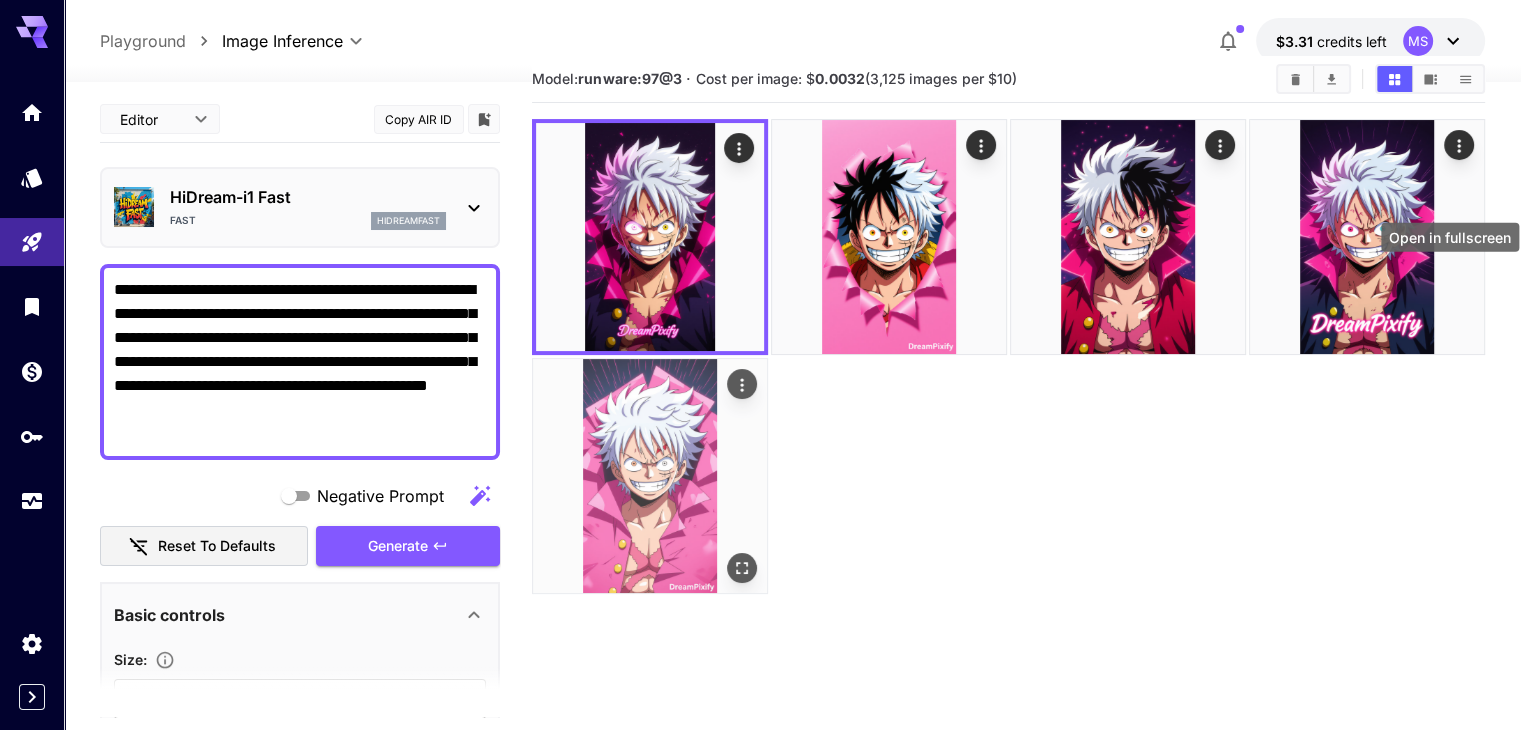click 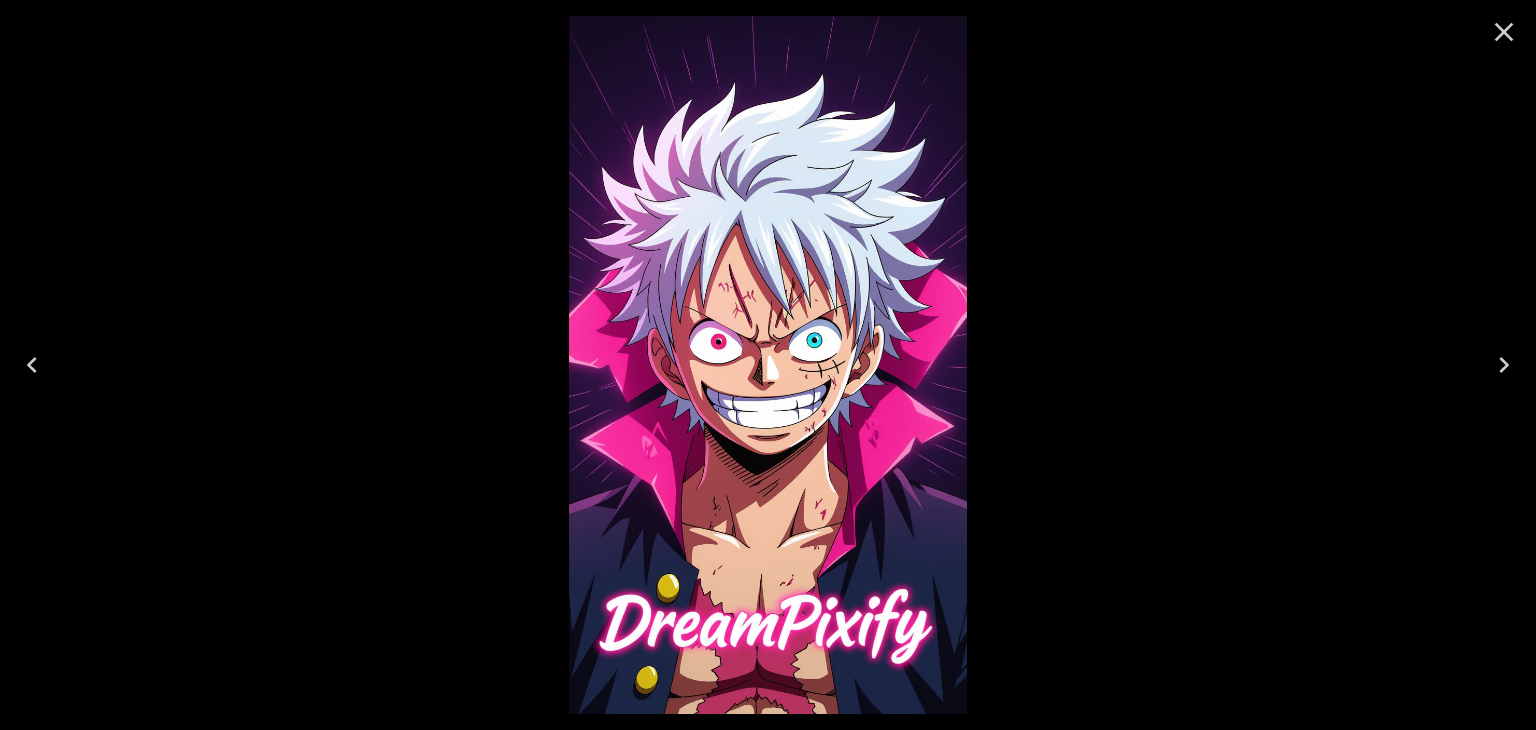 click 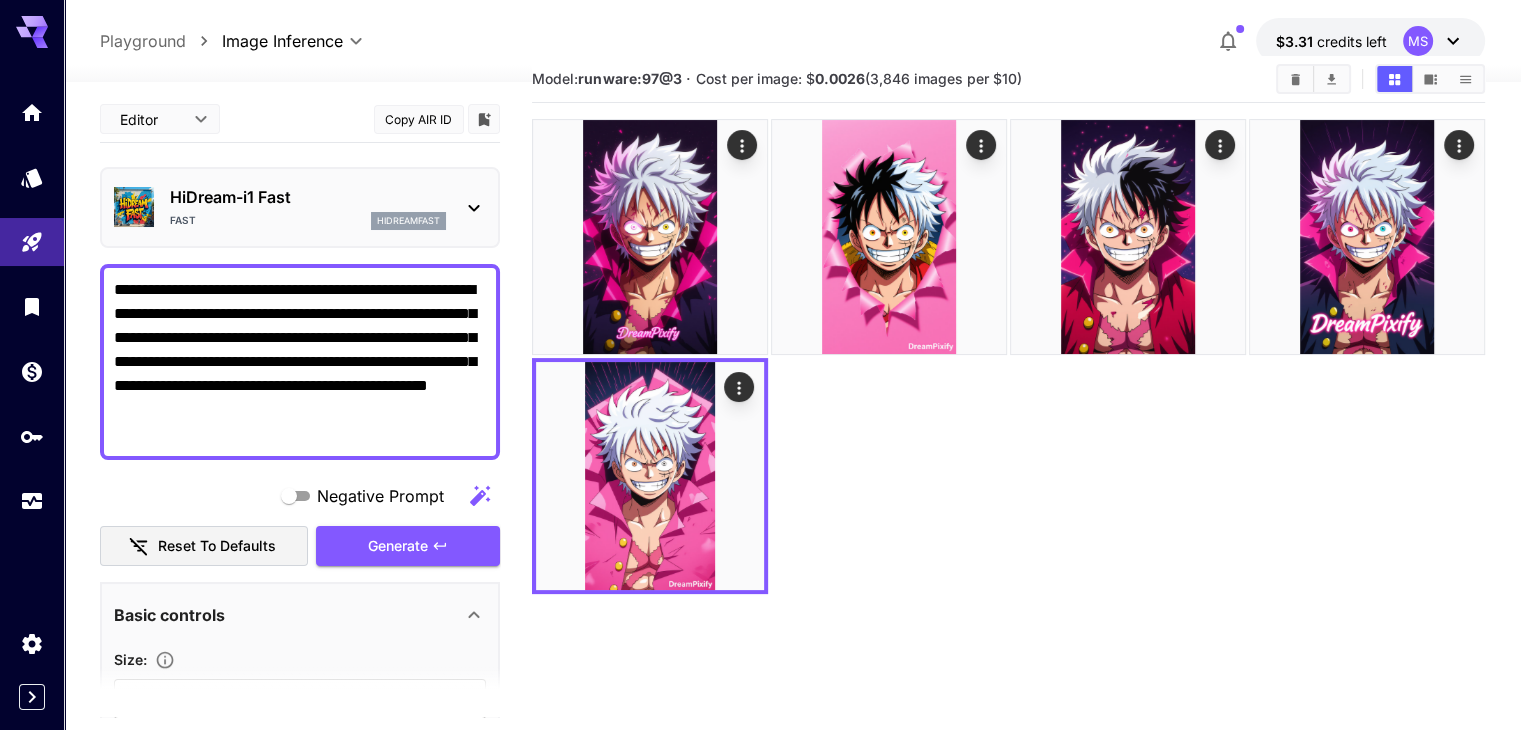 click on "**********" at bounding box center (300, 362) 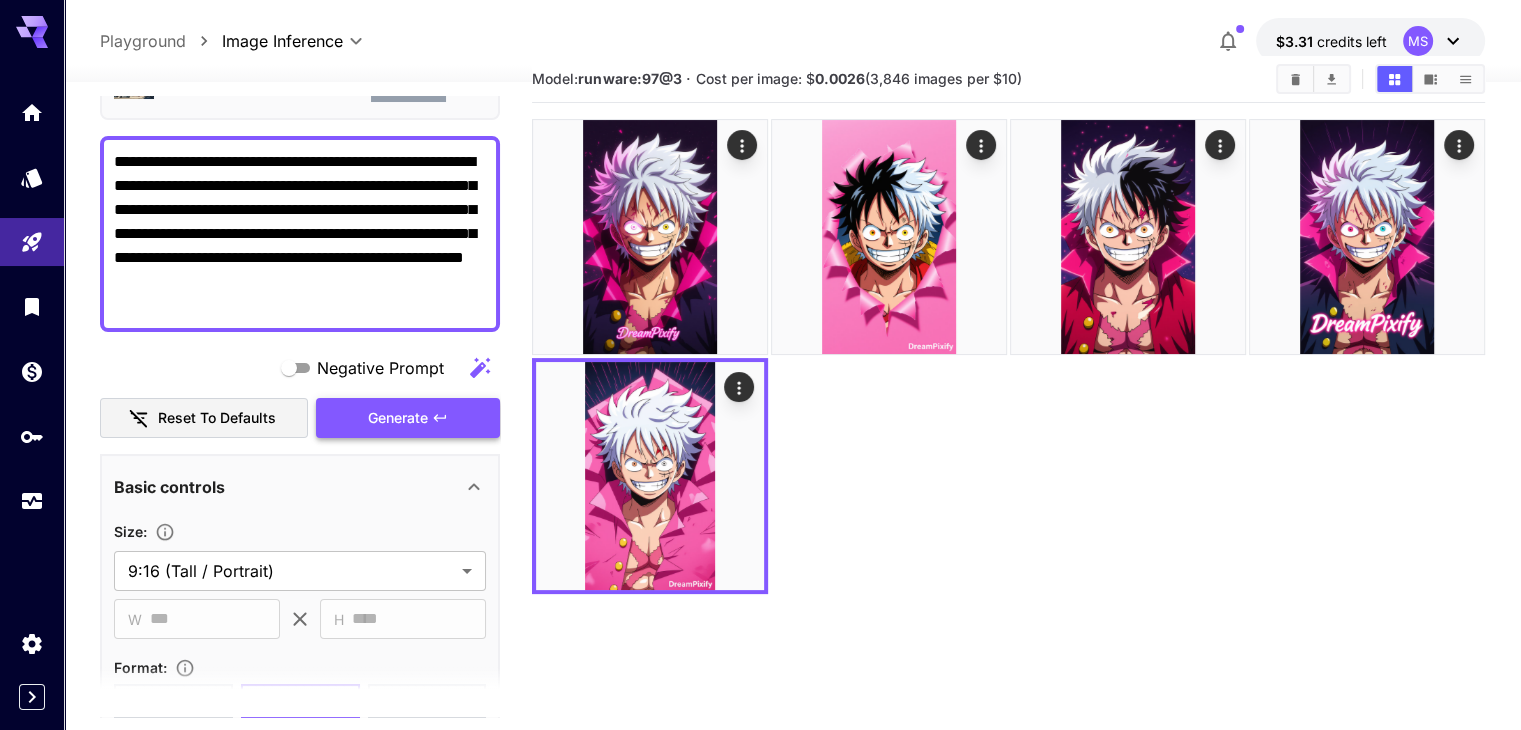scroll, scrollTop: 147, scrollLeft: 0, axis: vertical 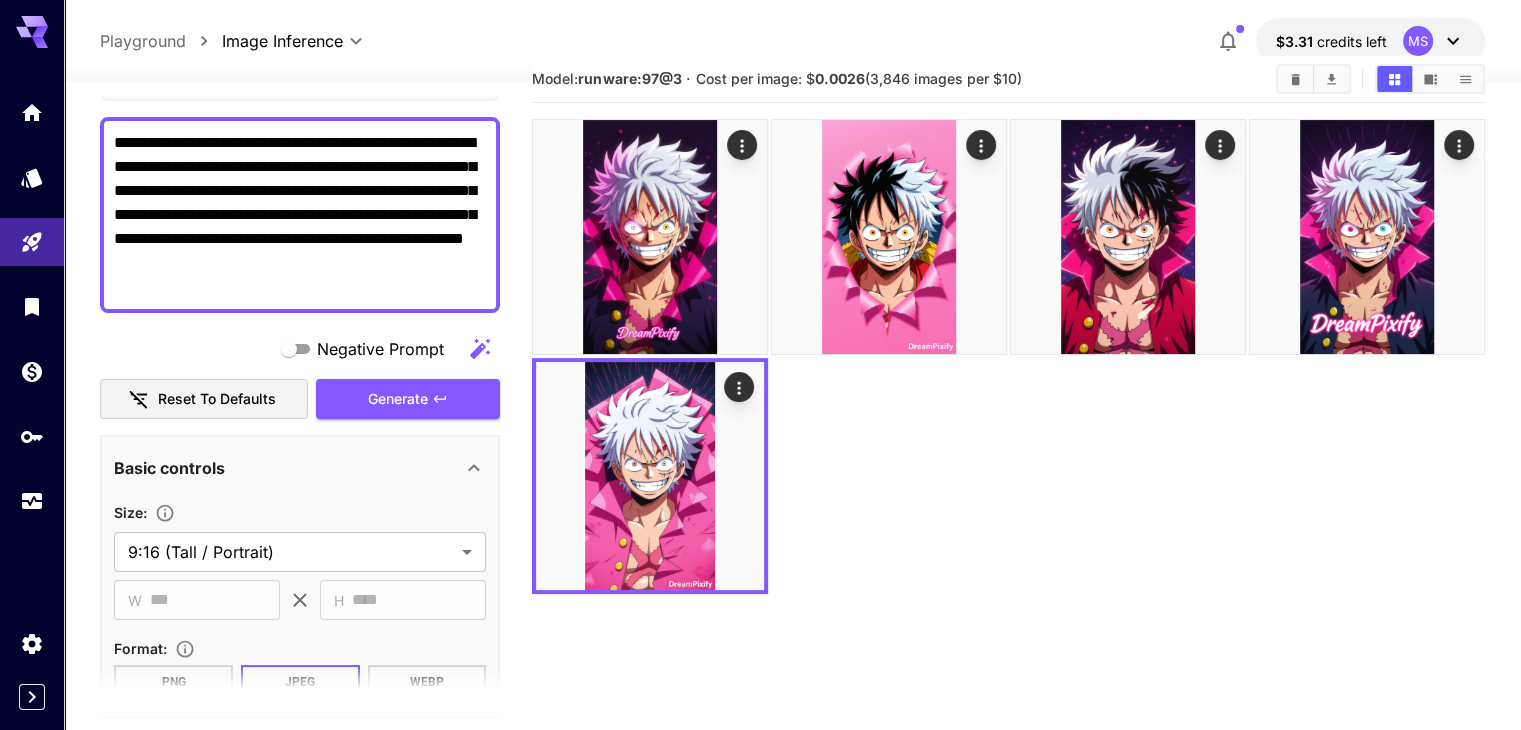 click at bounding box center (1295, 79) 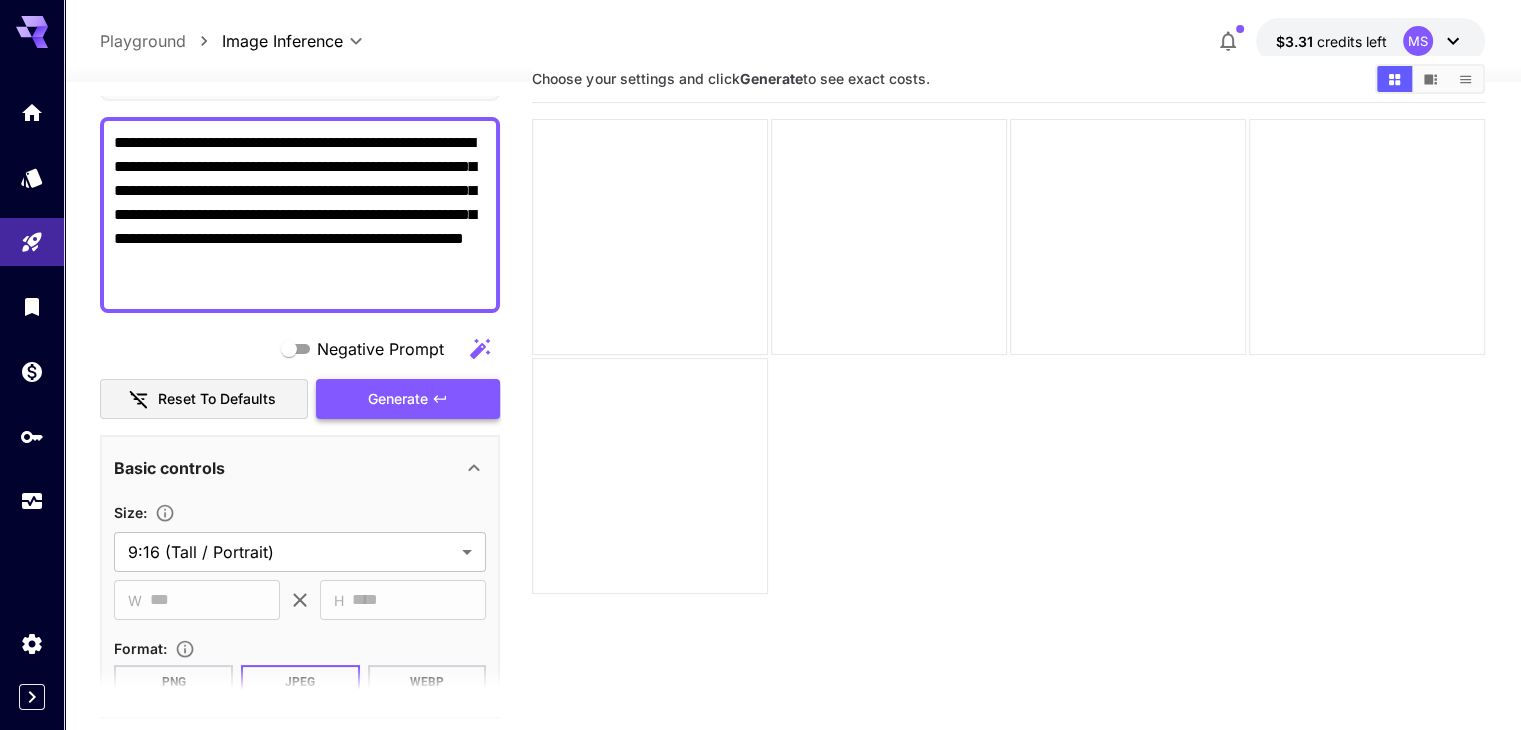 click on "Generate" at bounding box center [398, 399] 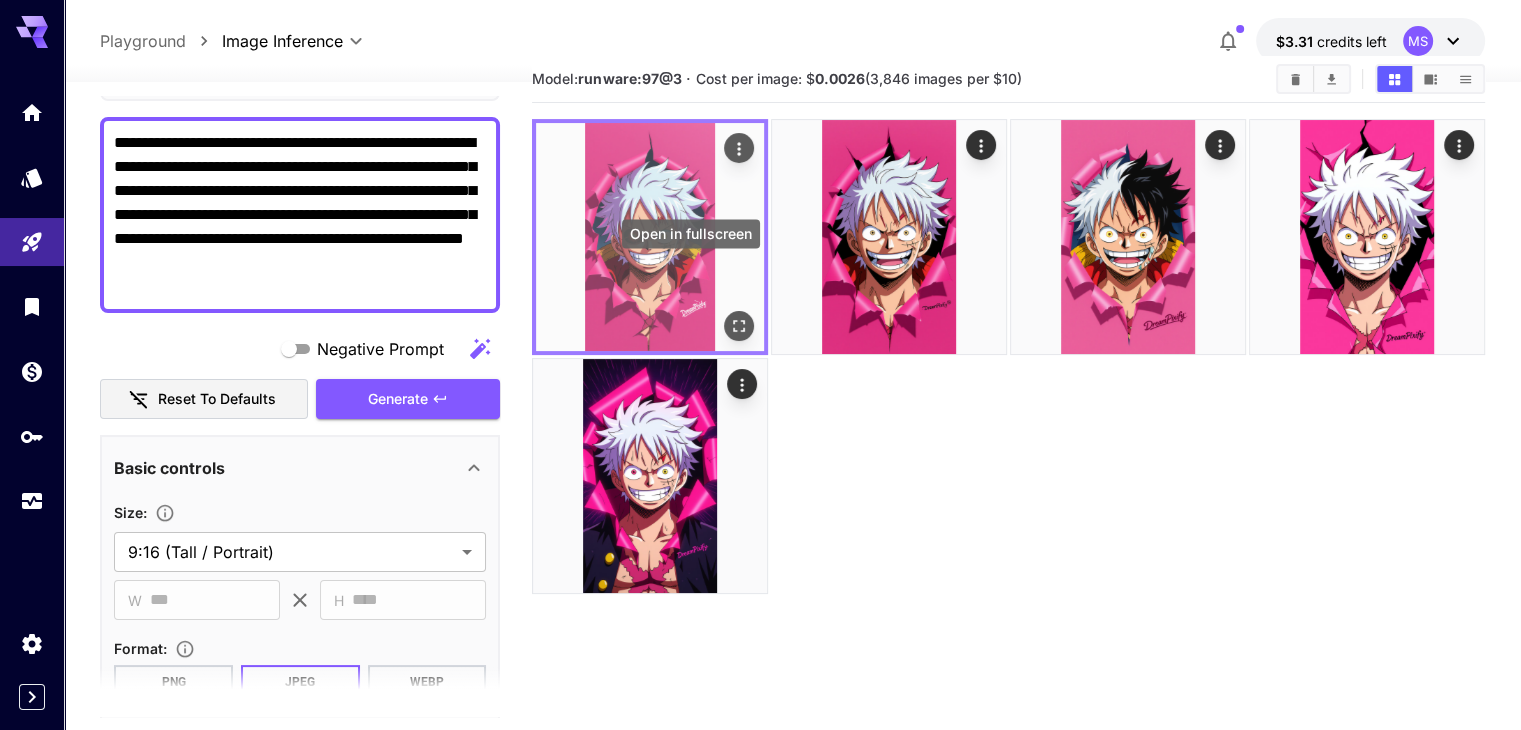 click 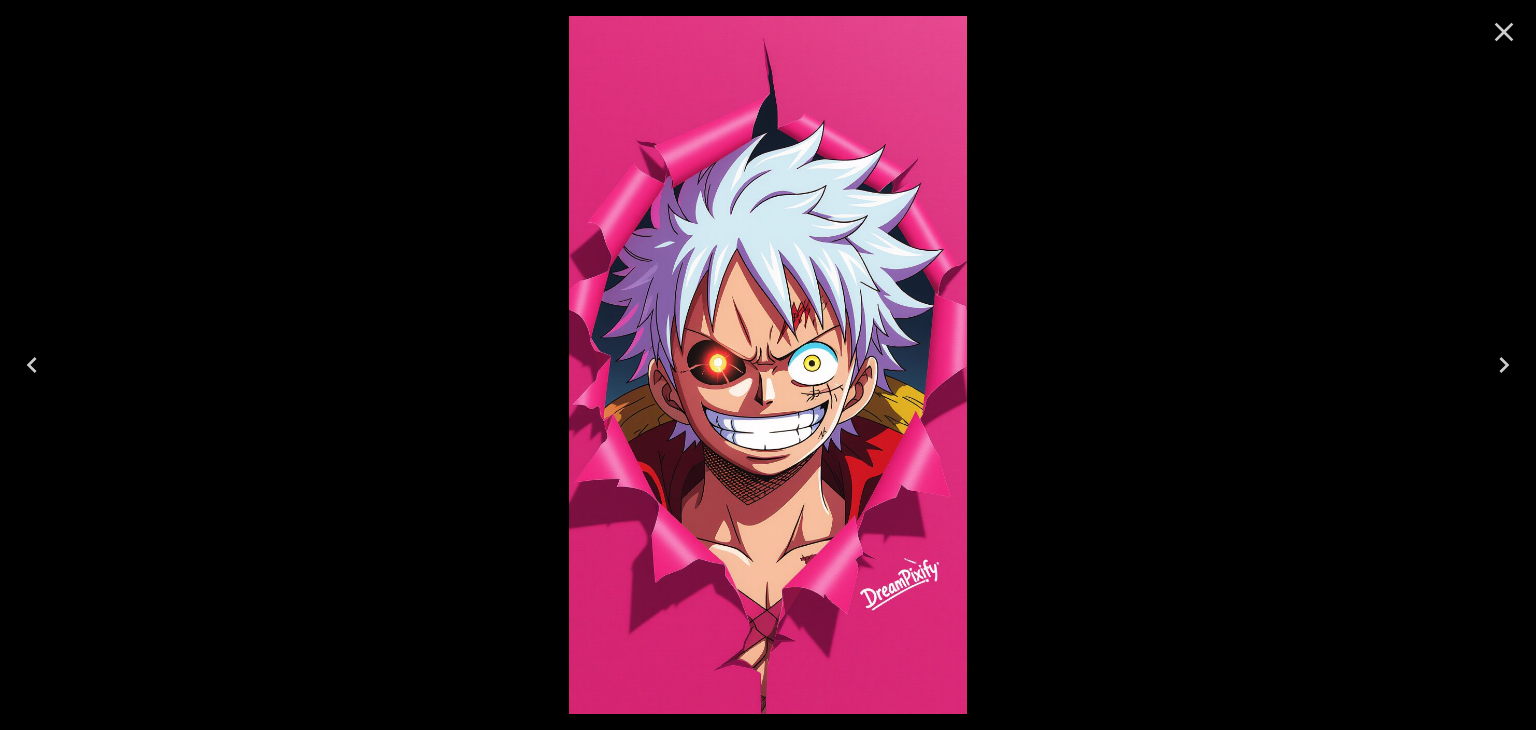 click 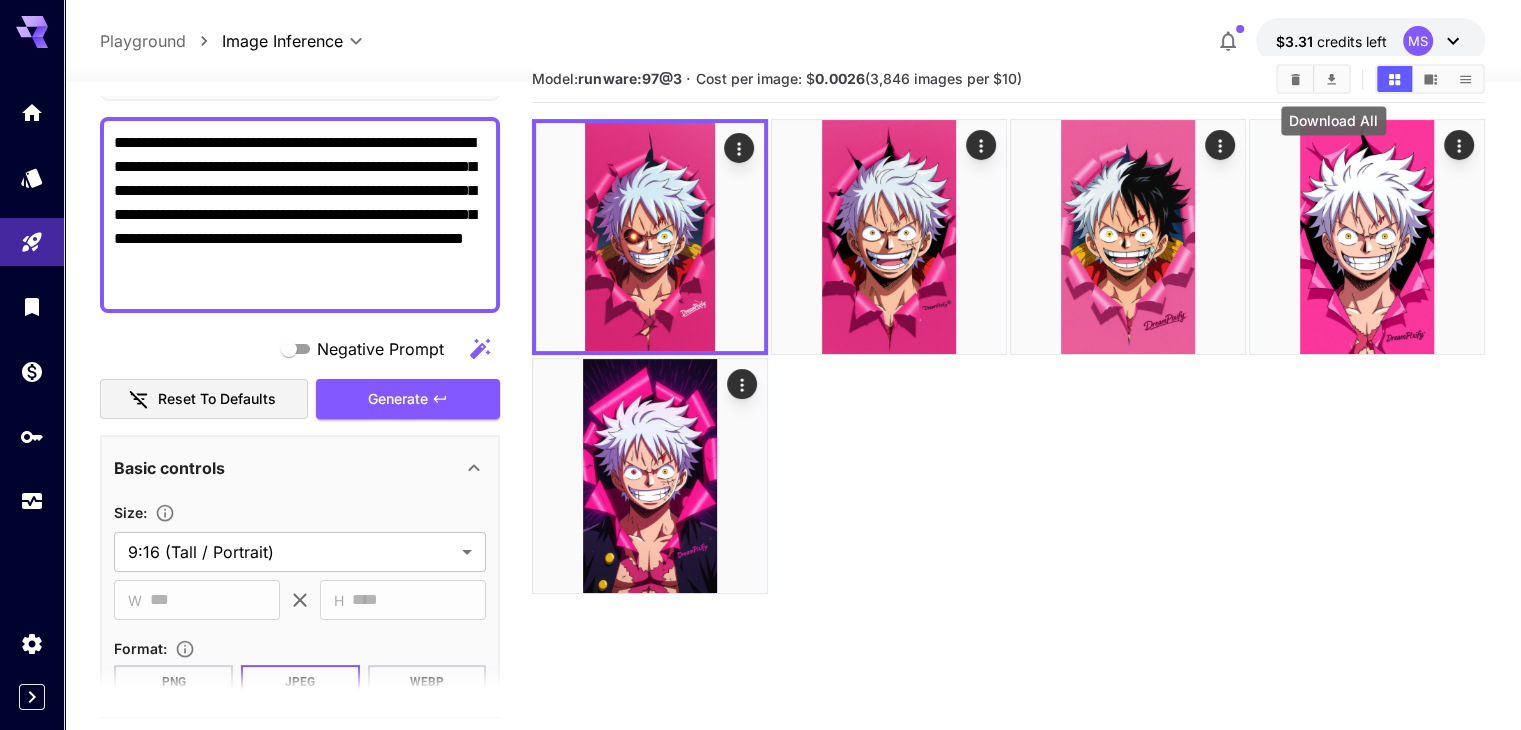 click 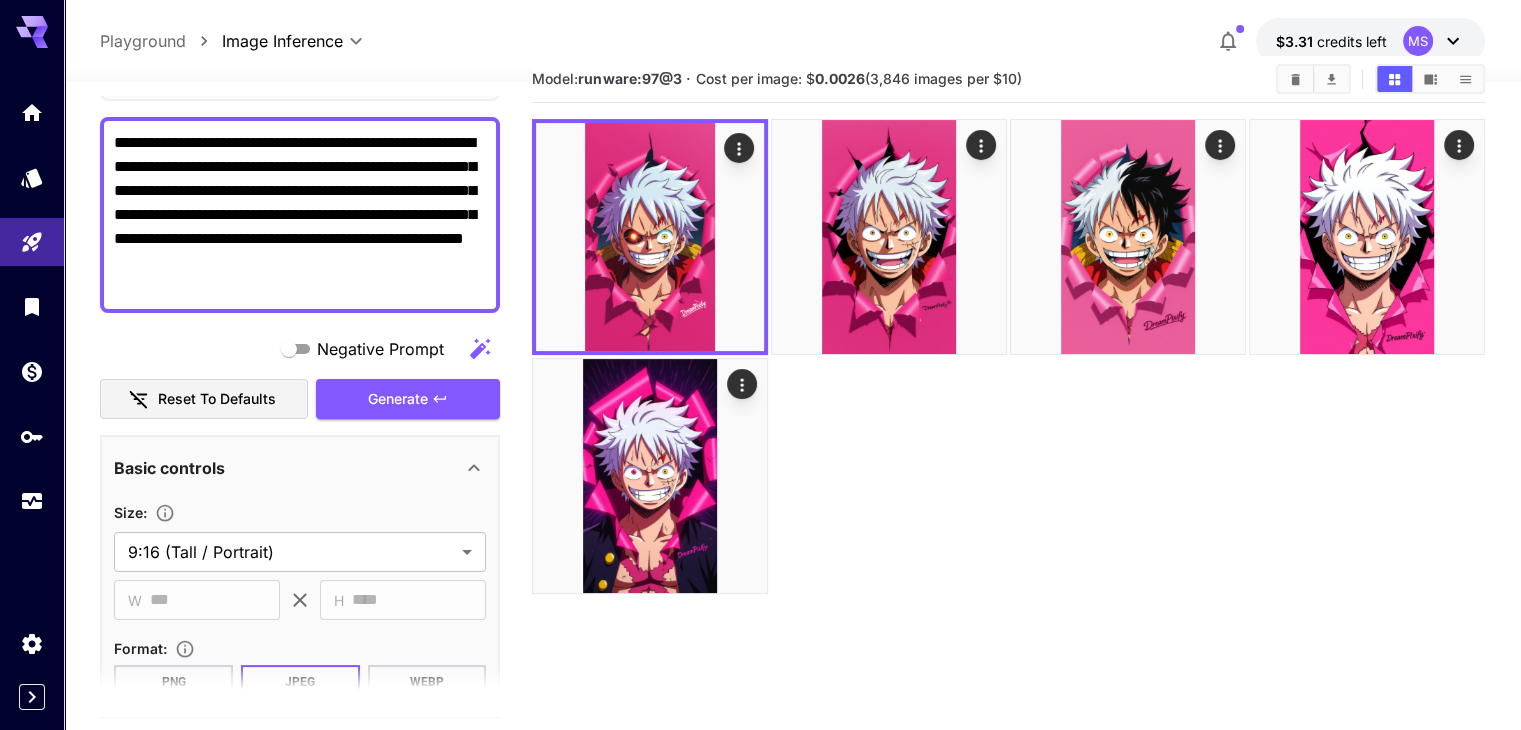 click on "**********" at bounding box center [300, 215] 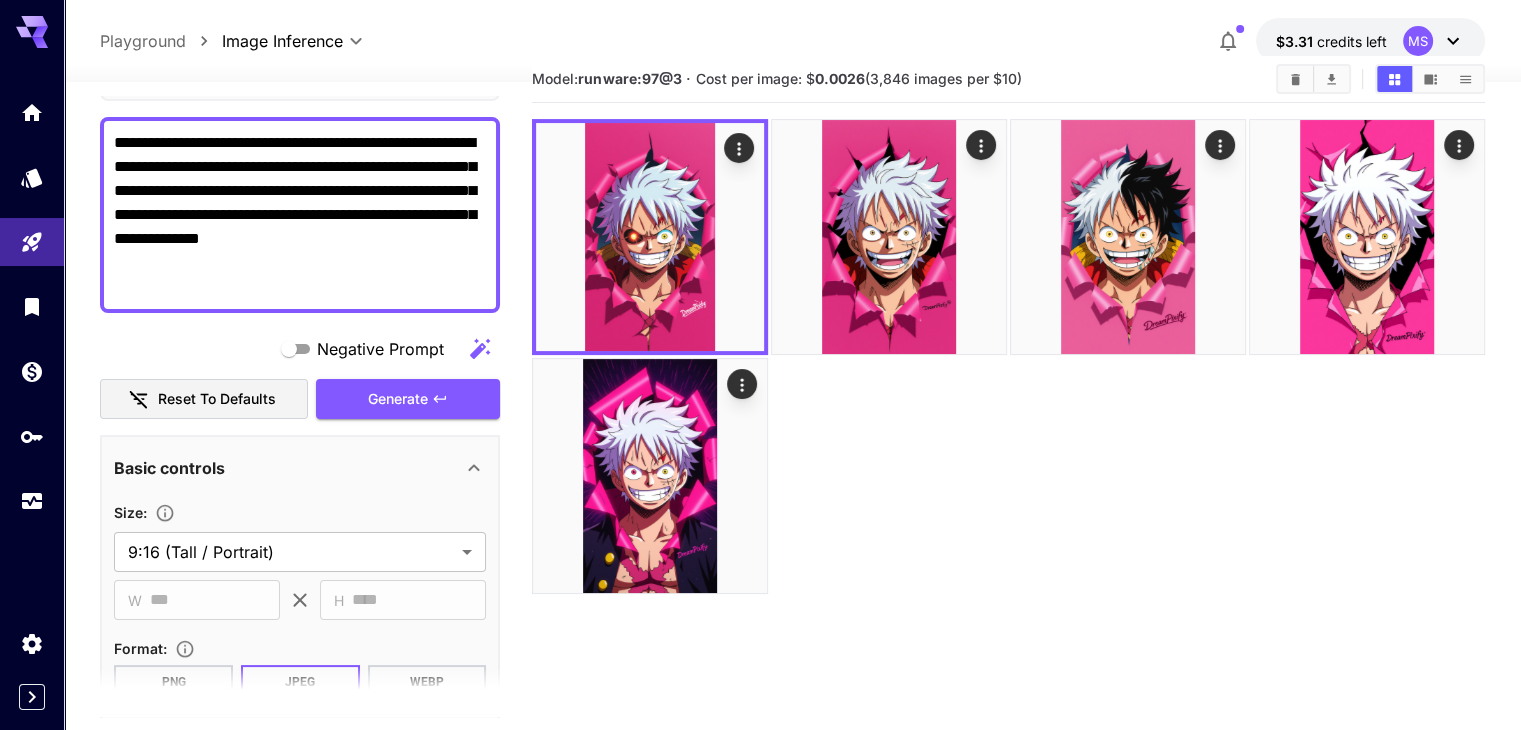 click on "**********" at bounding box center (300, 215) 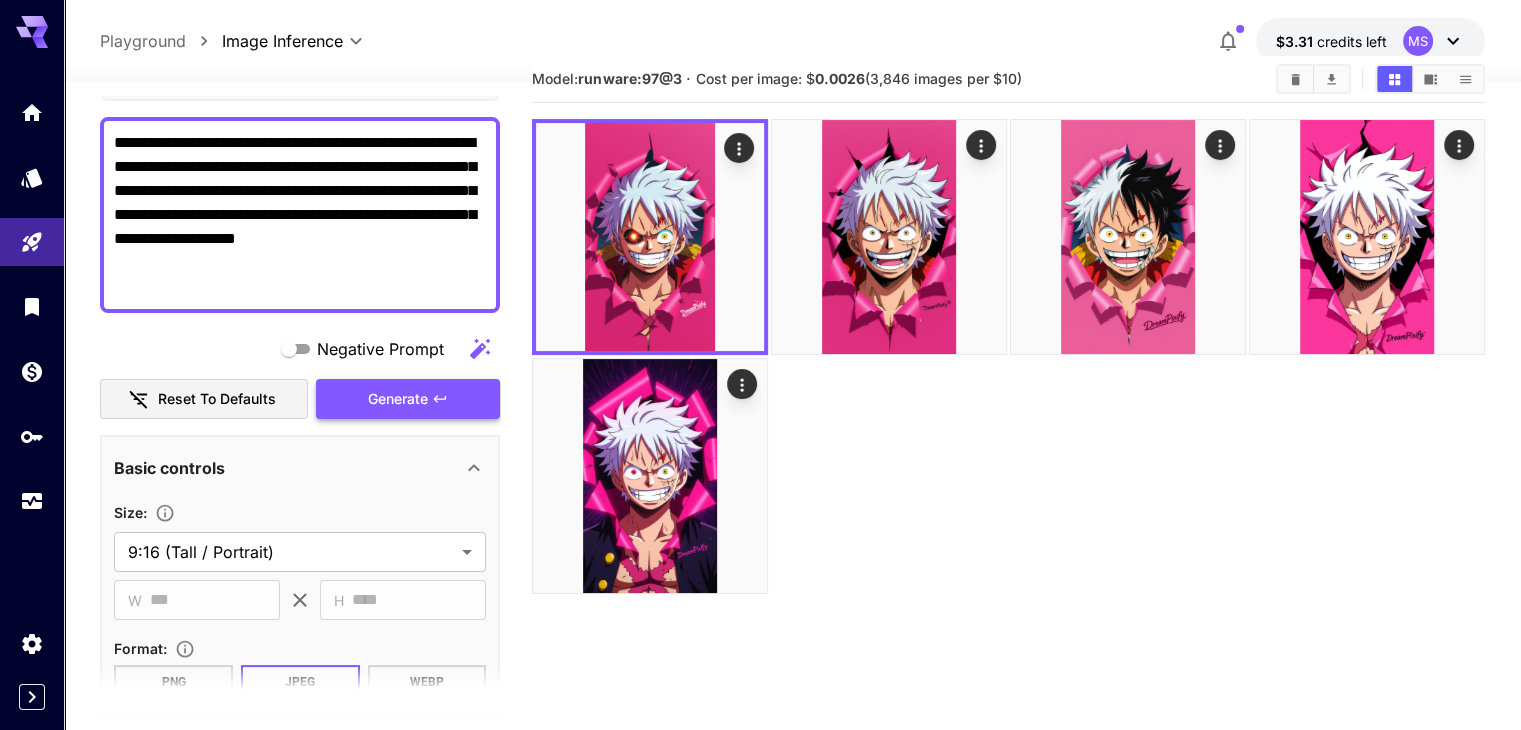 type on "**********" 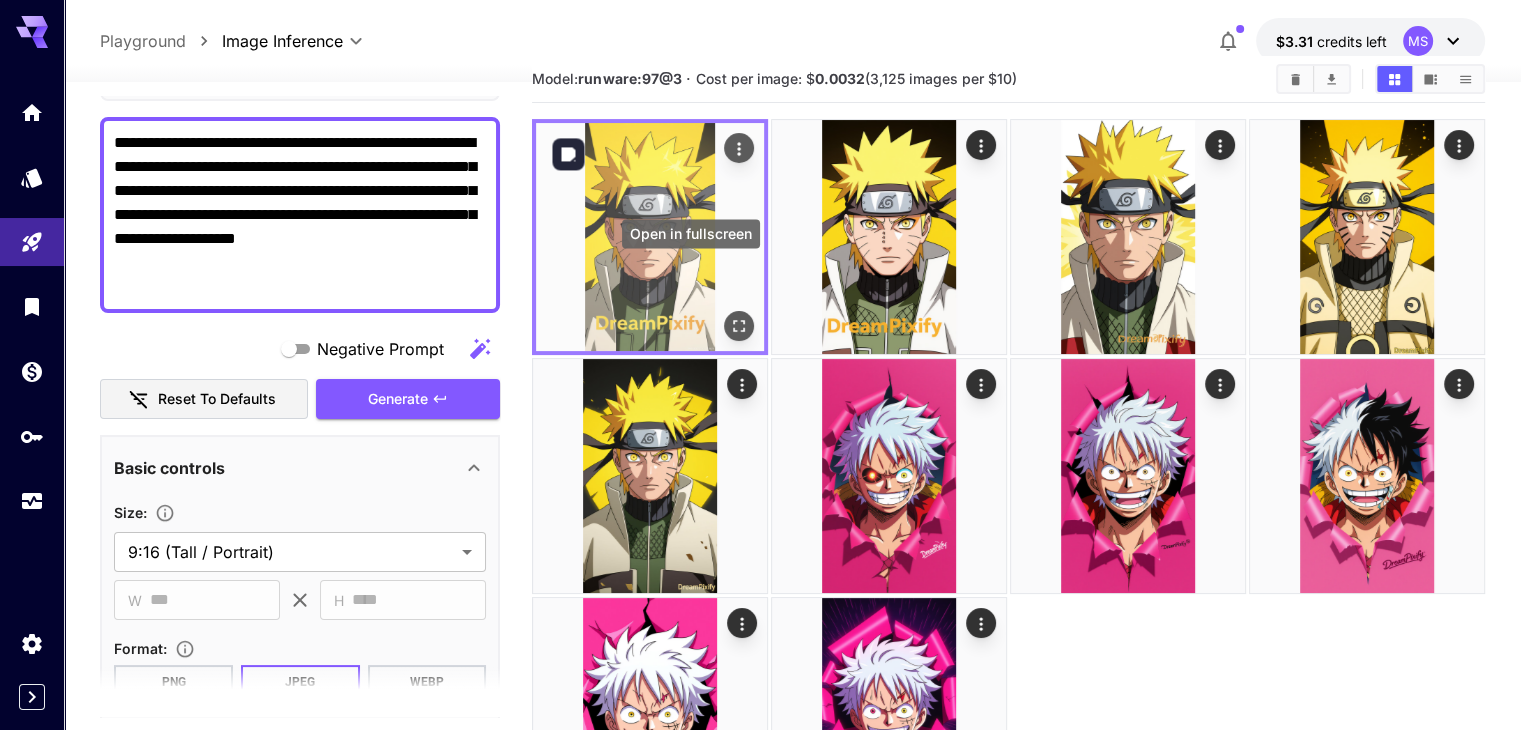 click at bounding box center (739, 326) 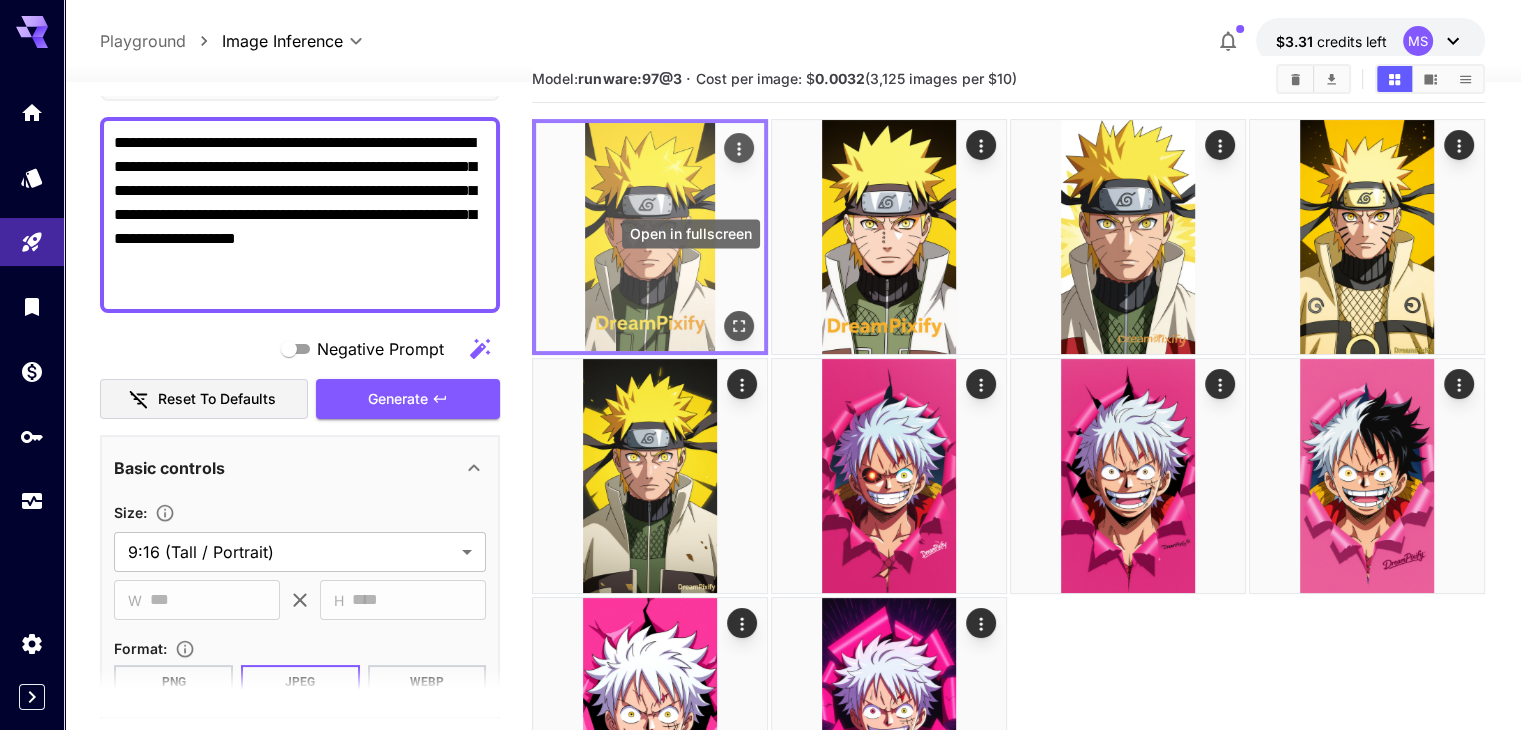 click 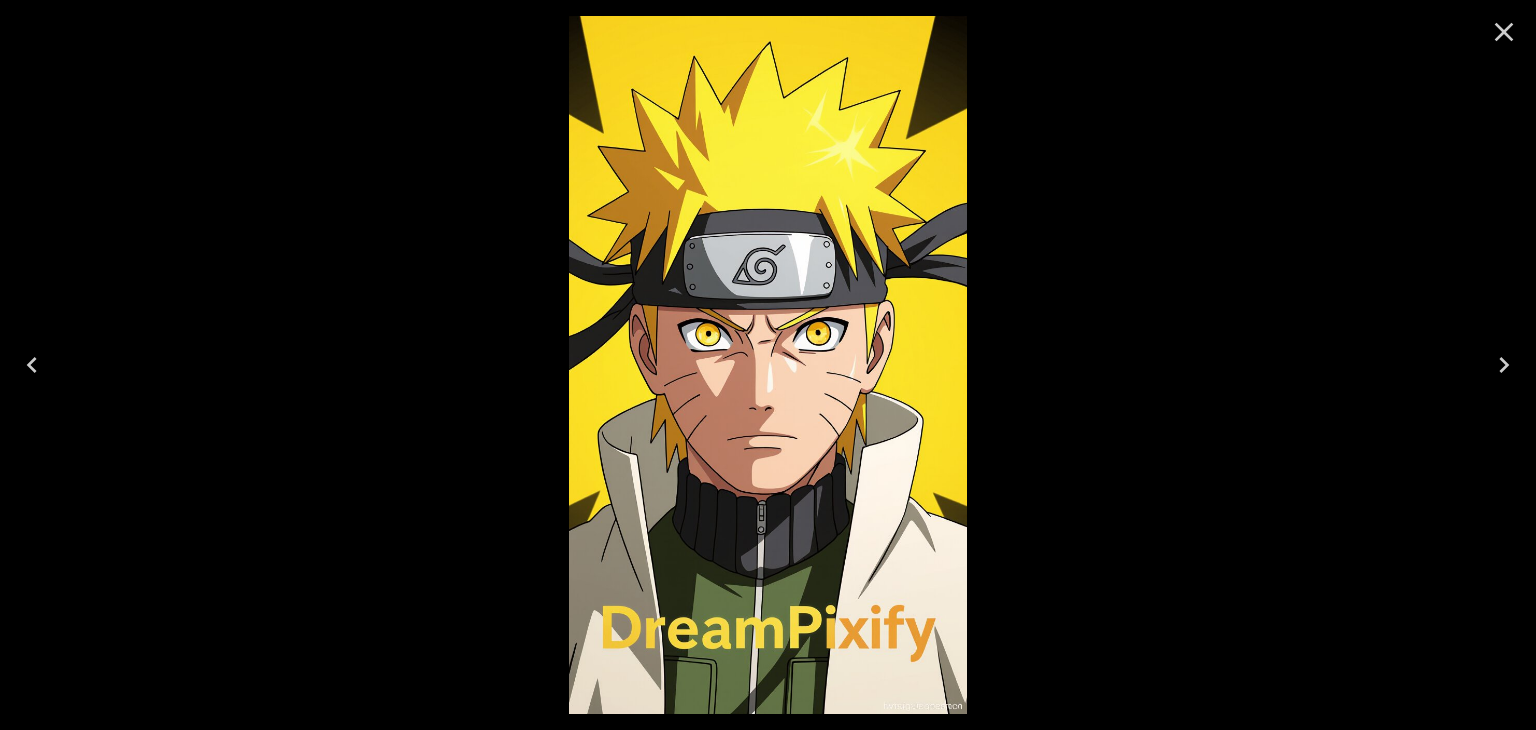 click 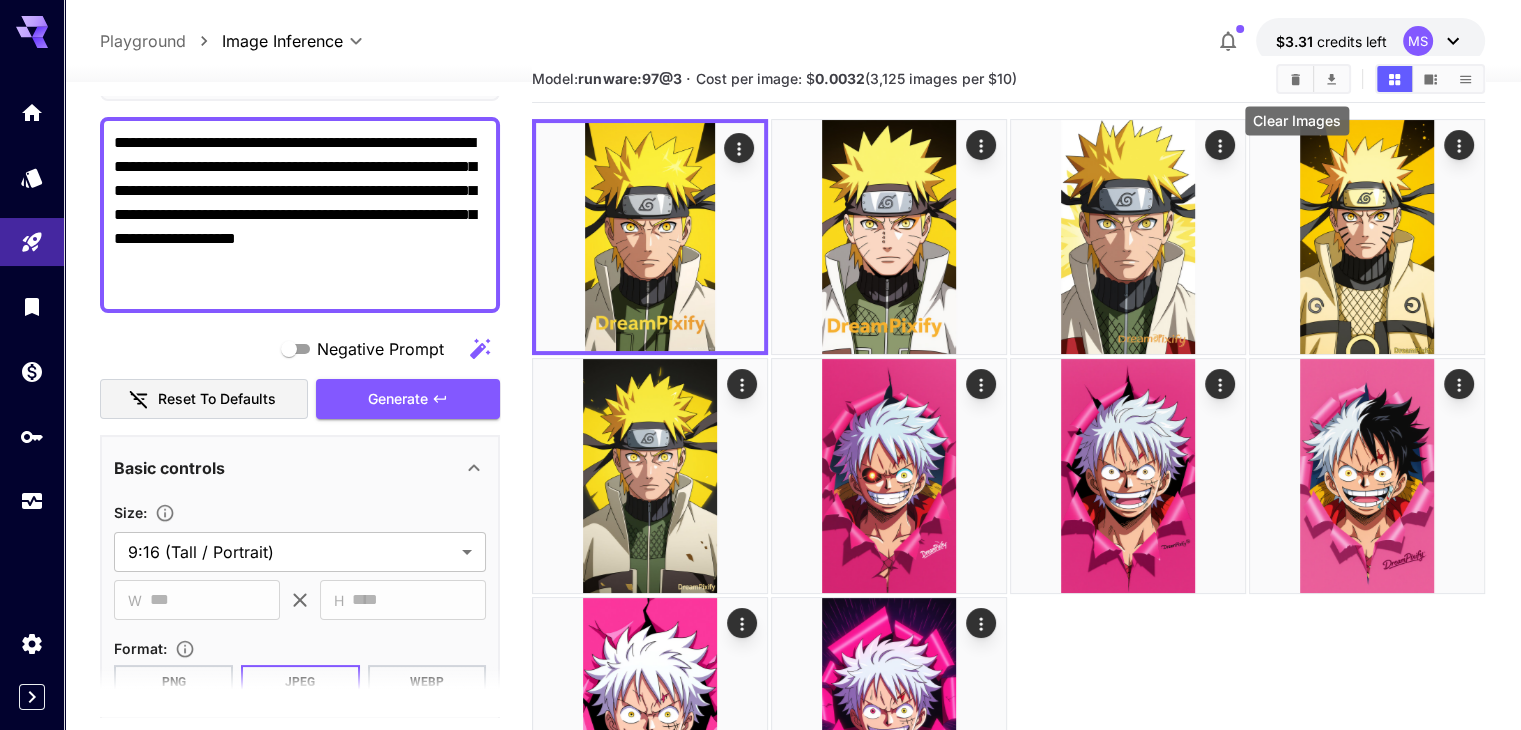 click at bounding box center (1295, 79) 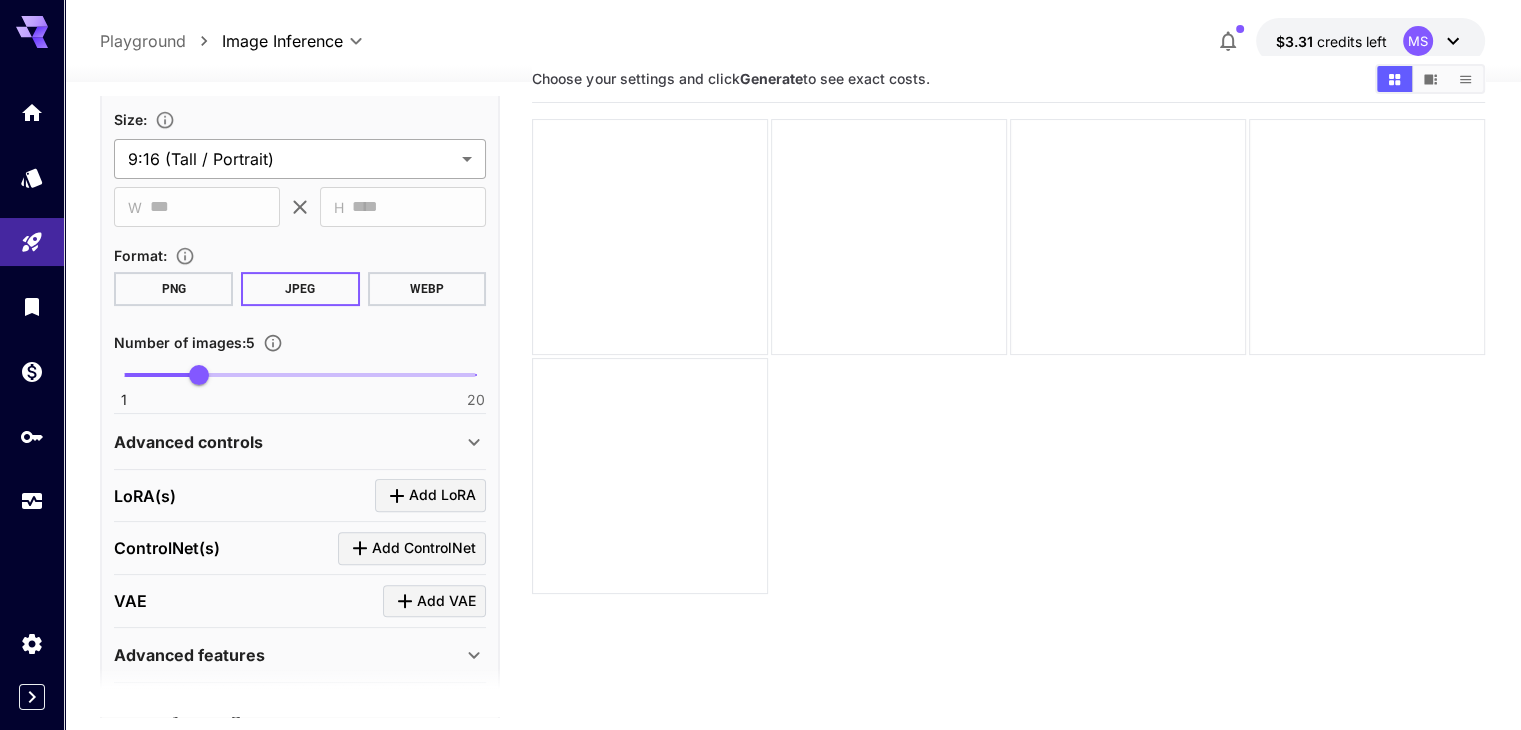 scroll, scrollTop: 543, scrollLeft: 0, axis: vertical 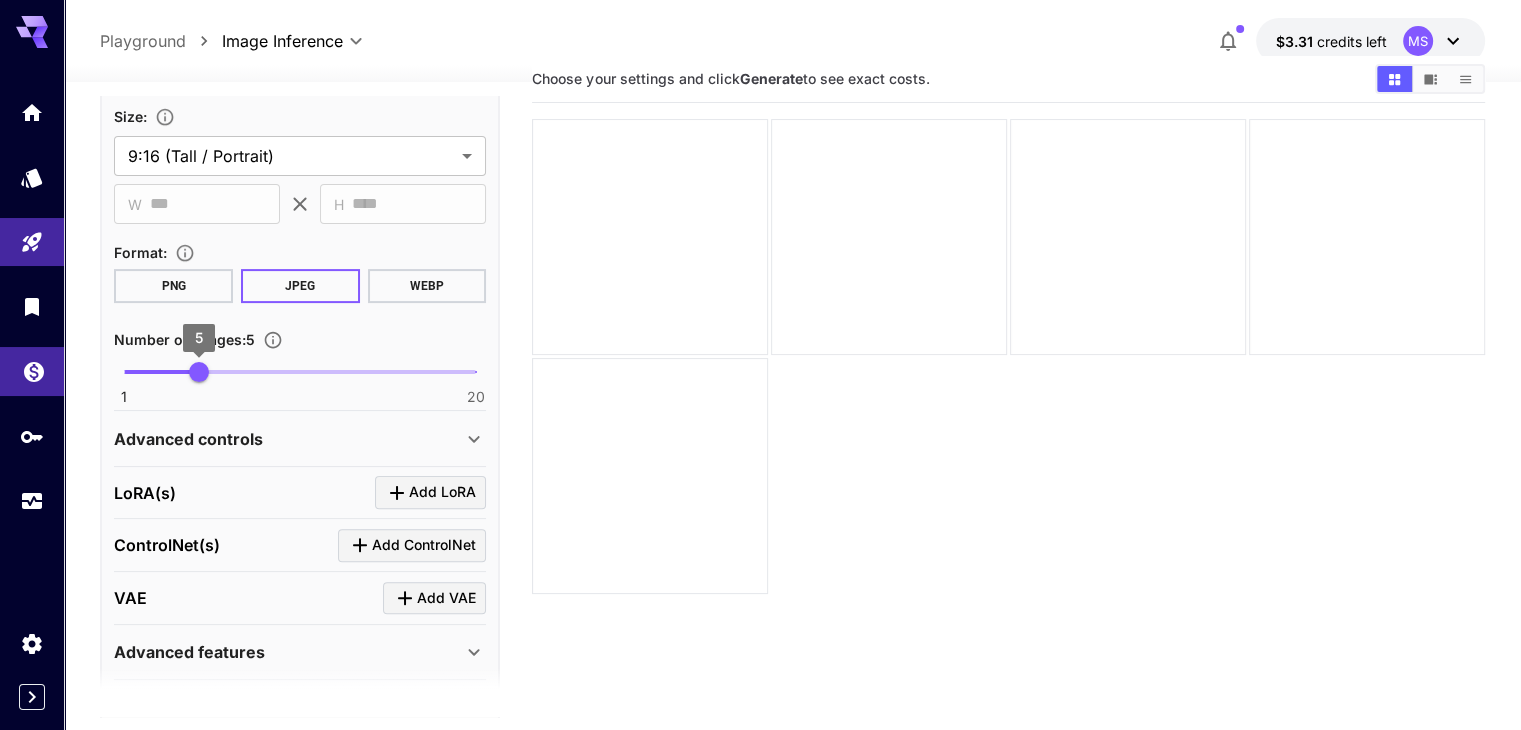 type on "*" 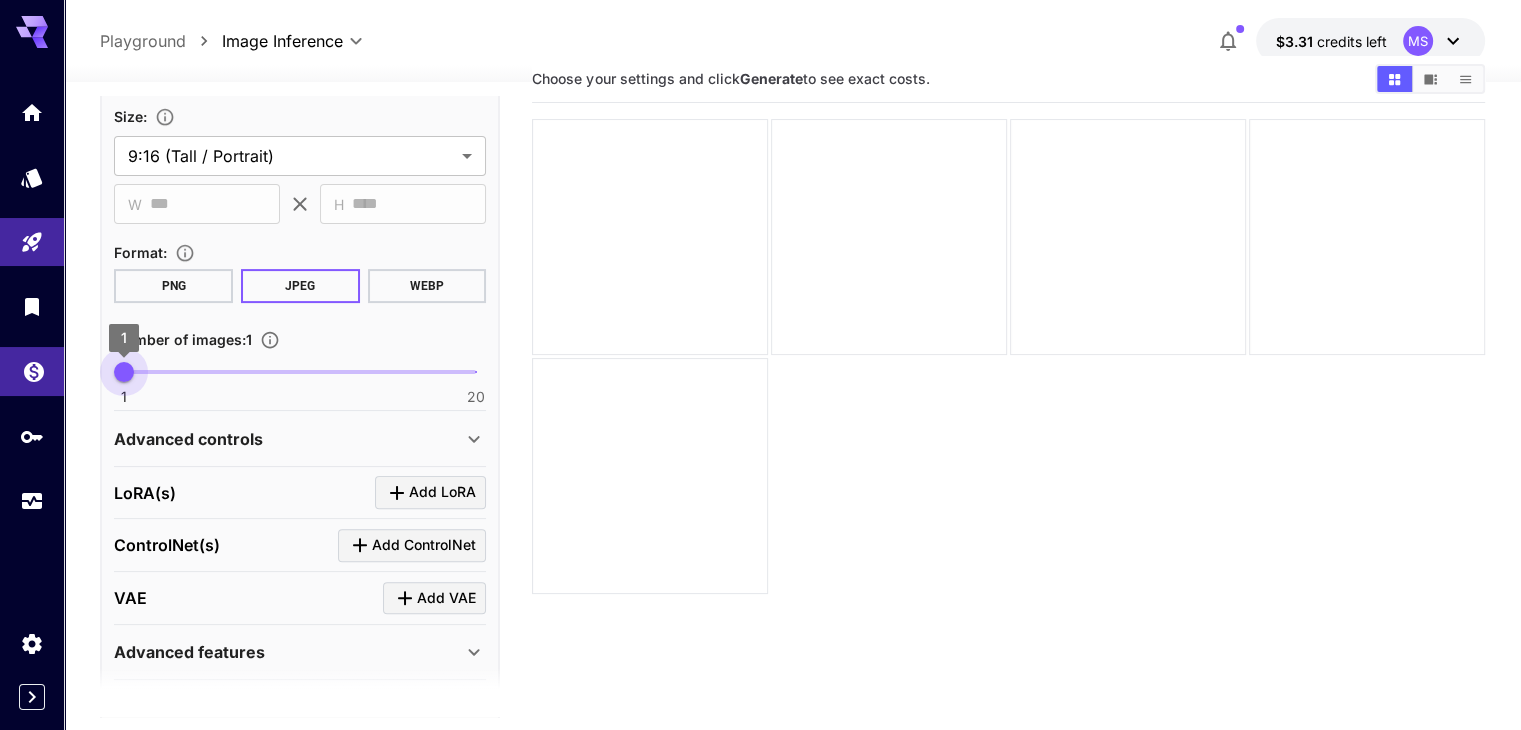 drag, startPoint x: 189, startPoint y: 381, endPoint x: 24, endPoint y: 381, distance: 165 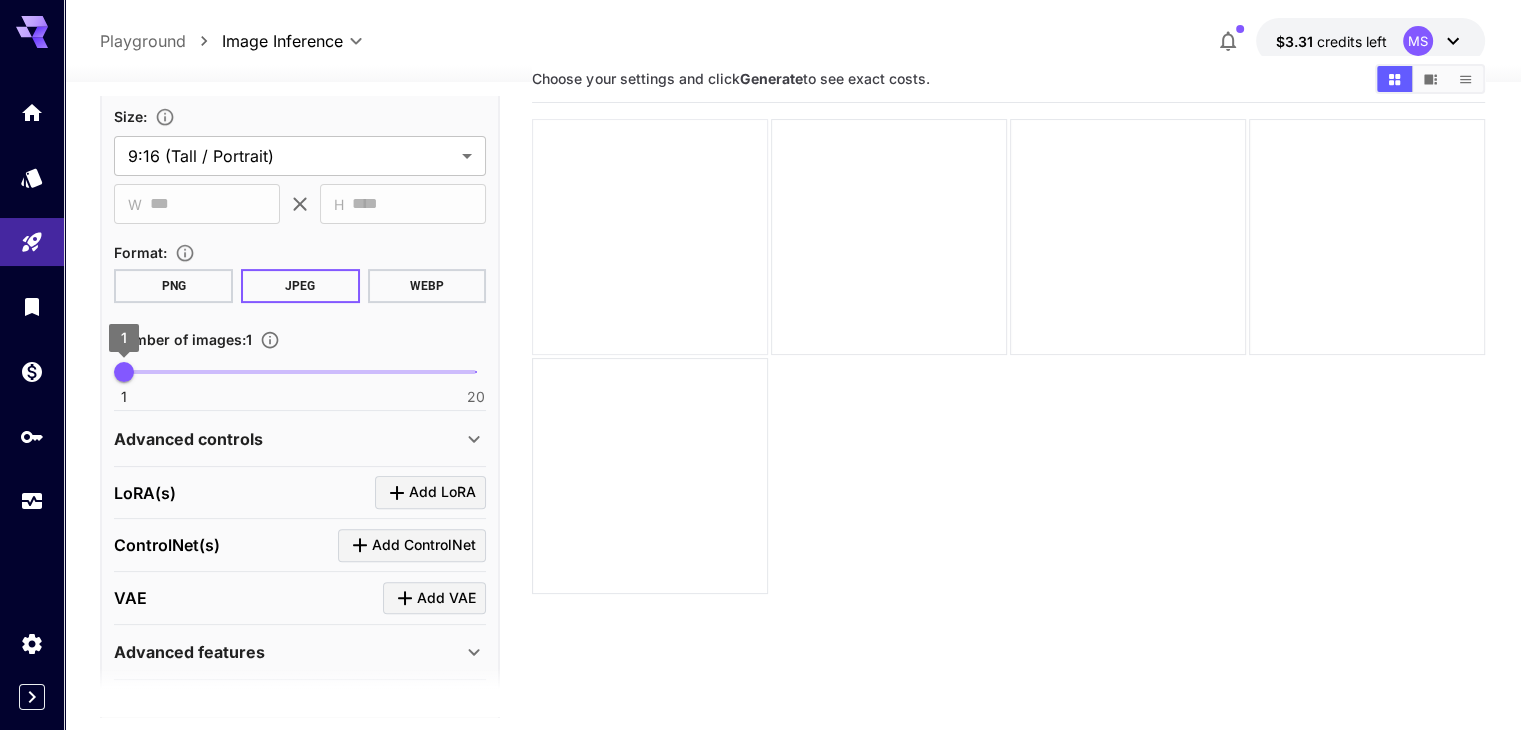 scroll, scrollTop: 0, scrollLeft: 0, axis: both 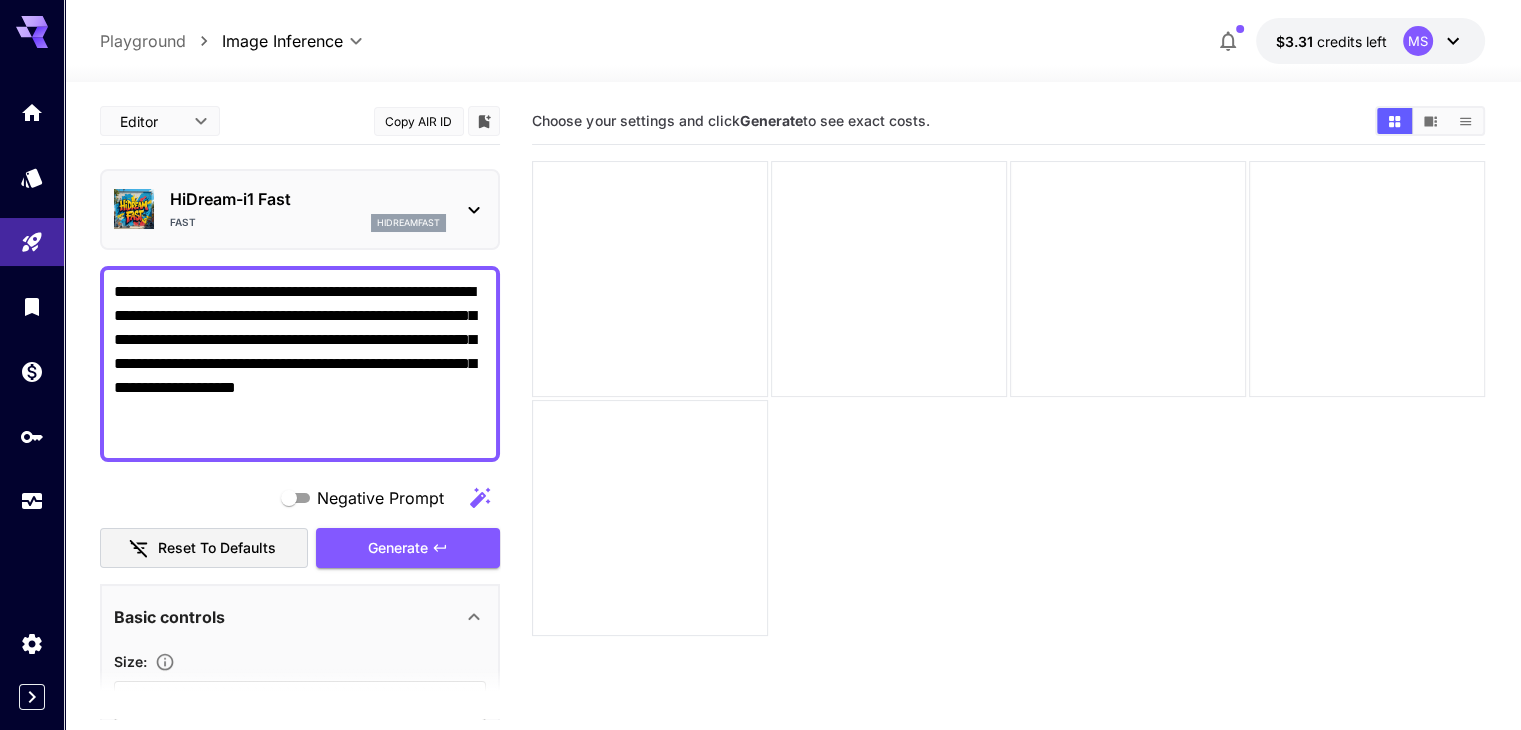 click on "**********" at bounding box center [300, 364] 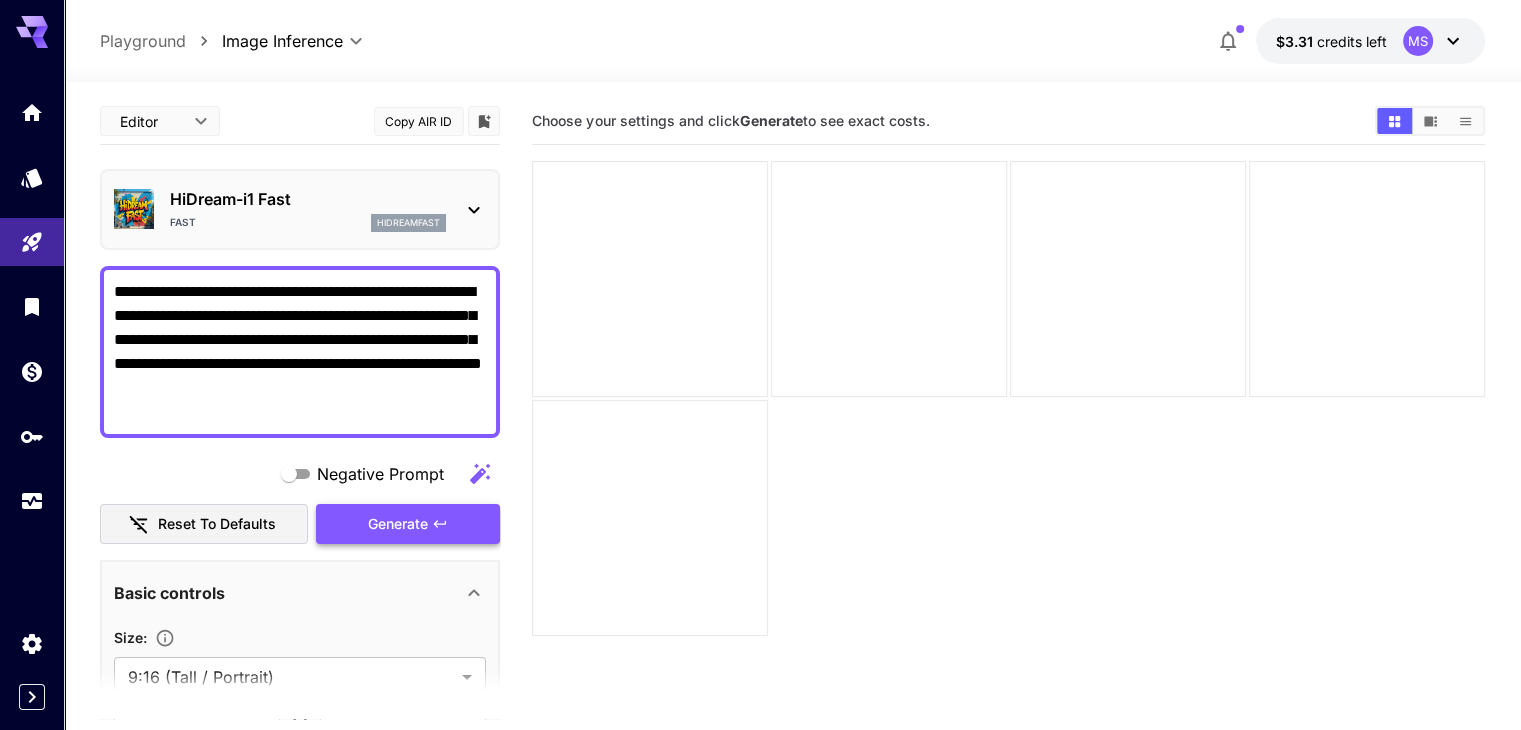 click on "Generate" at bounding box center [398, 524] 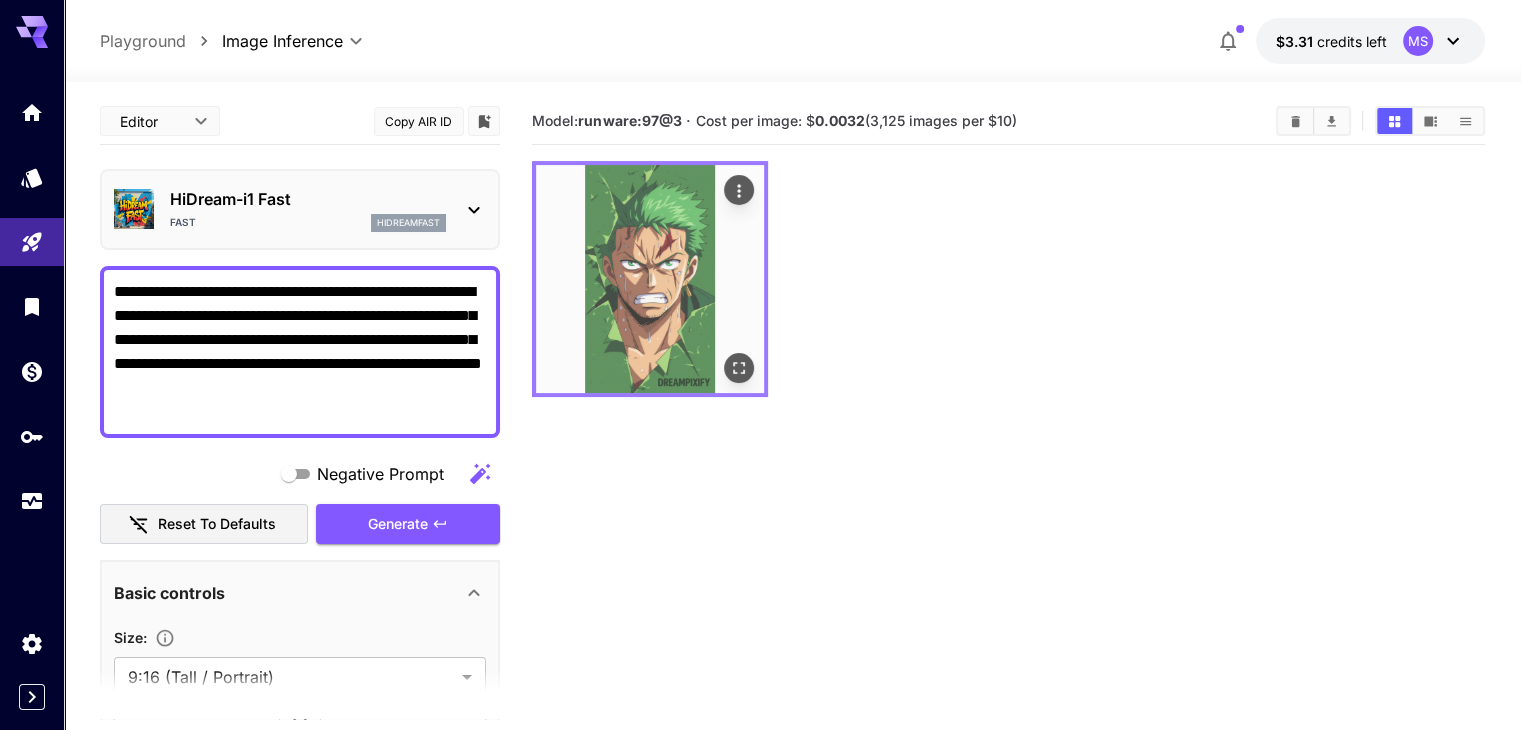 click 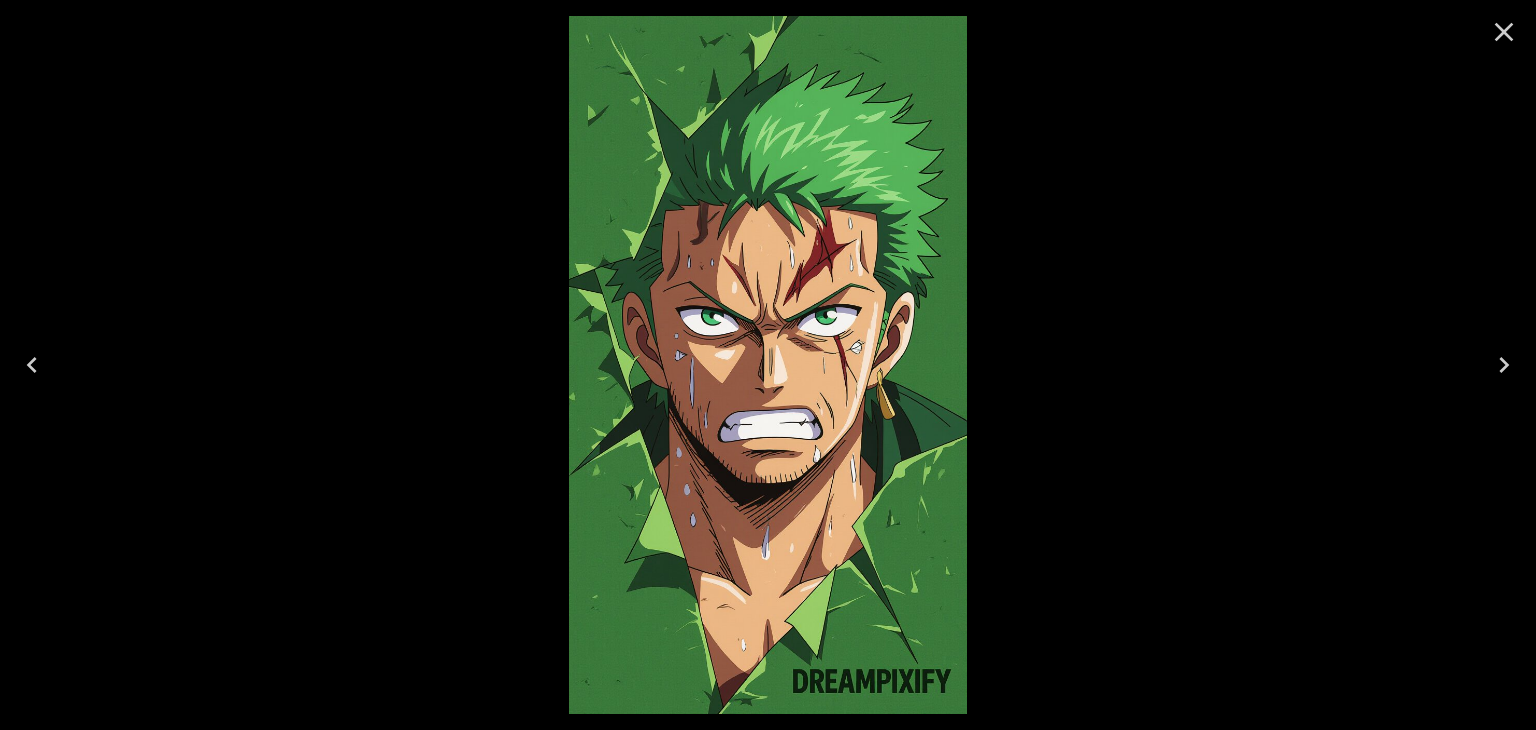 click 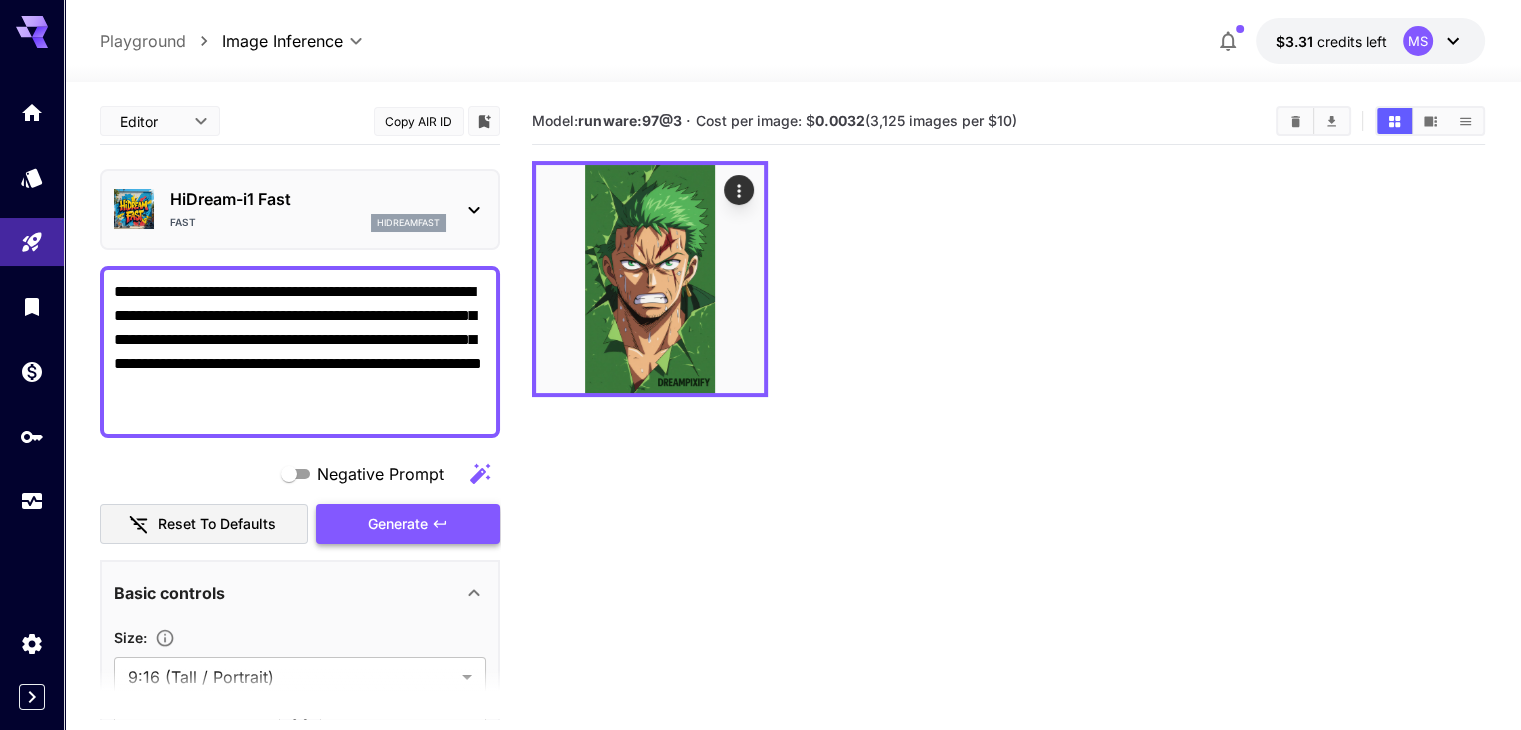 click on "Generate" at bounding box center [398, 524] 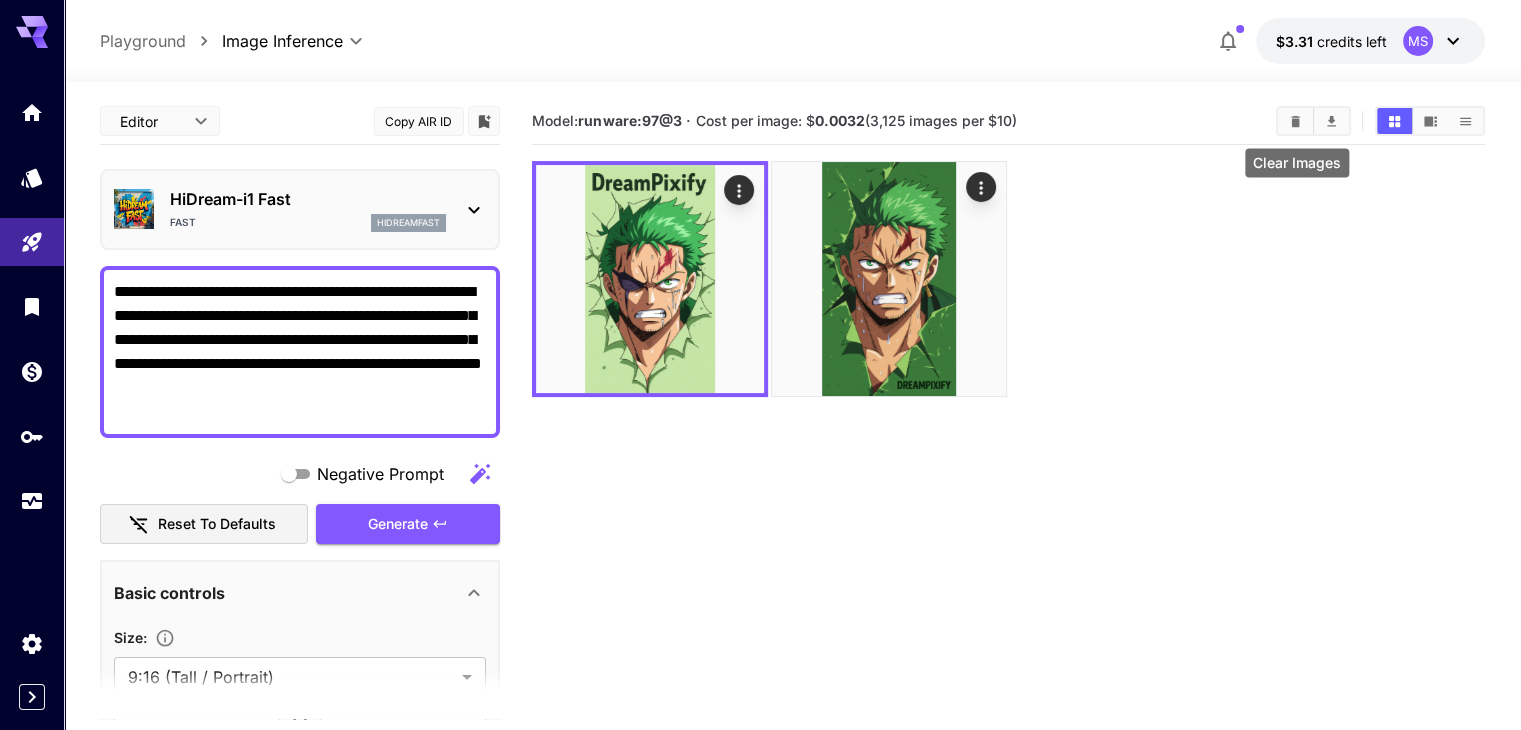click 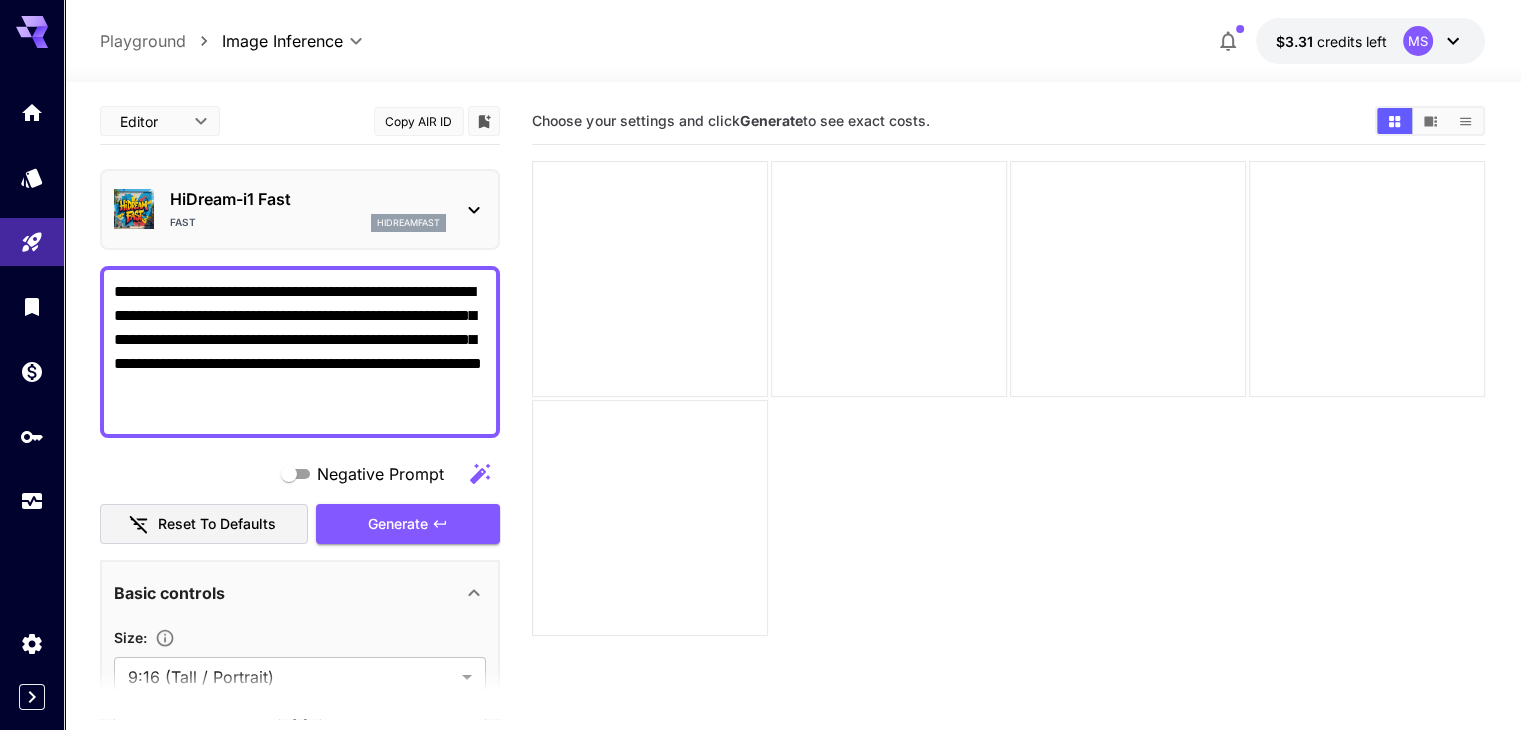 click on "**********" at bounding box center [300, 352] 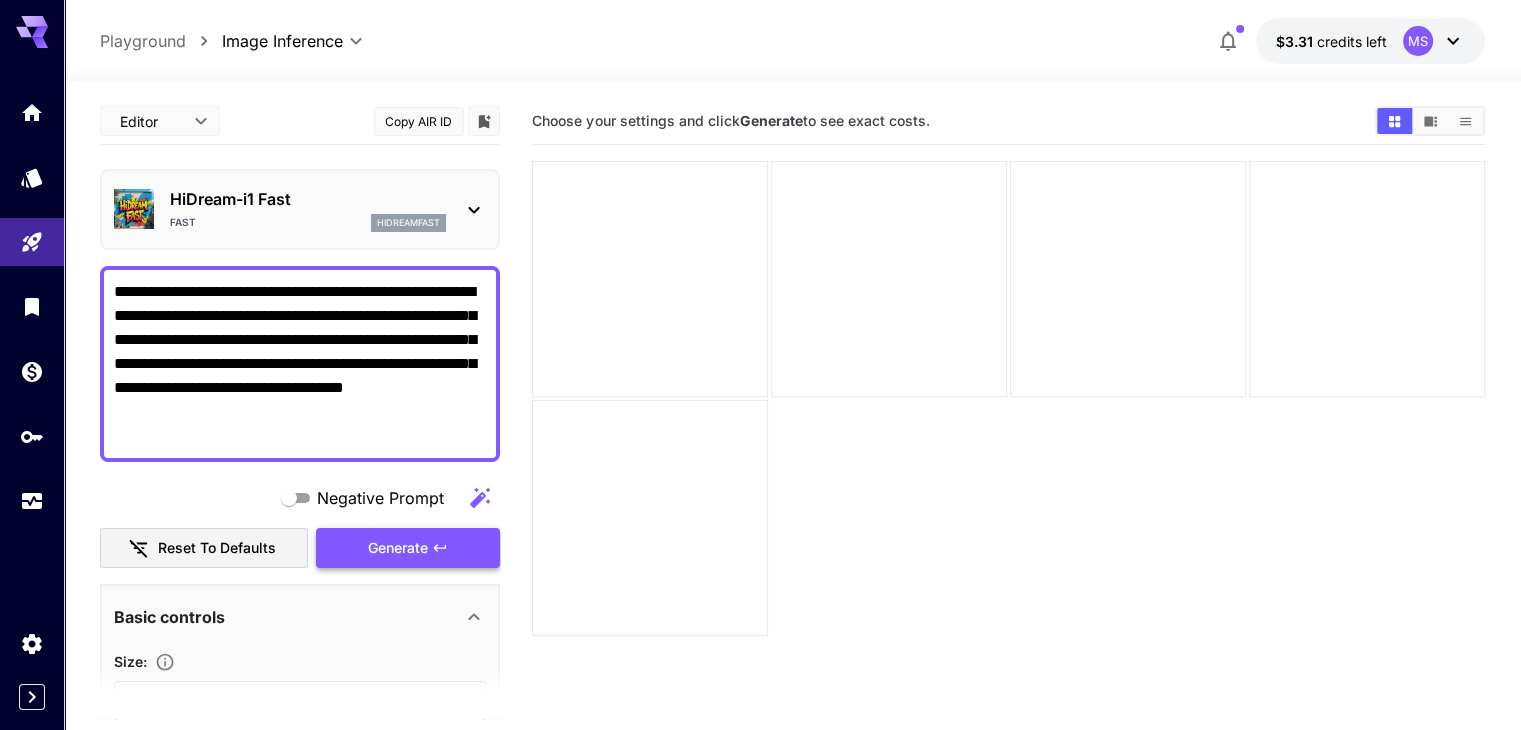 click on "Generate" at bounding box center [398, 548] 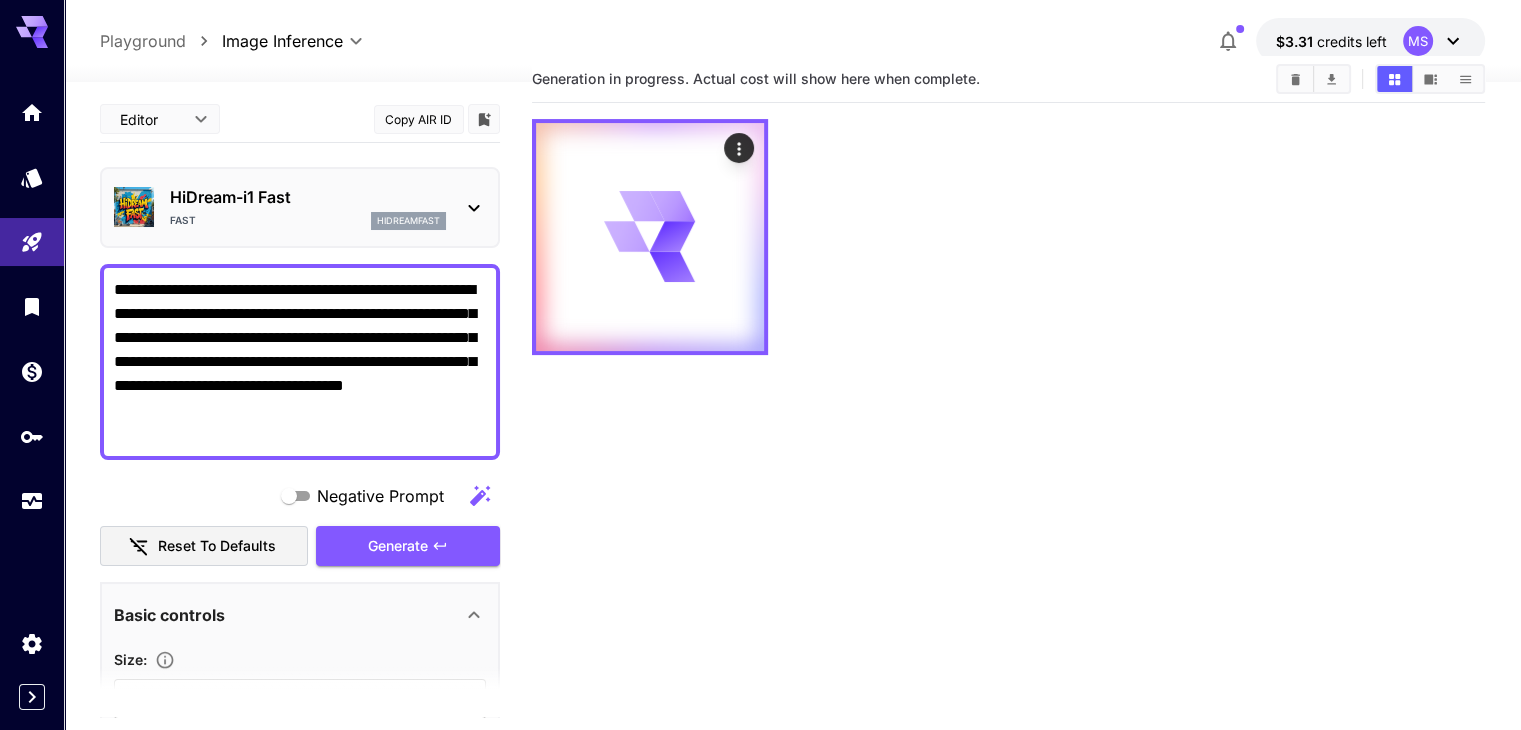 scroll, scrollTop: 43, scrollLeft: 0, axis: vertical 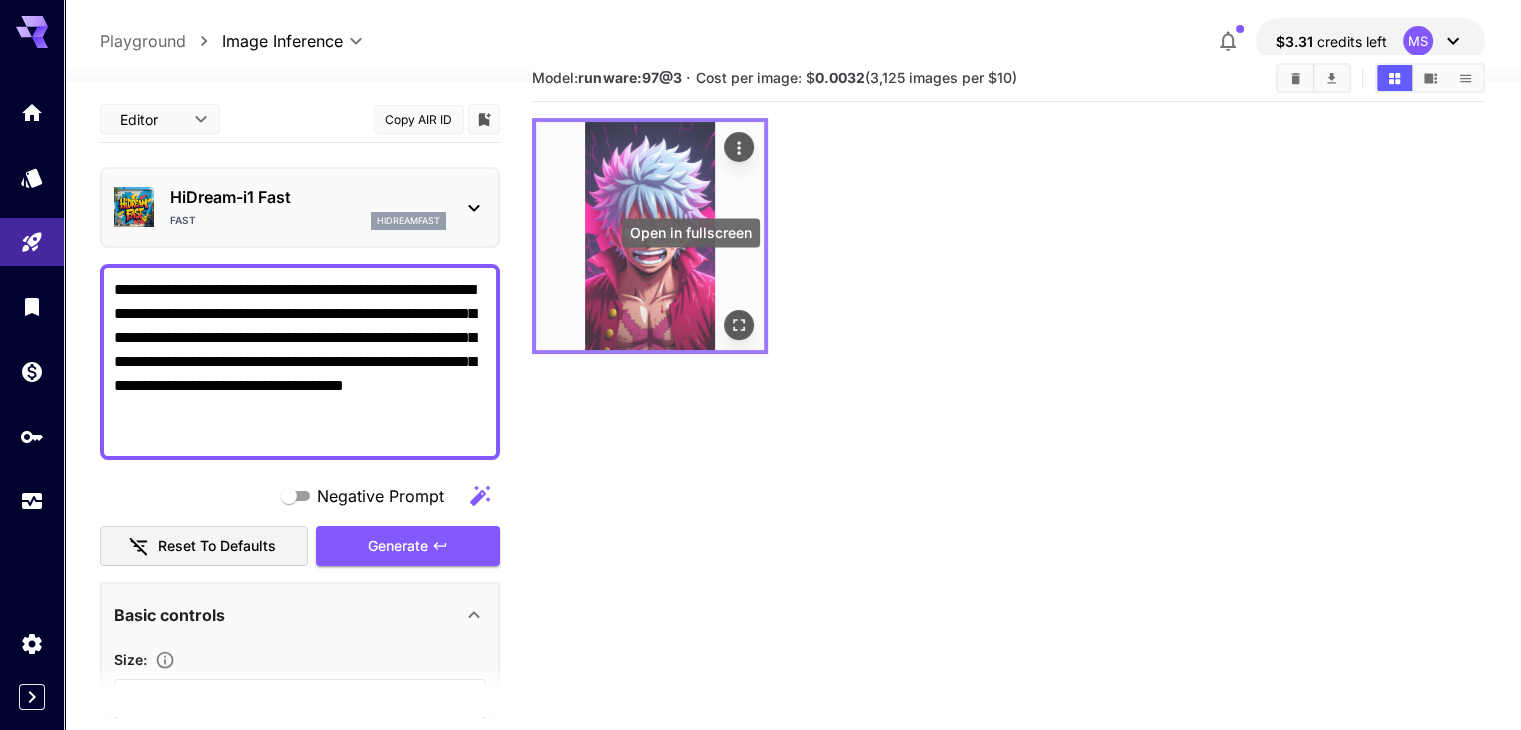 click 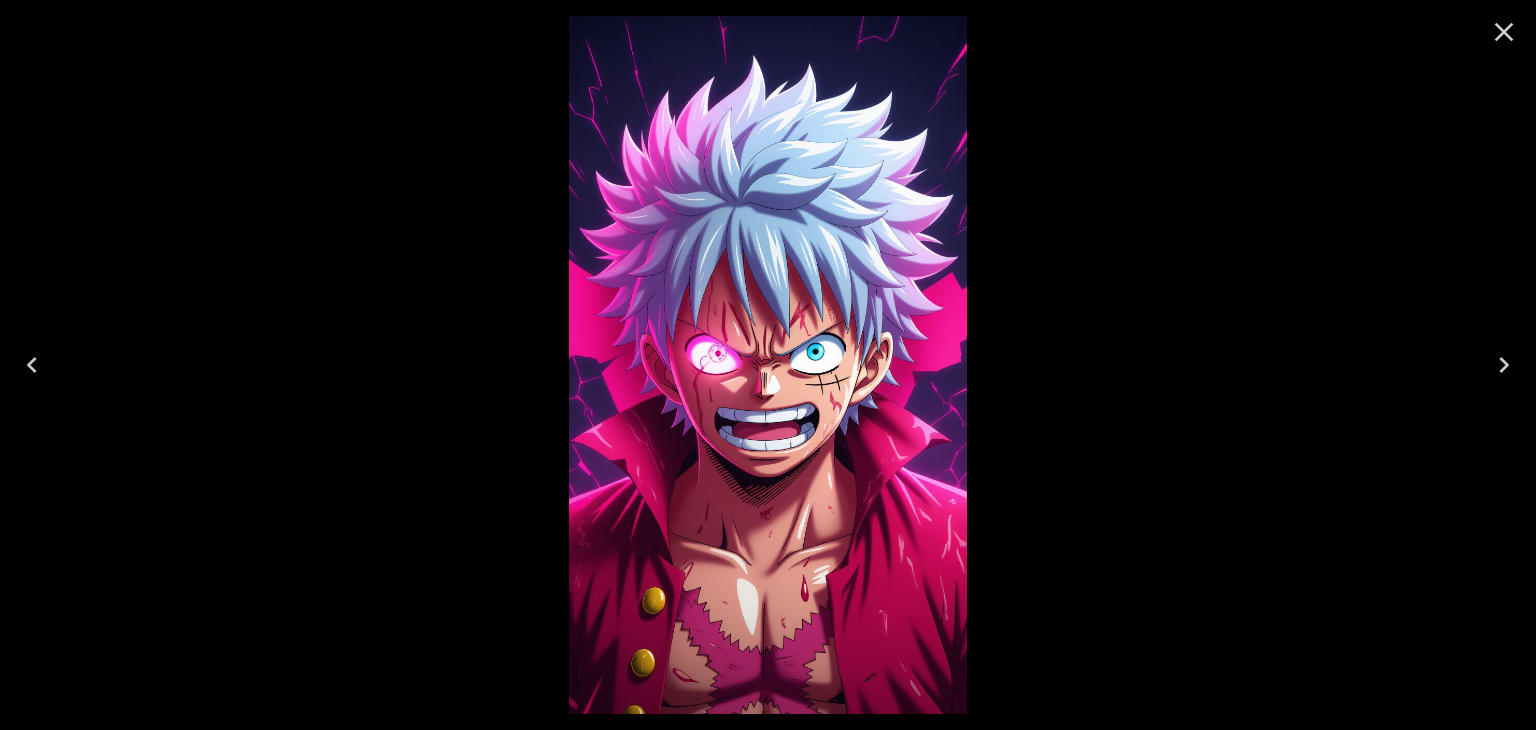 click 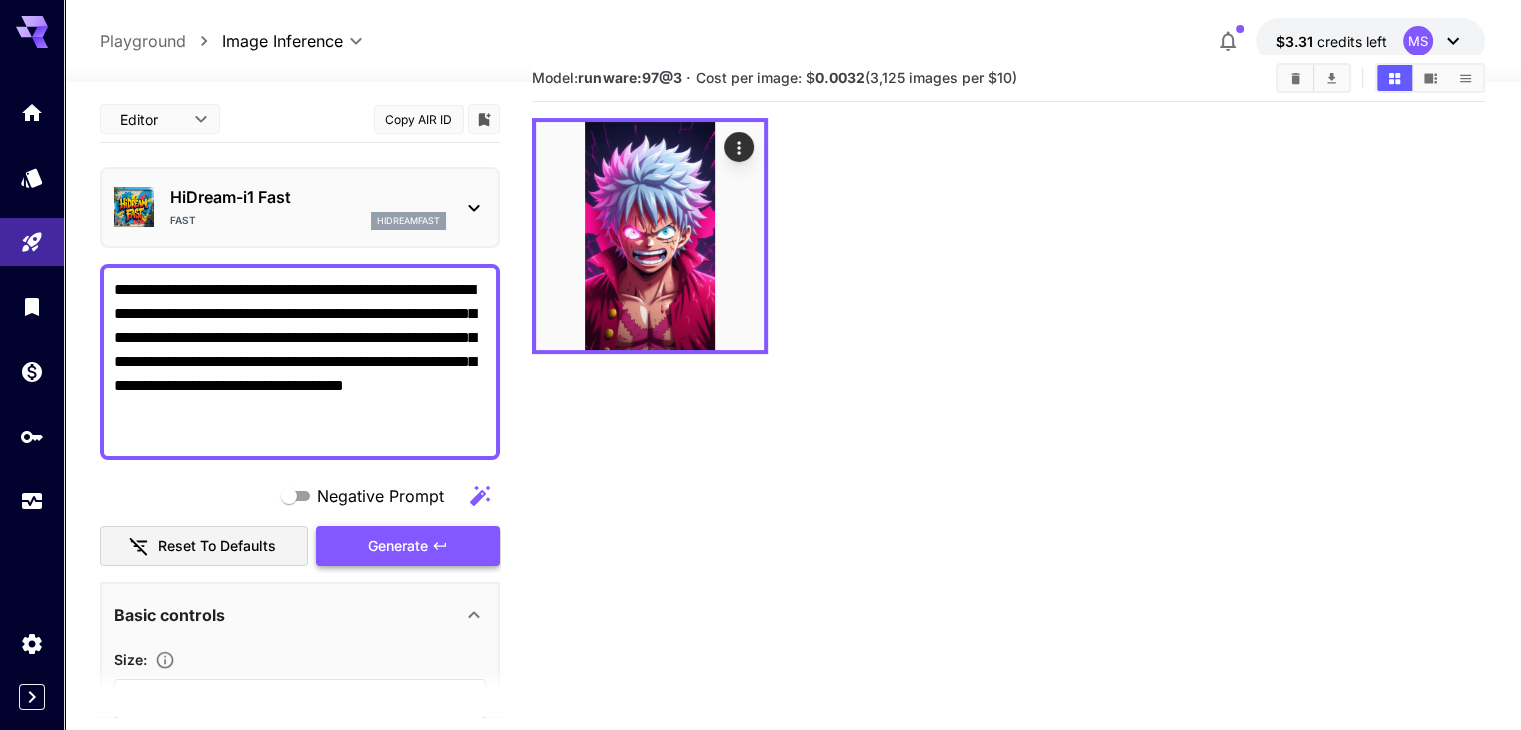 click on "Generate" at bounding box center [398, 546] 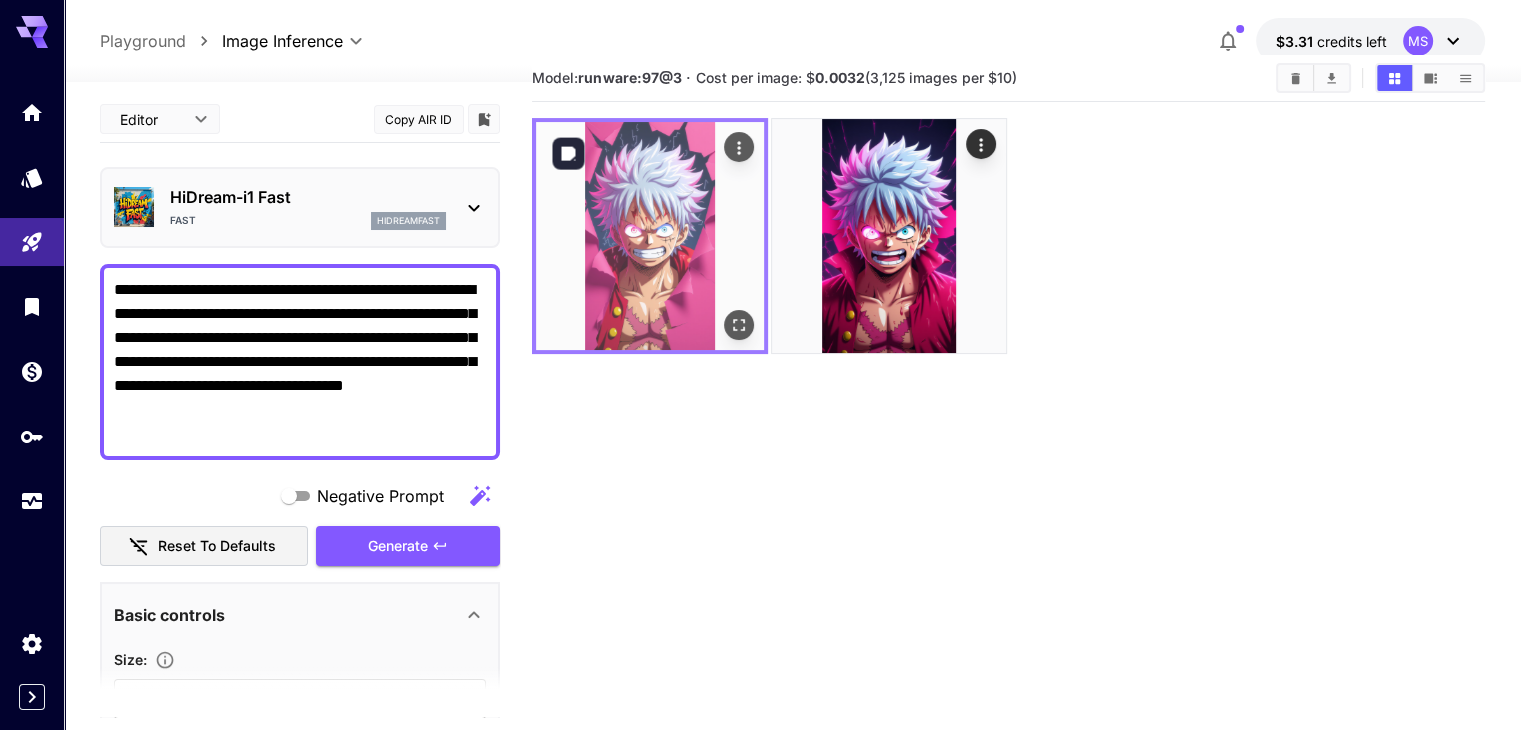 click at bounding box center (650, 236) 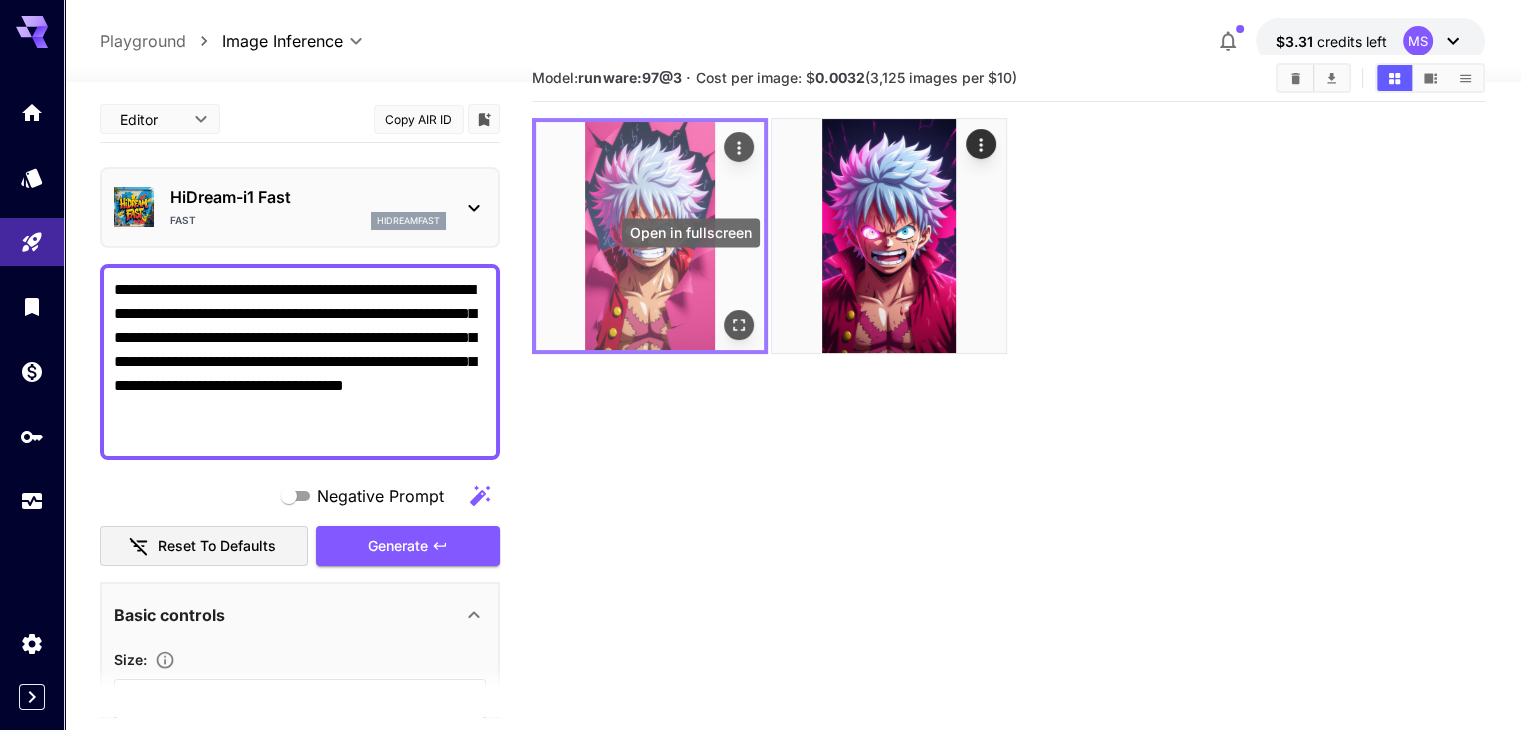 click 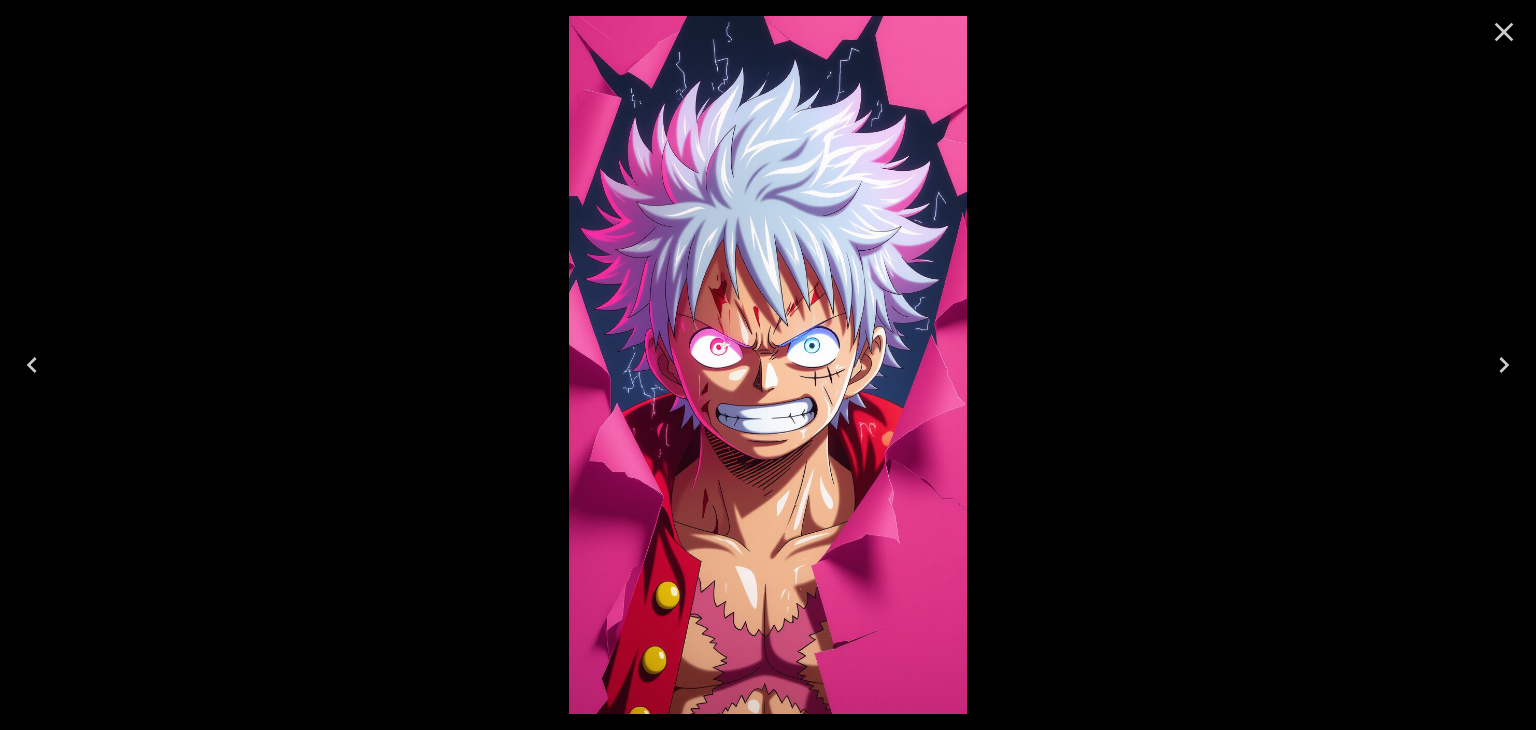click 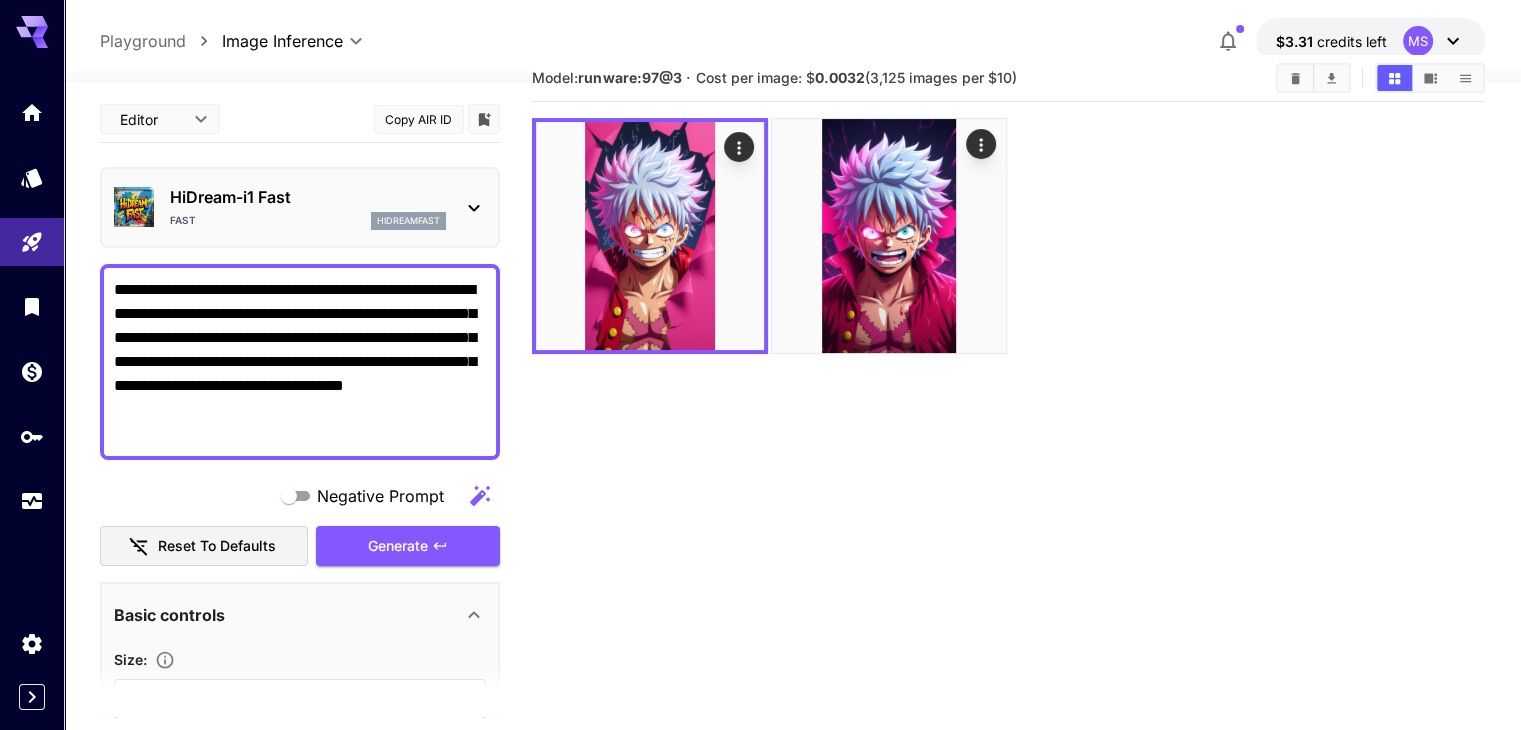 click on "**********" at bounding box center (300, 362) 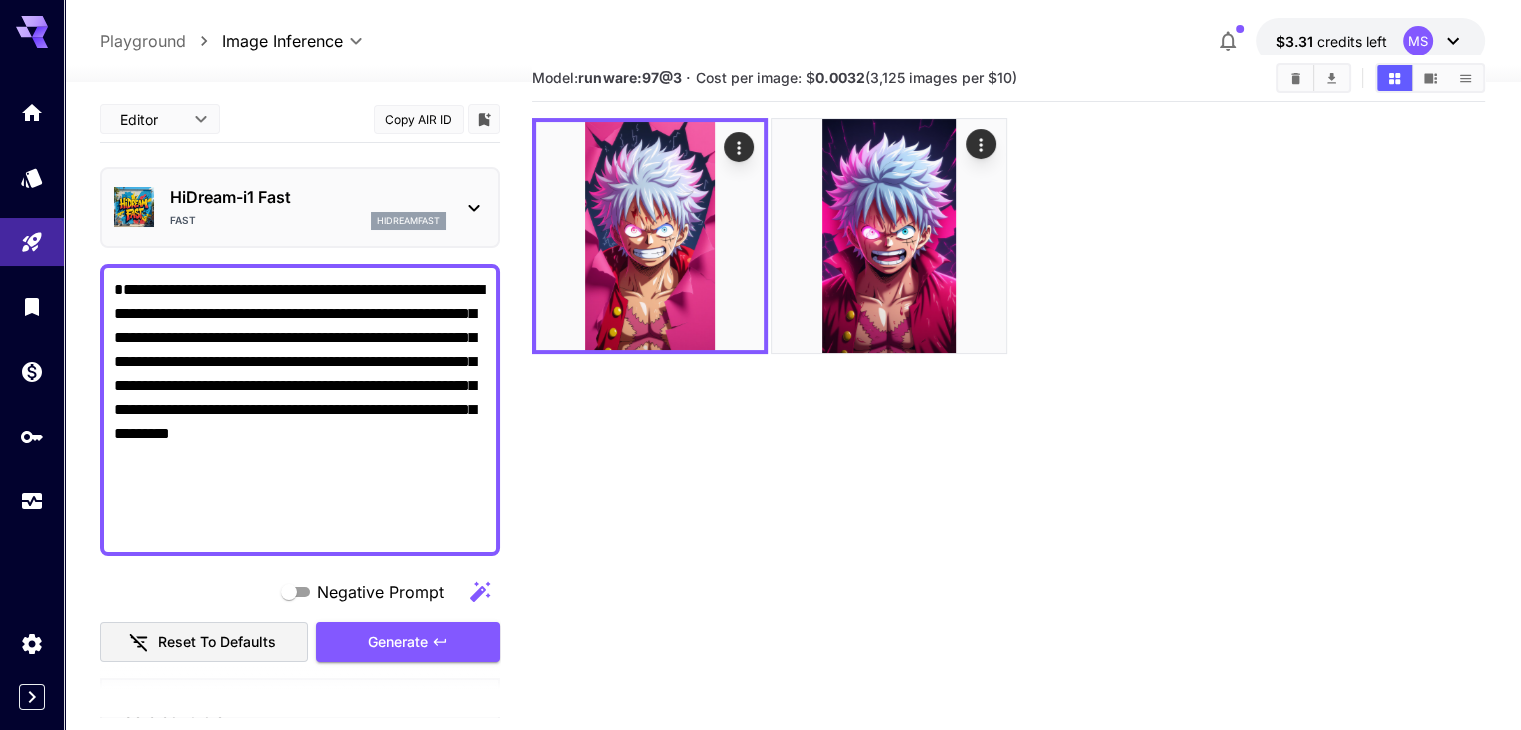 click on "**********" at bounding box center (300, 410) 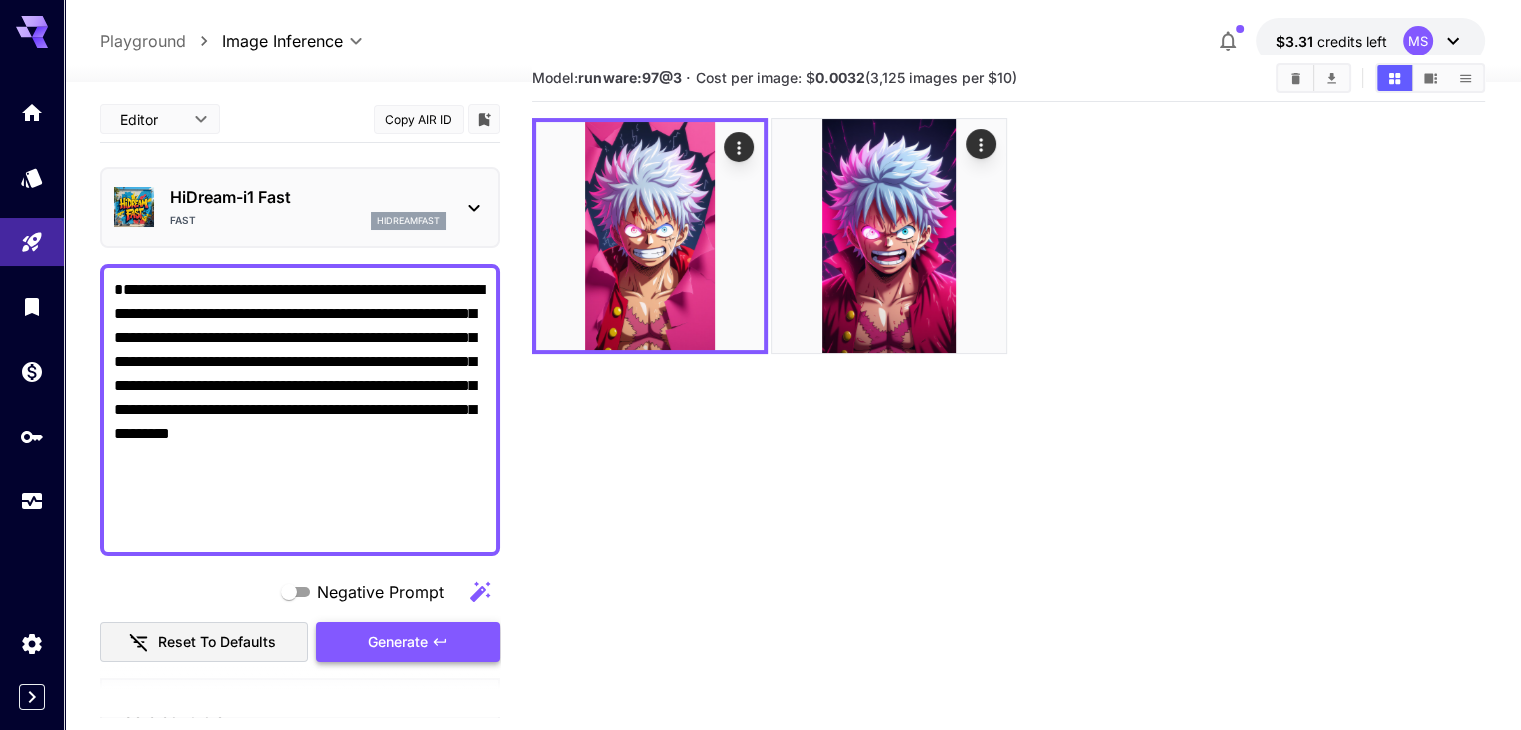click on "Generate" at bounding box center [408, 642] 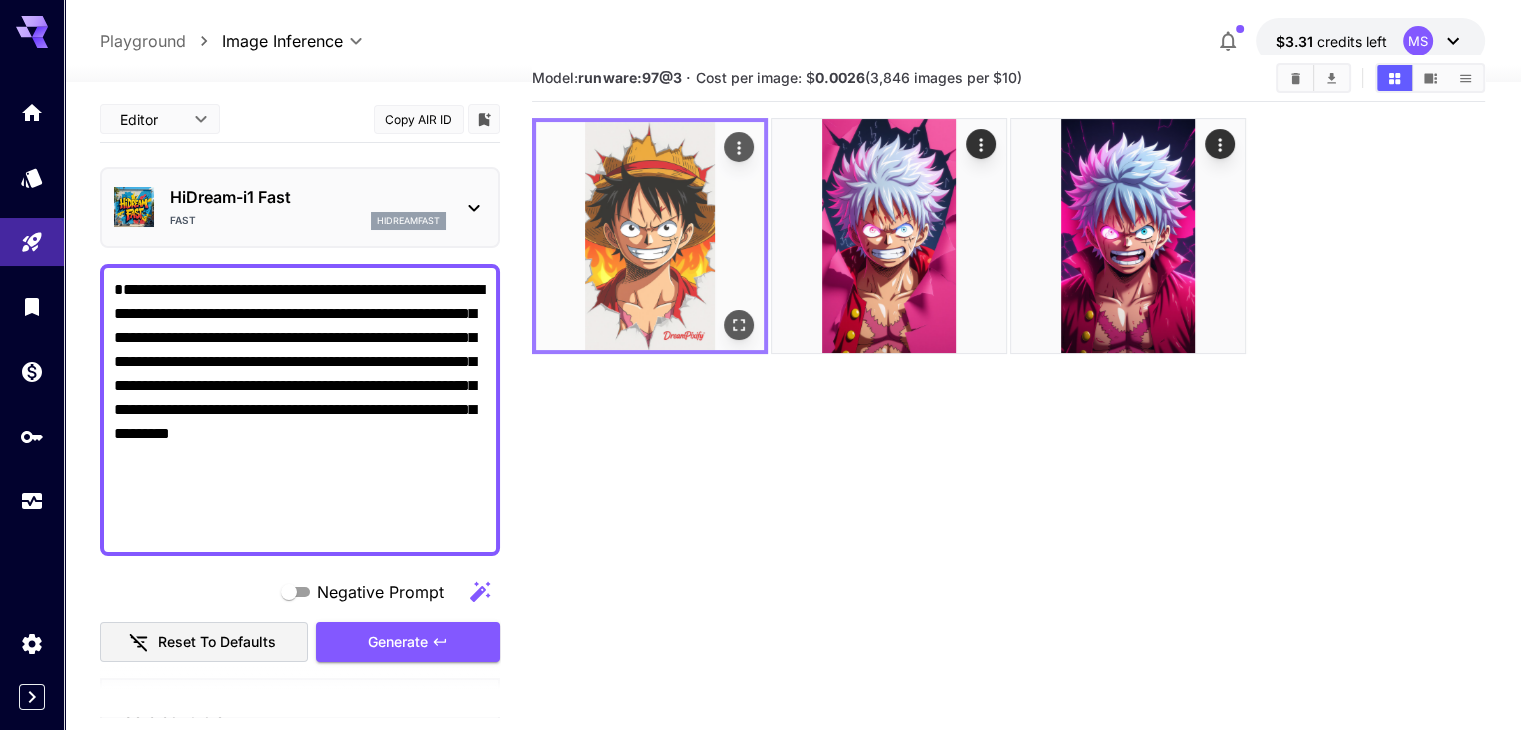 click 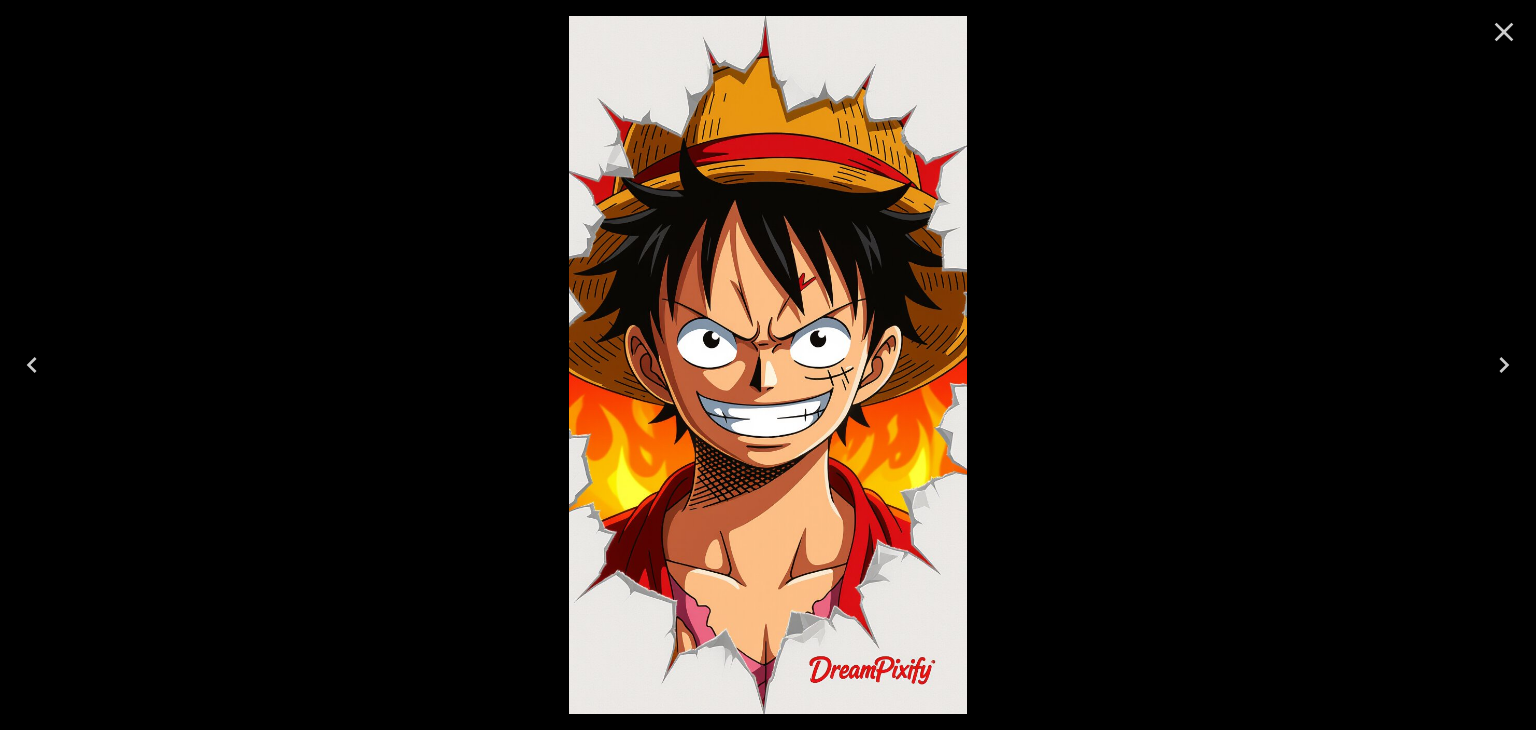 click 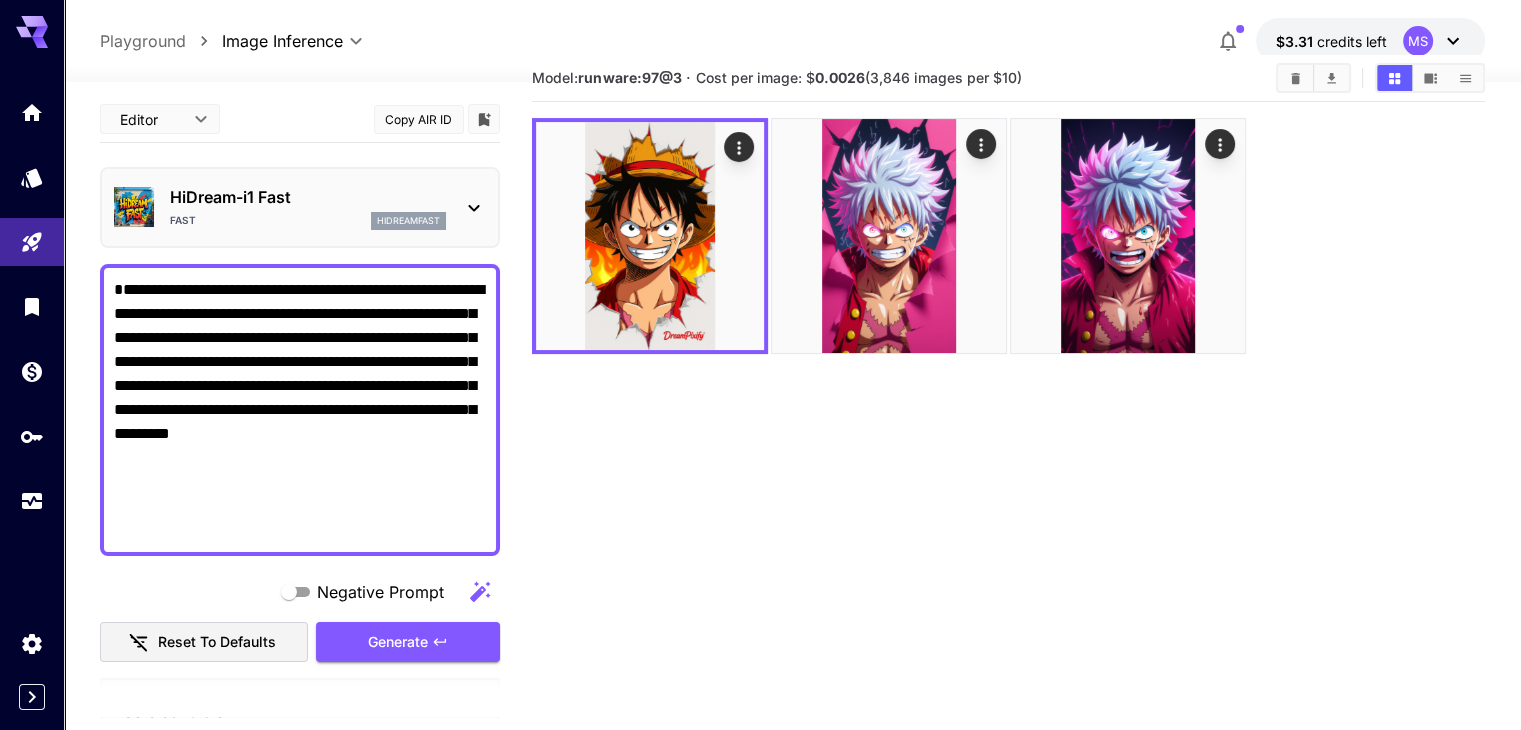 click 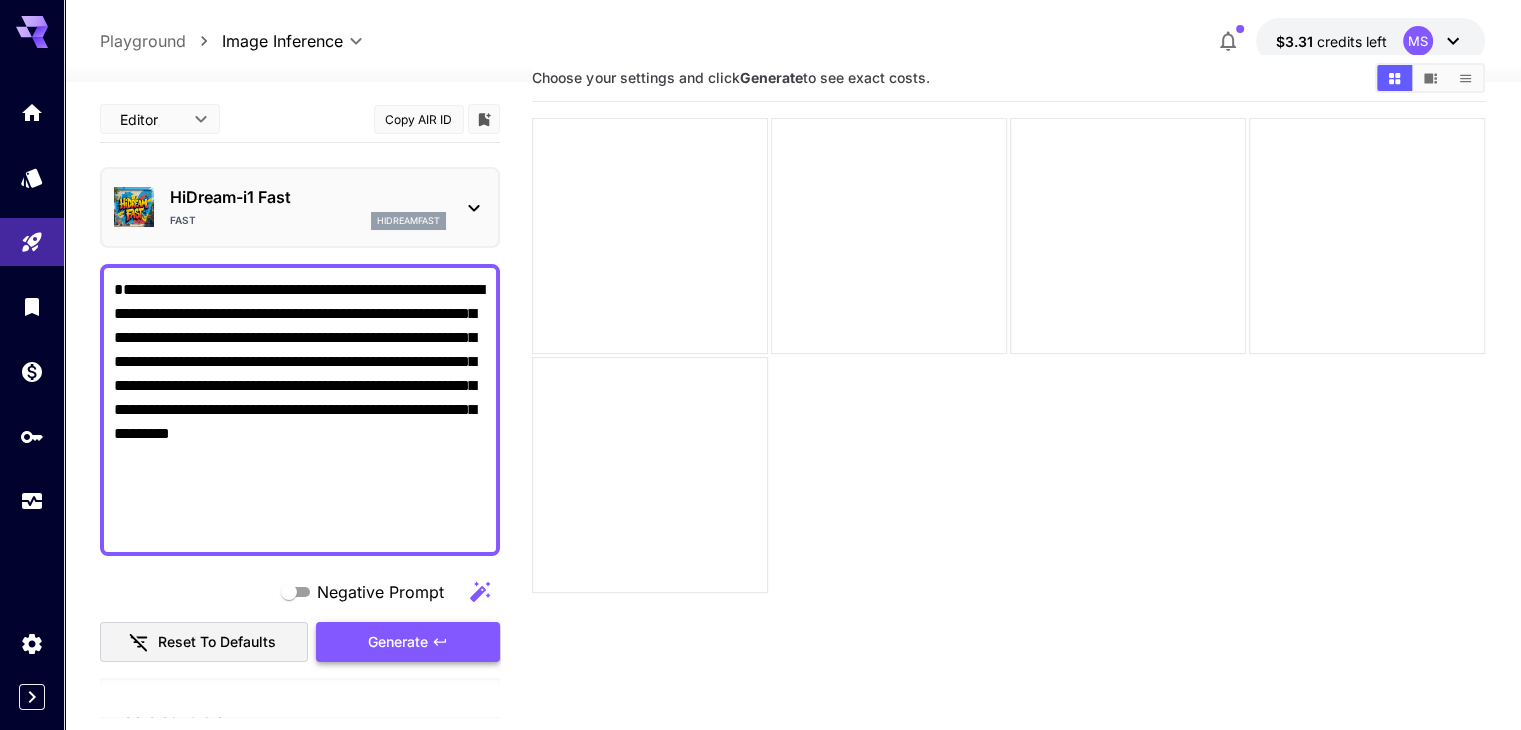 click on "Generate" at bounding box center [398, 642] 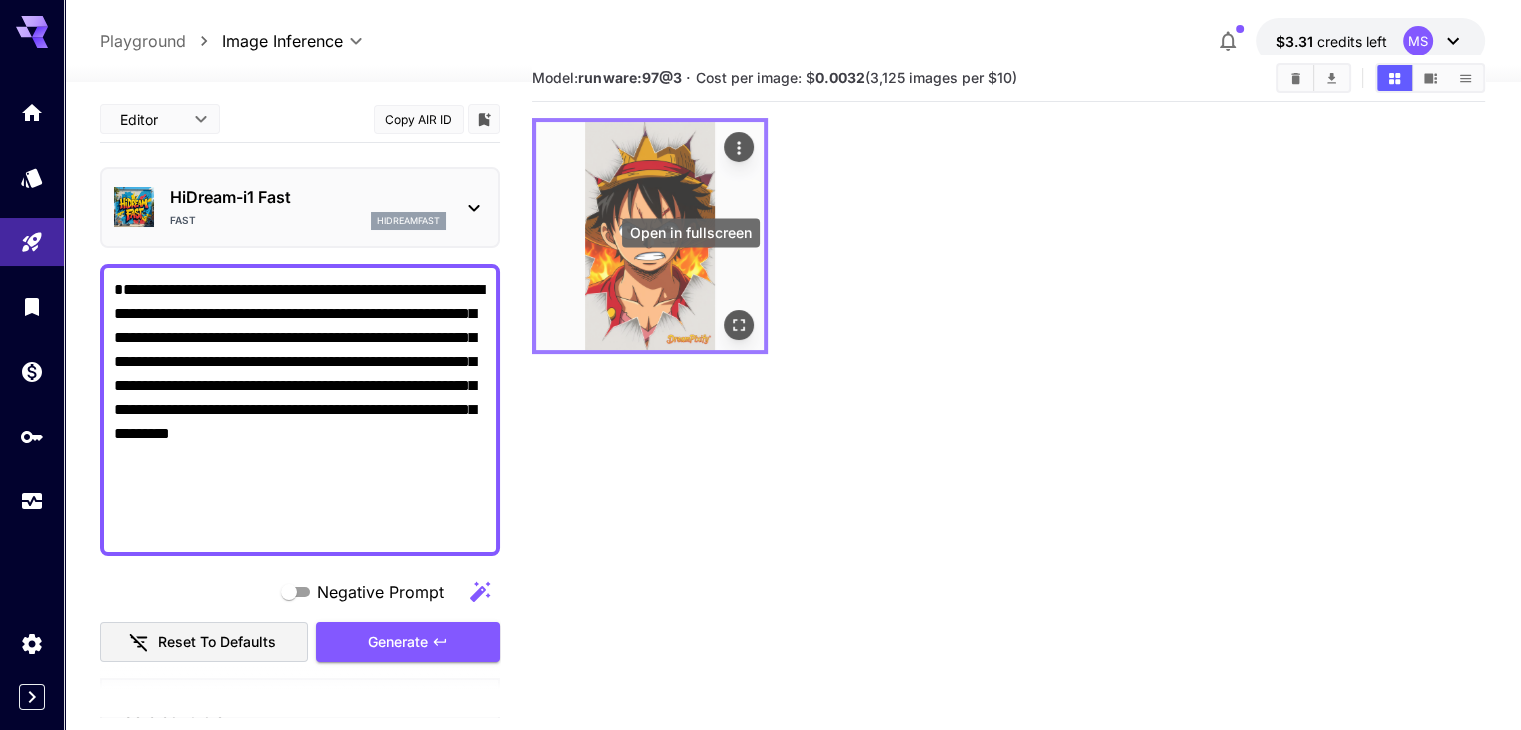 click 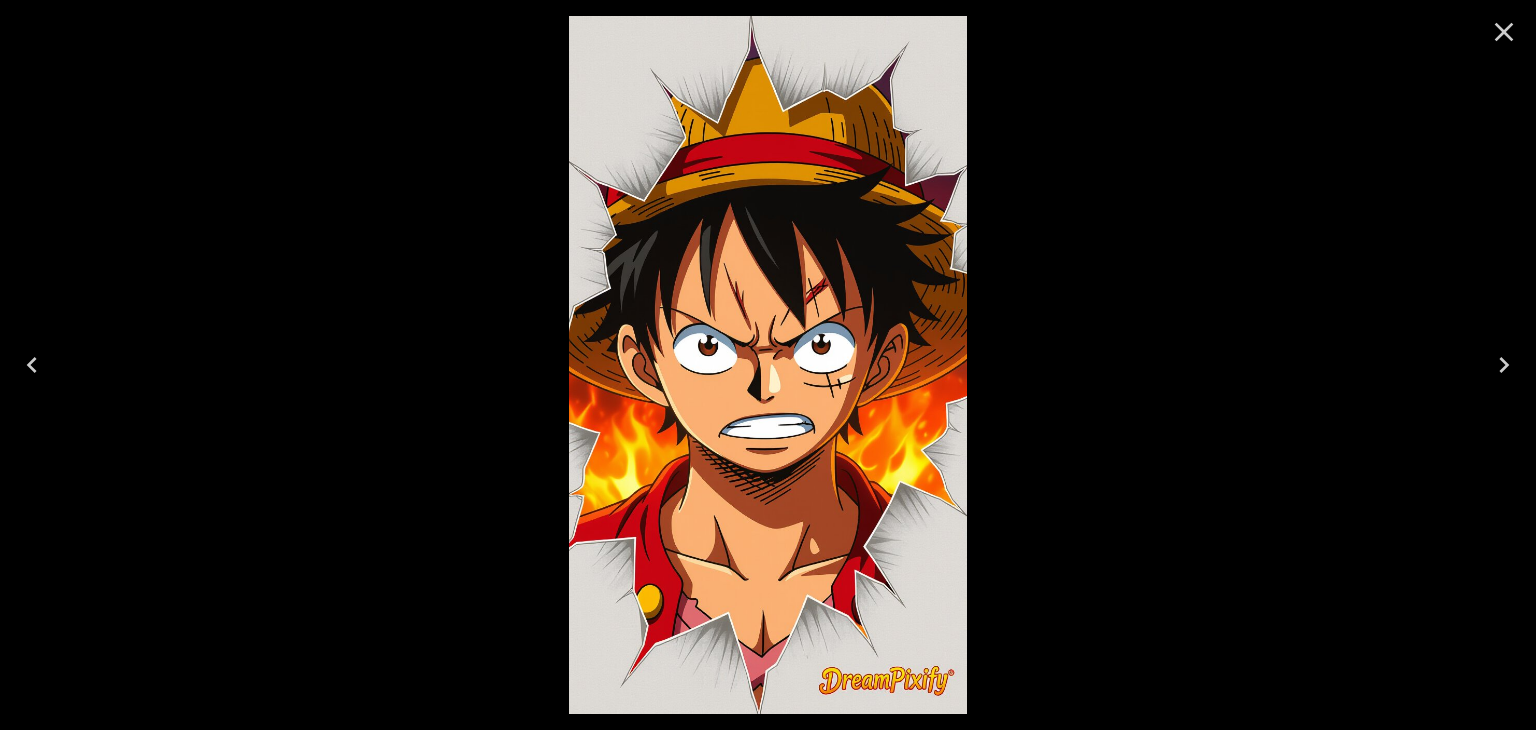 click at bounding box center [1504, 32] 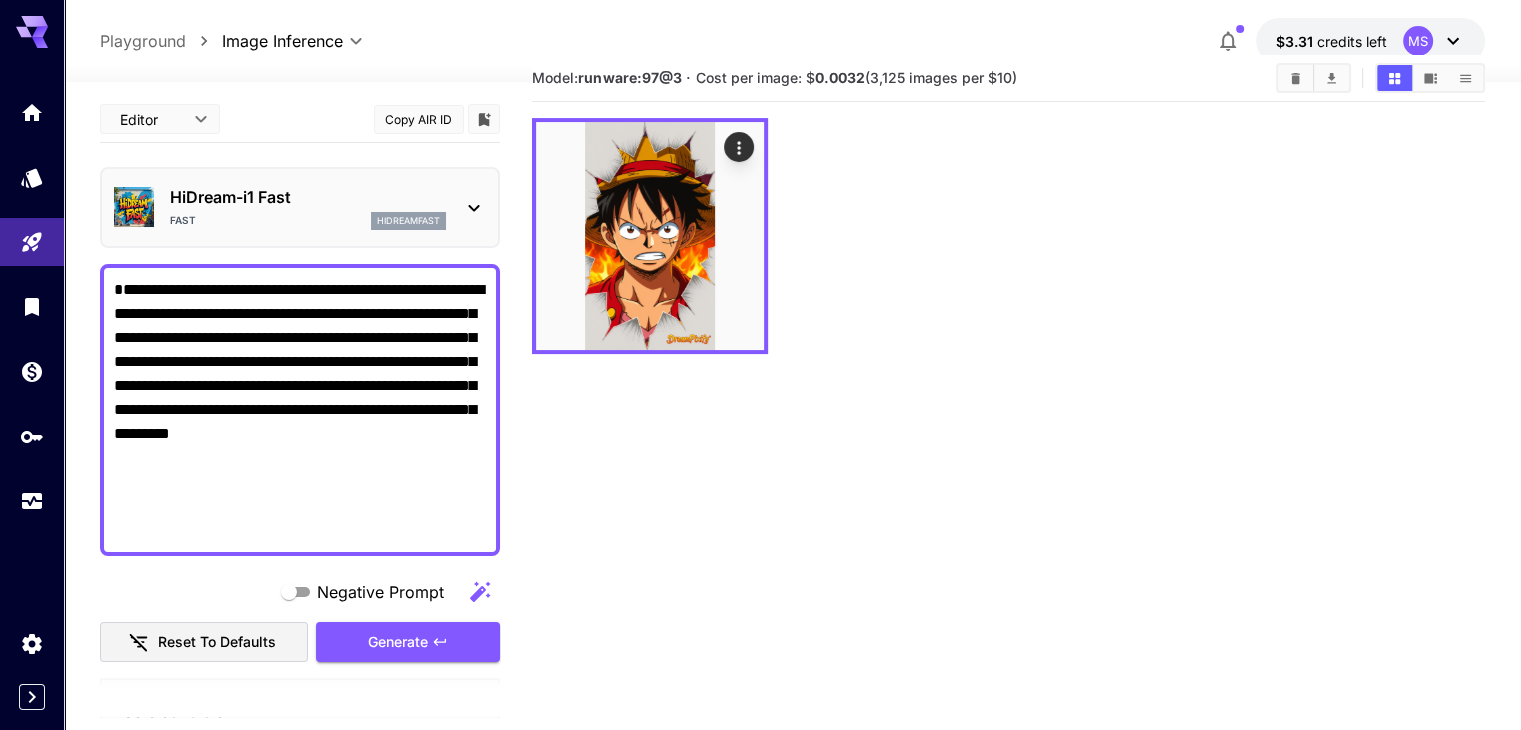 click on "**********" at bounding box center [300, 410] 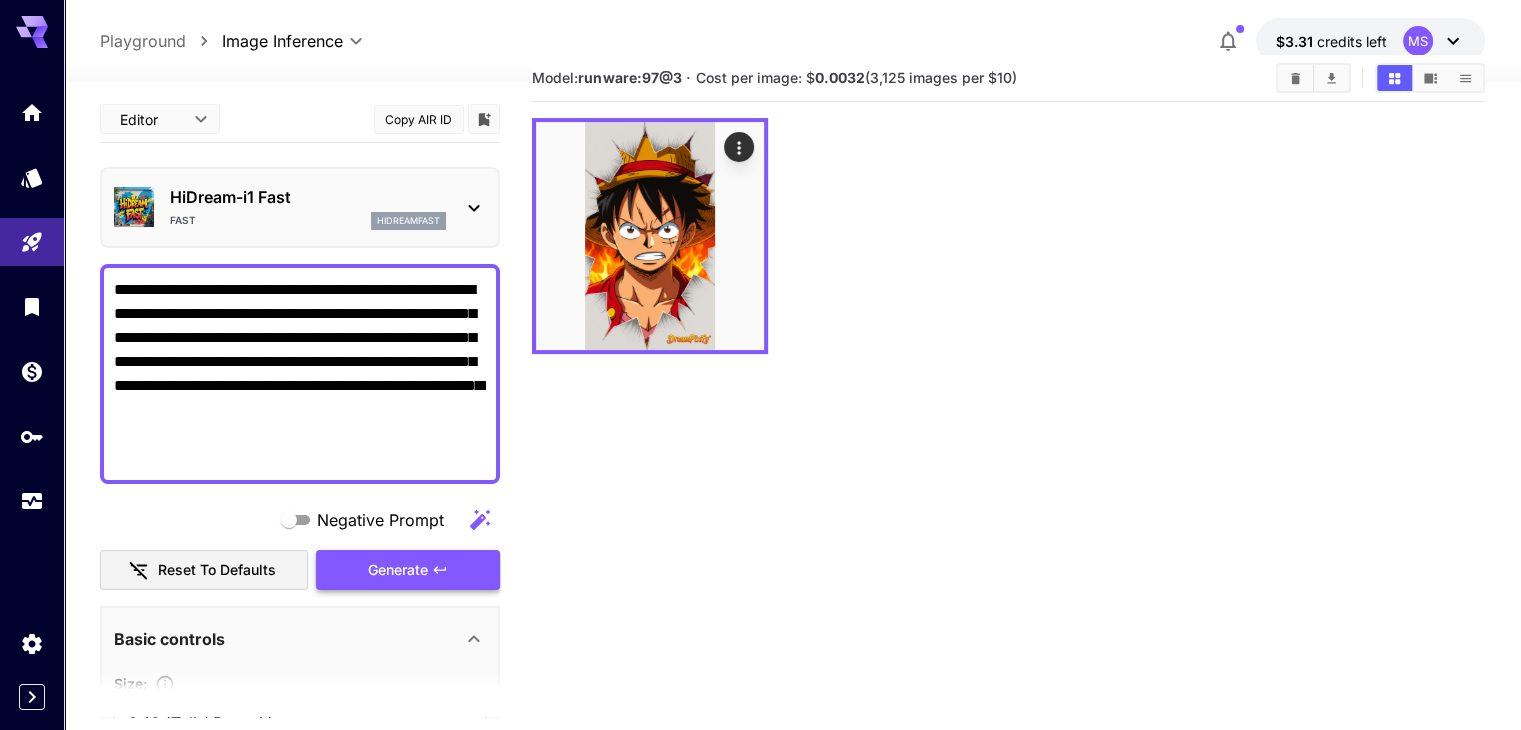 click on "Generate" at bounding box center (408, 570) 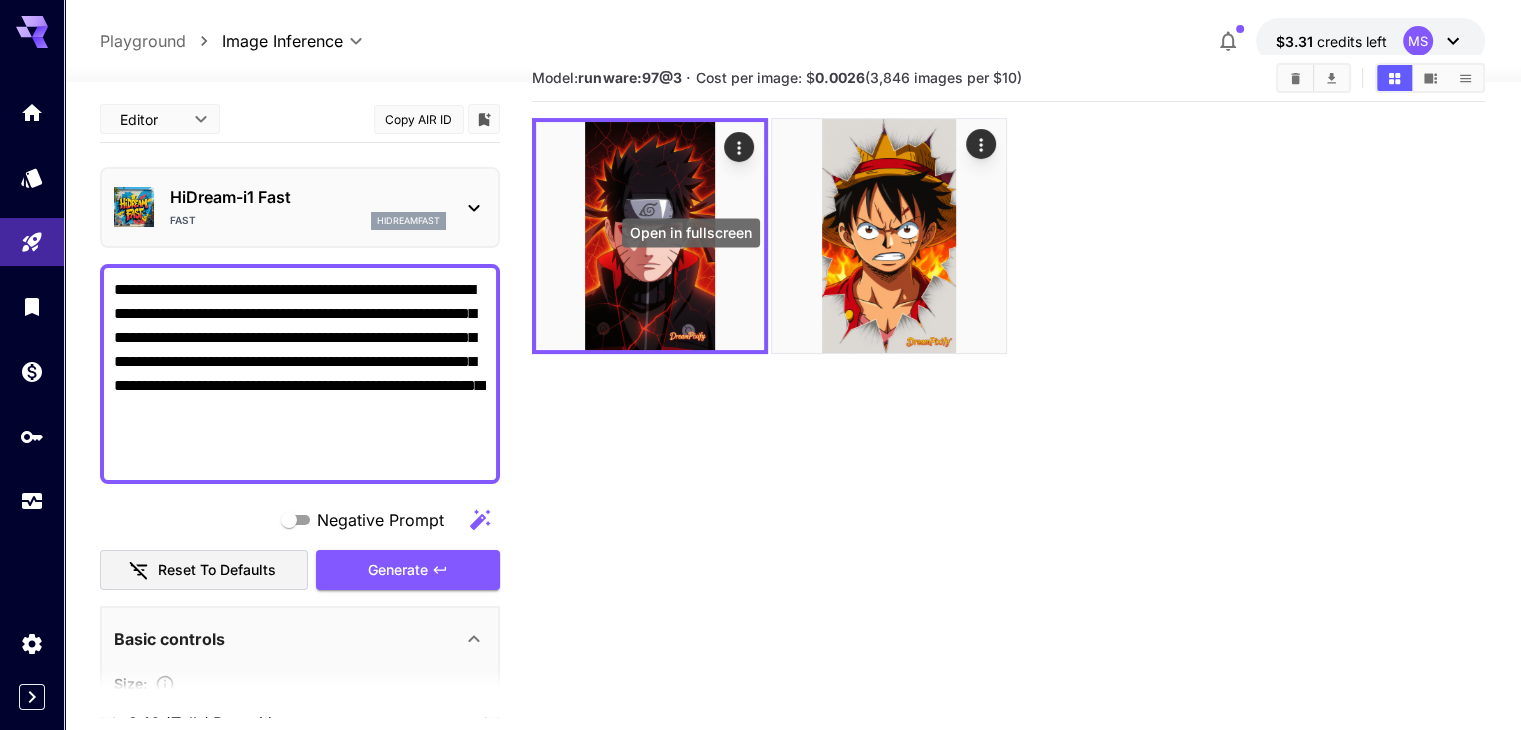 click at bounding box center (0, 0) 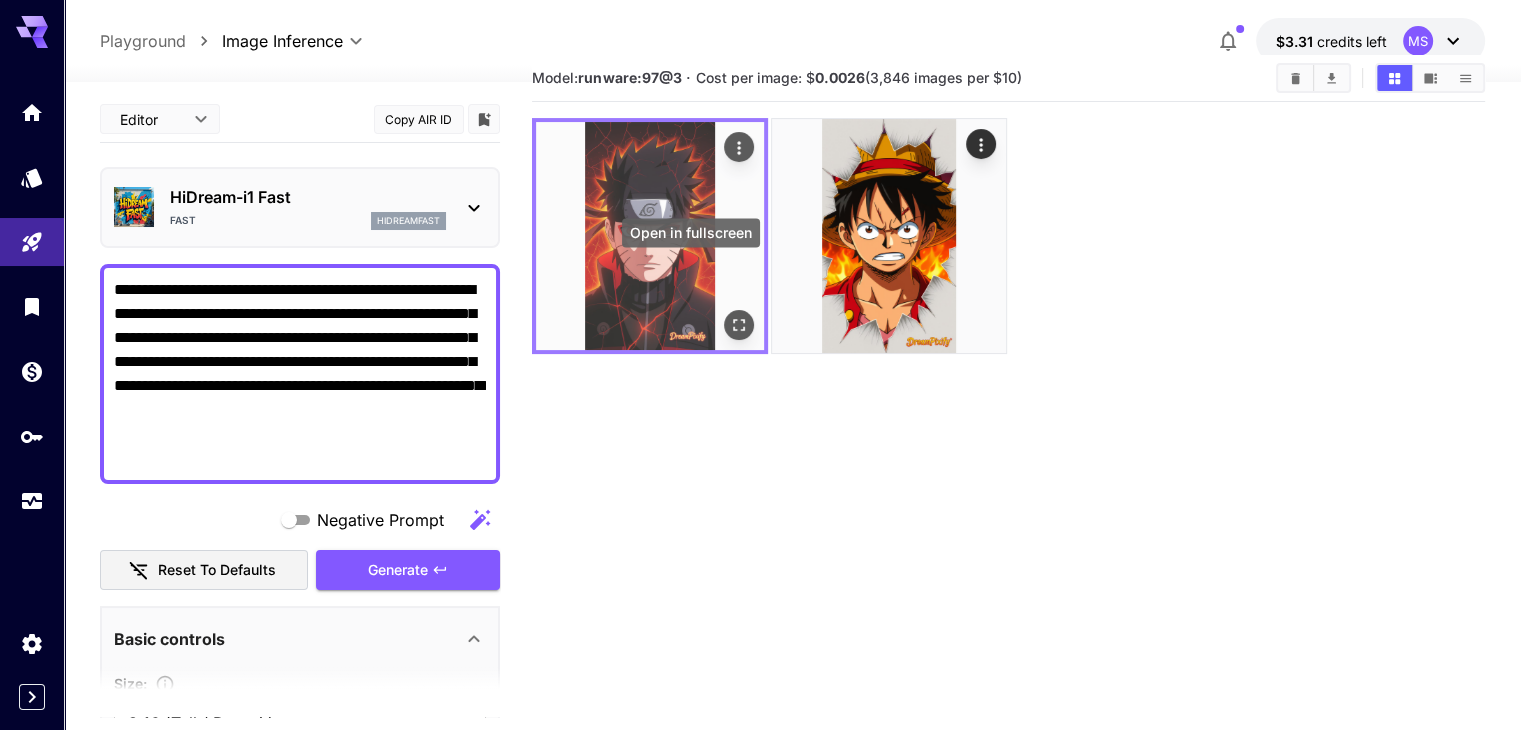 click at bounding box center [739, 325] 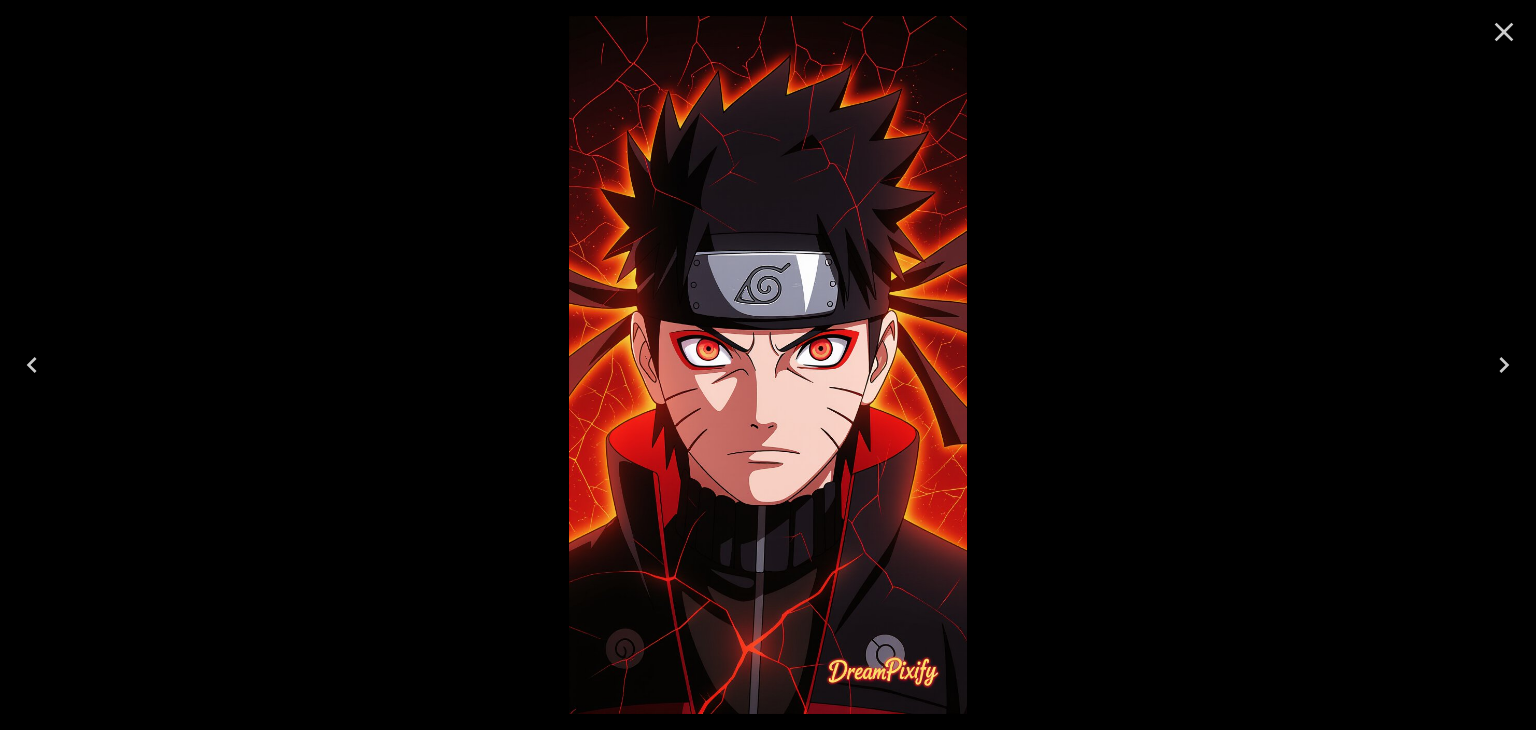 click 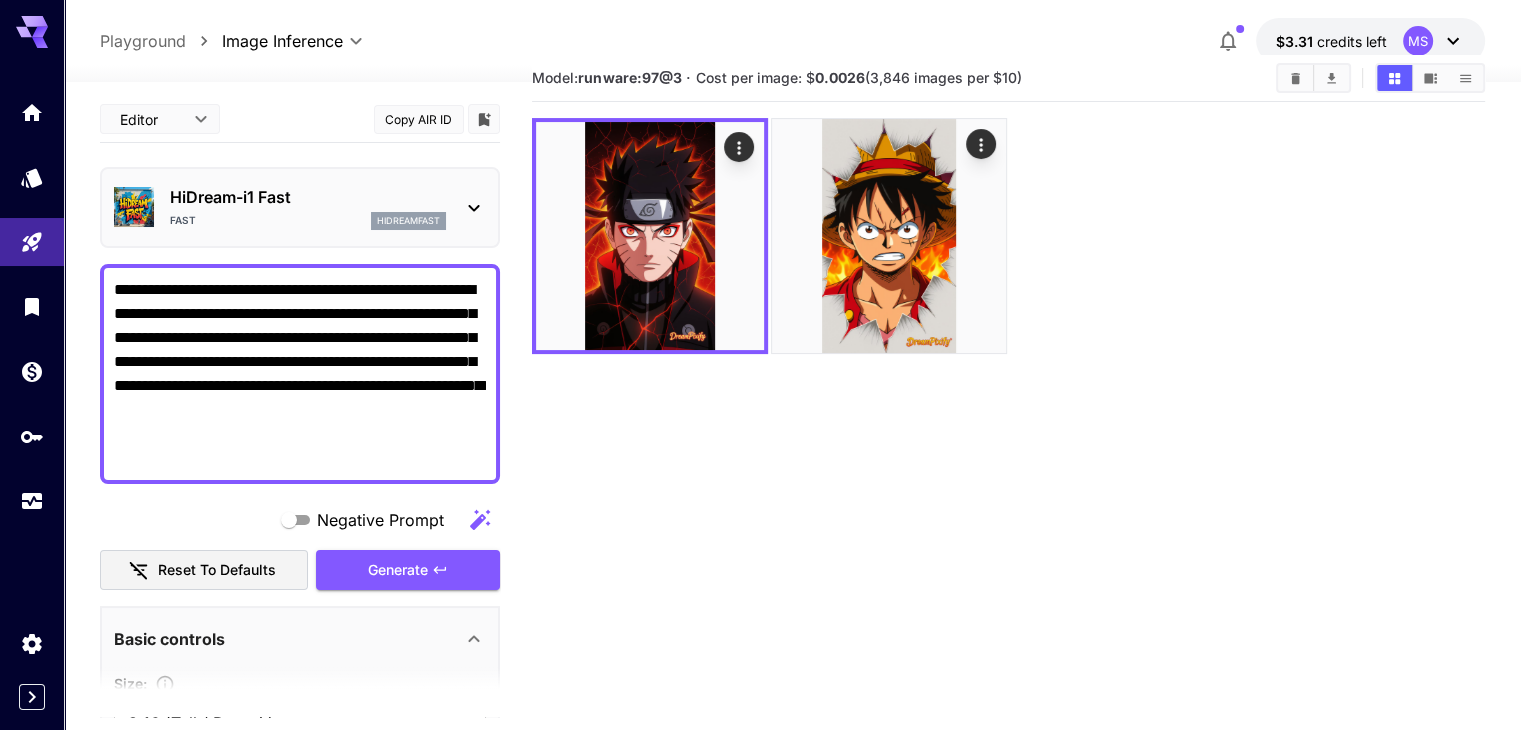 click on "**********" at bounding box center (300, 374) 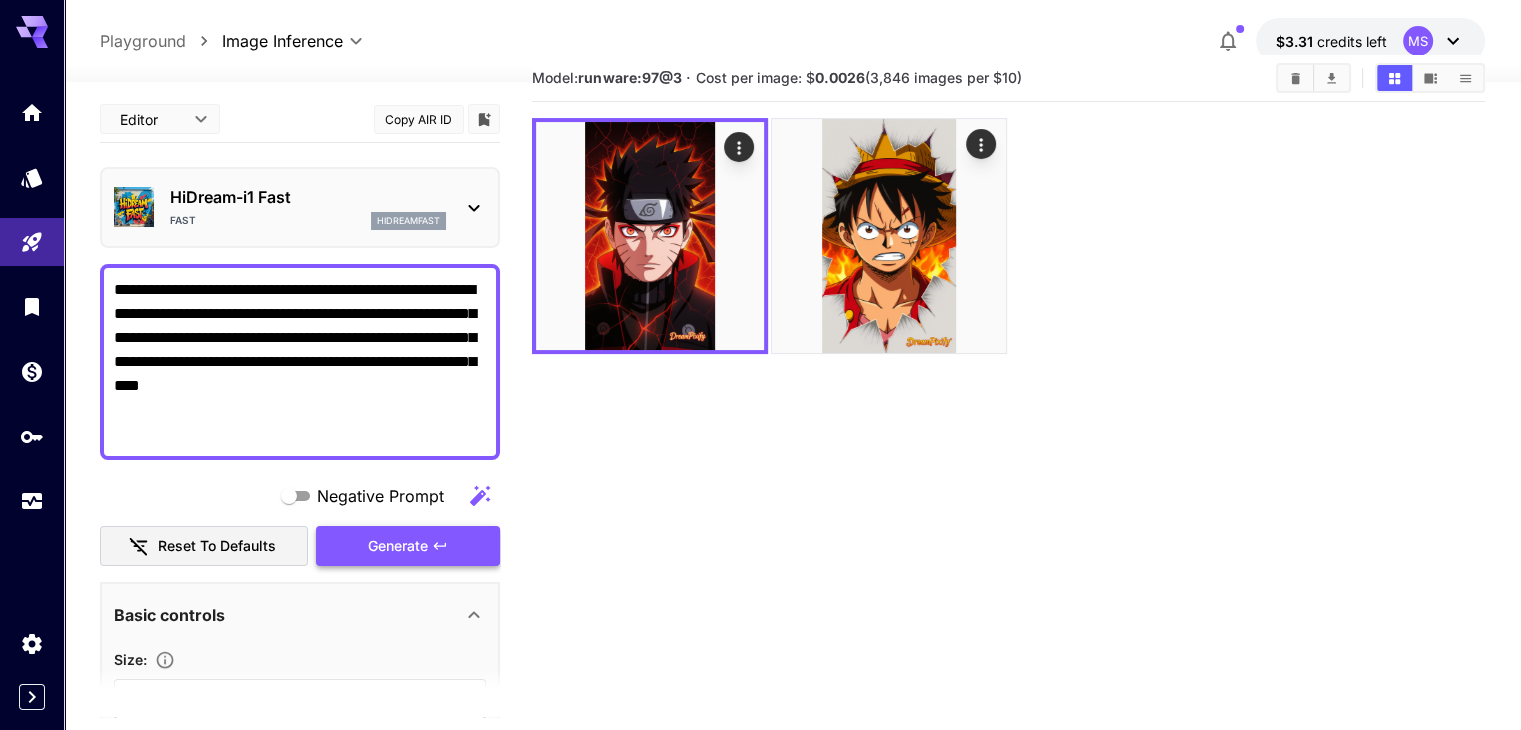 click on "Generate" at bounding box center (408, 546) 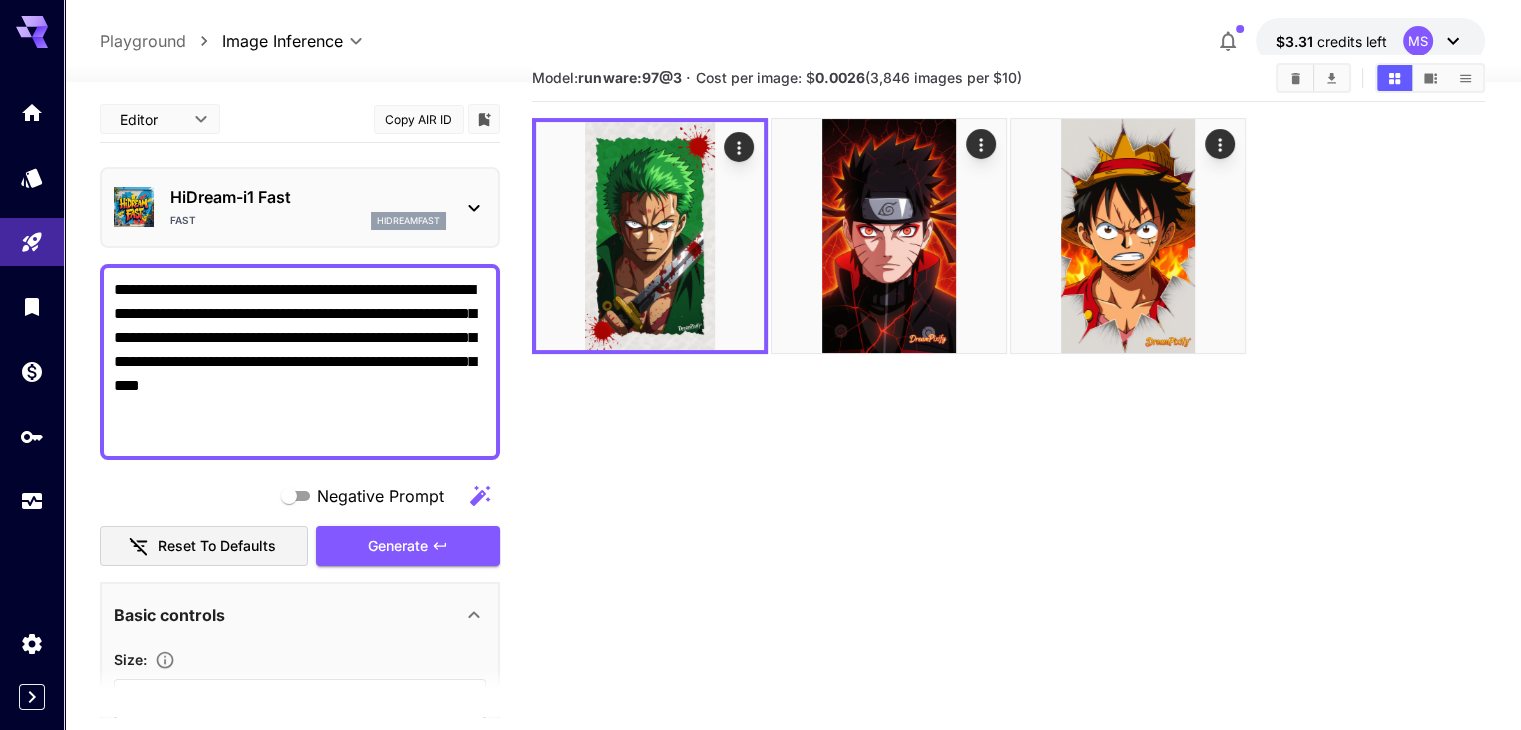 click on "**********" at bounding box center (300, 362) 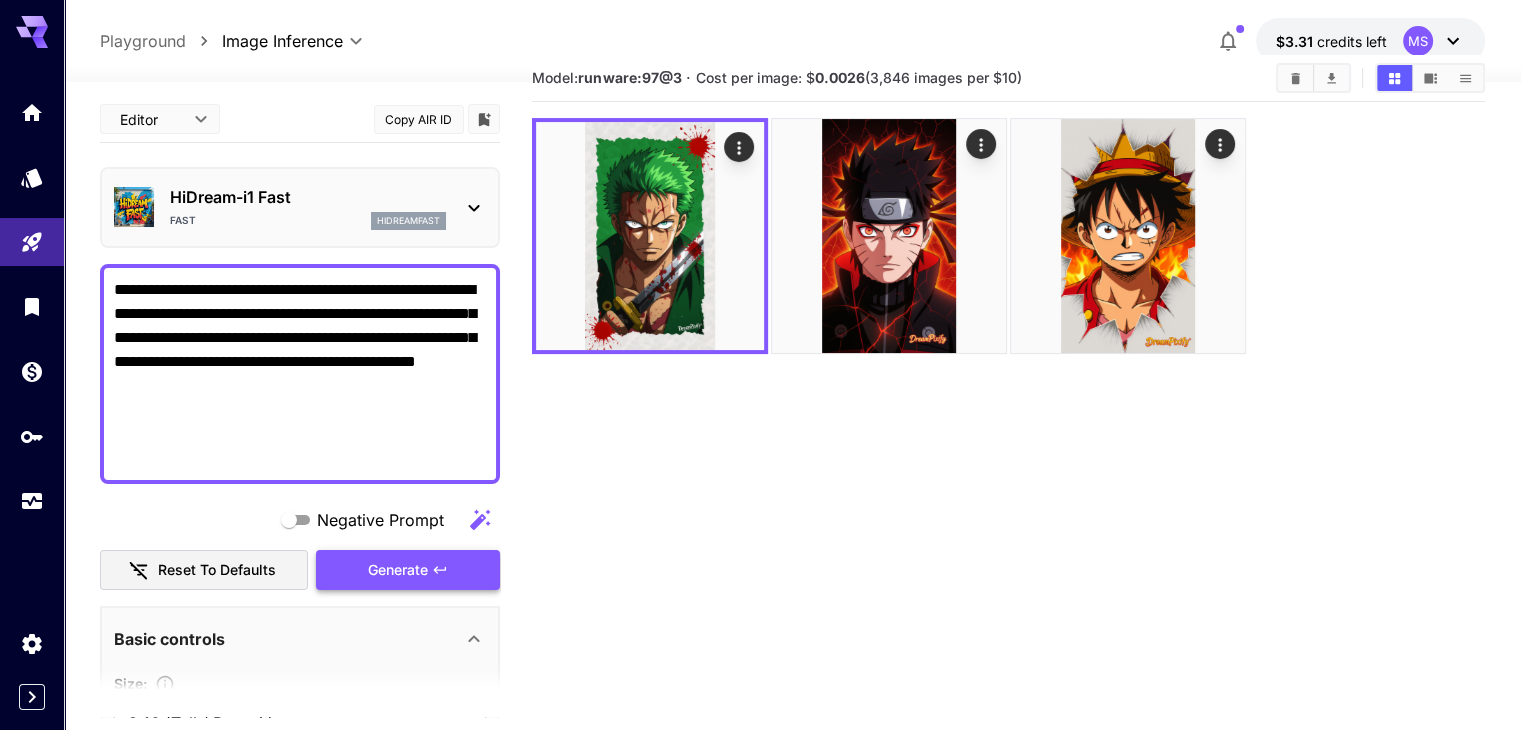 click on "Generate" at bounding box center (408, 570) 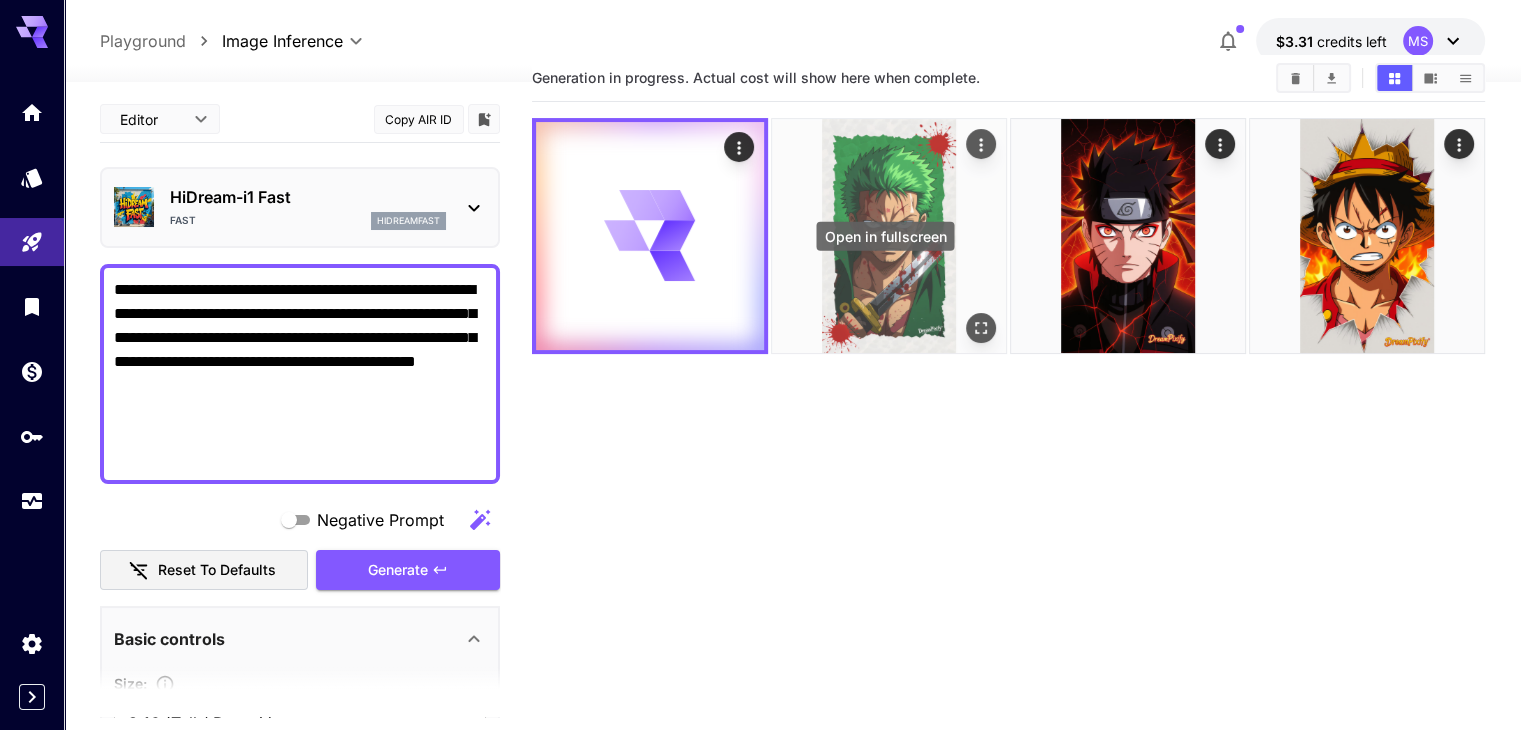 click 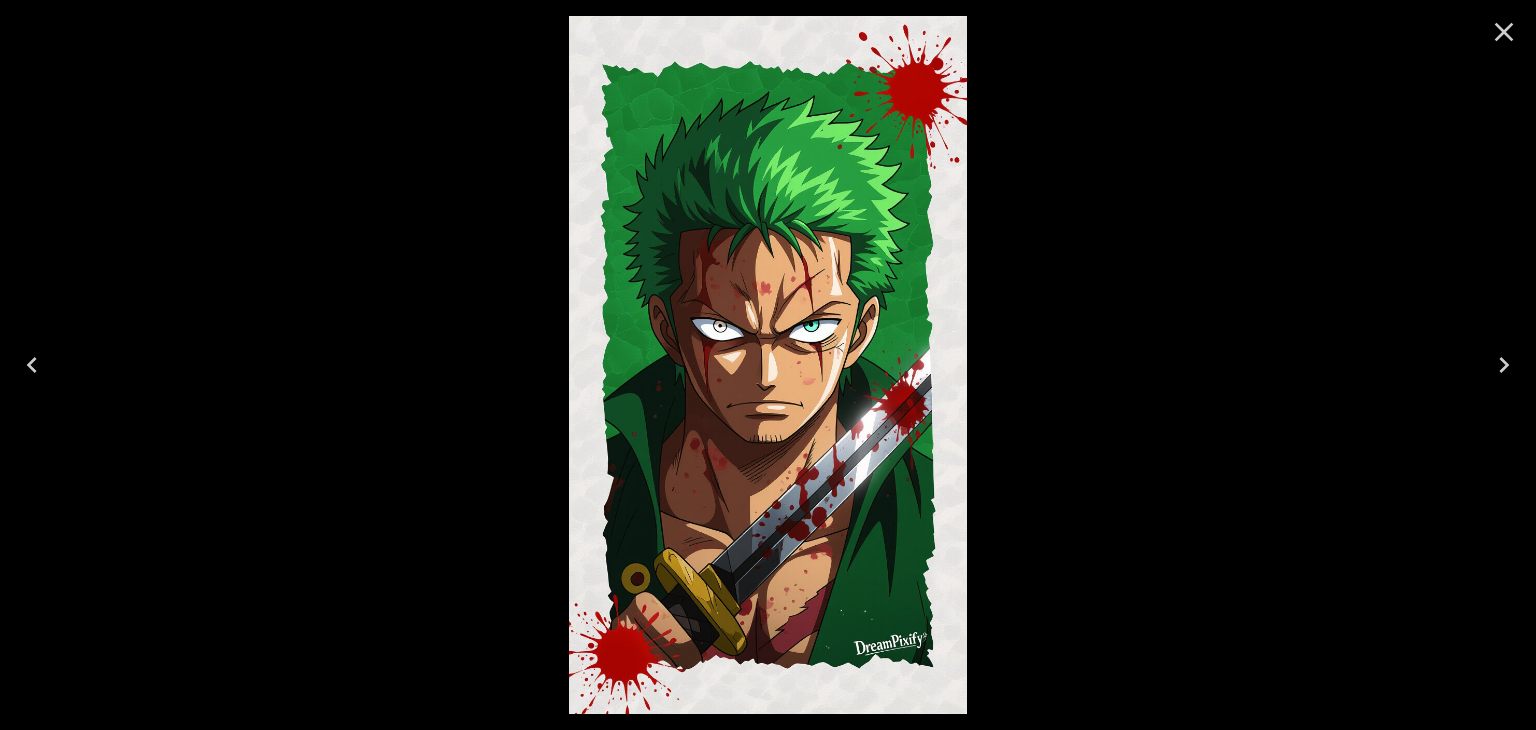 click 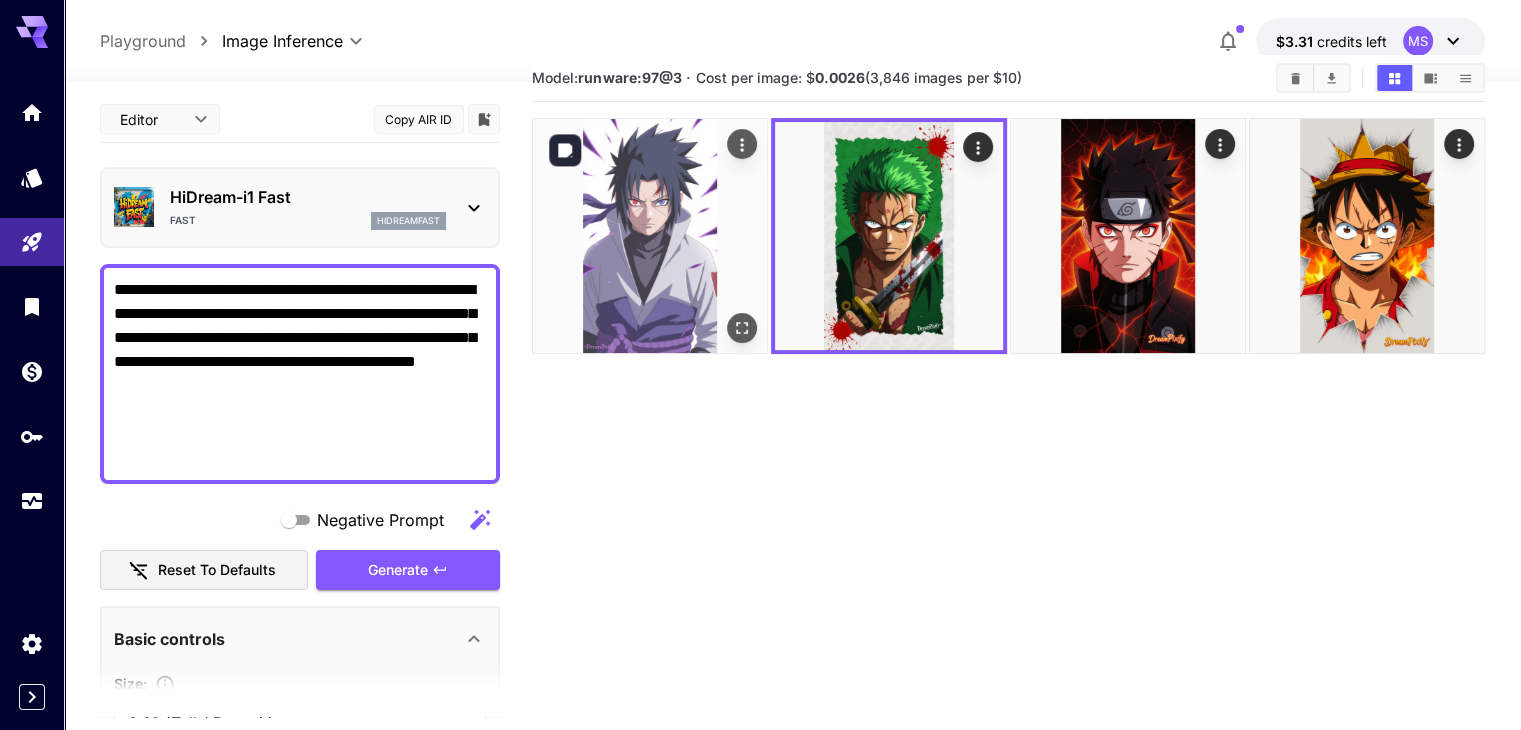 click at bounding box center [650, 236] 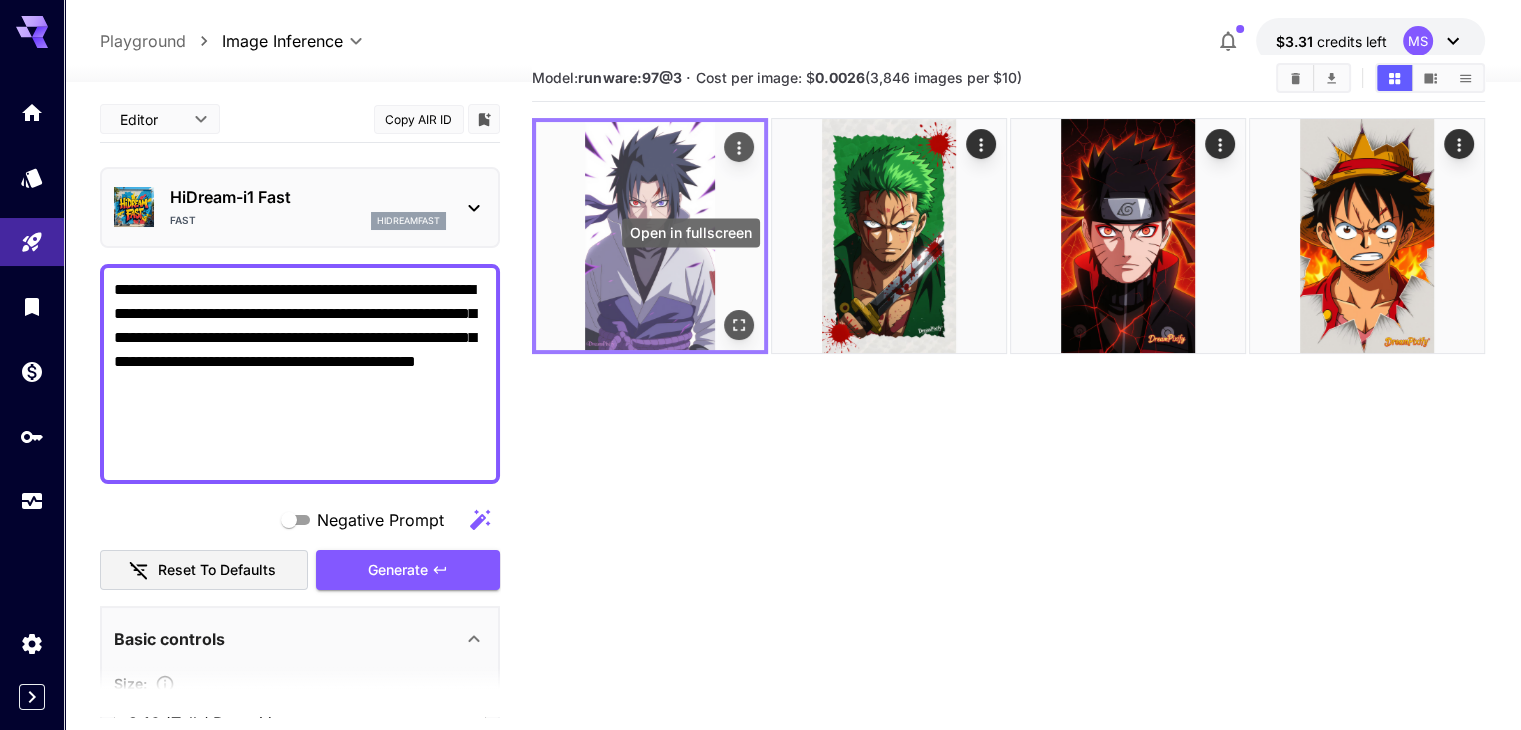 click at bounding box center [739, 325] 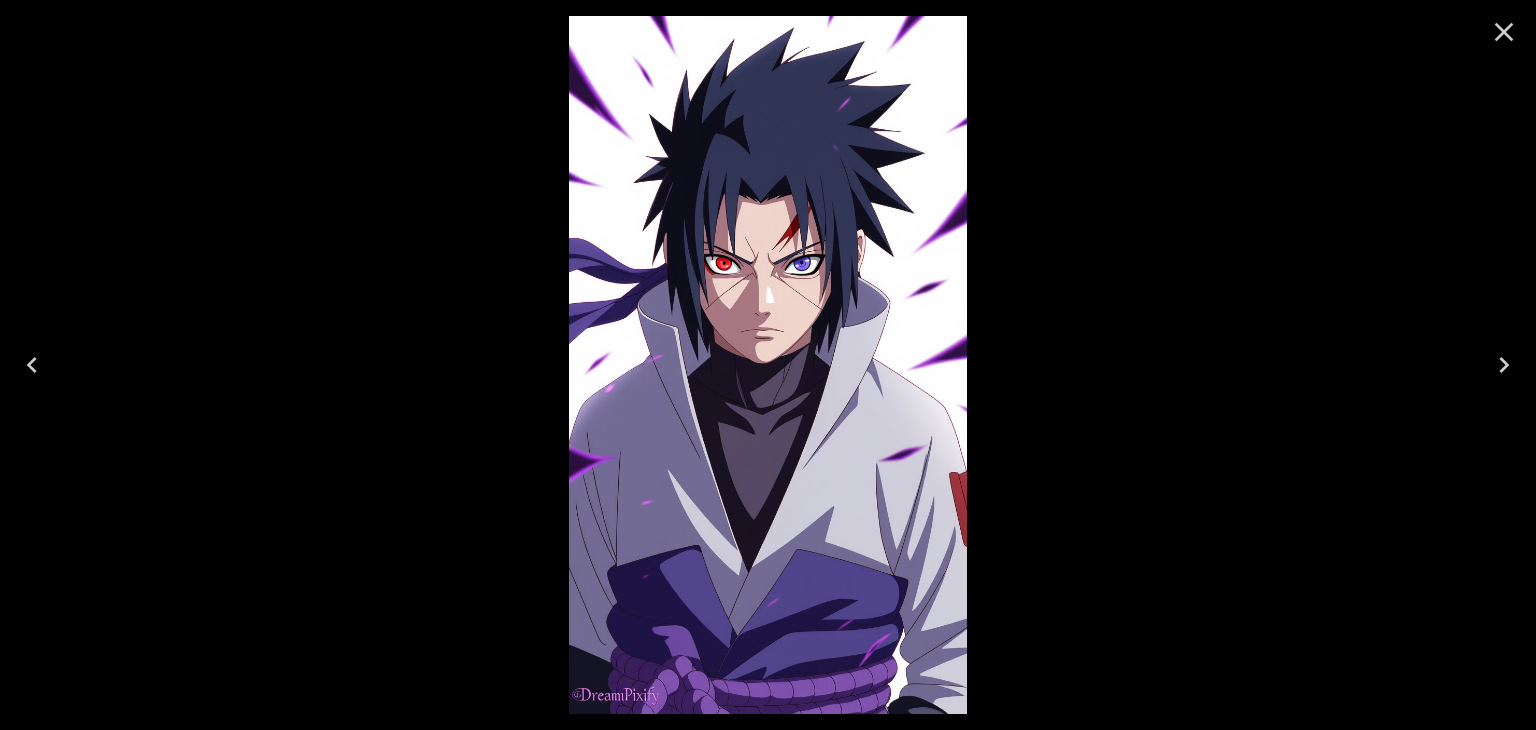 click 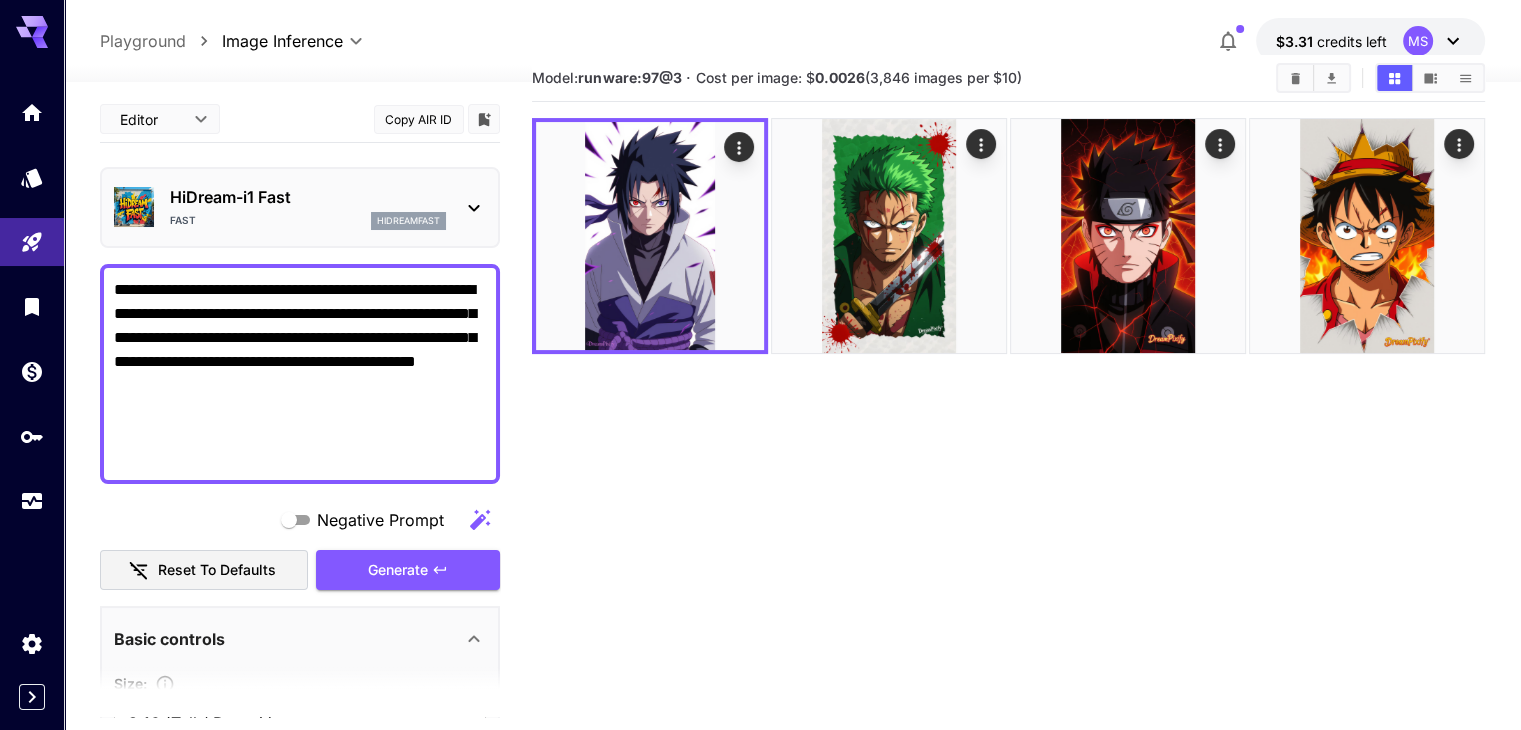 click on "**********" at bounding box center [300, 374] 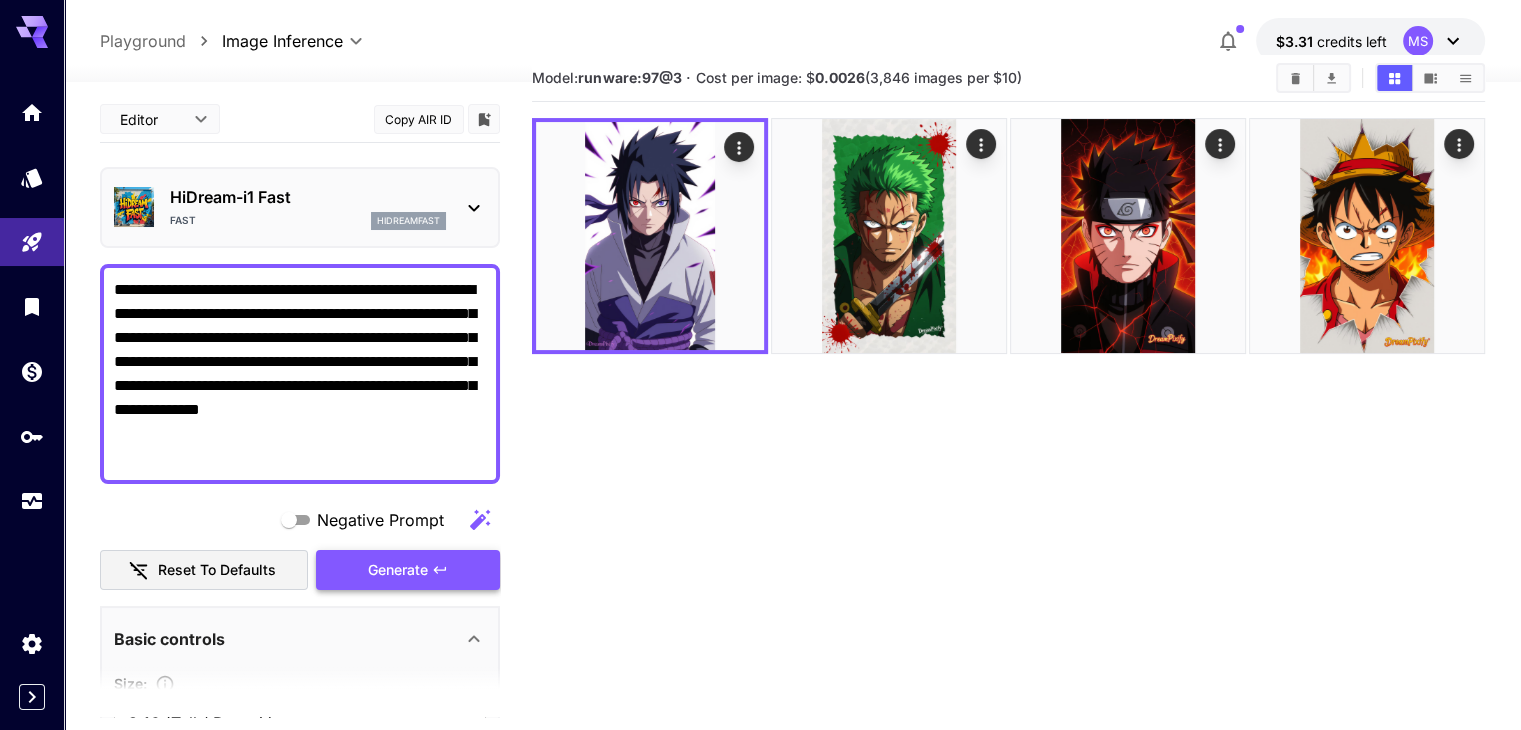 click on "Generate" at bounding box center [398, 570] 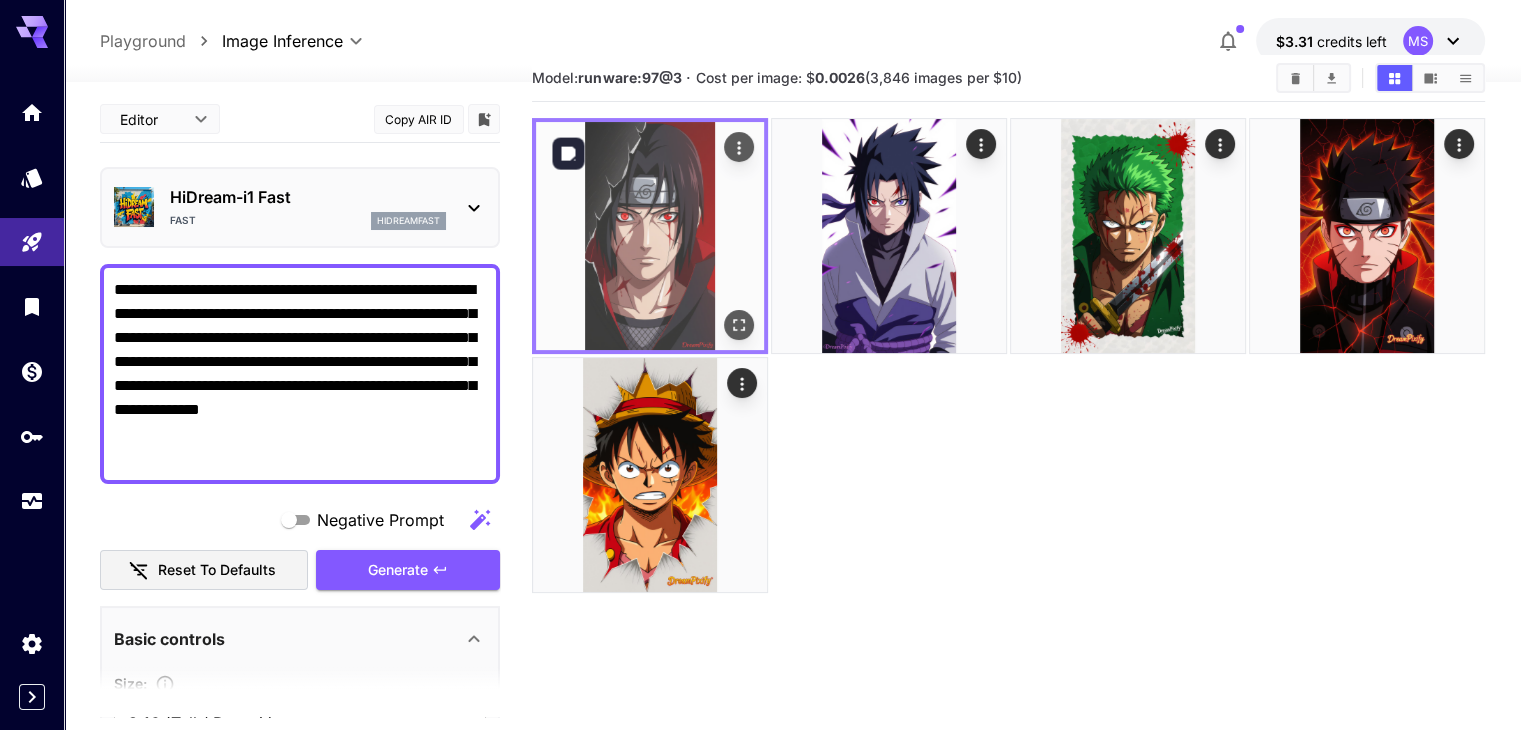 click 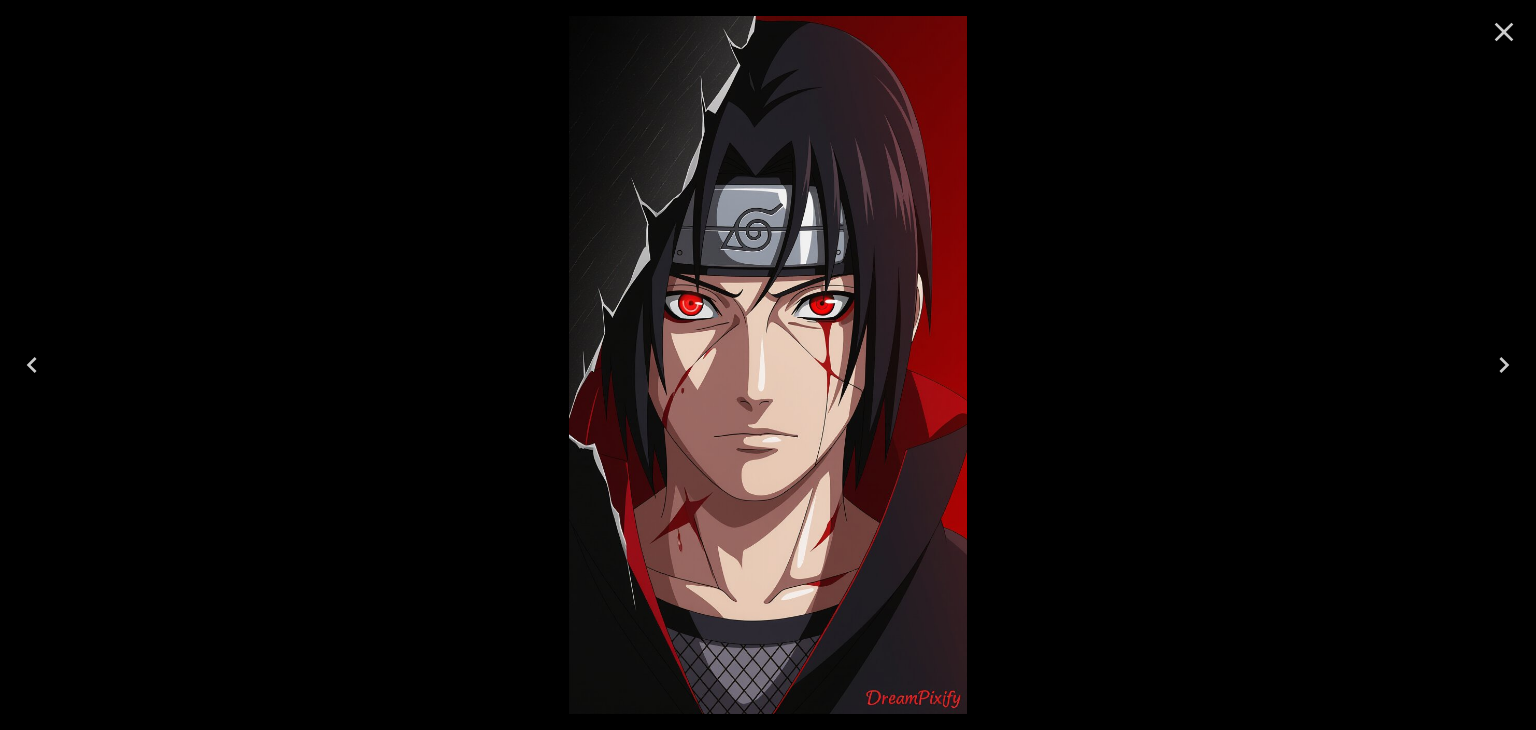 click 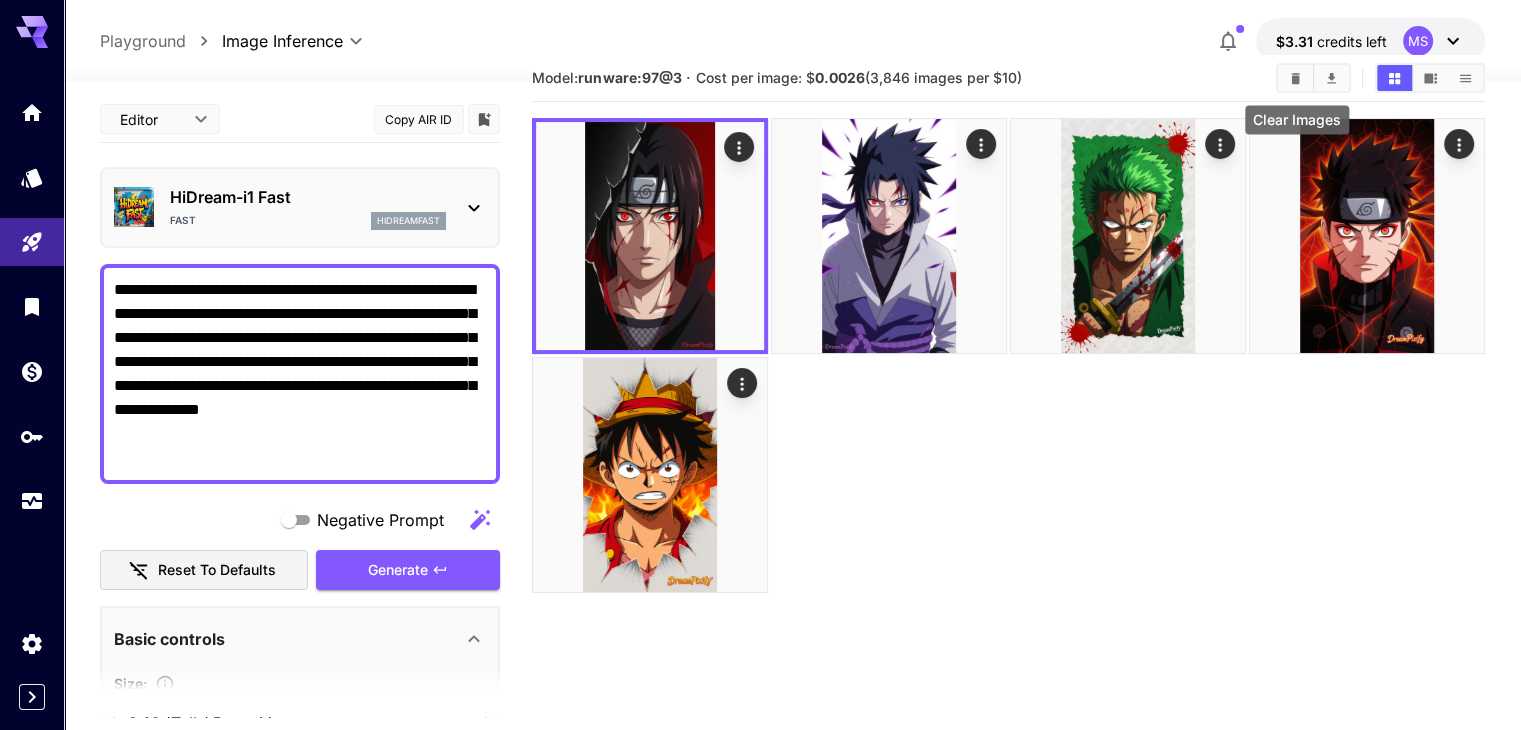click at bounding box center [1295, 78] 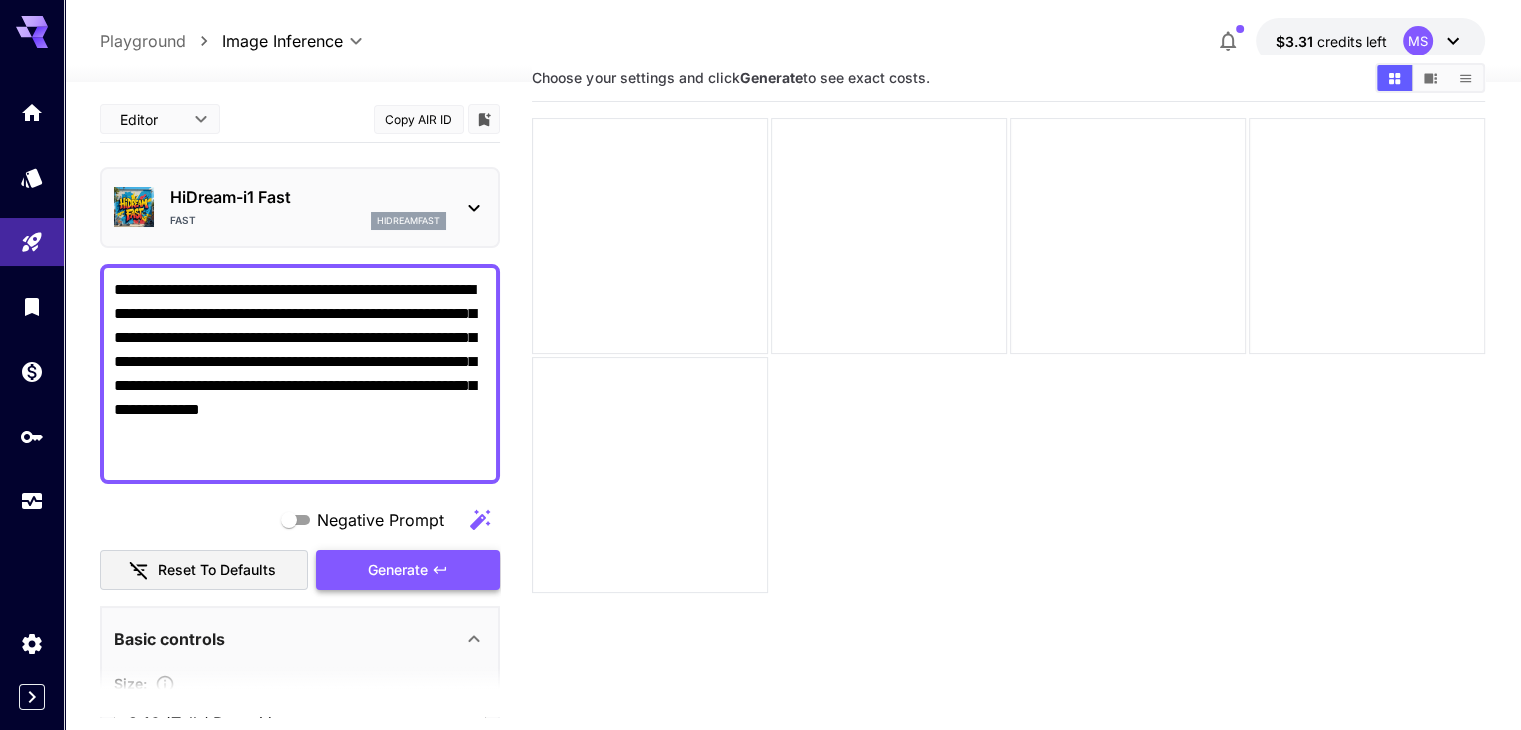 click on "Generate" at bounding box center [398, 570] 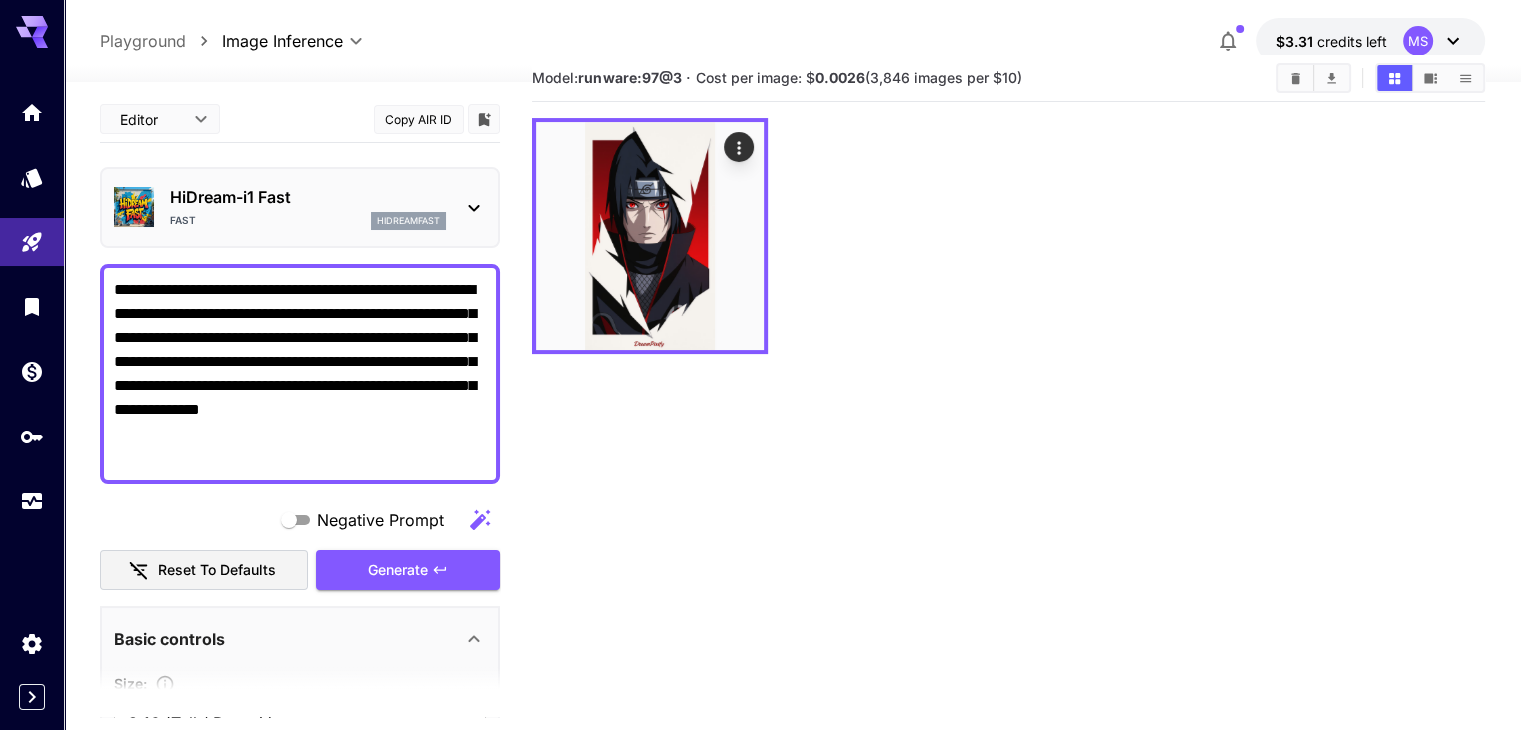 click on "**********" at bounding box center [300, 374] 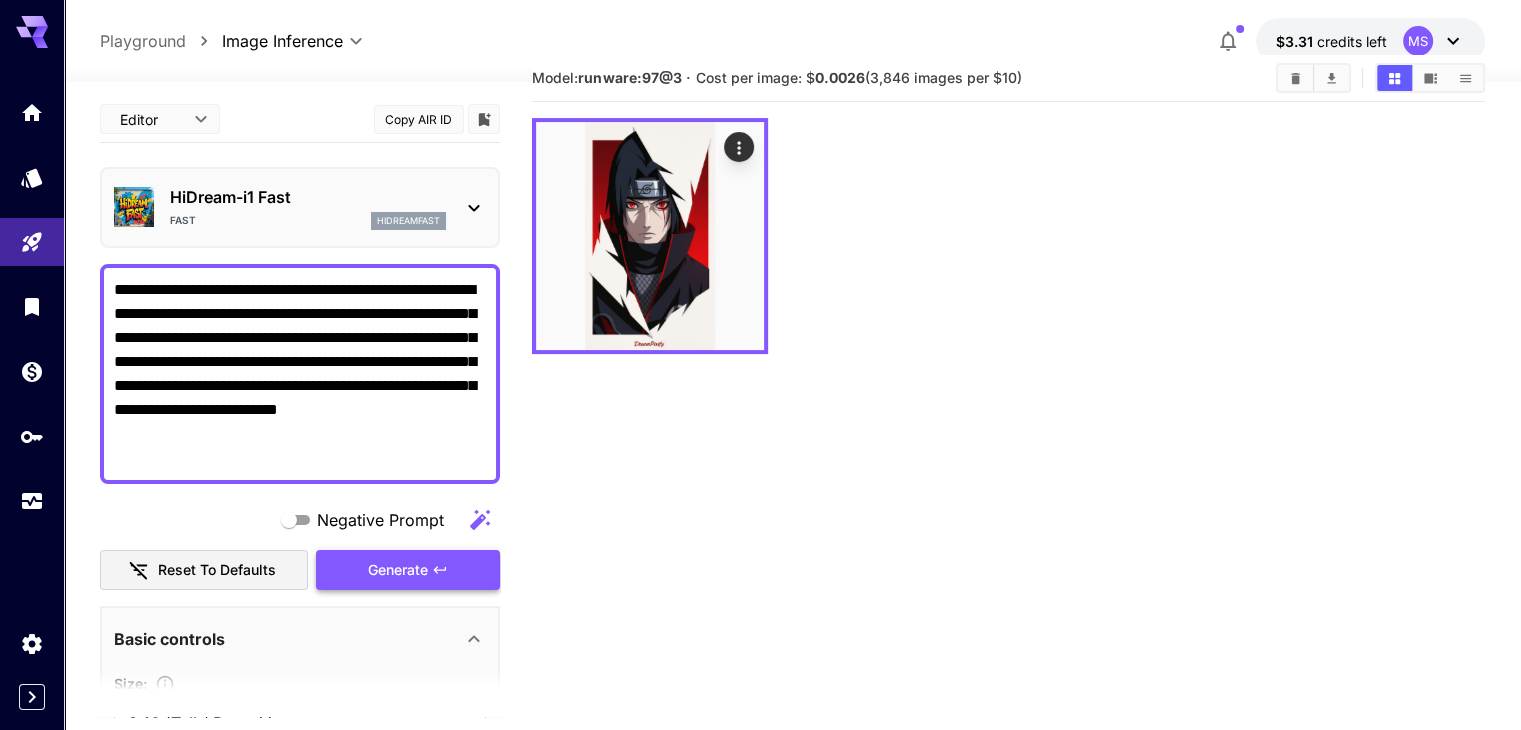 click on "Generate" at bounding box center (408, 570) 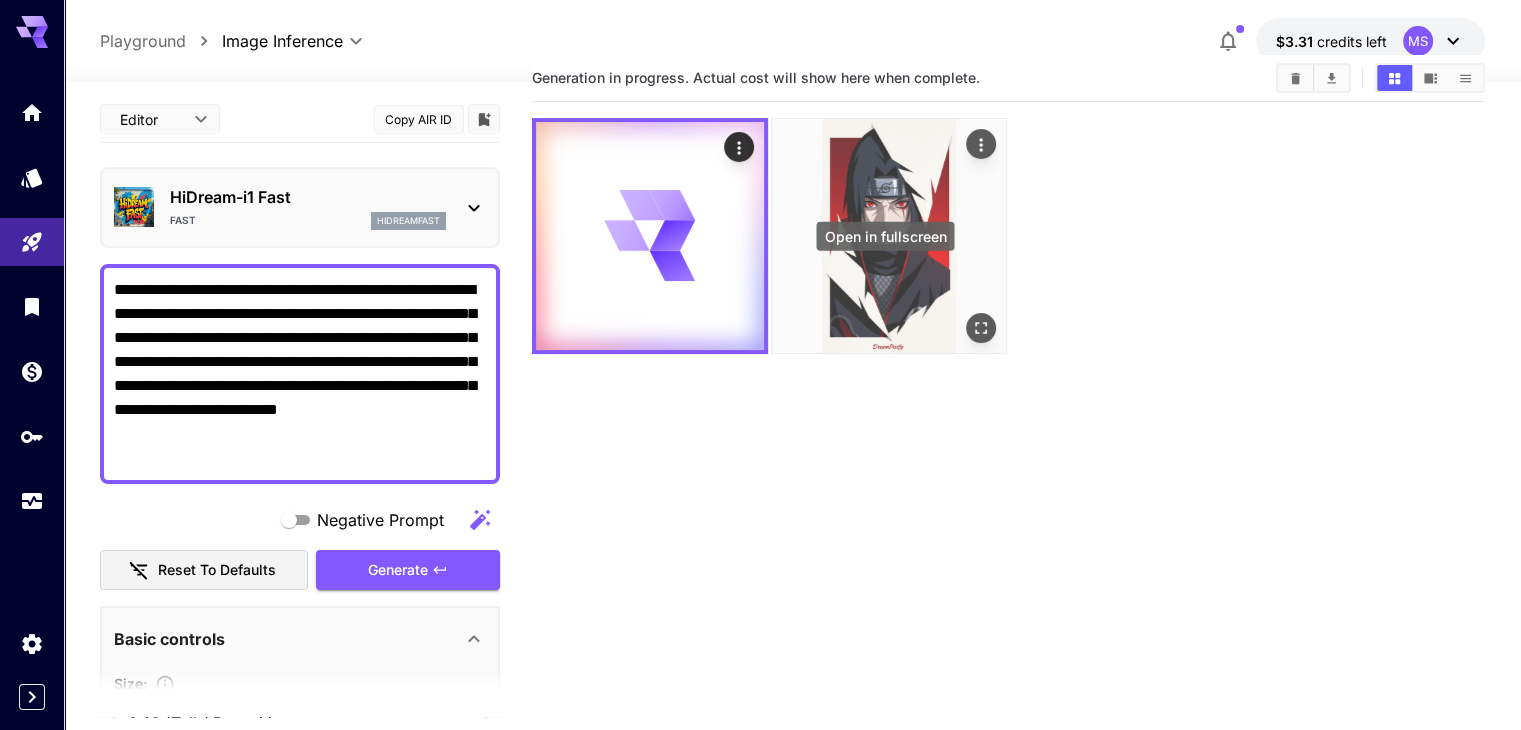 click 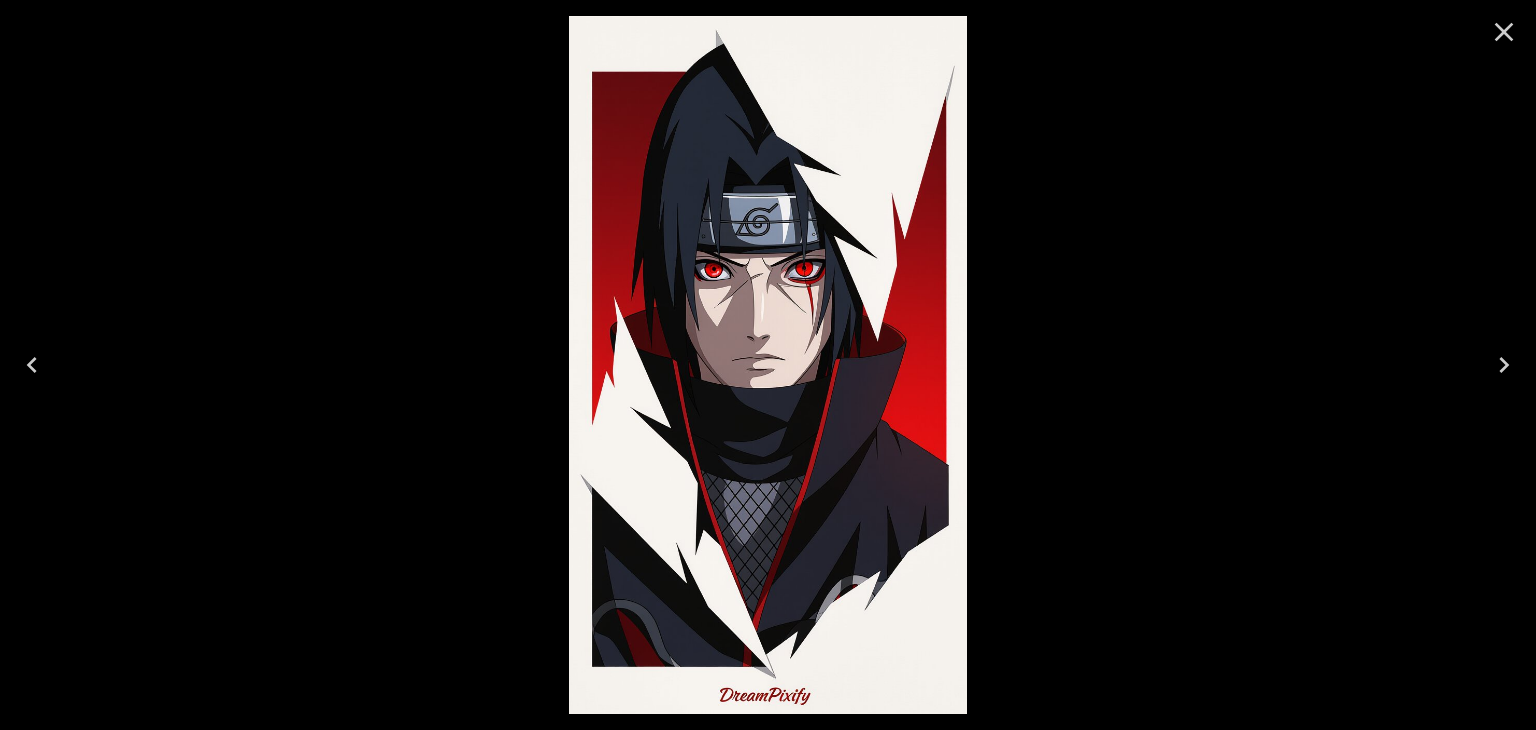 click 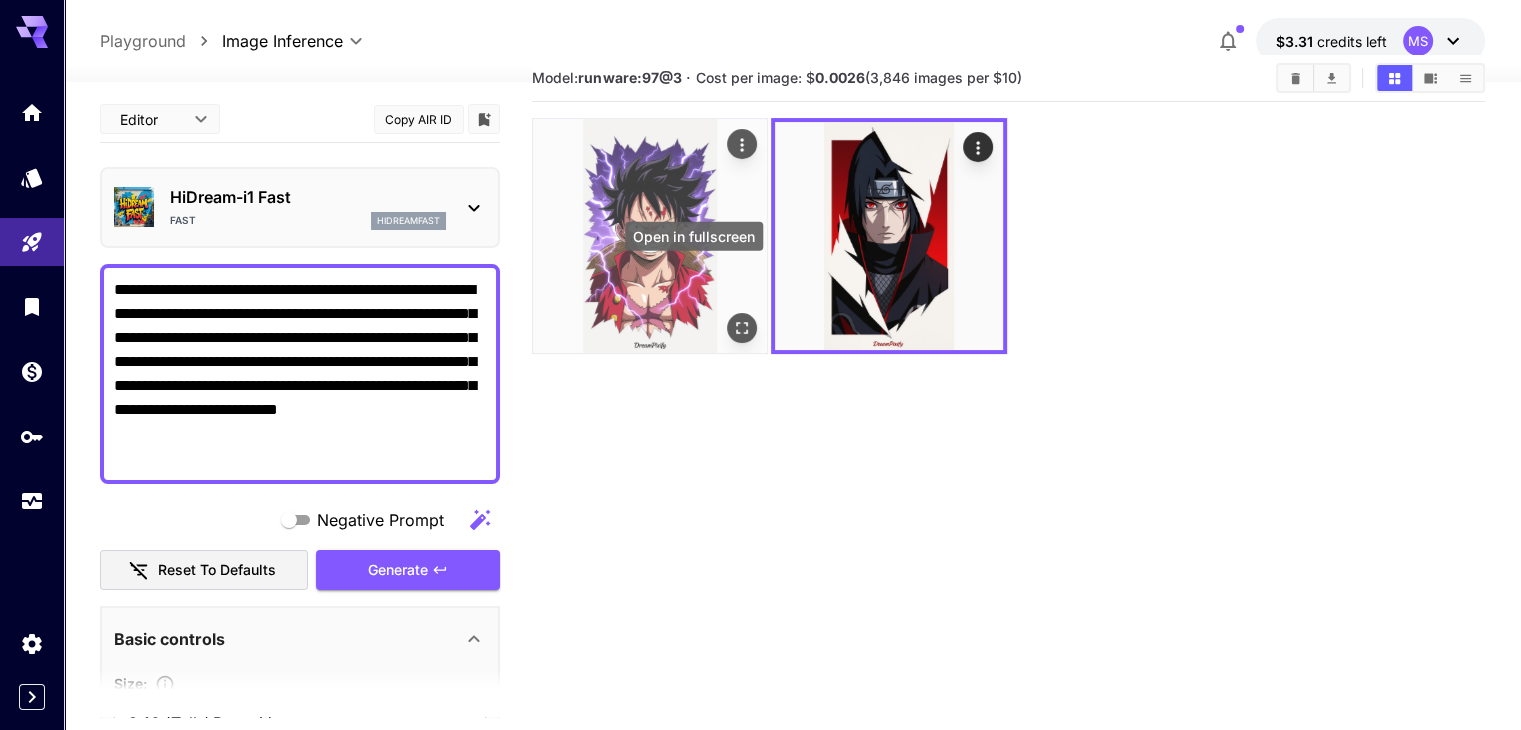 click at bounding box center (742, 328) 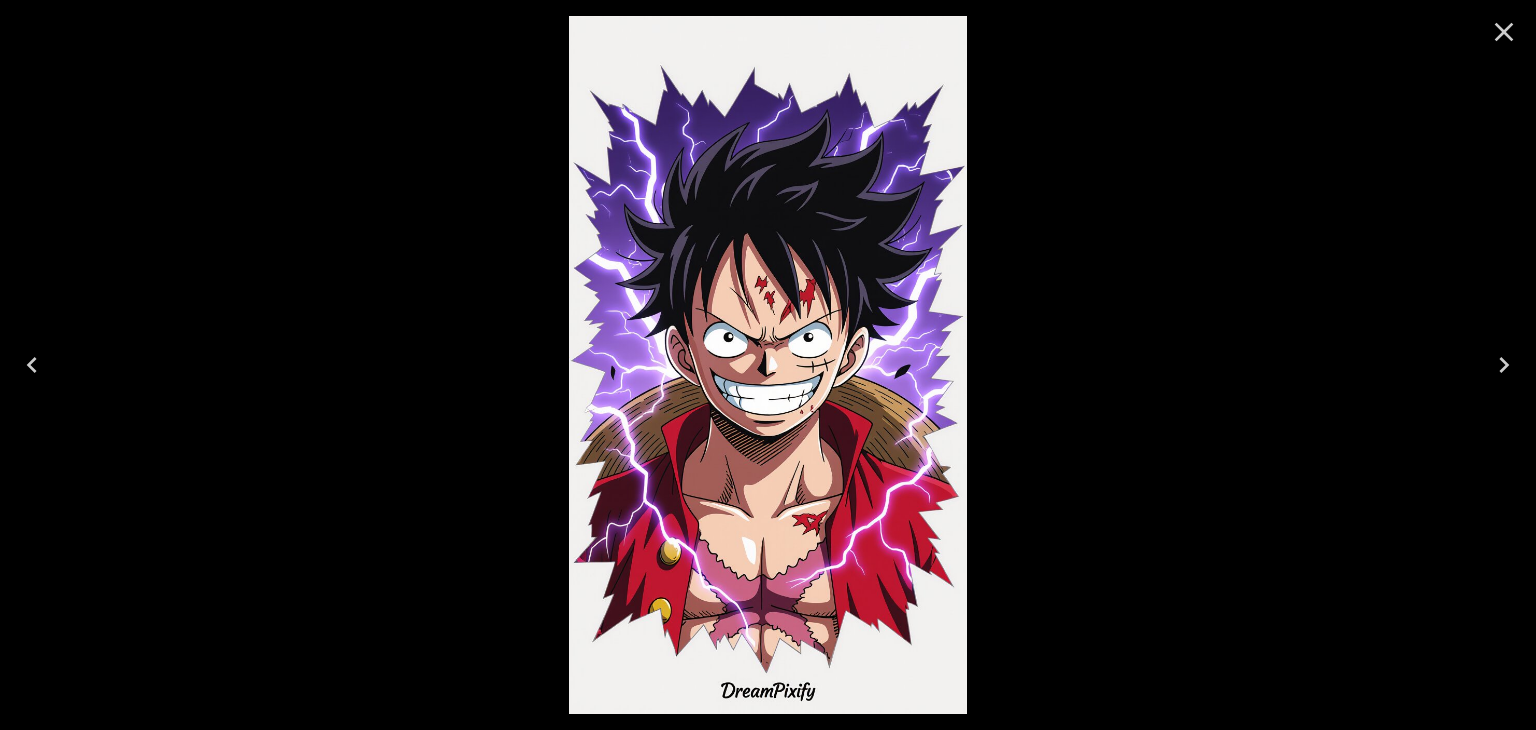 click at bounding box center (1504, 32) 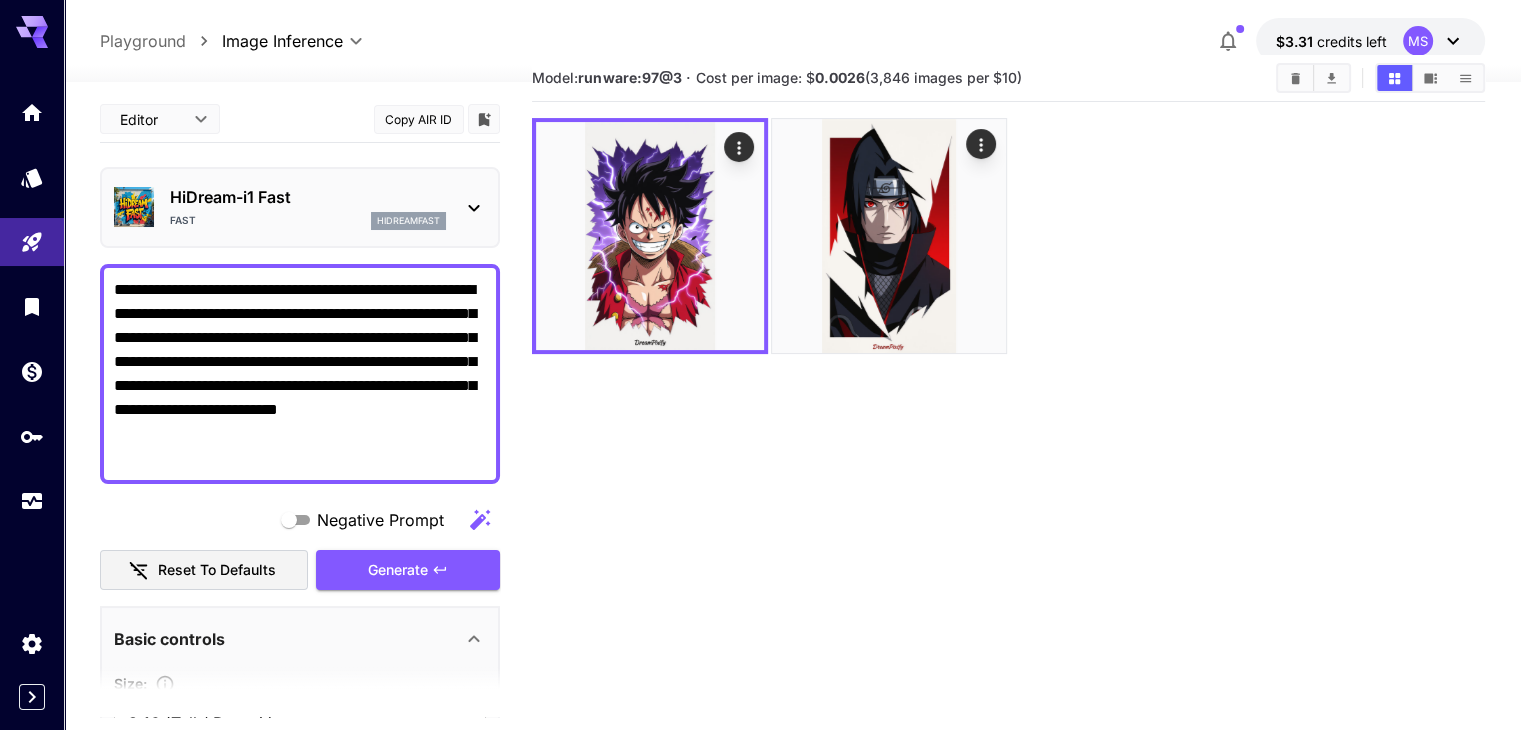 click on "**********" at bounding box center [300, 374] 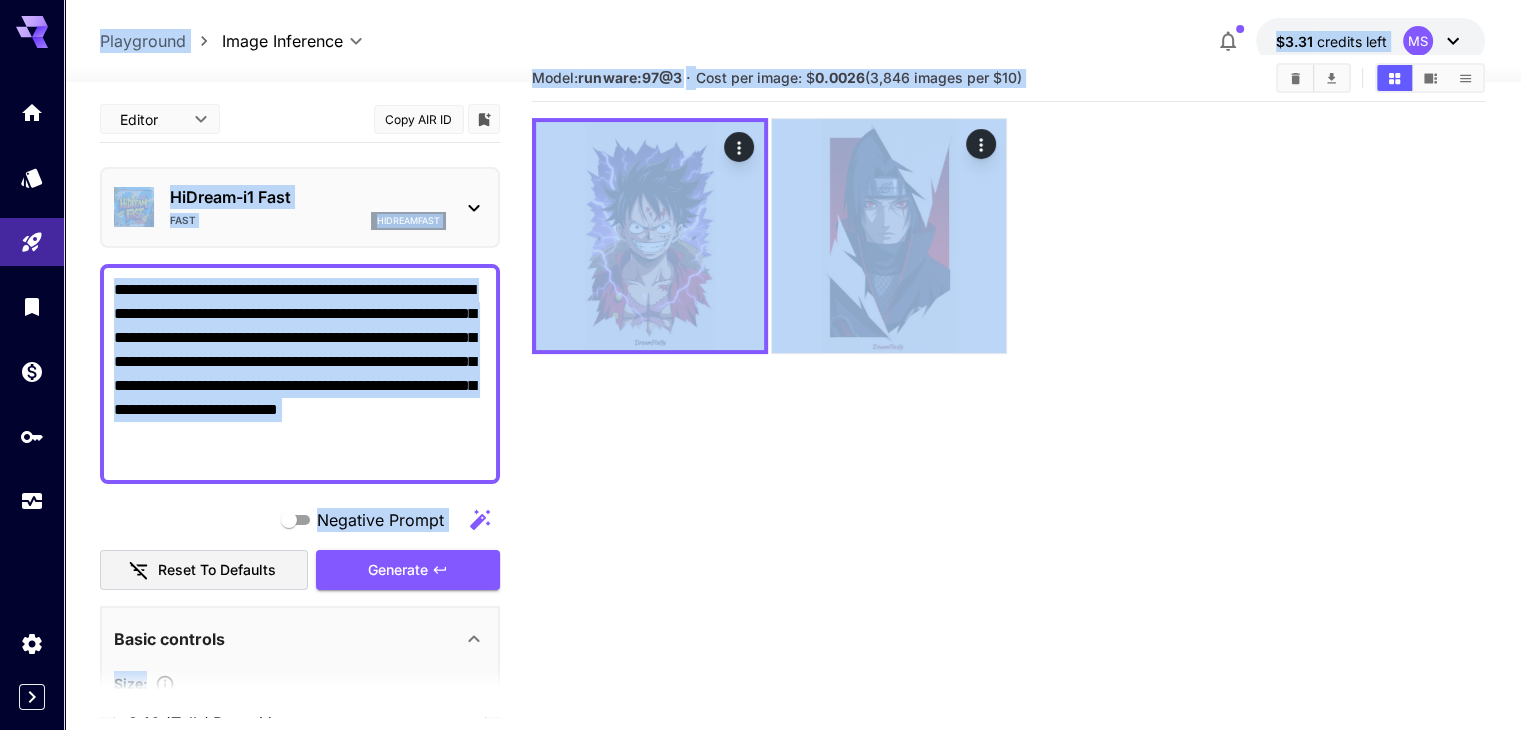 click on "**********" at bounding box center [300, 374] 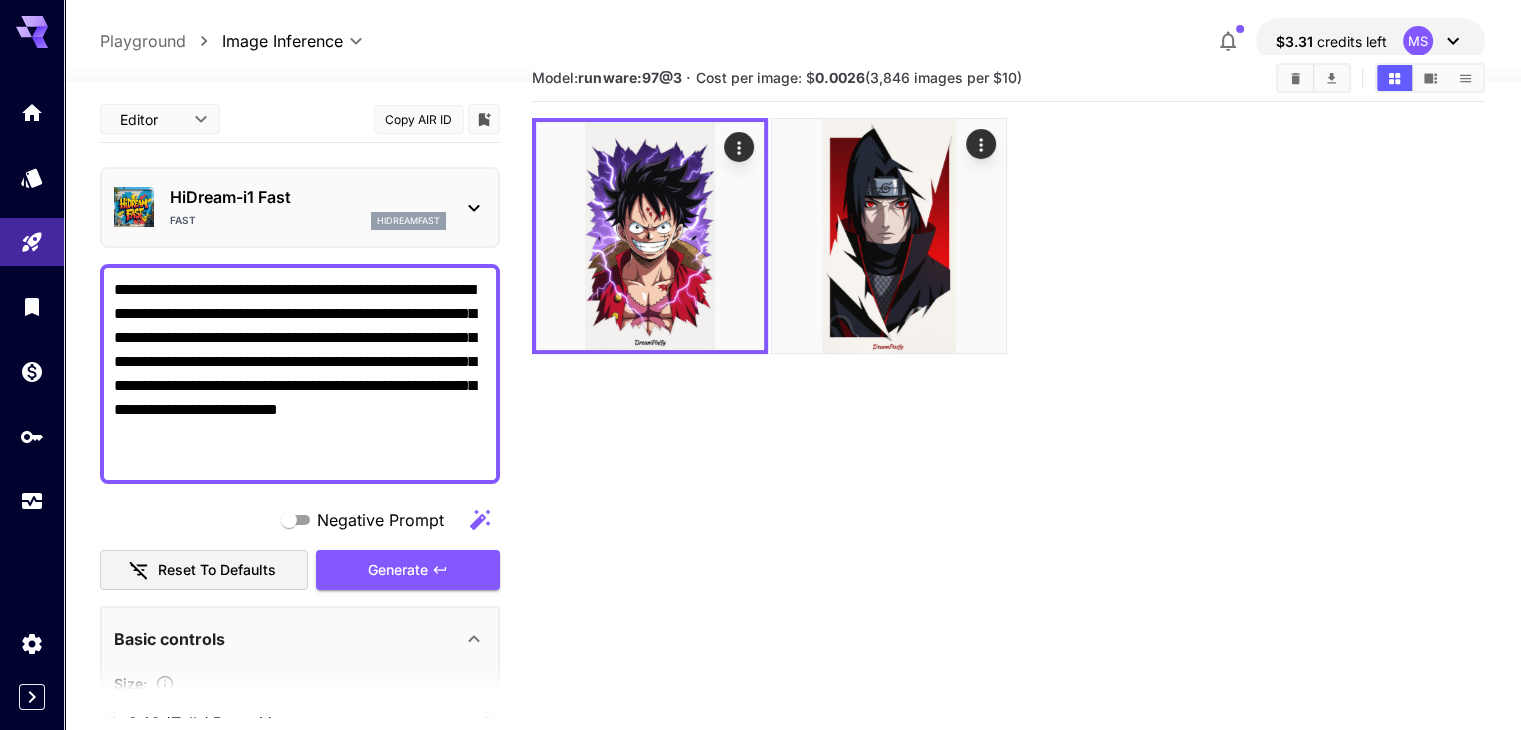 paste 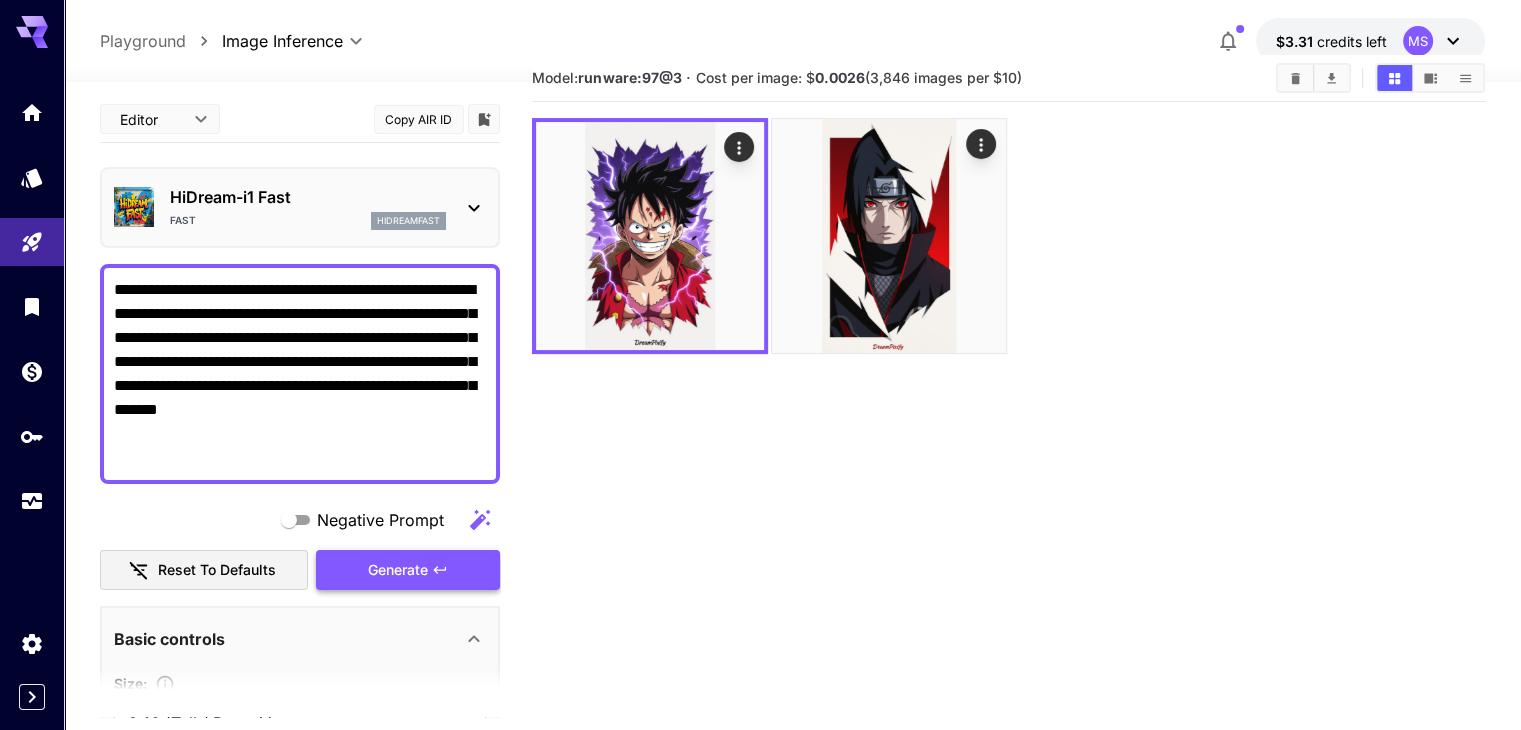 click on "Generate" at bounding box center [408, 570] 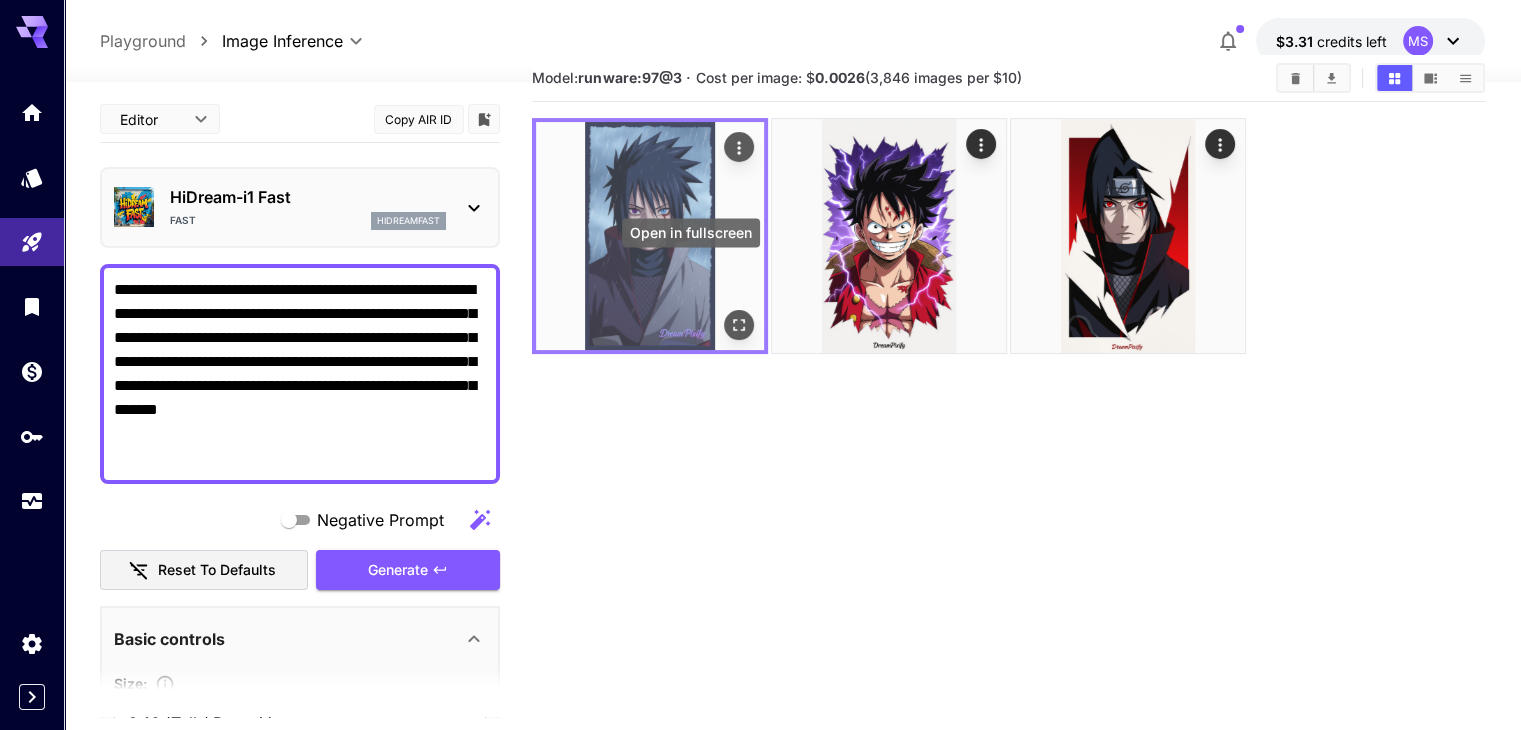 click 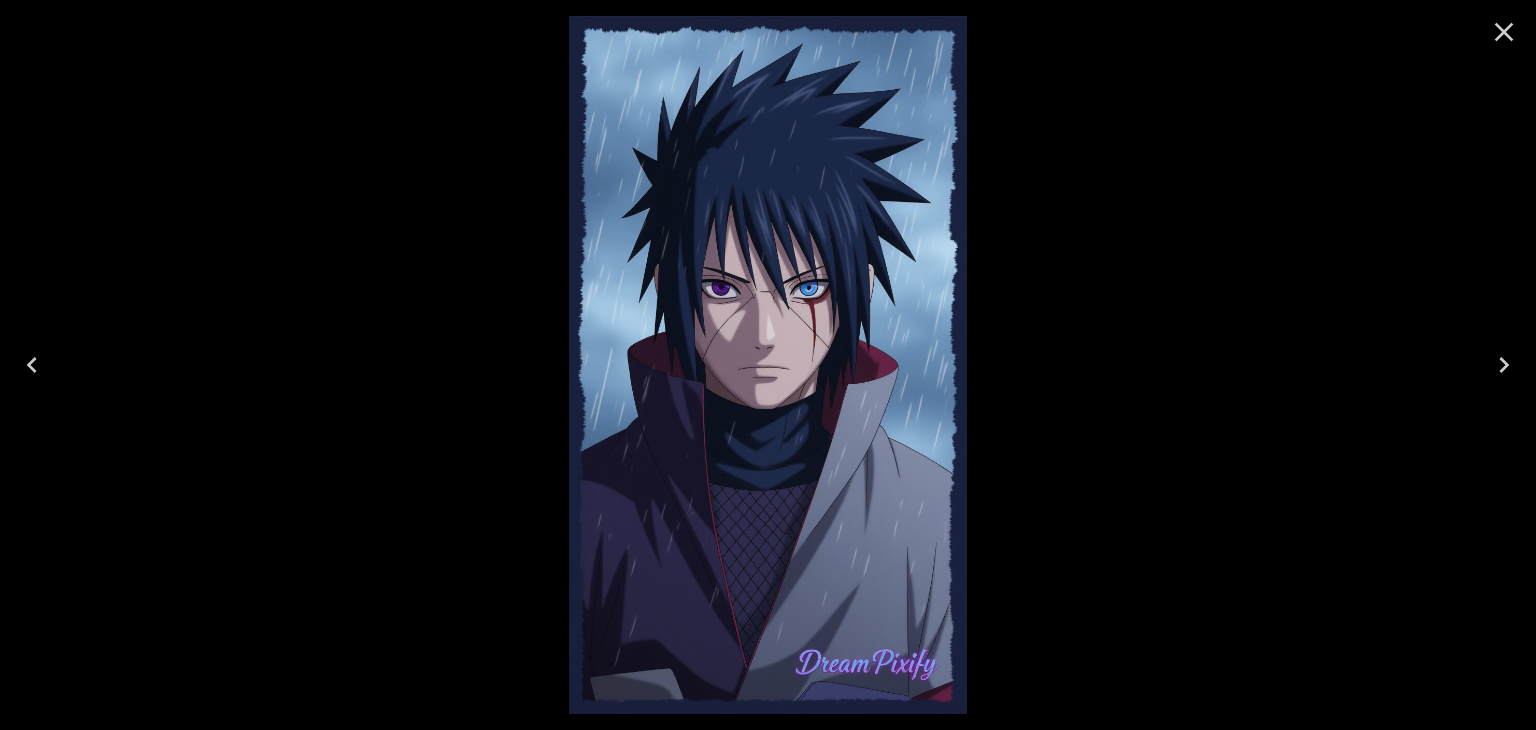 click 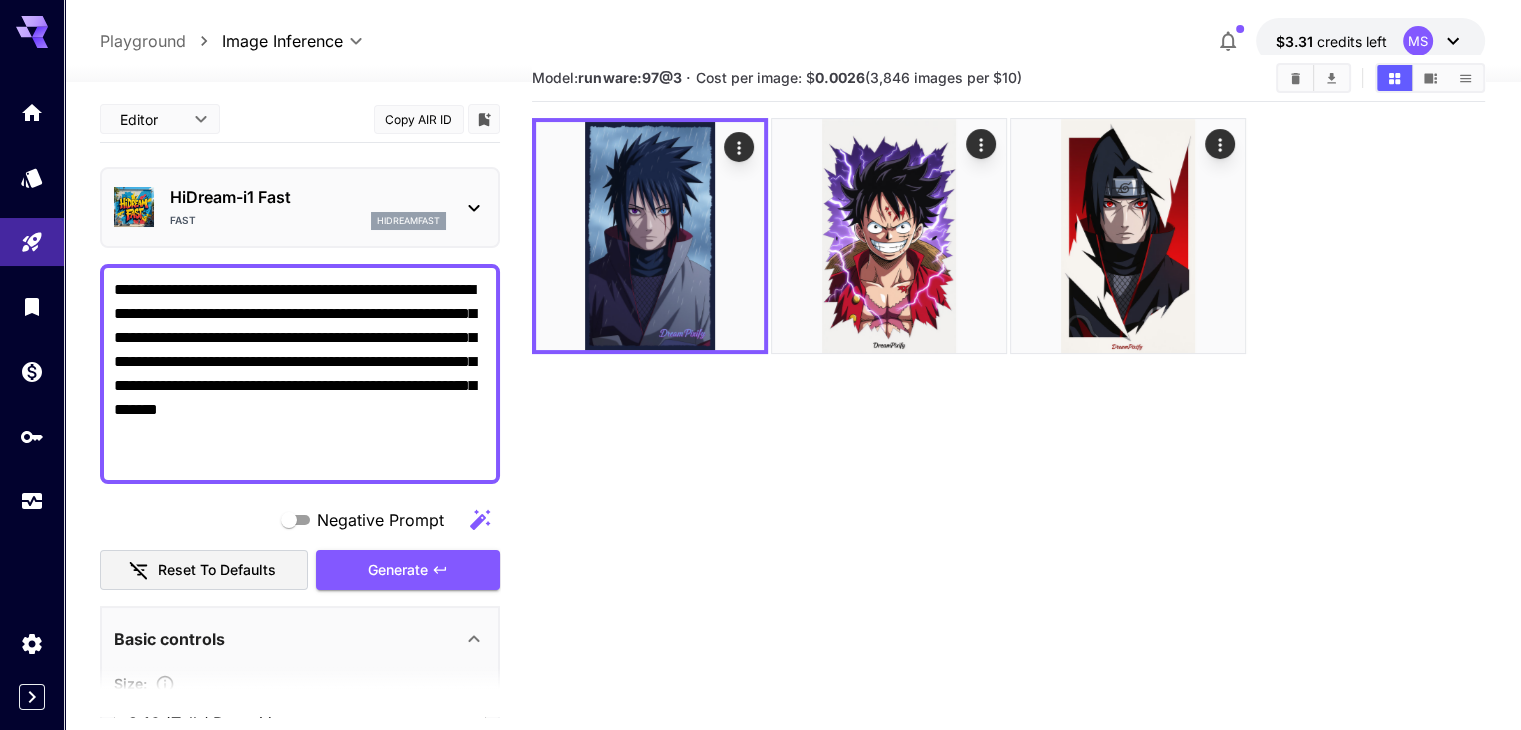 click on "**********" at bounding box center [300, 374] 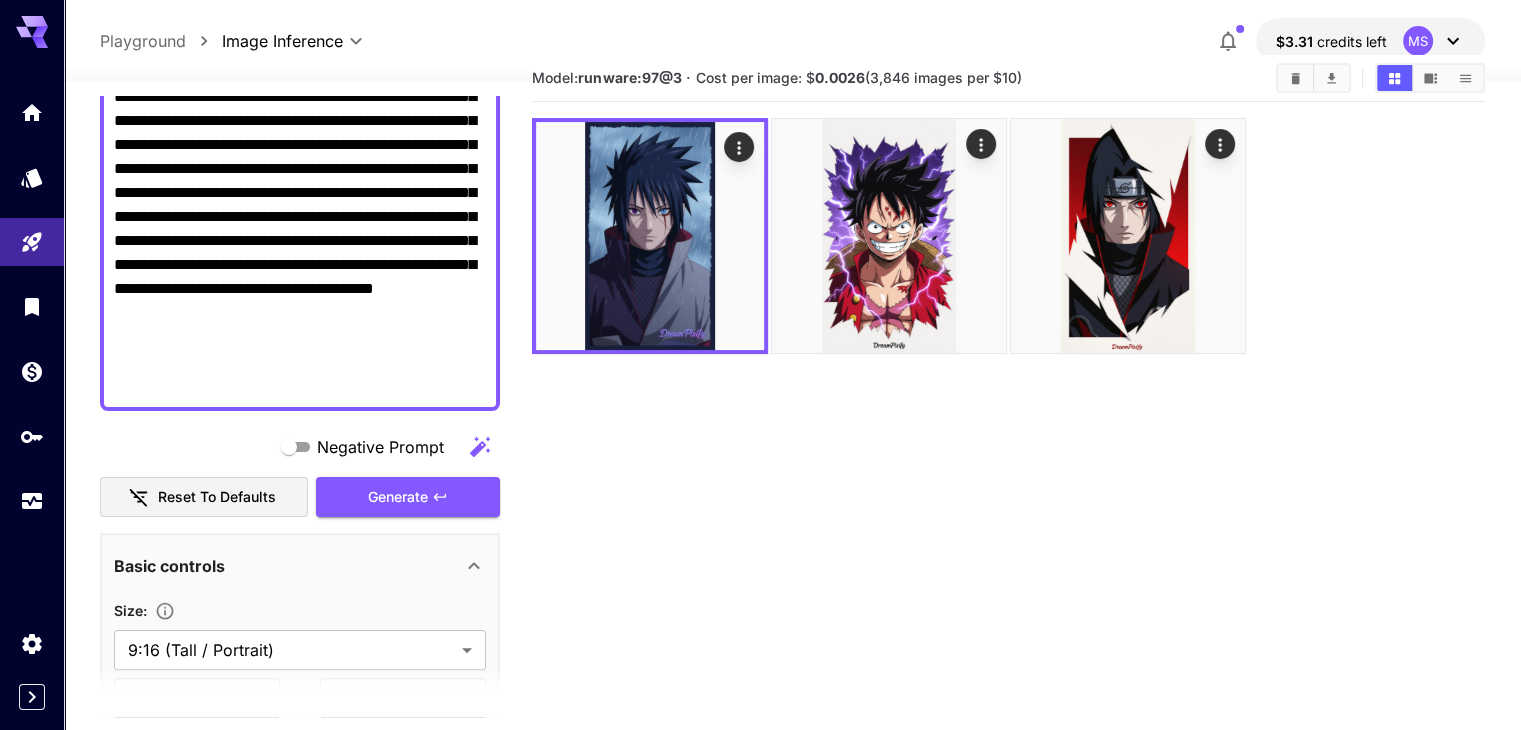 scroll, scrollTop: 414, scrollLeft: 0, axis: vertical 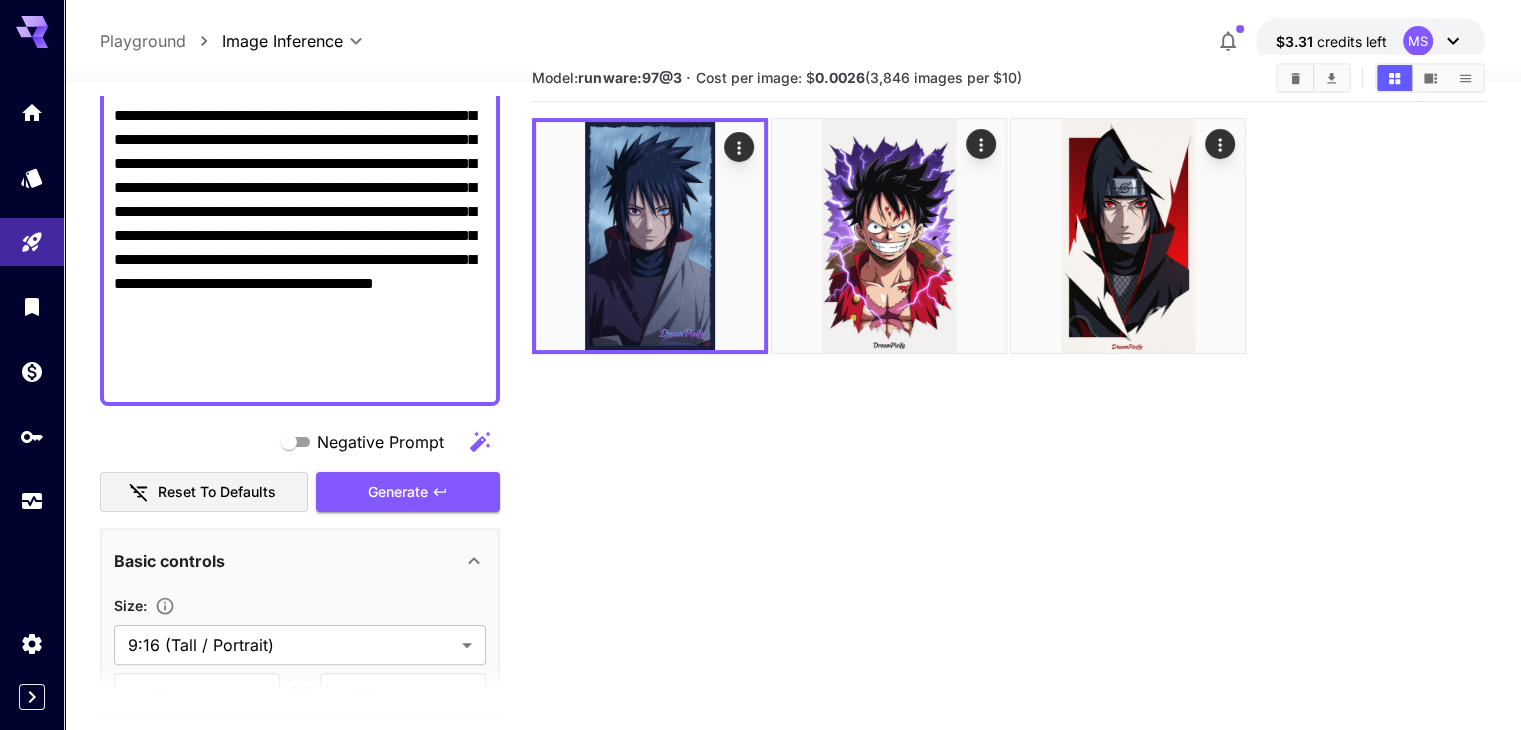 type on "**********" 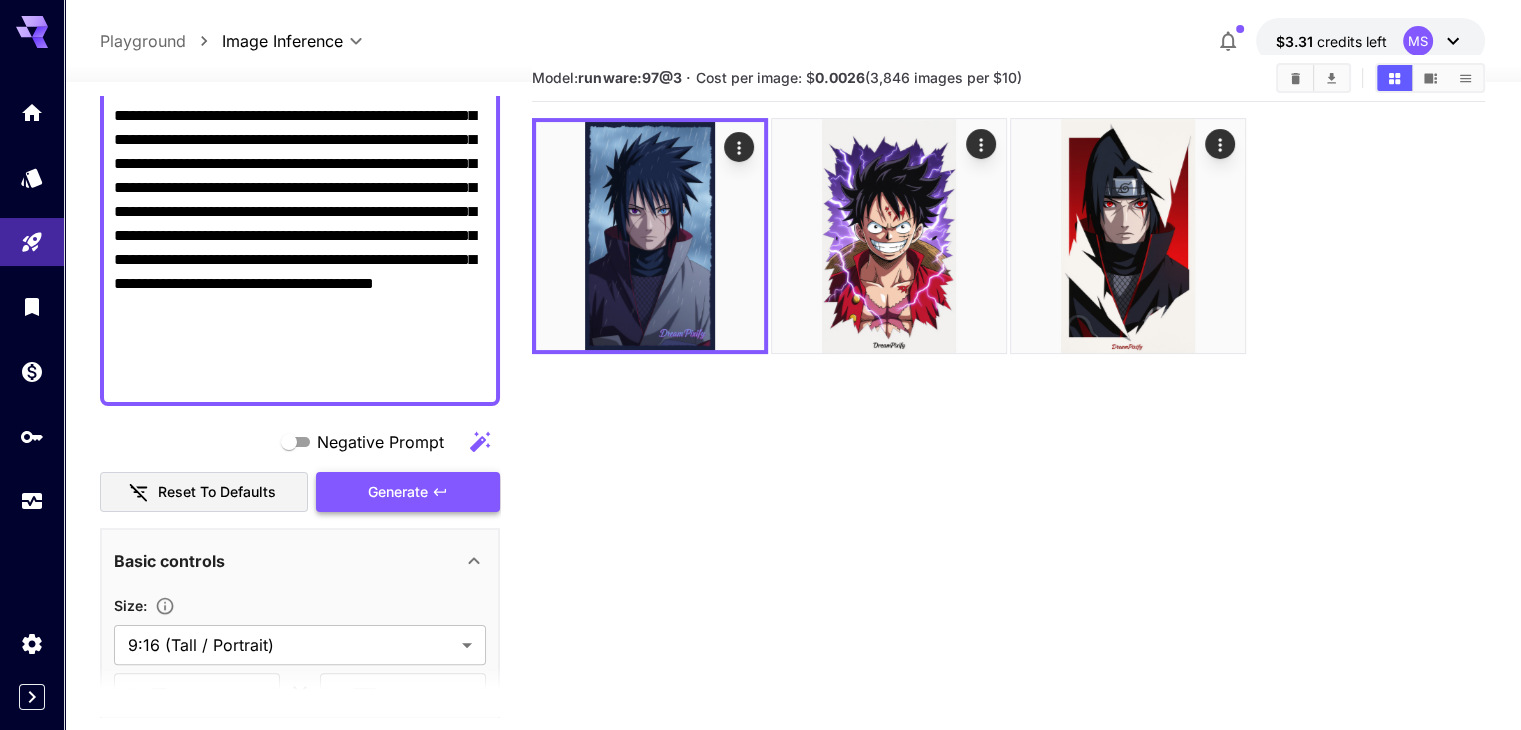 click on "Generate" at bounding box center (398, 492) 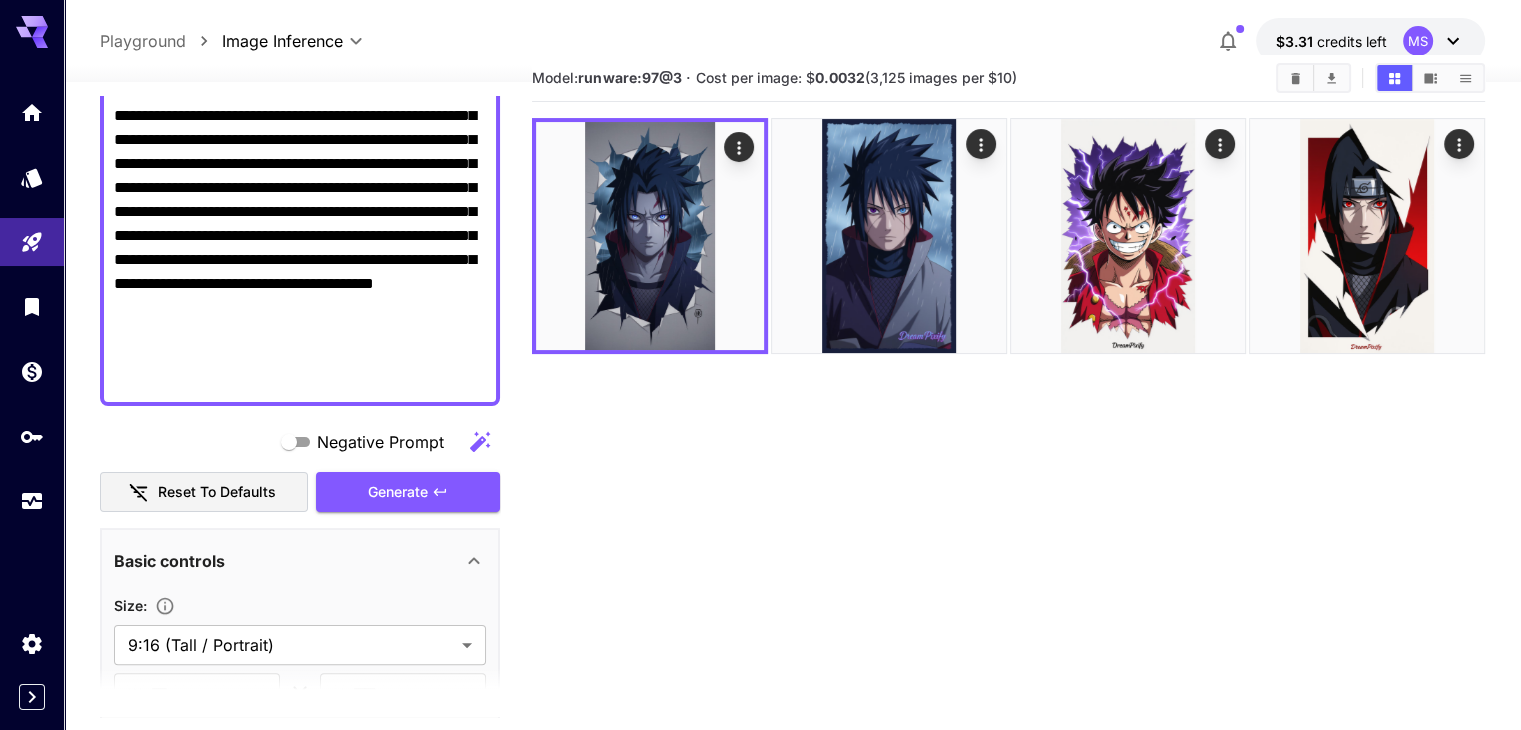 type 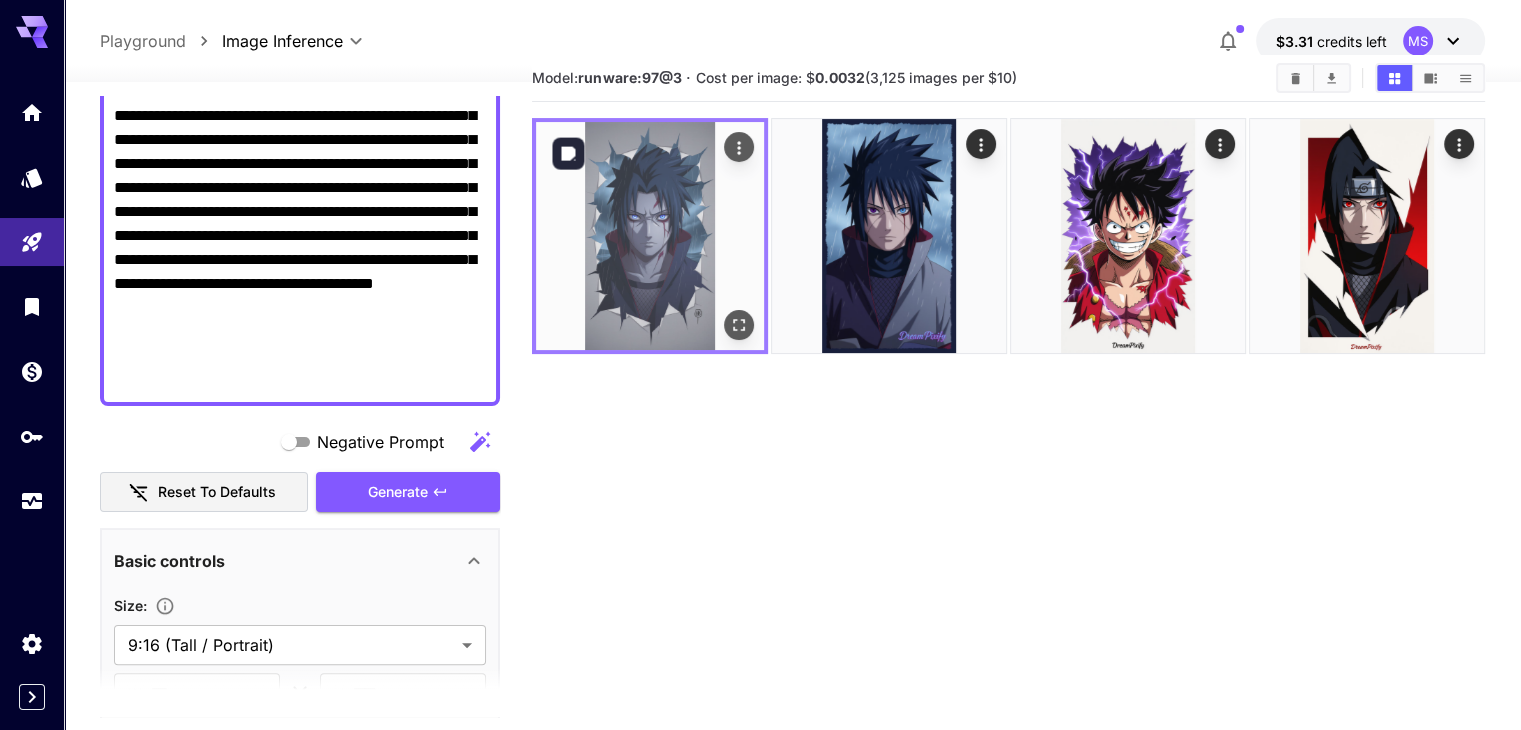 click 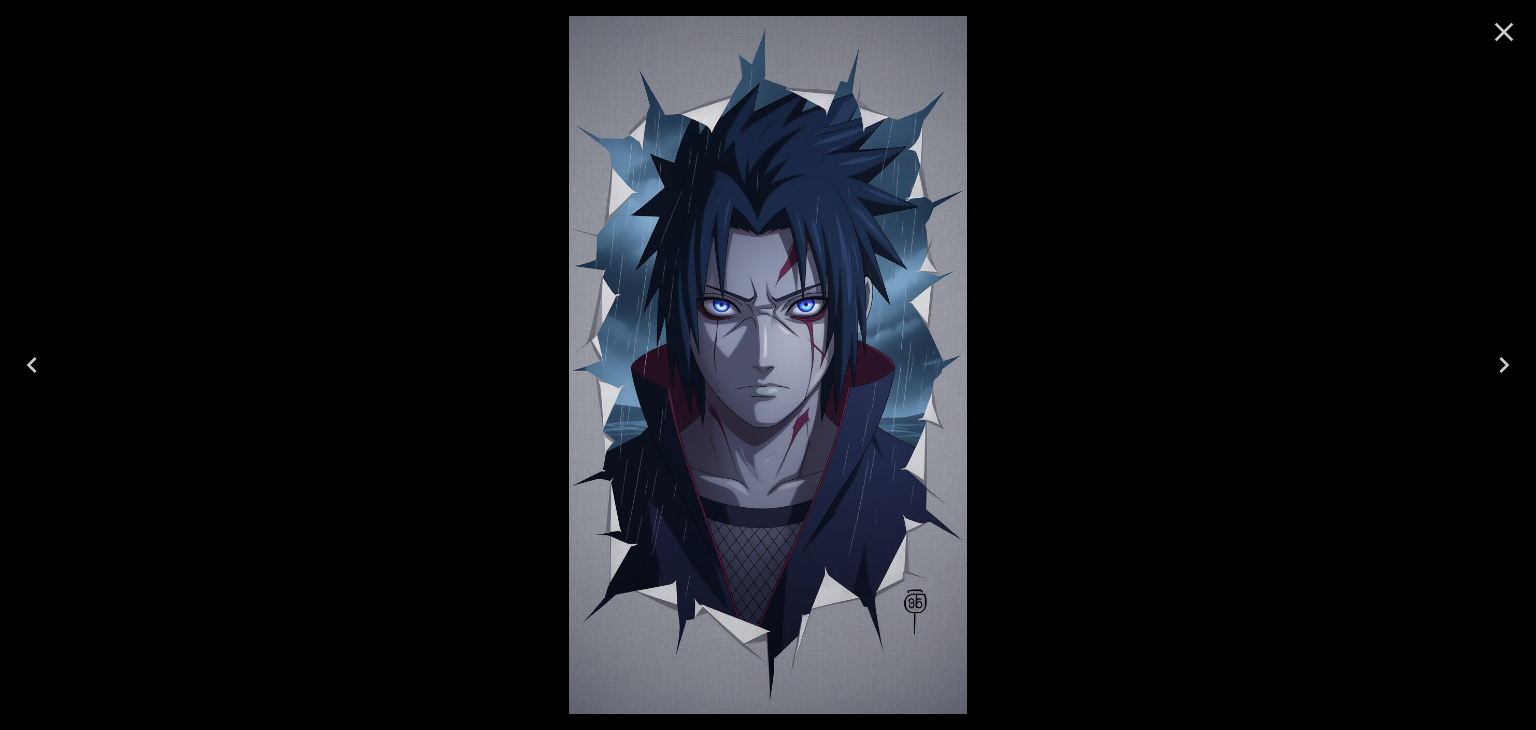 click 